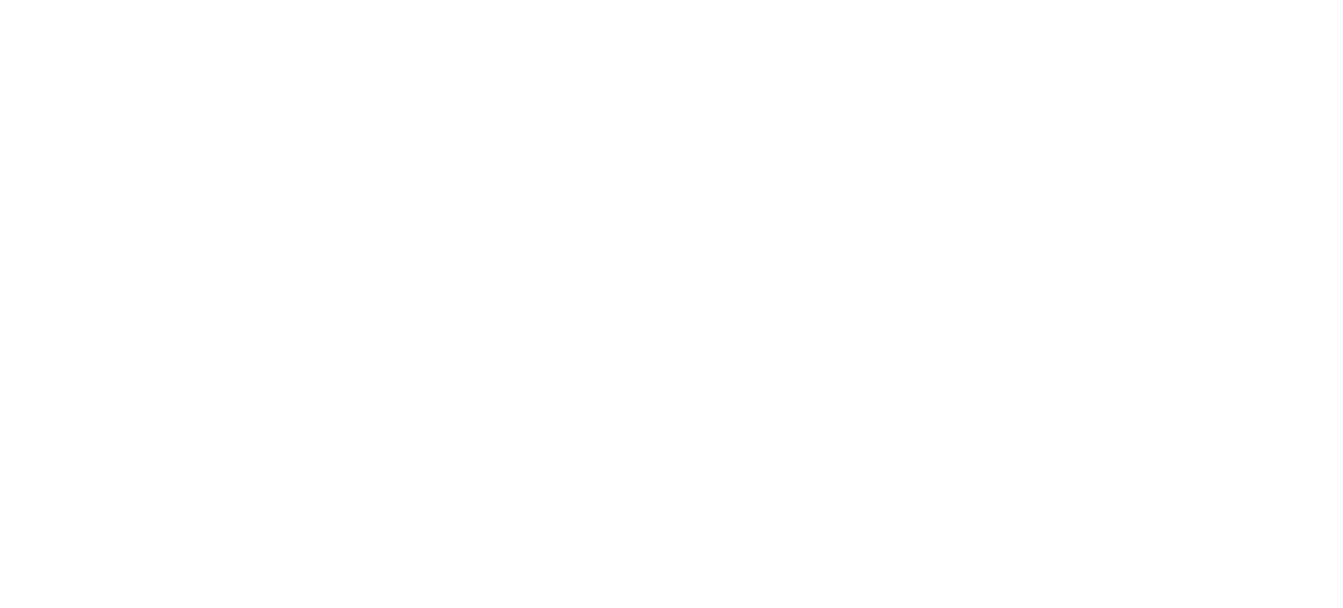 scroll, scrollTop: 0, scrollLeft: 0, axis: both 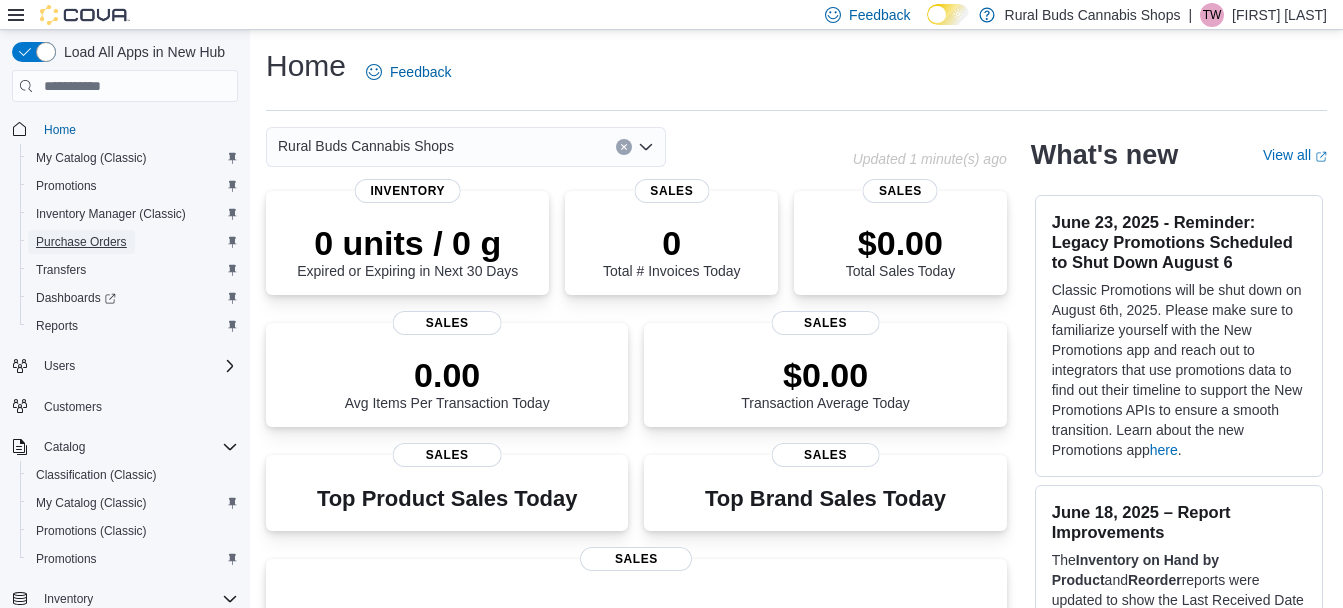 click on "Purchase Orders" at bounding box center (81, 242) 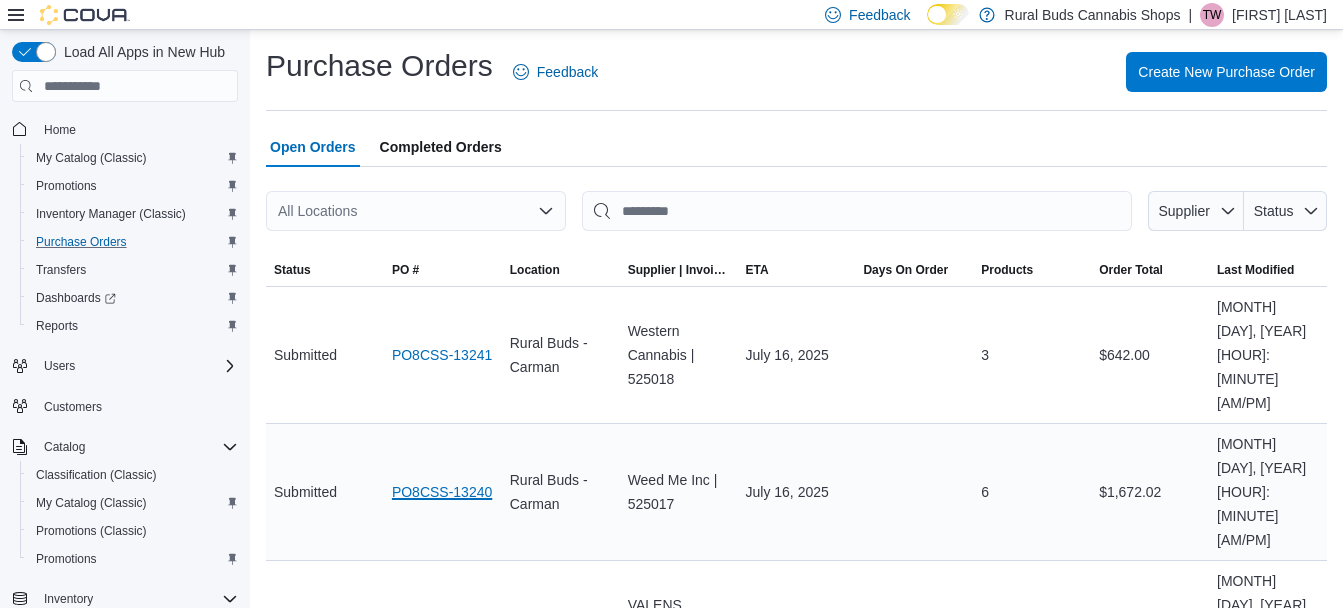 click on "PO8CSS-13240" at bounding box center [442, 492] 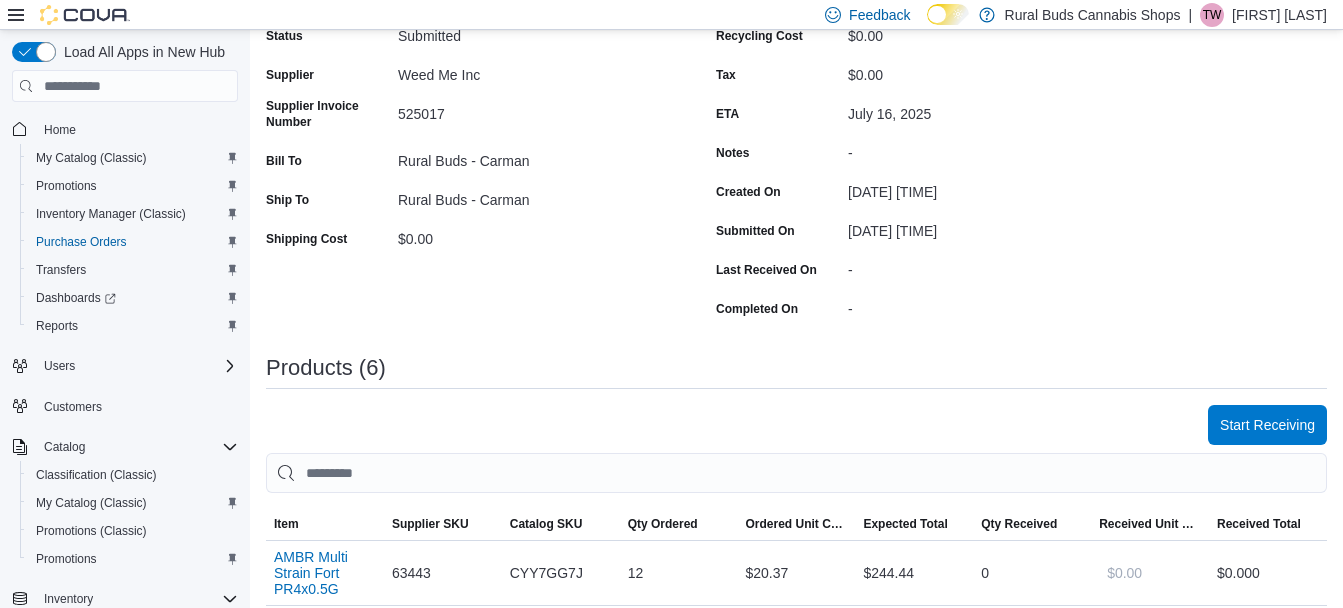 scroll, scrollTop: 200, scrollLeft: 0, axis: vertical 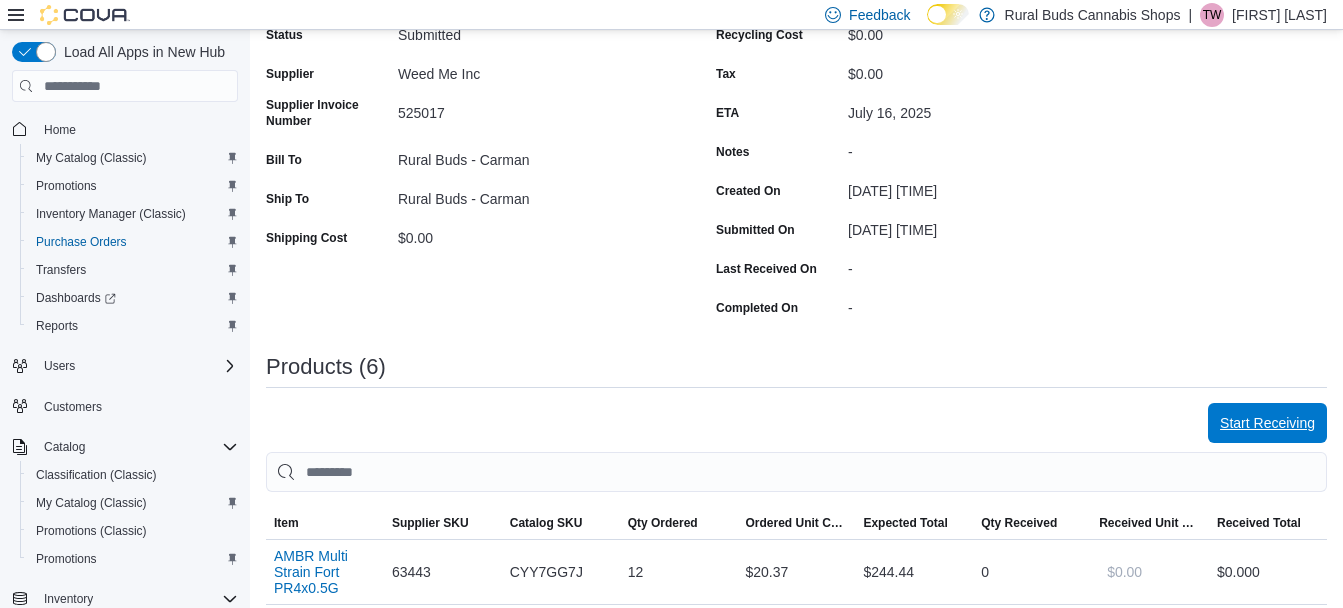 click on "Start Receiving" at bounding box center (1267, 423) 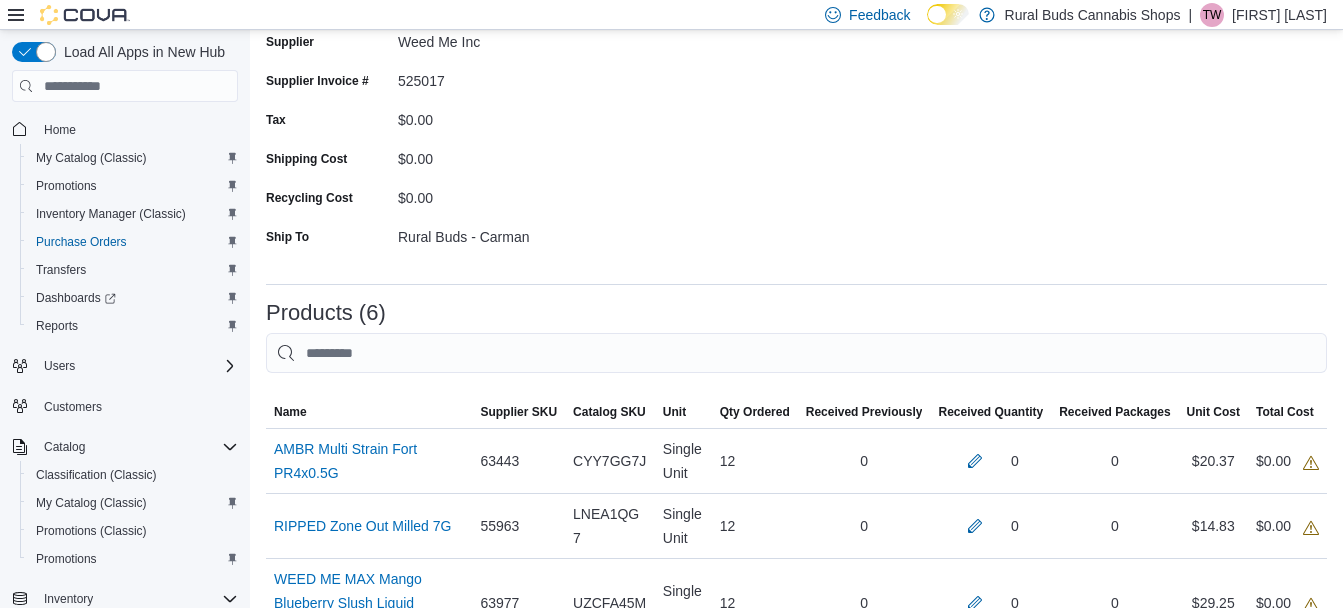 scroll, scrollTop: 200, scrollLeft: 0, axis: vertical 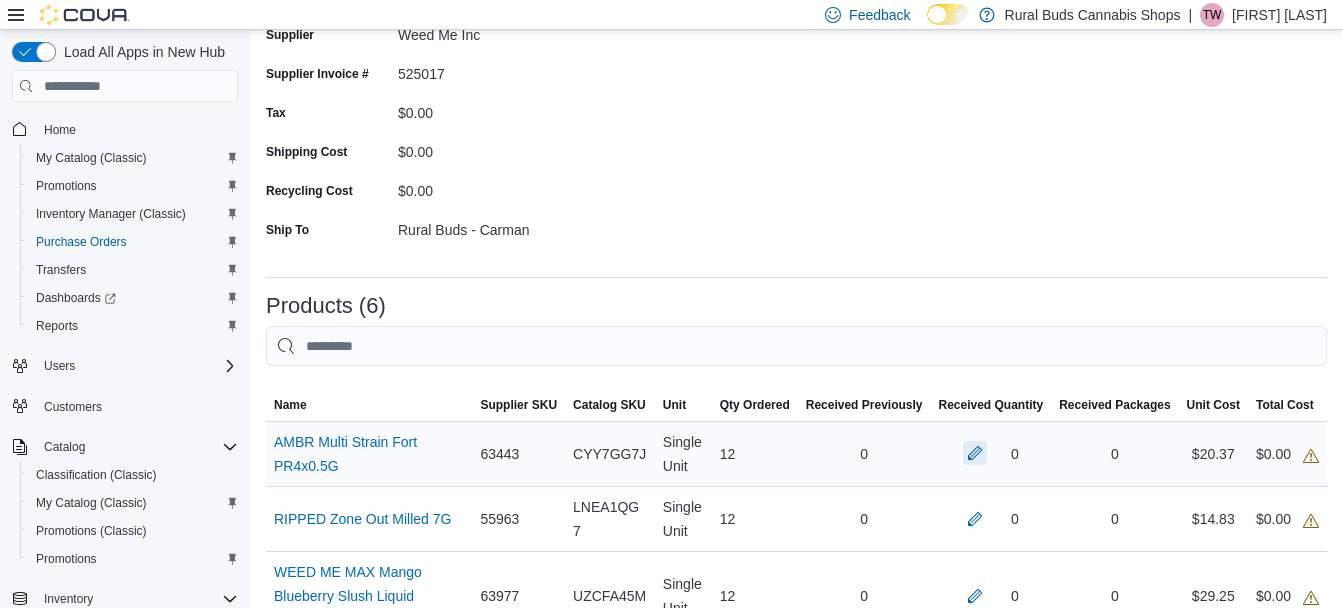 click at bounding box center [975, 453] 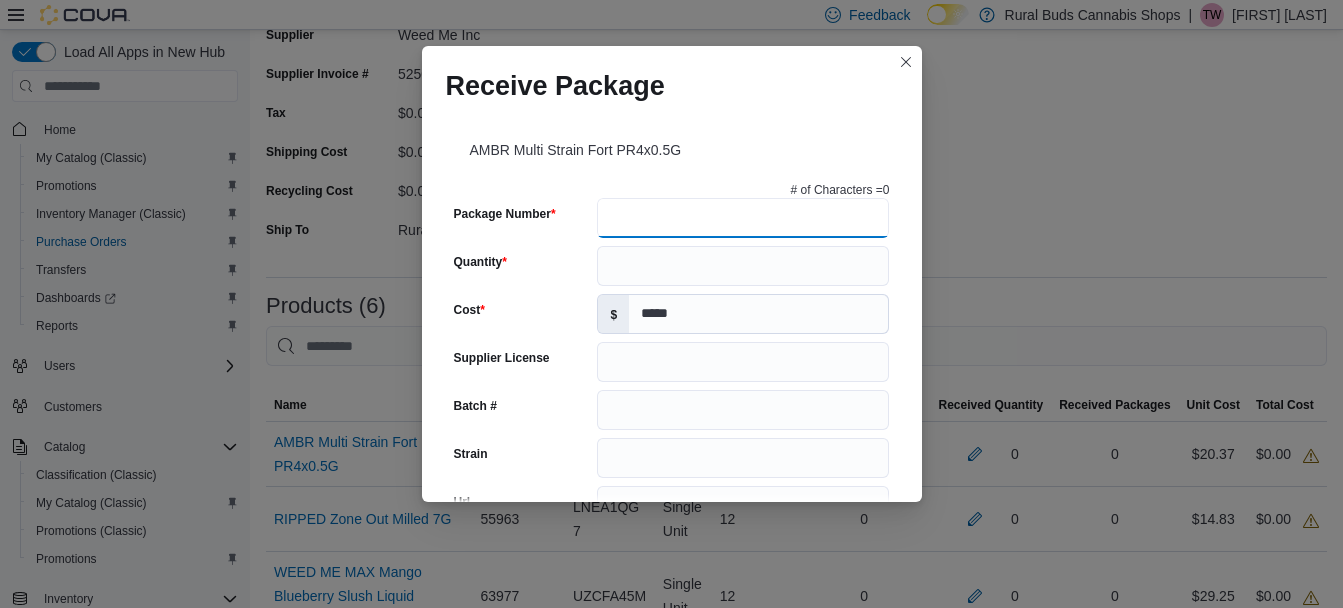 click on "Package Number" at bounding box center (743, 218) 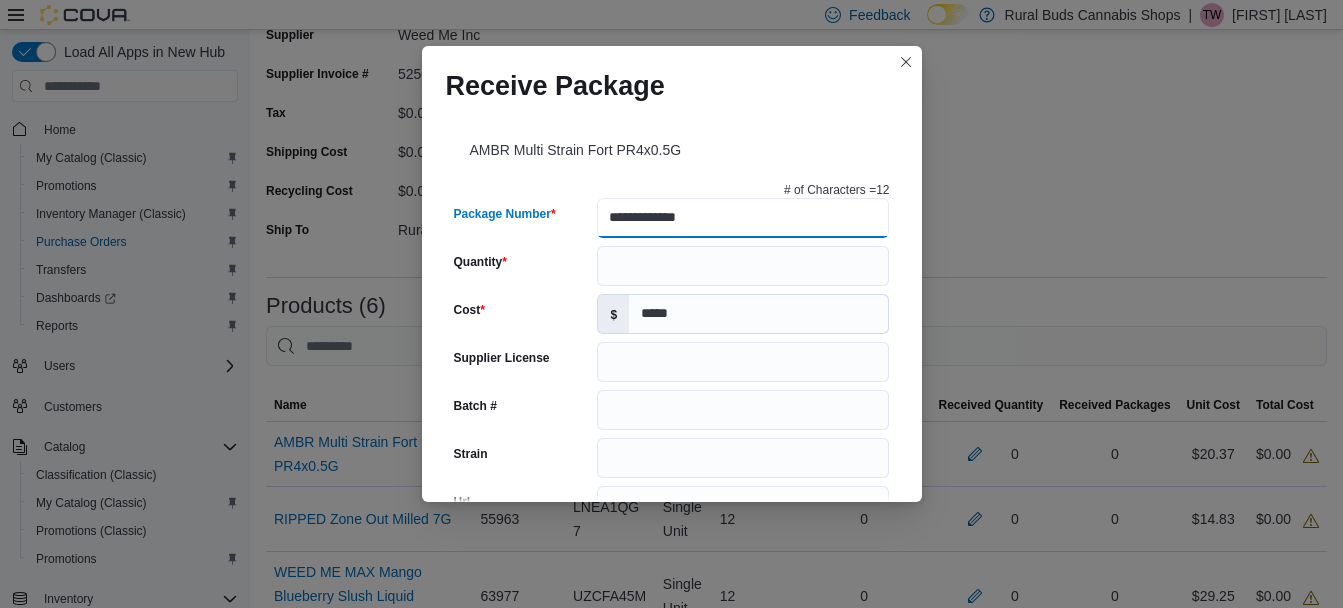 type on "**********" 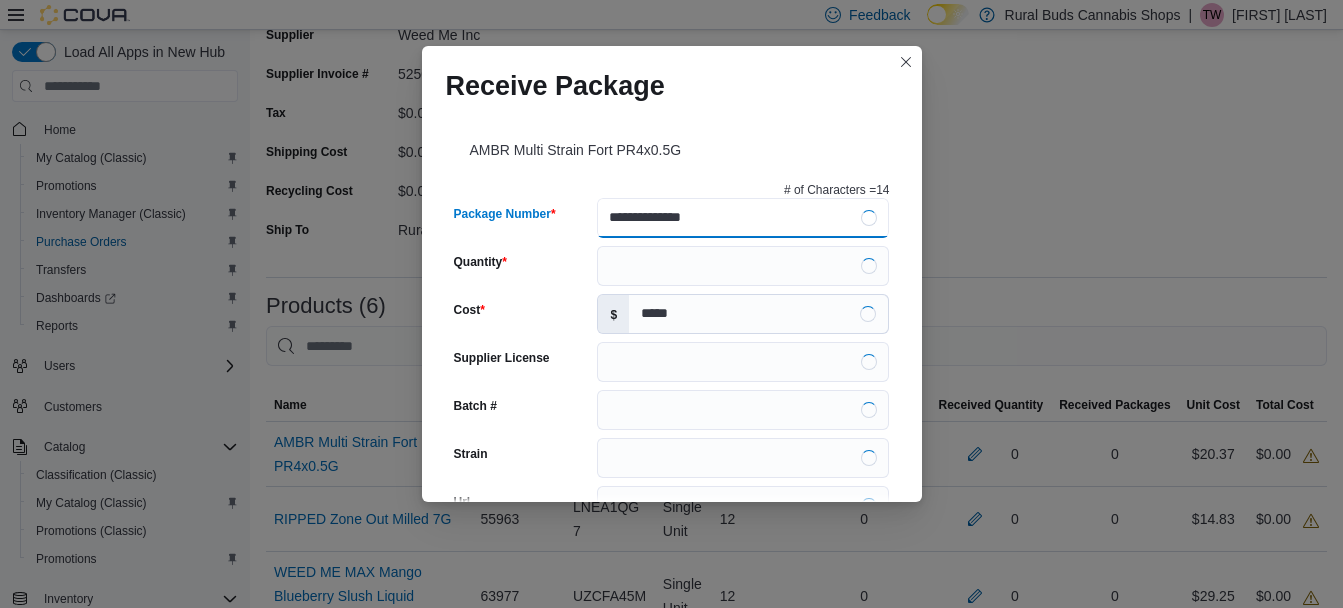 type on "**********" 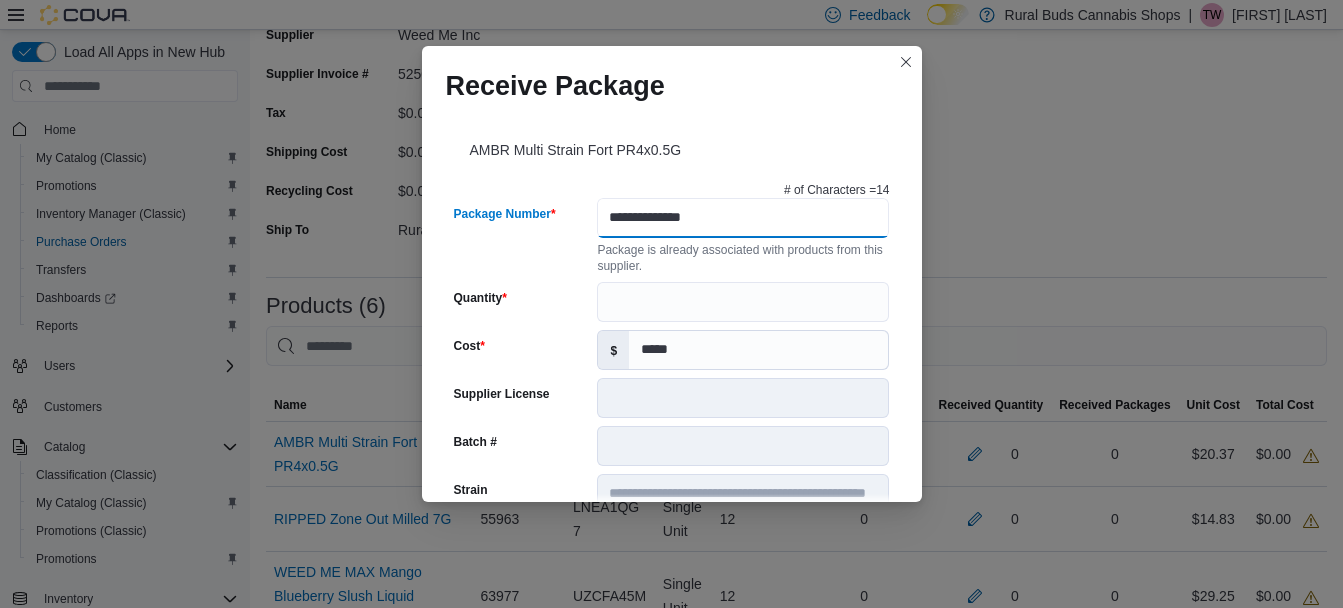 type on "**********" 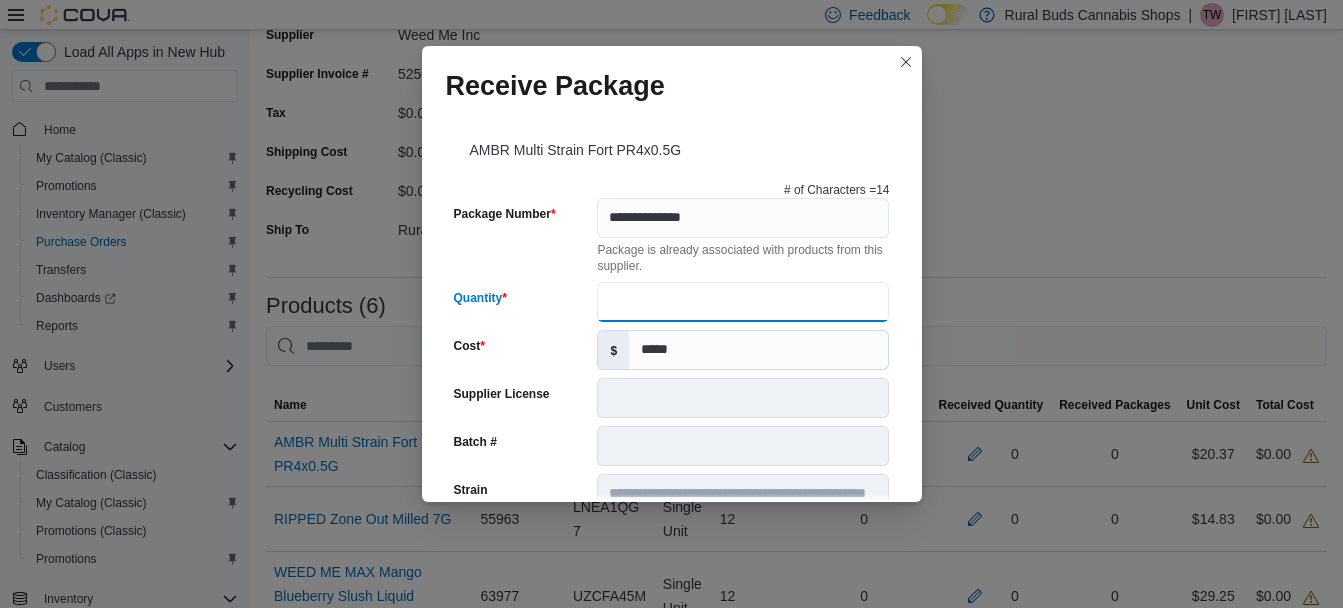 click on "Quantity" at bounding box center (743, 302) 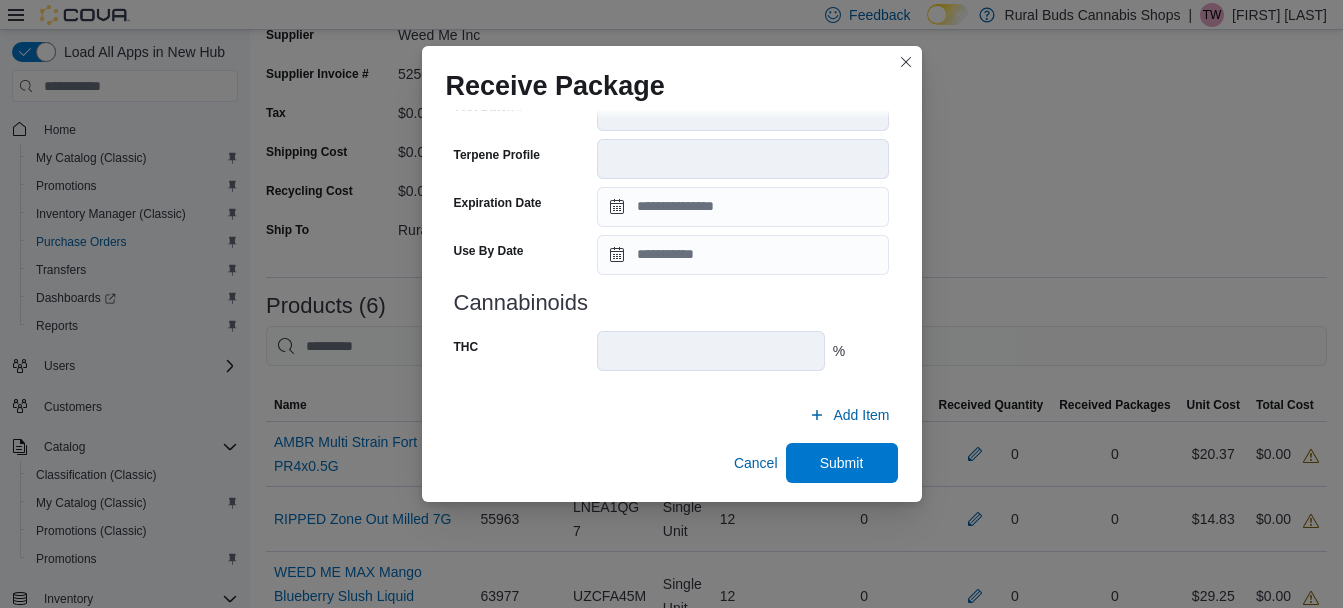 scroll, scrollTop: 724, scrollLeft: 0, axis: vertical 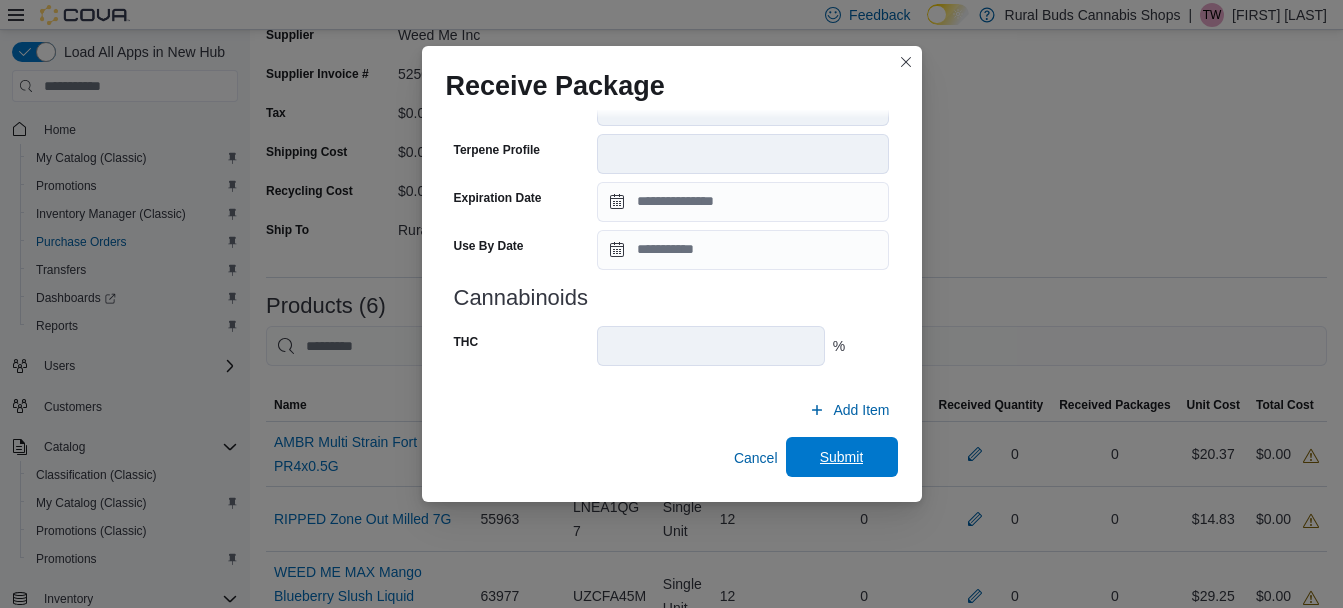 click on "Submit" at bounding box center [842, 457] 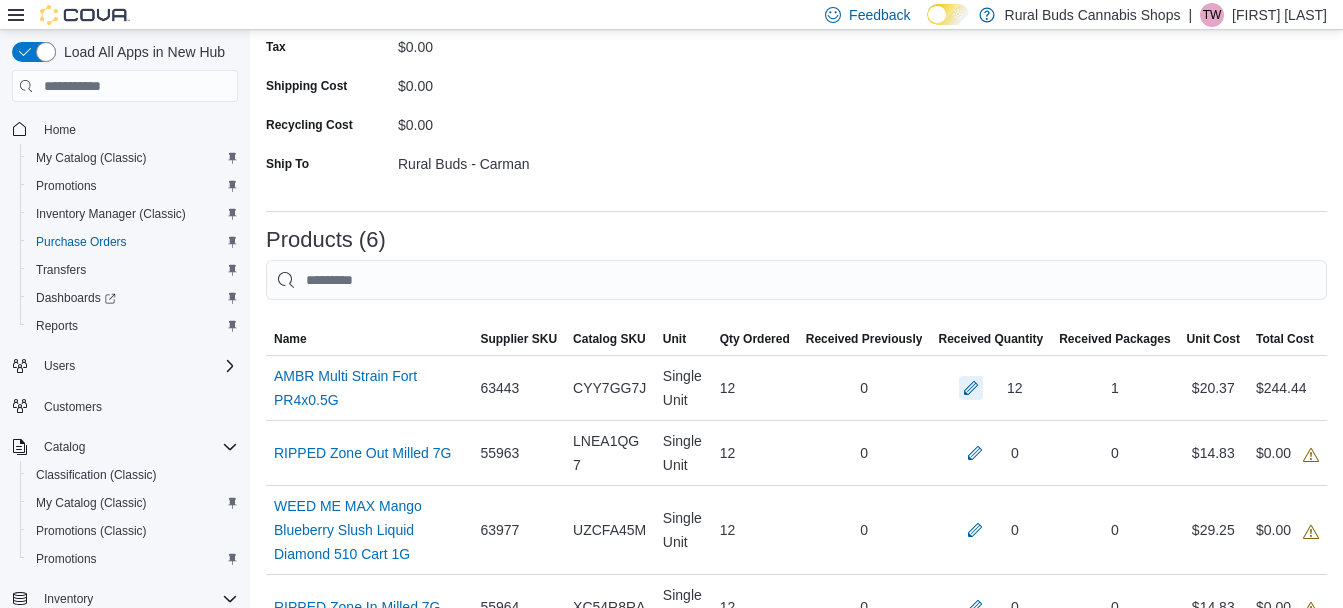 scroll, scrollTop: 300, scrollLeft: 0, axis: vertical 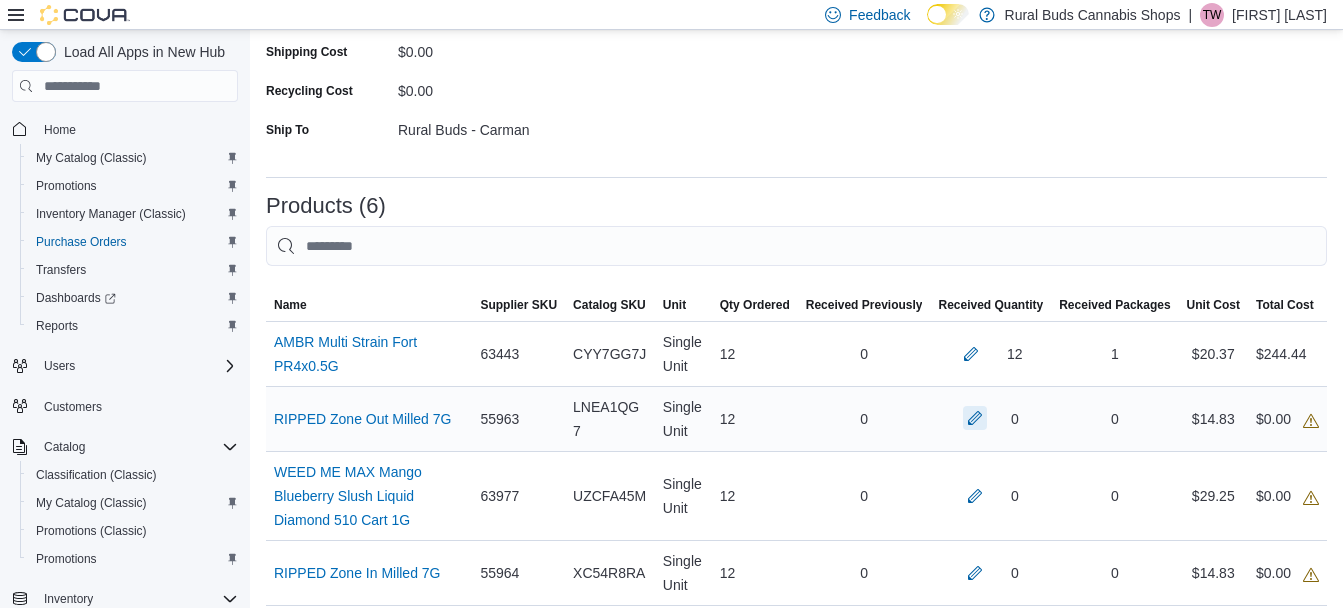 click at bounding box center (975, 418) 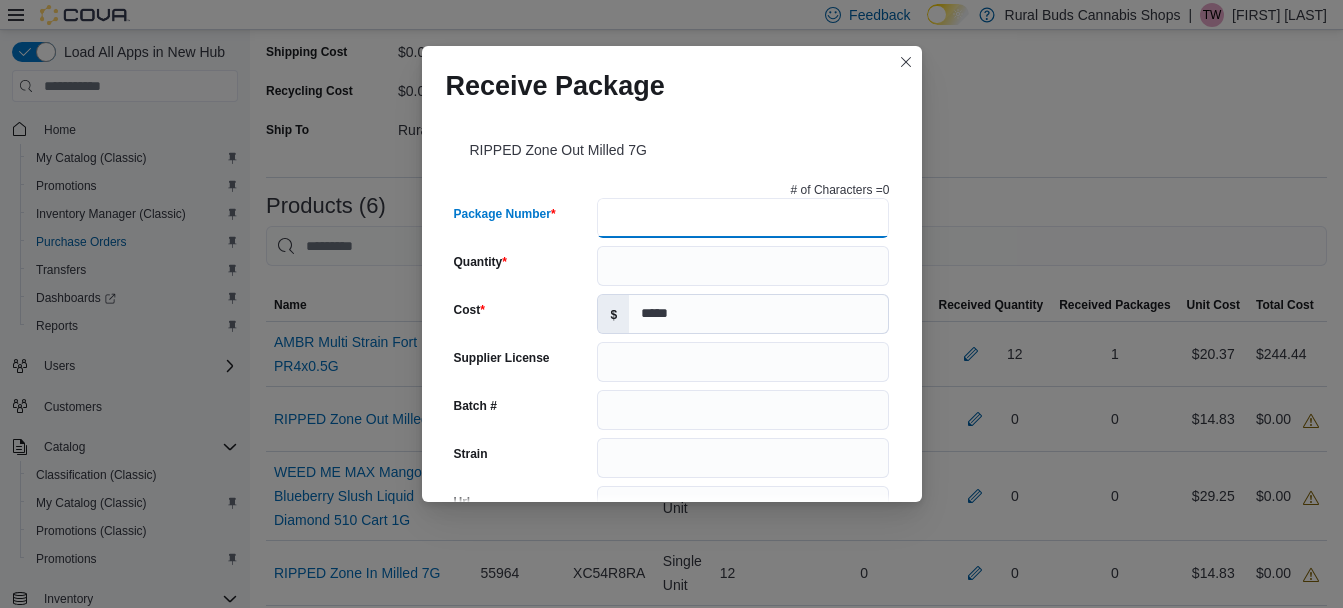 click on "Package Number" at bounding box center [743, 218] 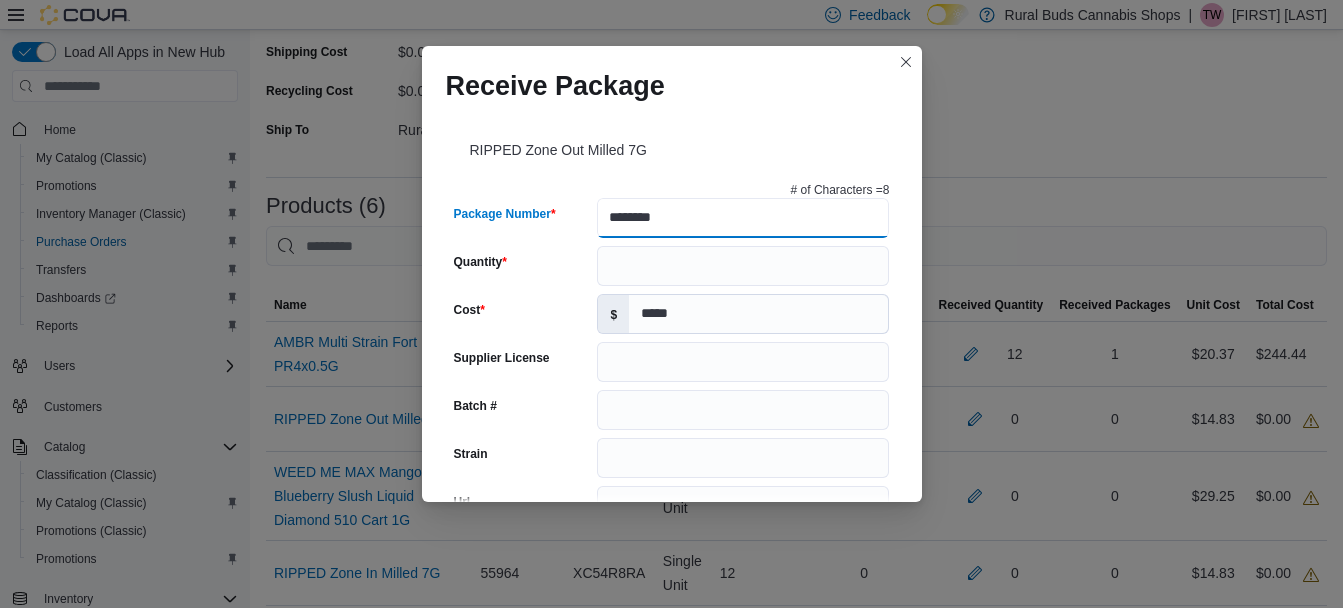 type on "*********" 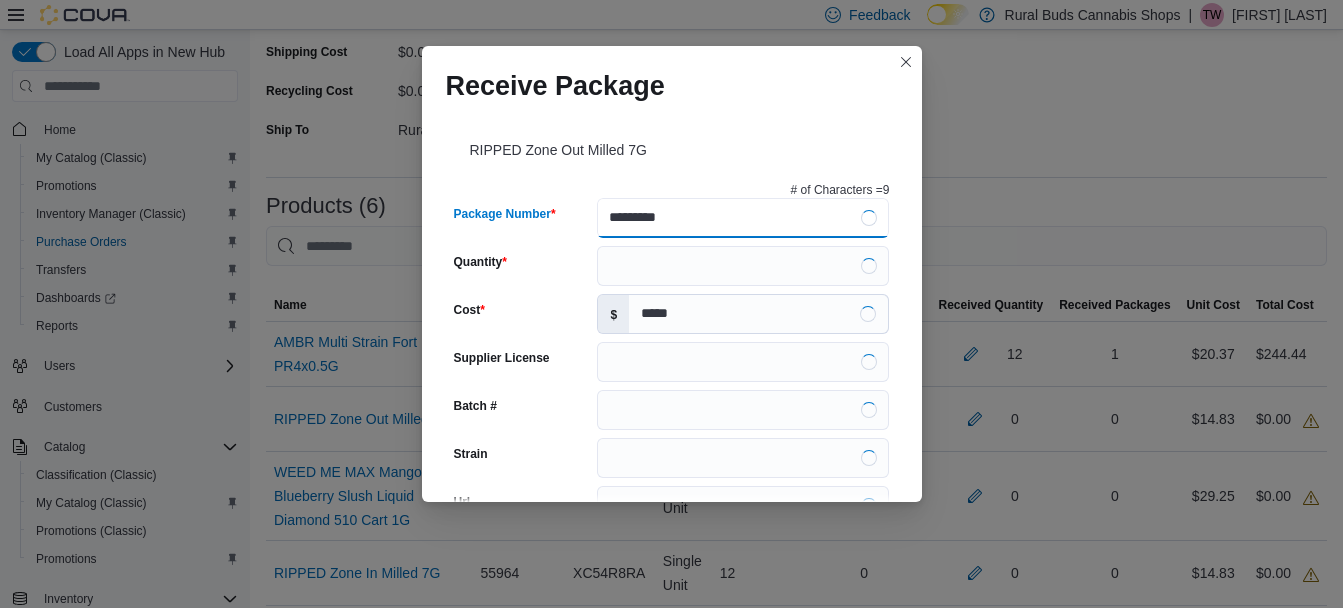 type on "******" 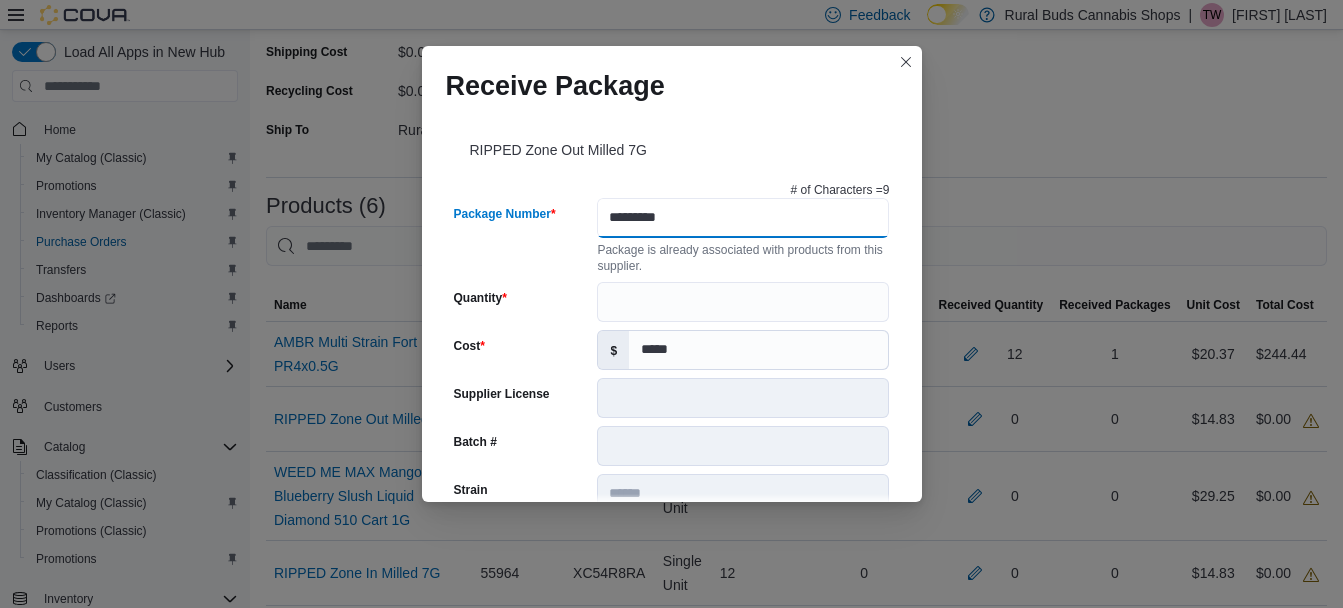 type on "*********" 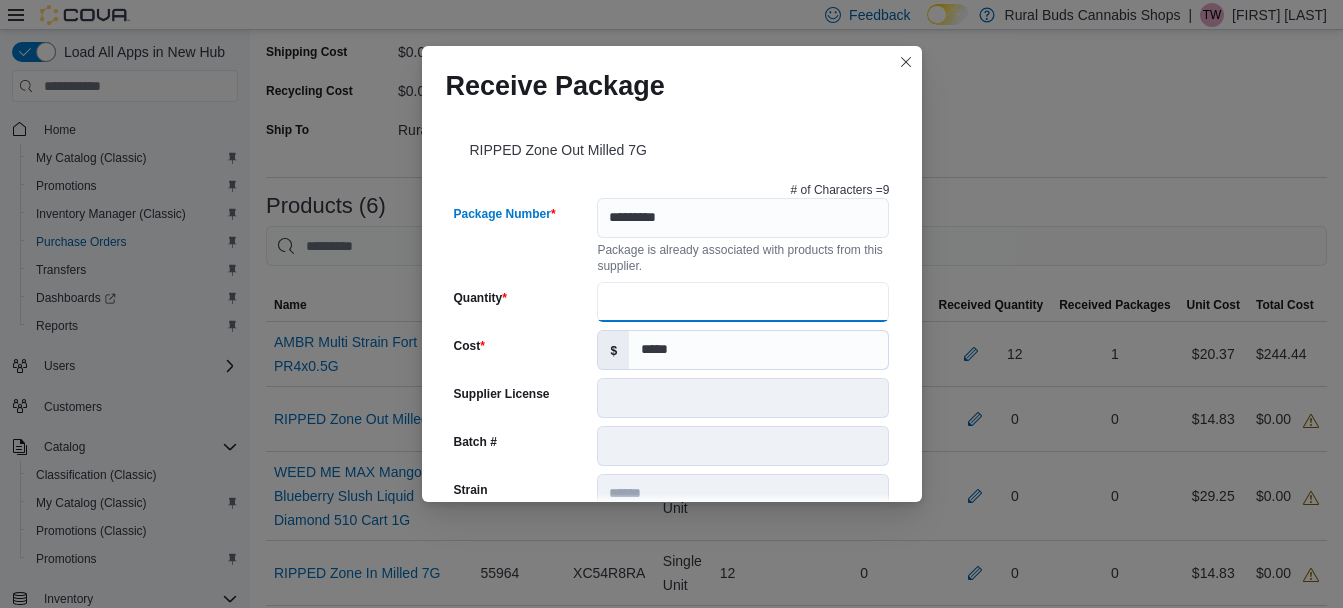click on "Quantity" at bounding box center (743, 302) 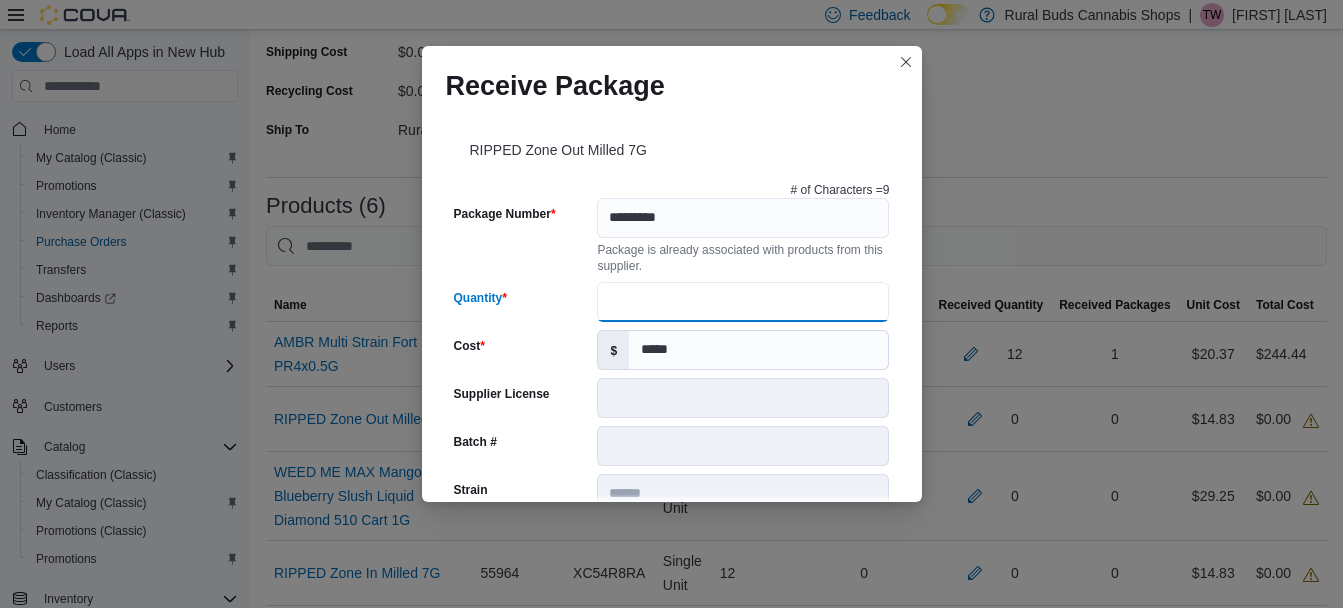 type on "**" 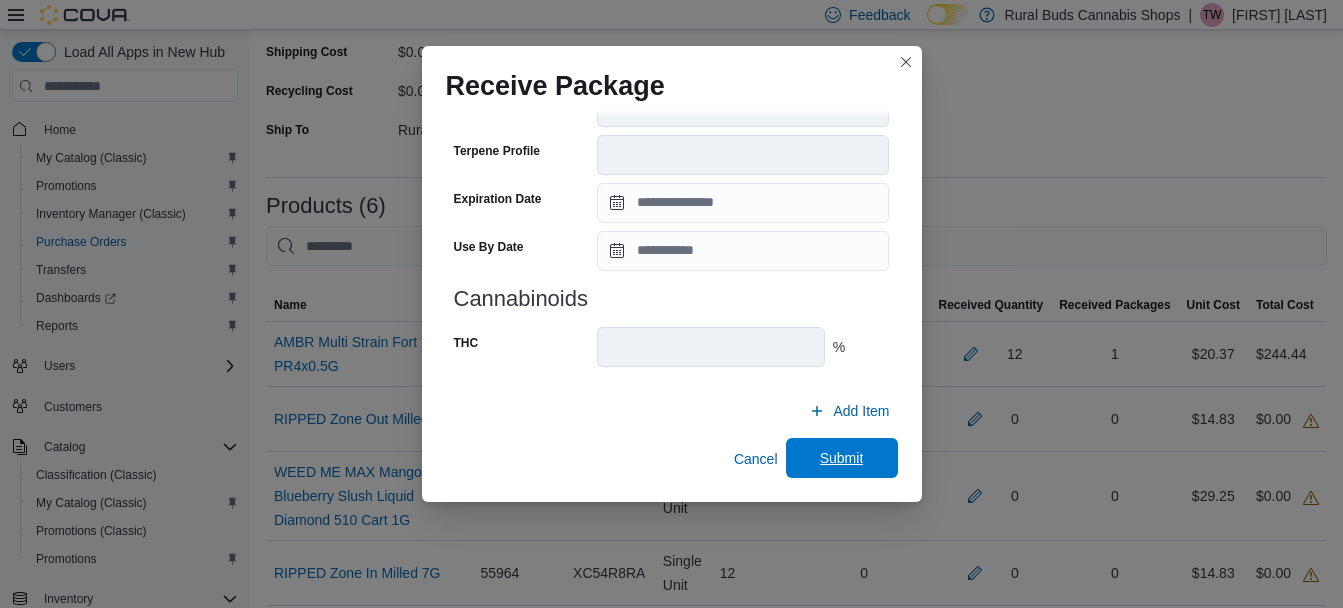 scroll, scrollTop: 724, scrollLeft: 0, axis: vertical 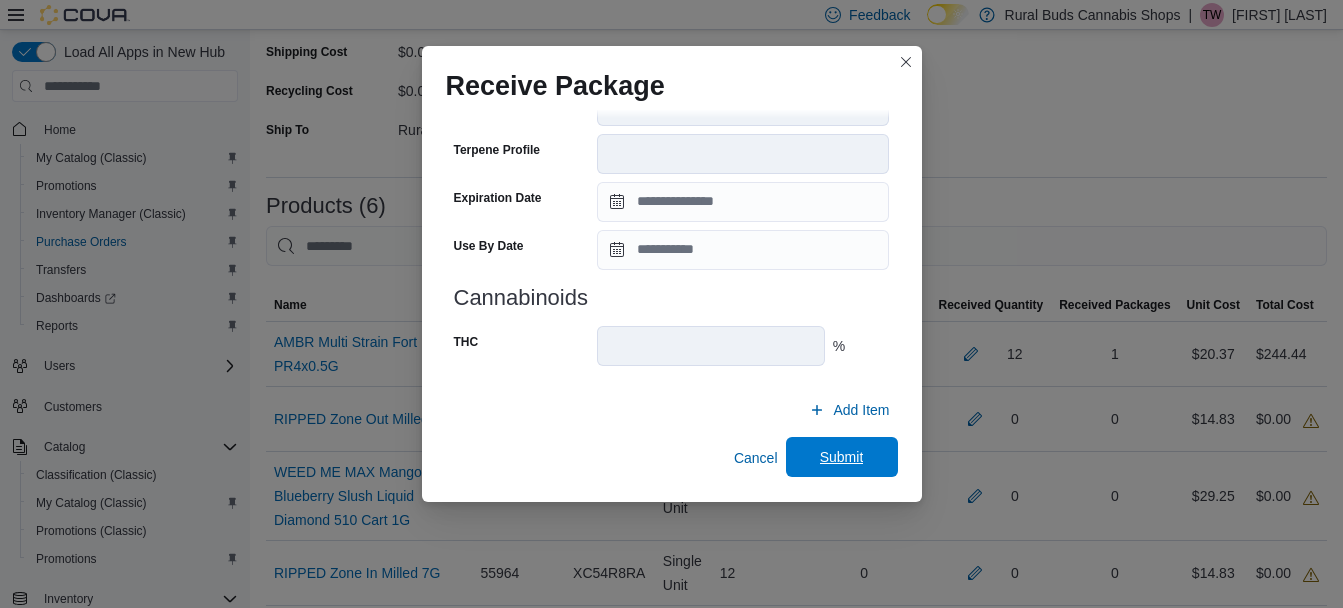 click on "Submit" at bounding box center (842, 457) 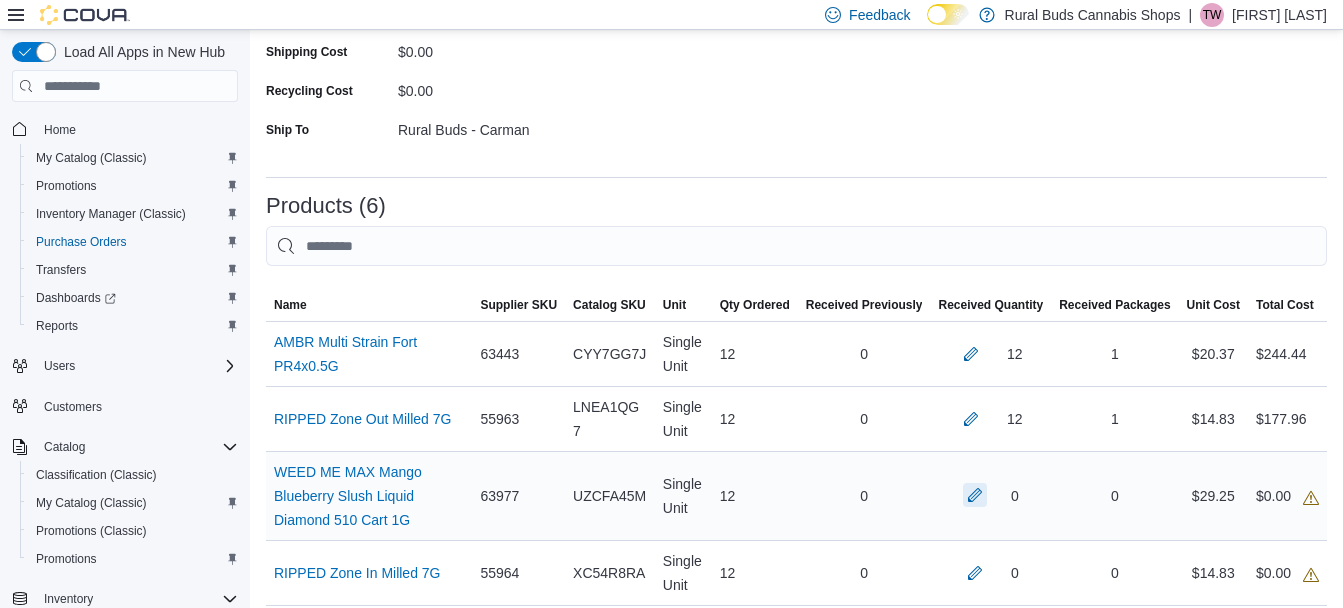 click at bounding box center (975, 495) 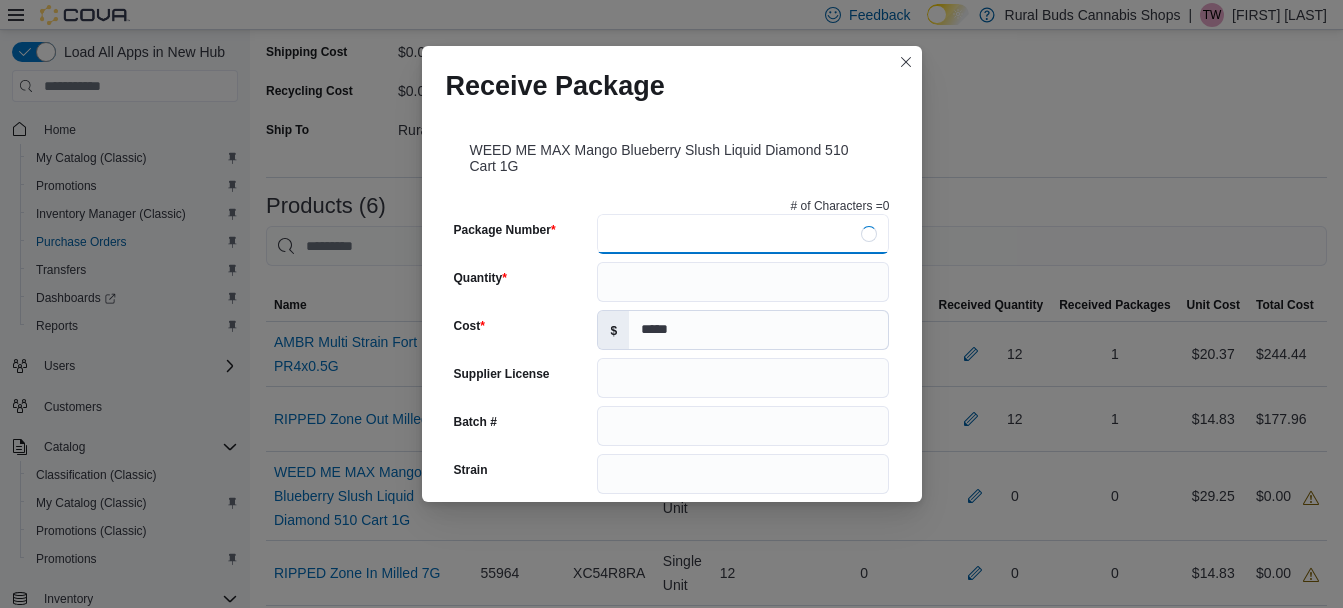 click on "Package Number" at bounding box center (743, 234) 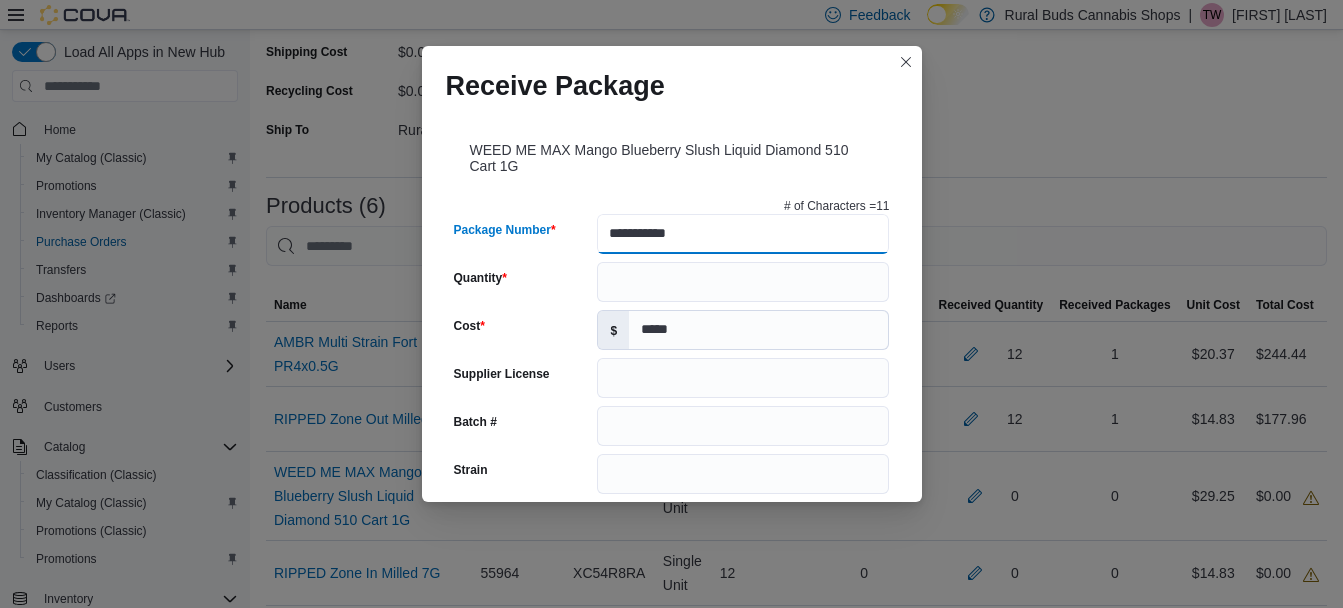 type on "**********" 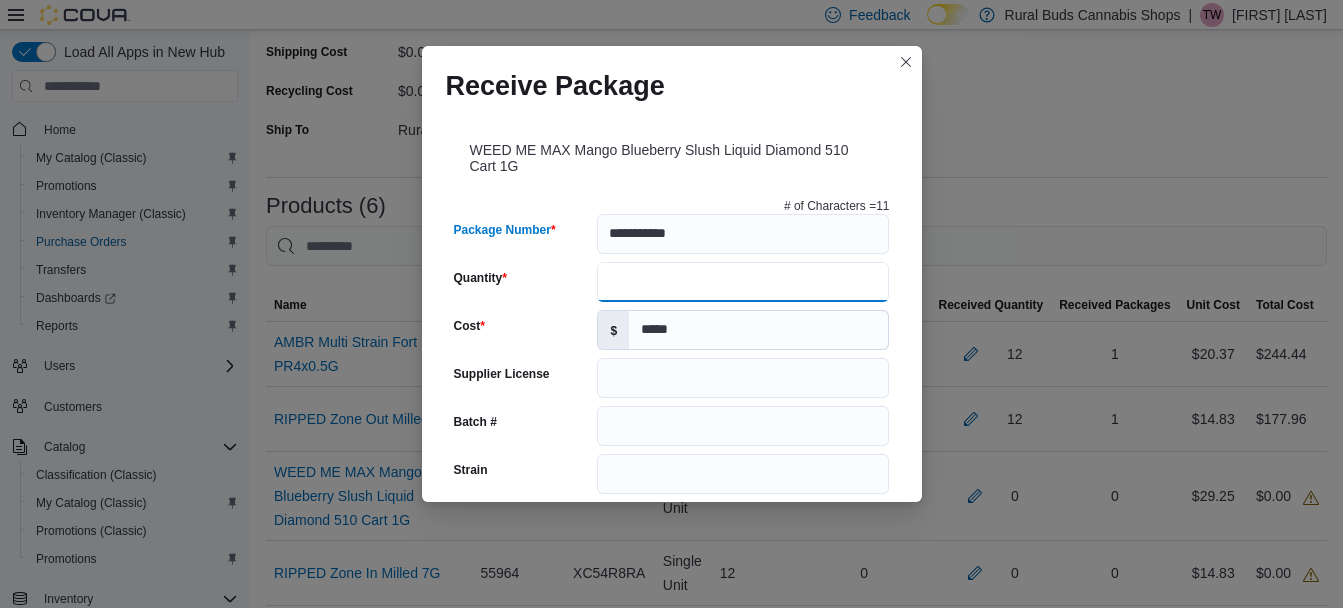 click on "Quantity" at bounding box center (743, 282) 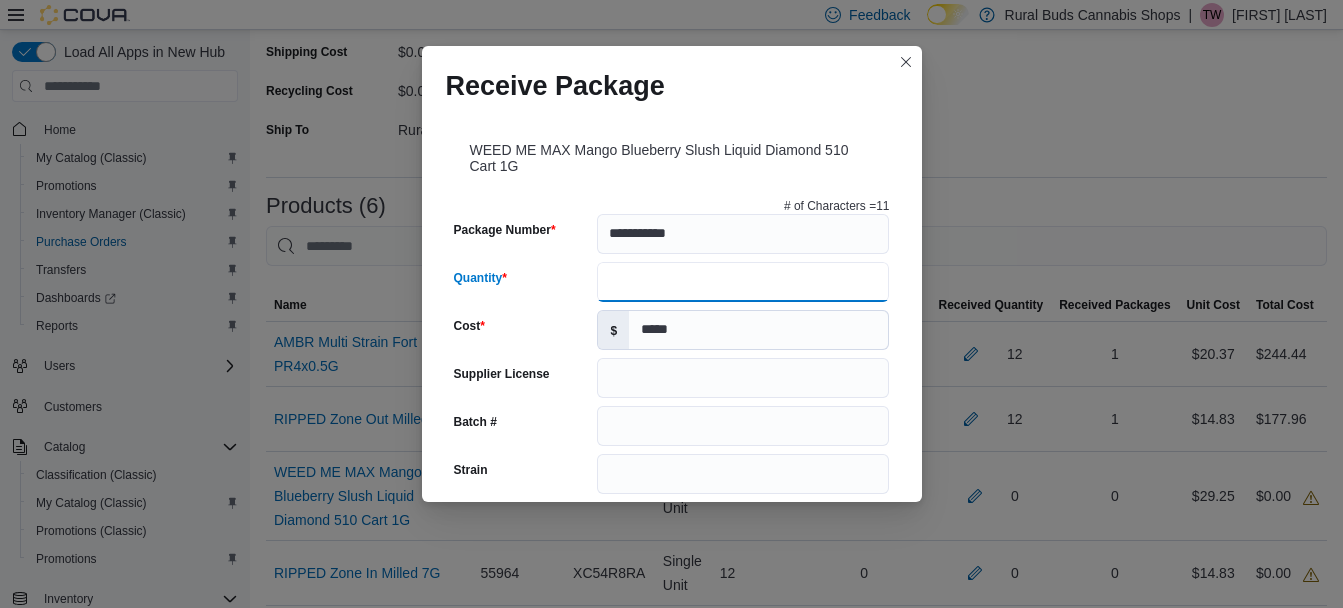 type on "**" 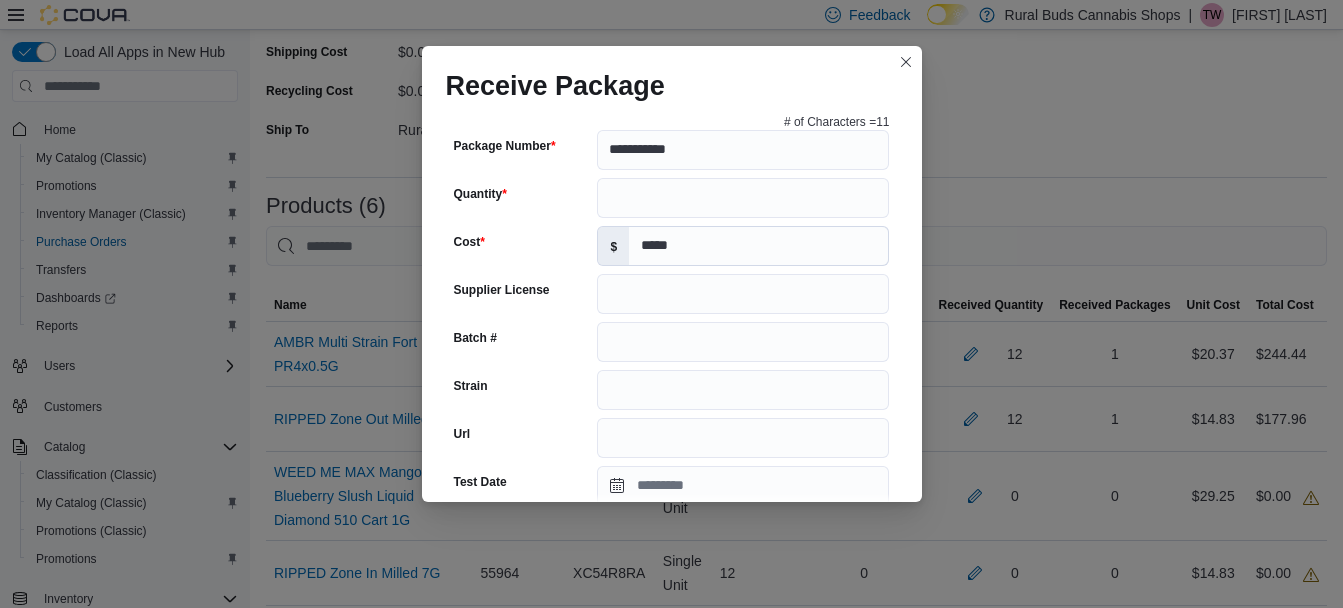scroll, scrollTop: 200, scrollLeft: 0, axis: vertical 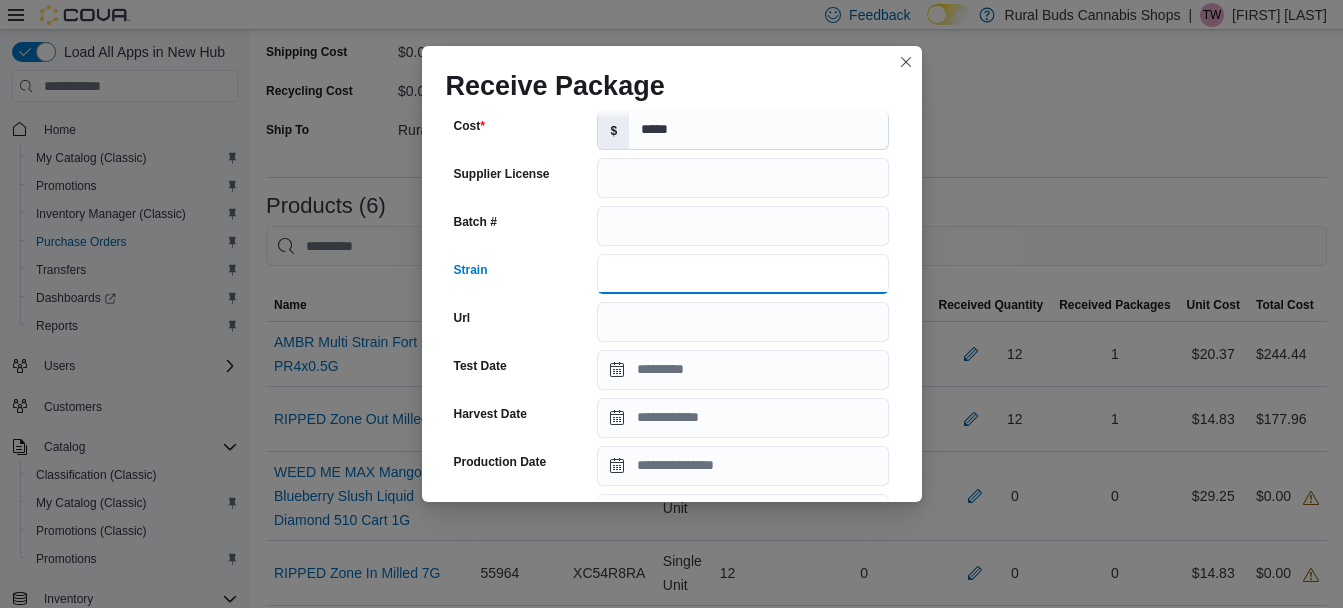 click on "Strain" at bounding box center (743, 274) 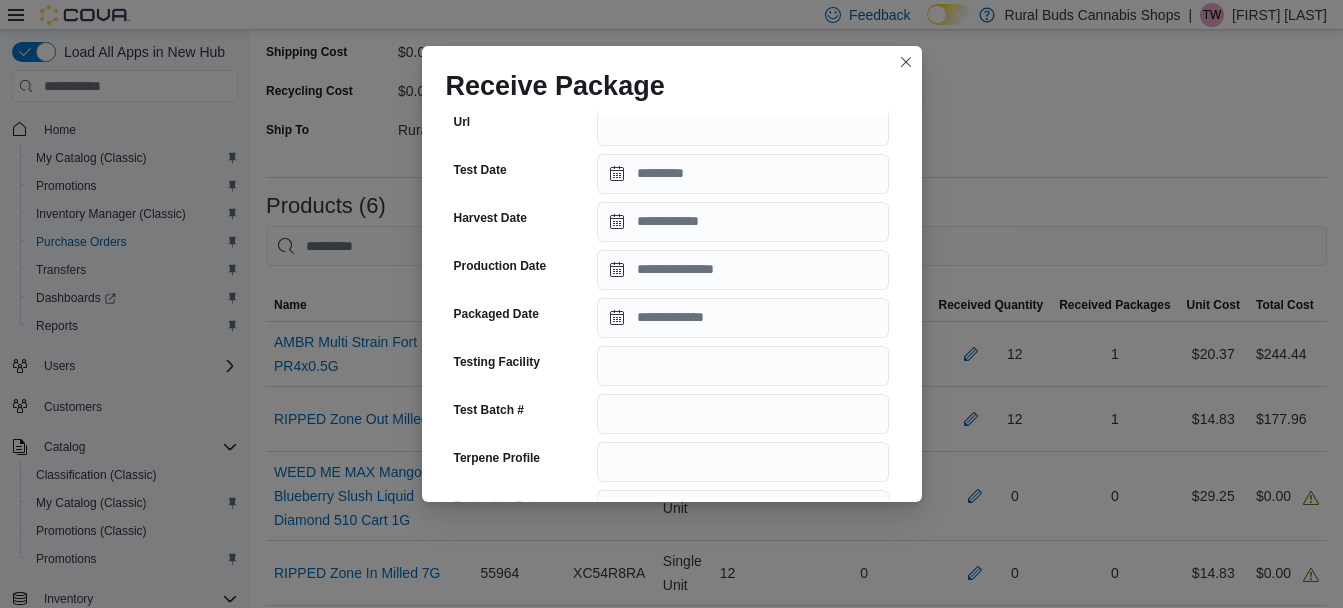 scroll, scrollTop: 400, scrollLeft: 0, axis: vertical 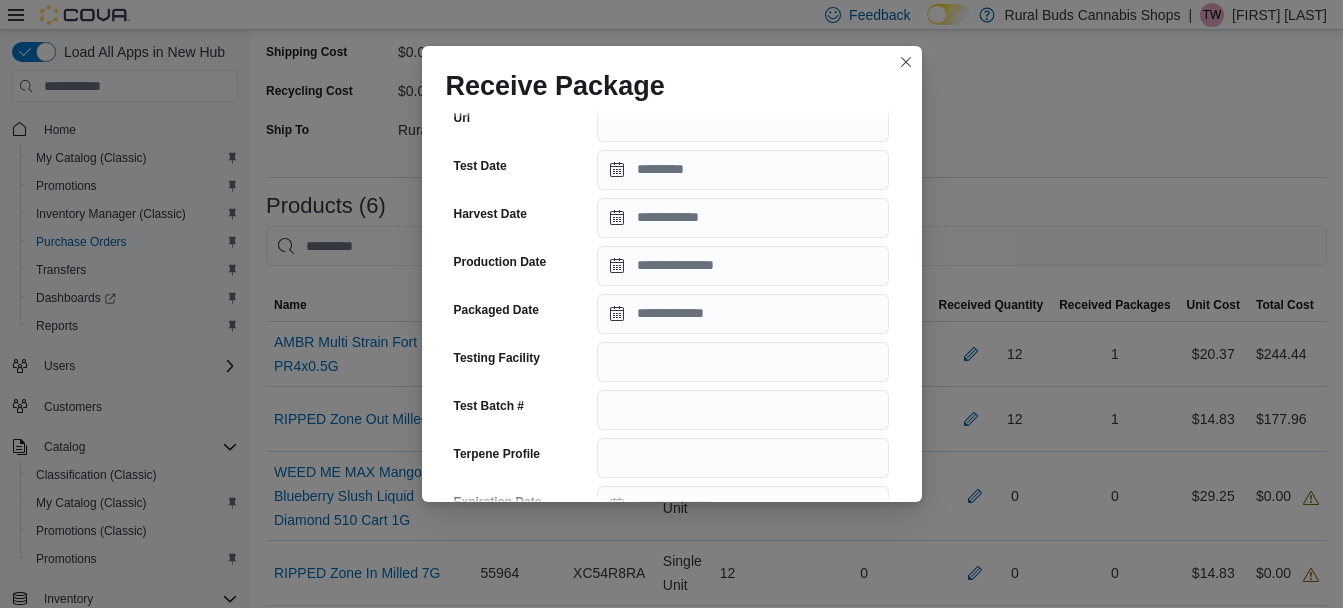 type on "******" 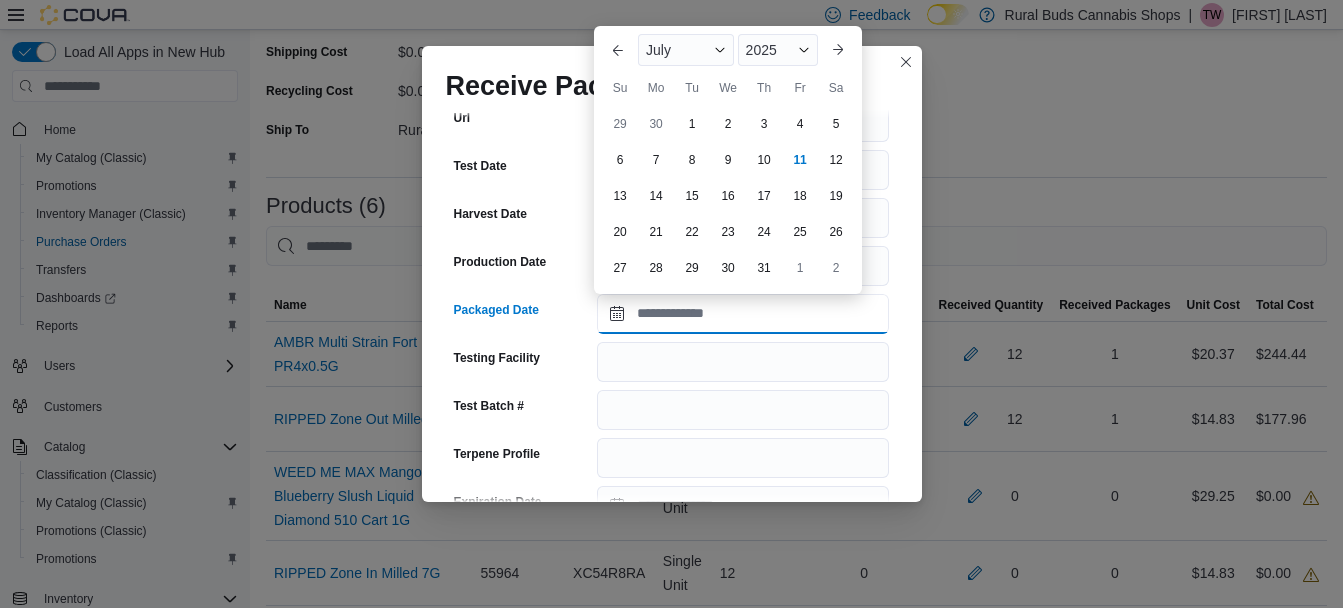 click on "Packaged Date" at bounding box center [743, 314] 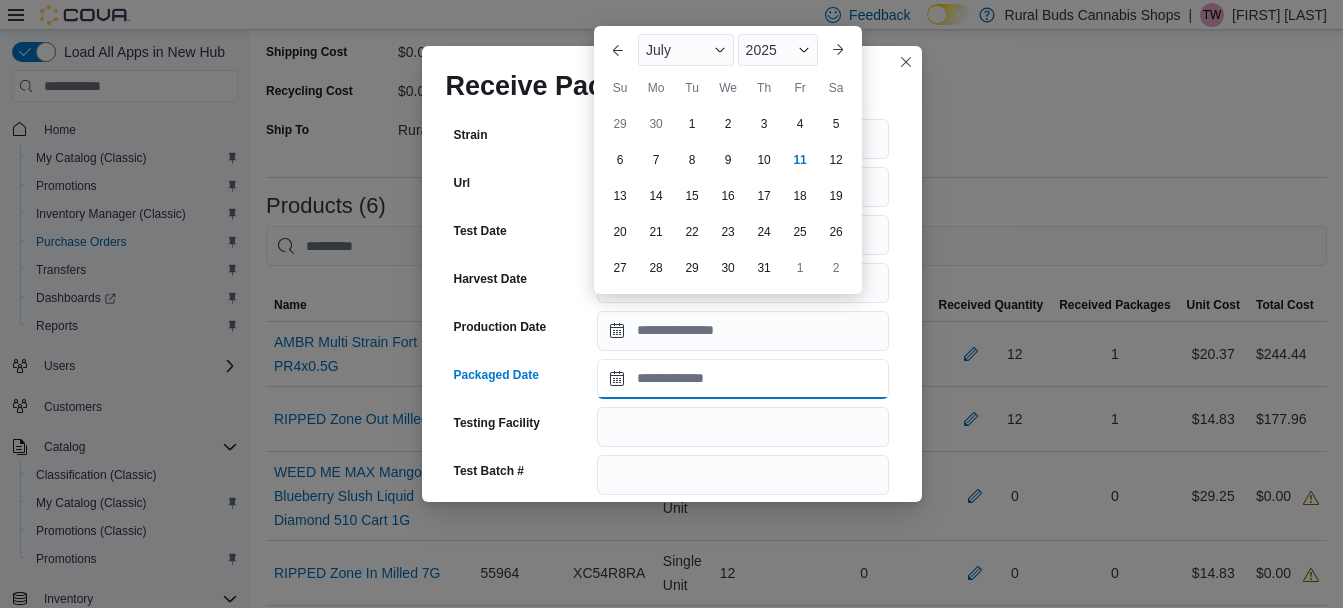 scroll, scrollTop: 300, scrollLeft: 0, axis: vertical 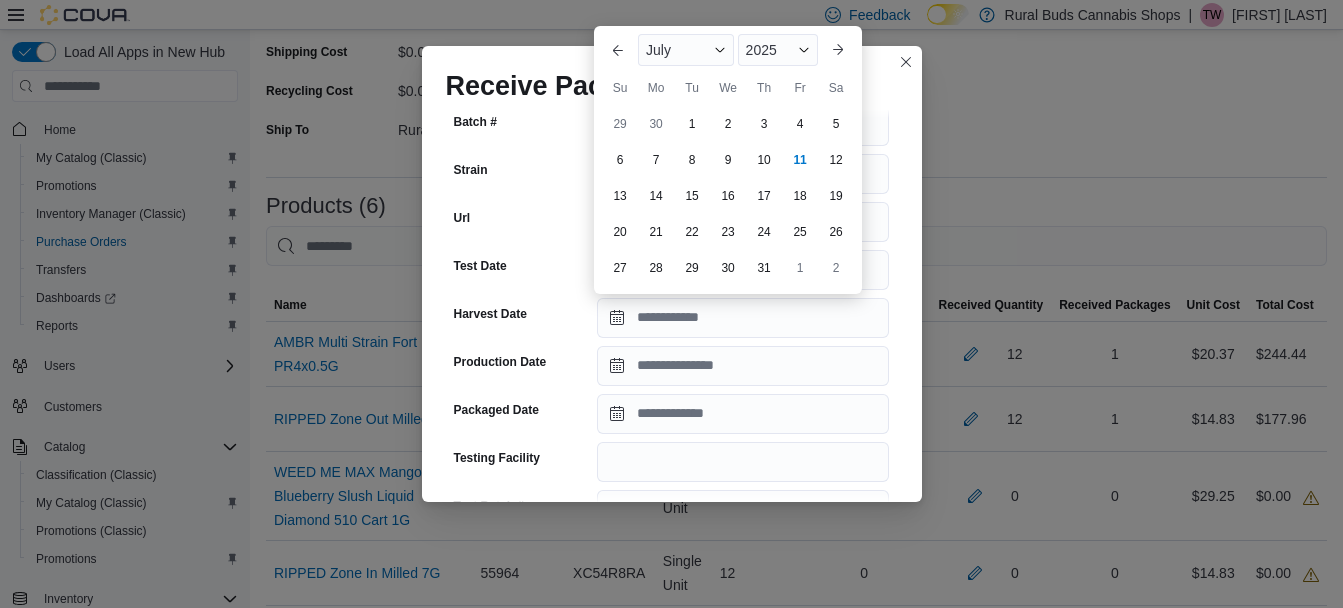 click on "July 2025" at bounding box center [728, 50] 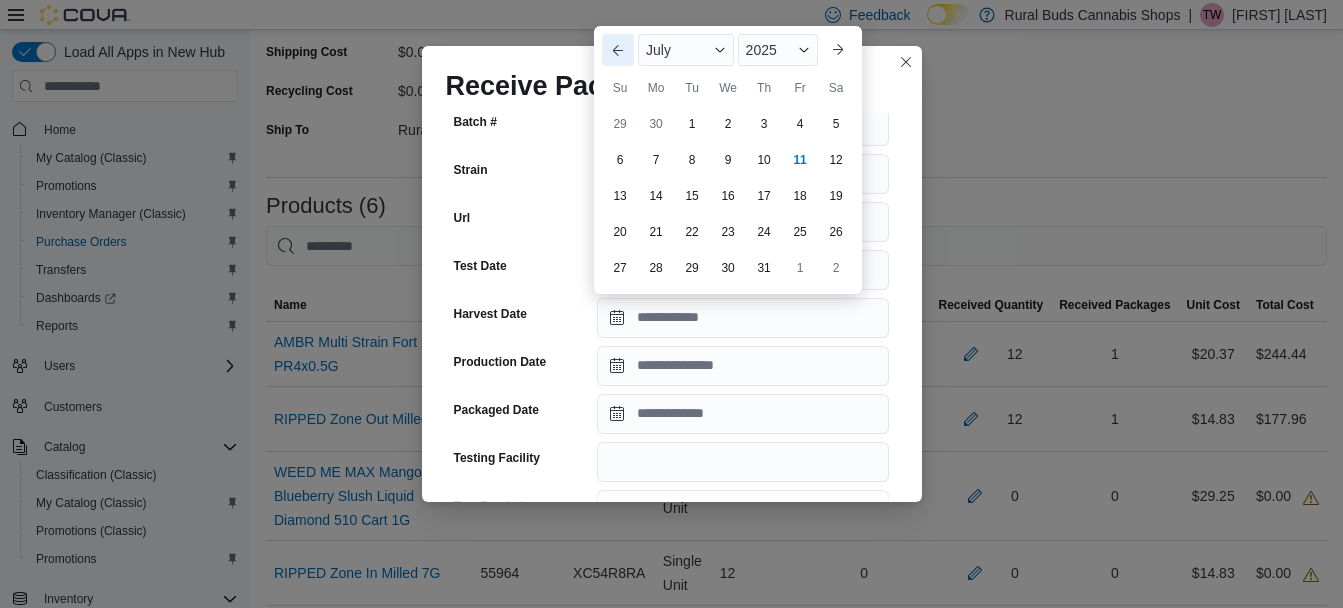 click on "Previous Month" at bounding box center [618, 50] 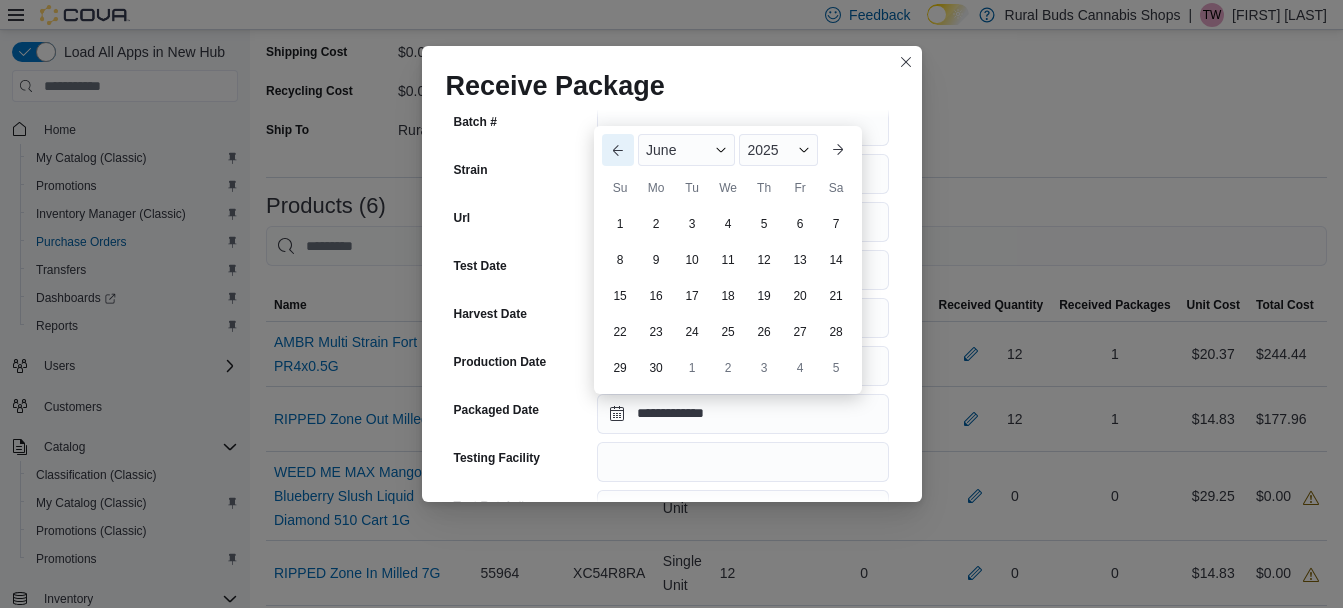click on "Previous Month" at bounding box center (618, 150) 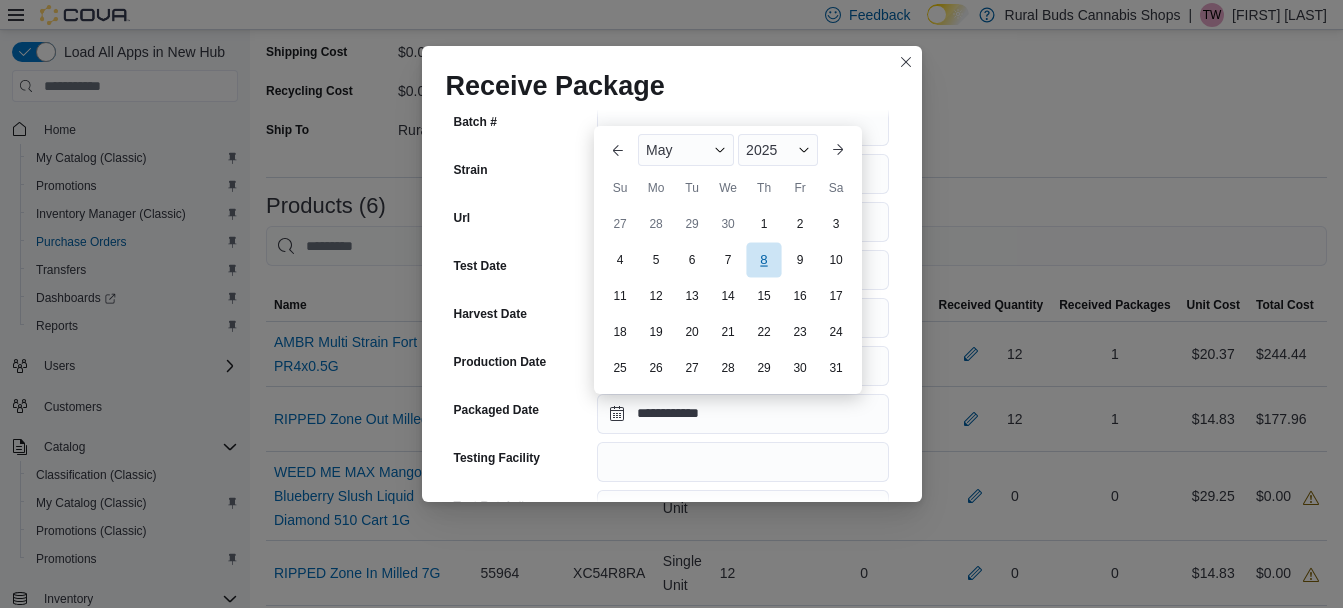 click on "8" at bounding box center [763, 259] 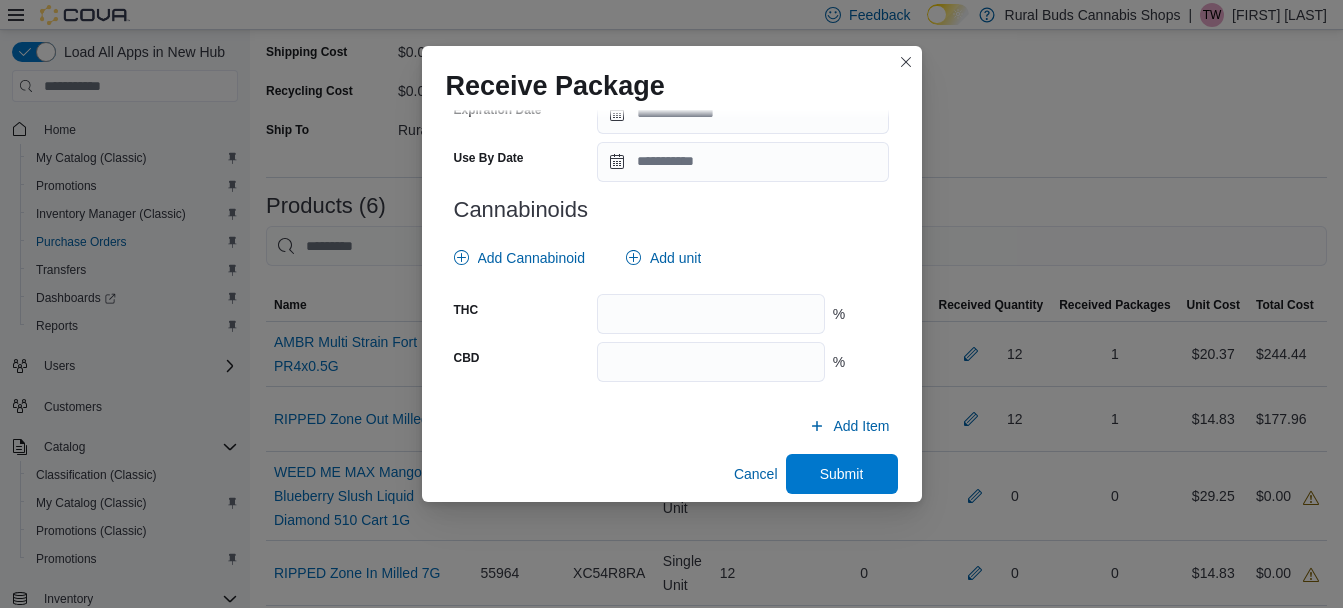 scroll, scrollTop: 800, scrollLeft: 0, axis: vertical 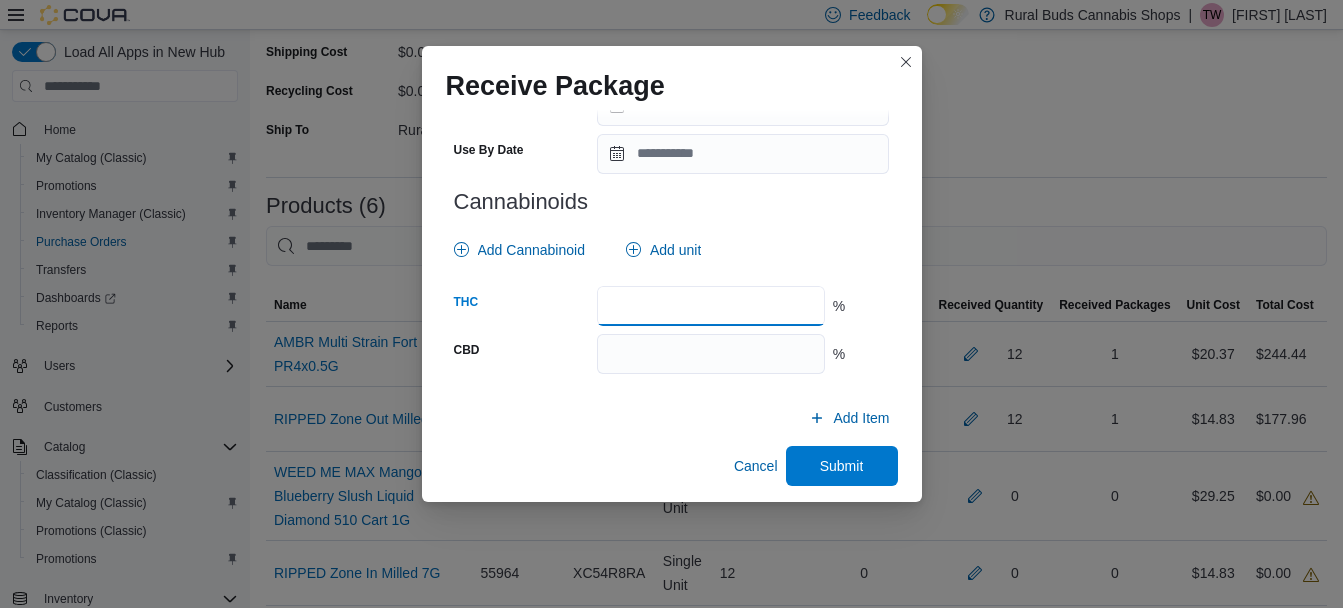 click at bounding box center [710, 306] 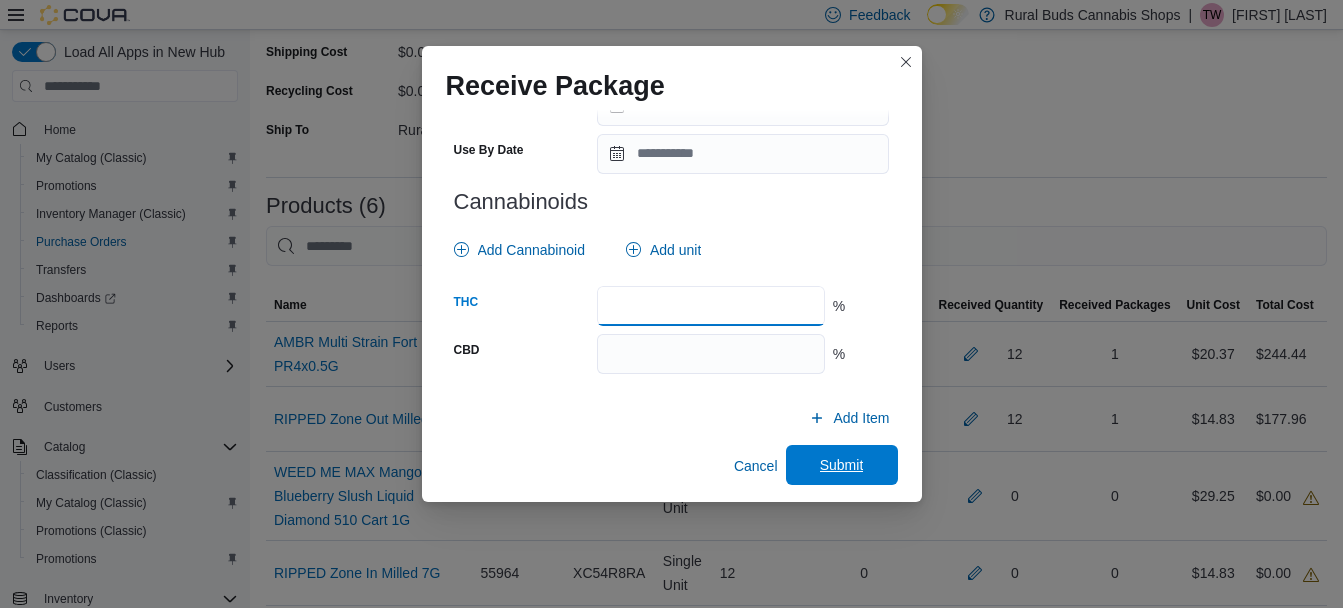 type on "**" 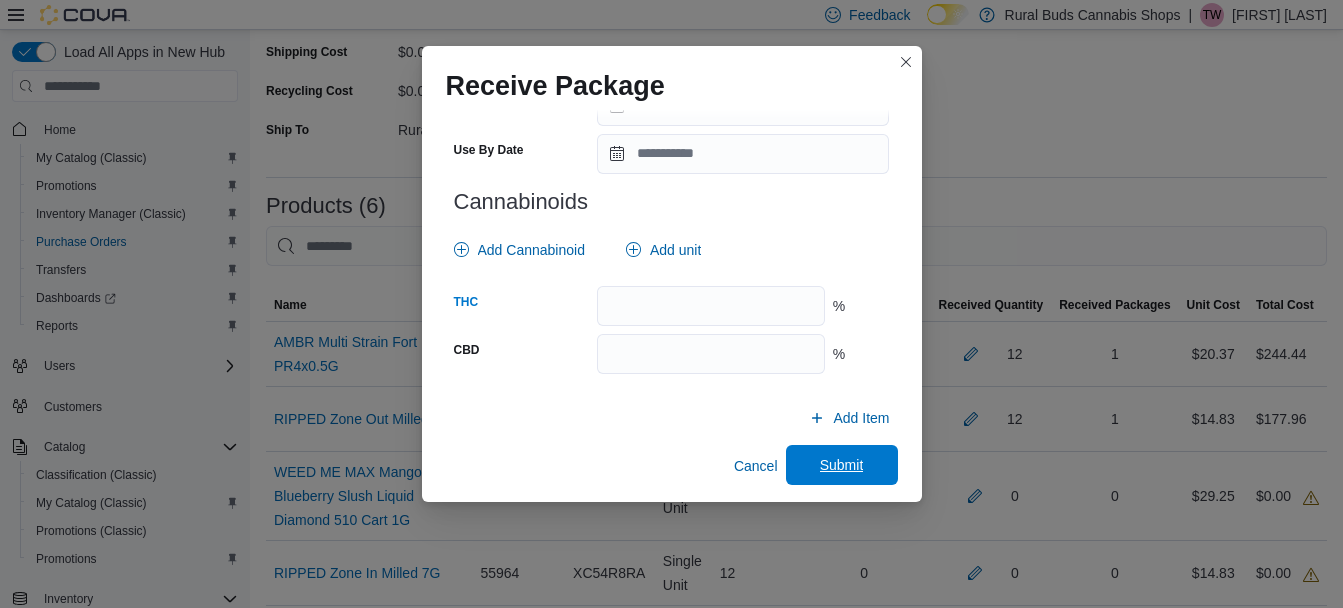 click on "Submit" at bounding box center [842, 465] 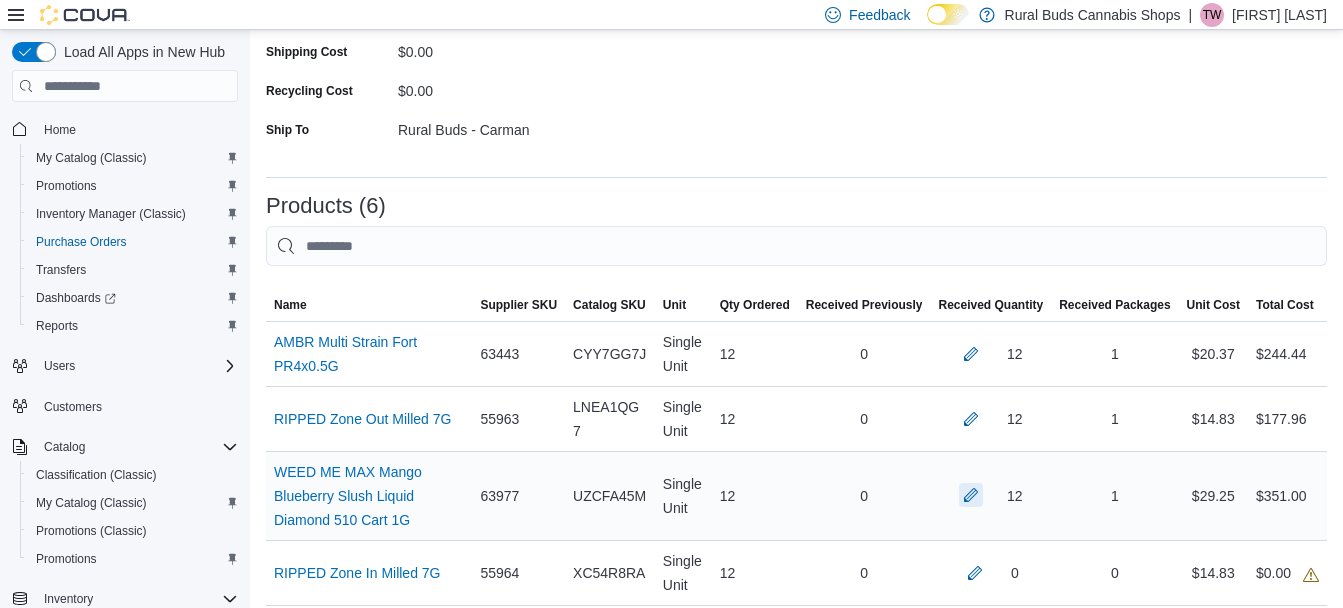 scroll, scrollTop: 400, scrollLeft: 0, axis: vertical 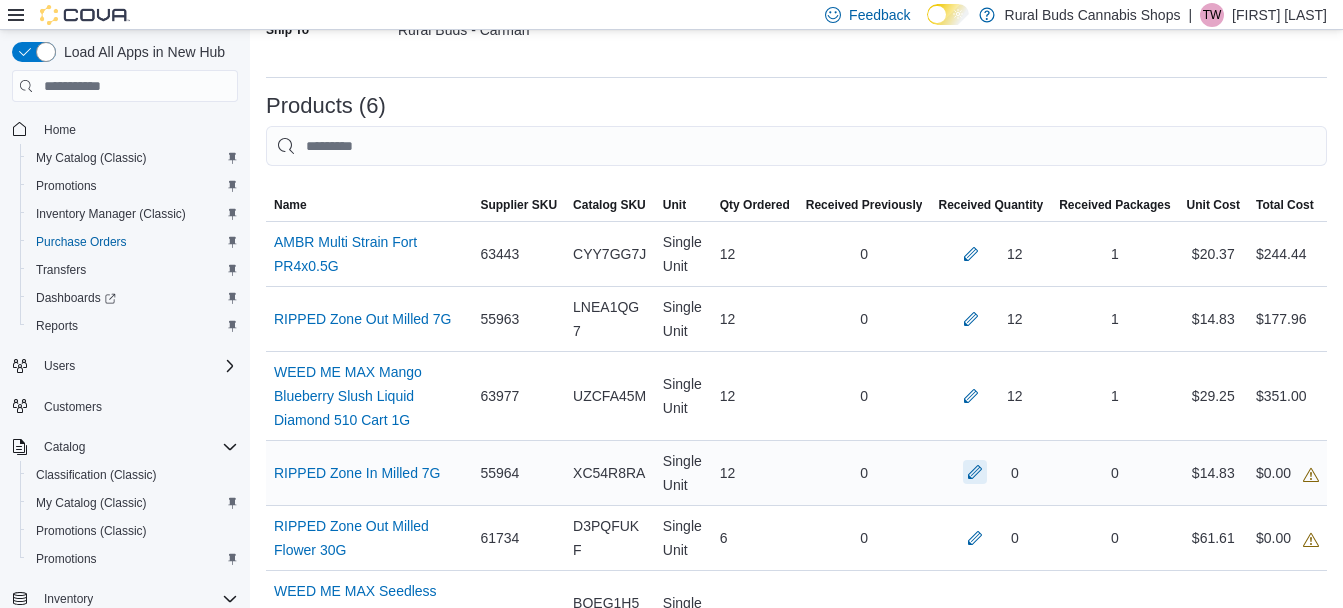 click at bounding box center (975, 472) 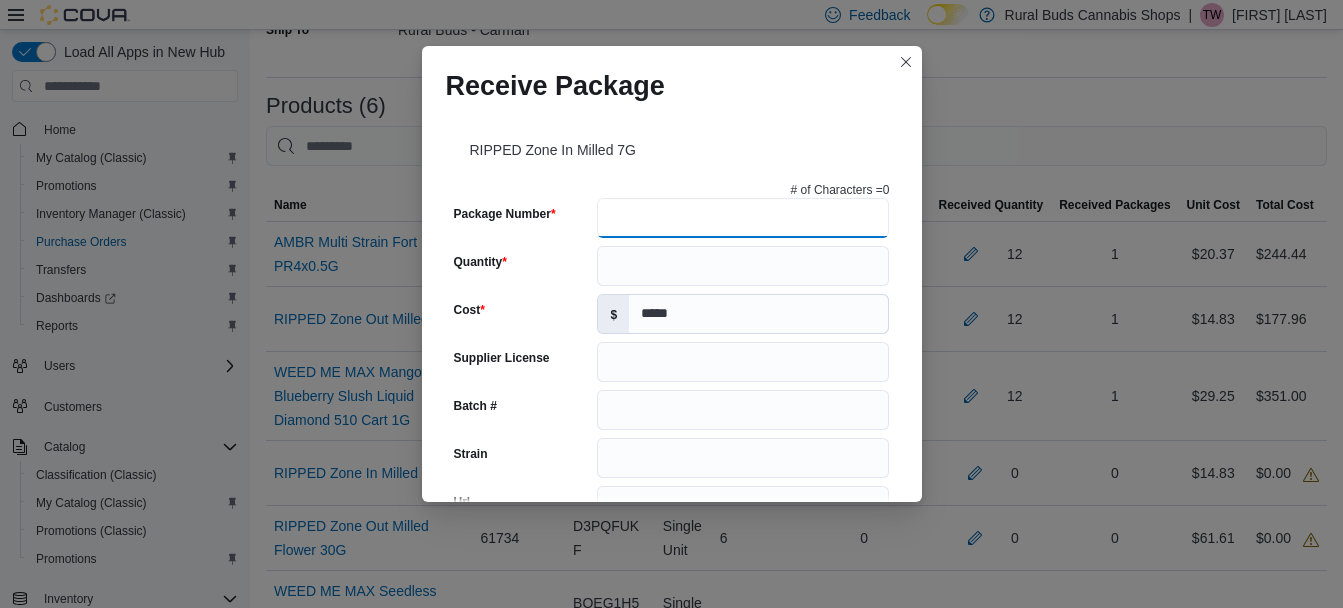 click on "Package Number" at bounding box center [743, 218] 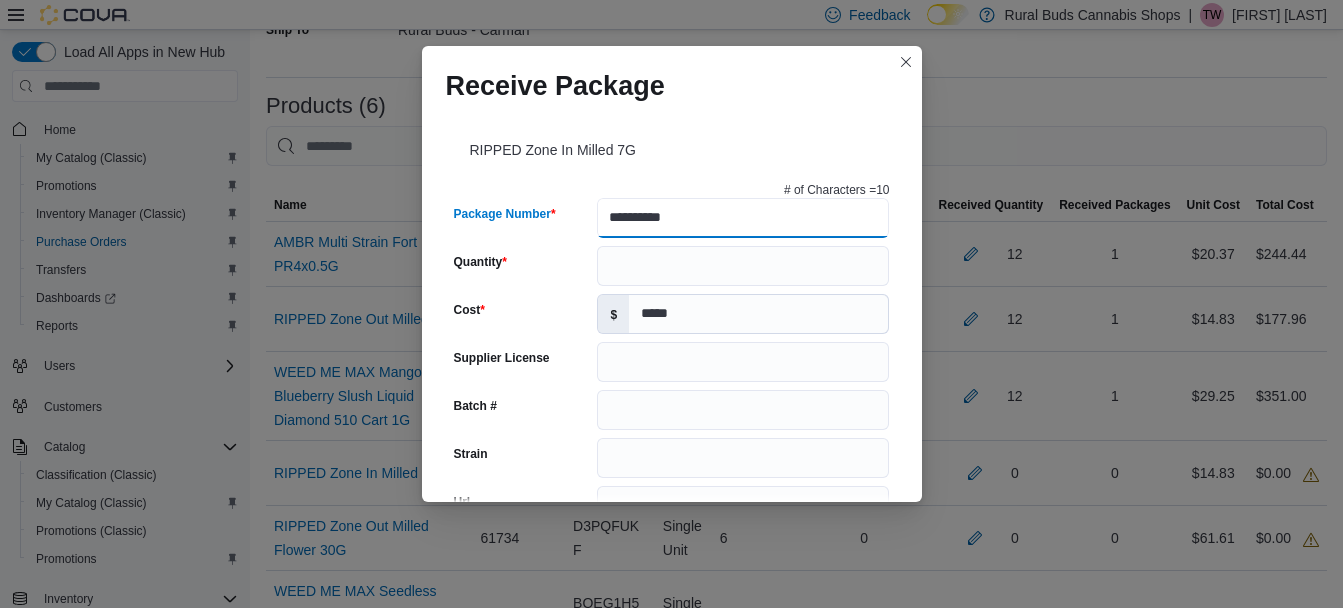 type on "**********" 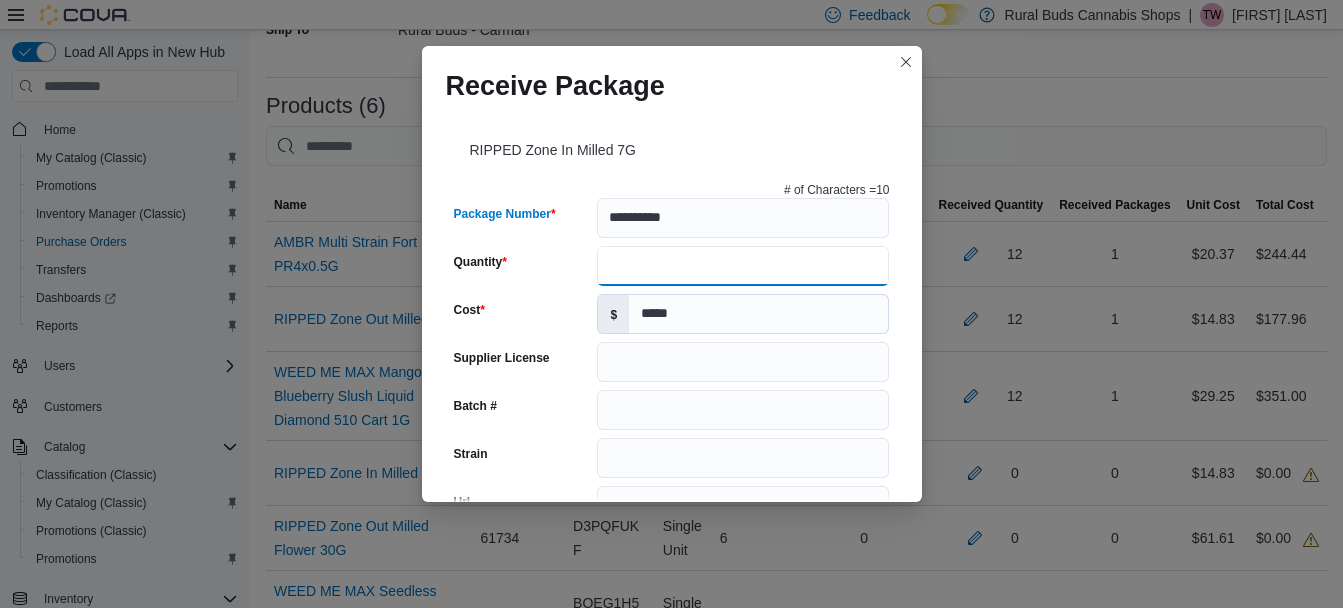 click on "Quantity" at bounding box center [743, 266] 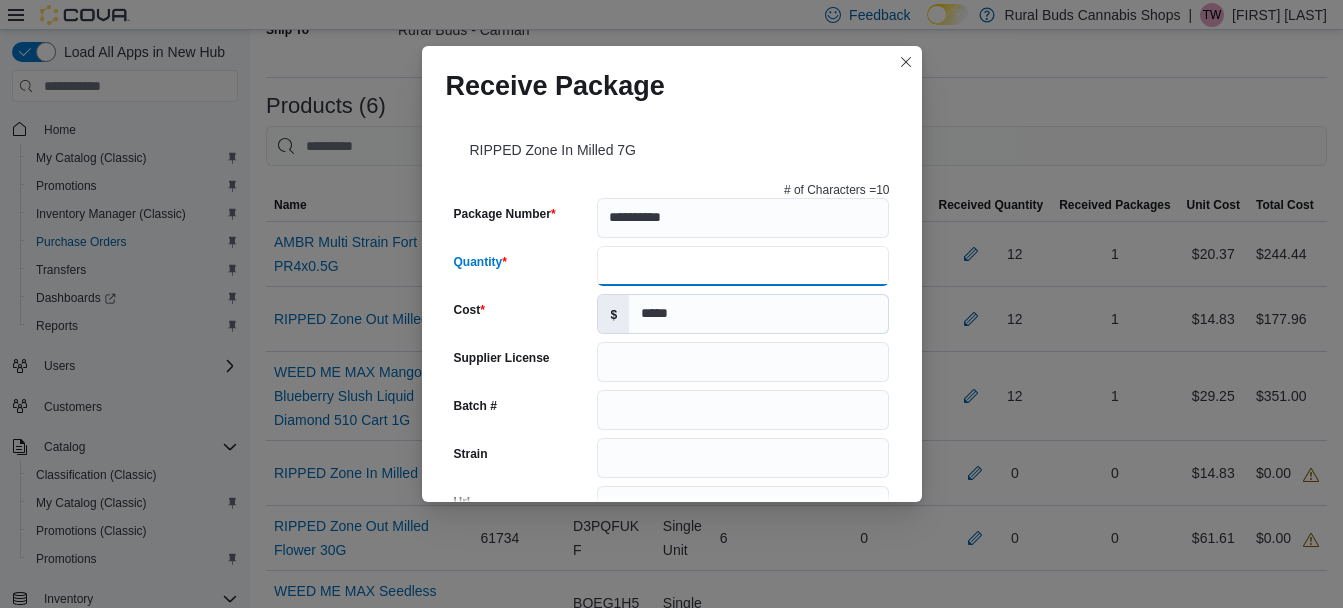 scroll, scrollTop: 100, scrollLeft: 0, axis: vertical 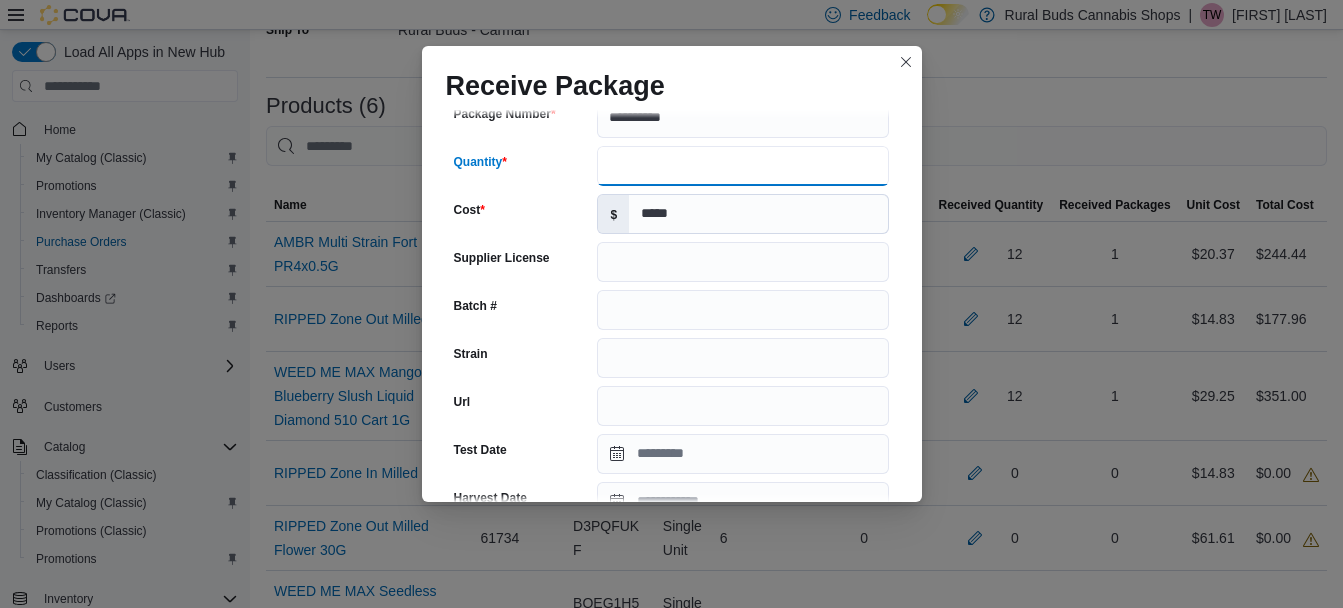 type on "**" 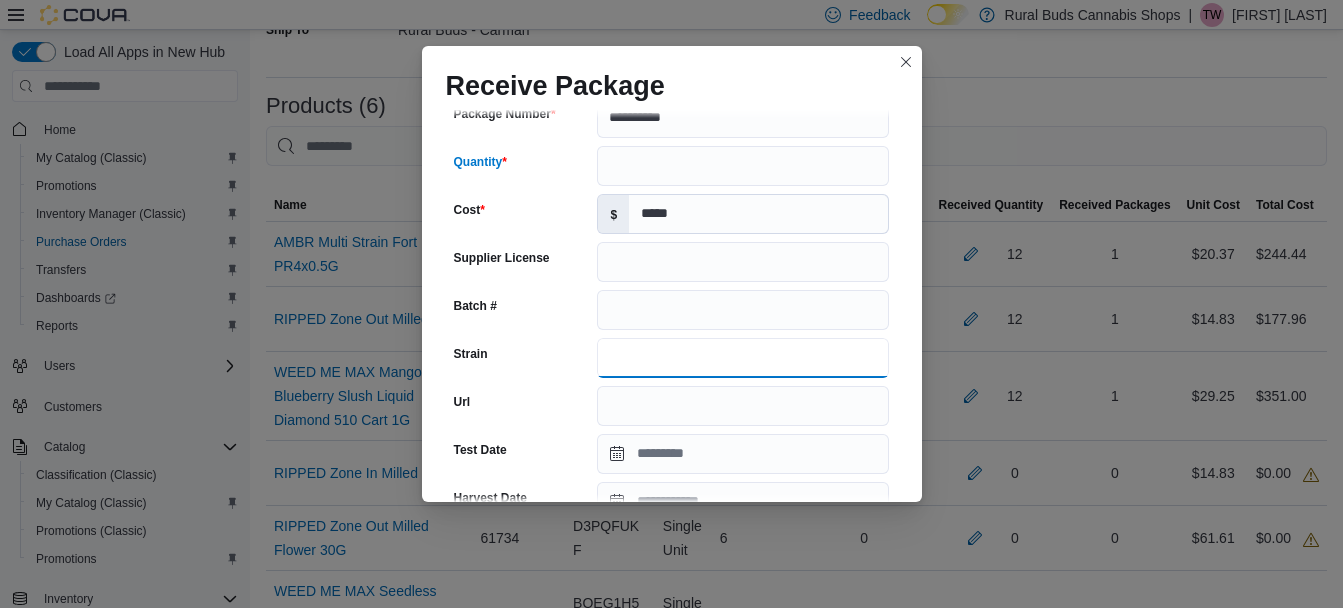 click on "Strain" at bounding box center (743, 358) 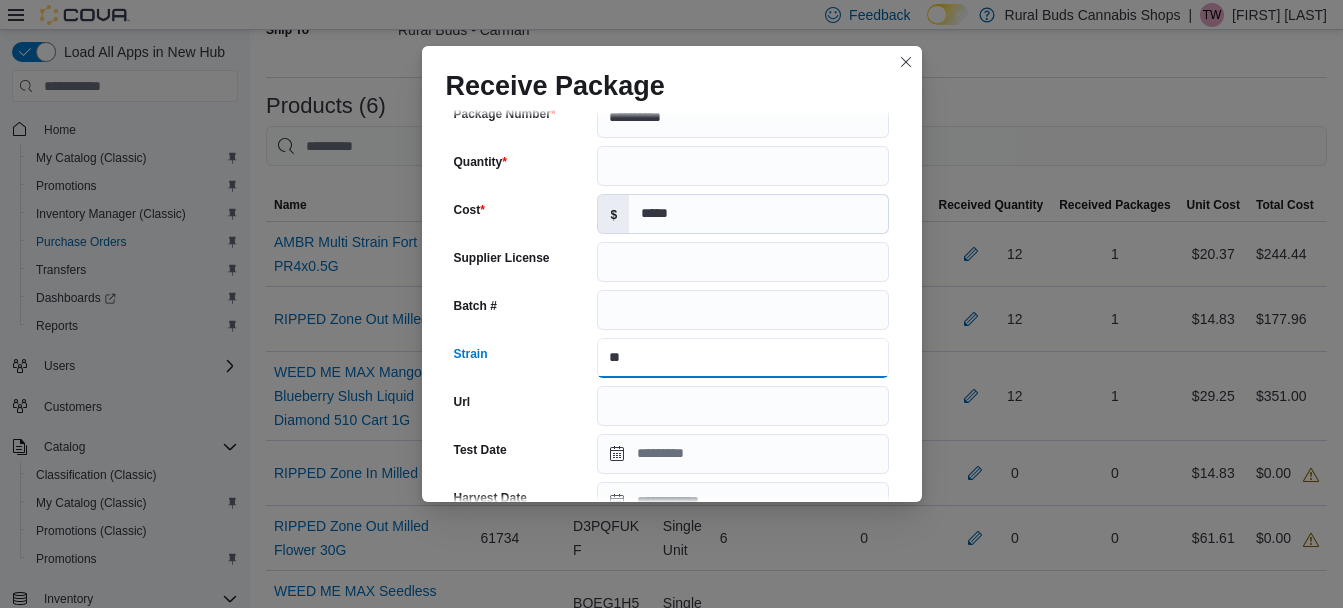 type on "*" 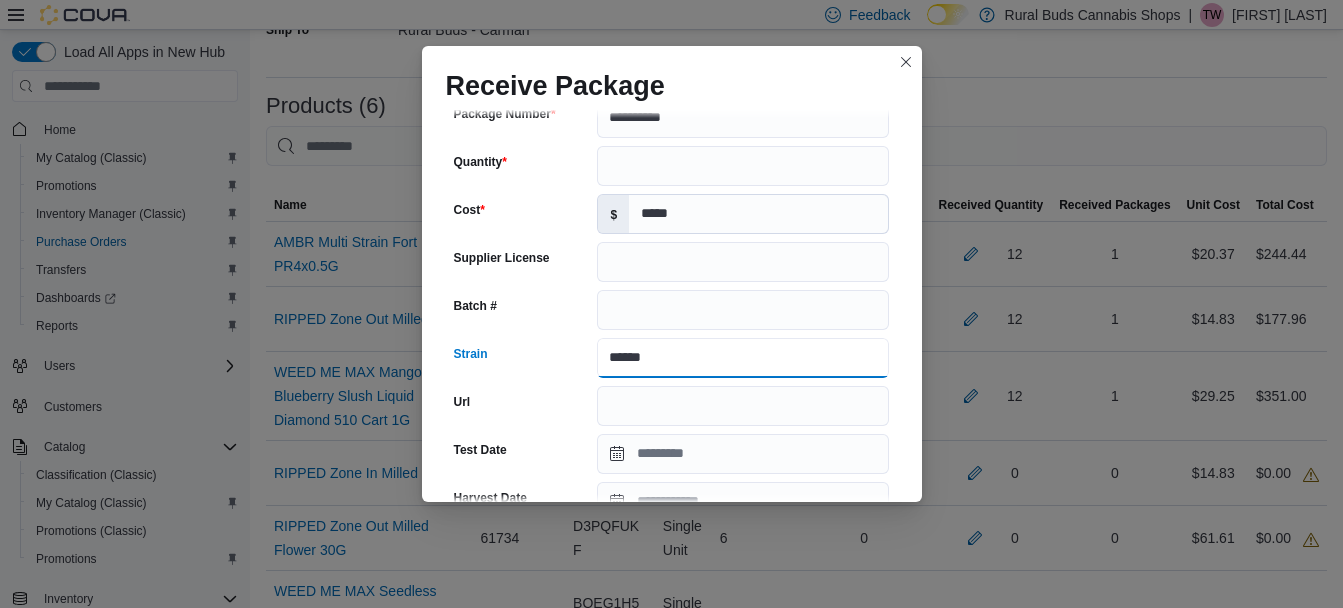 type on "******" 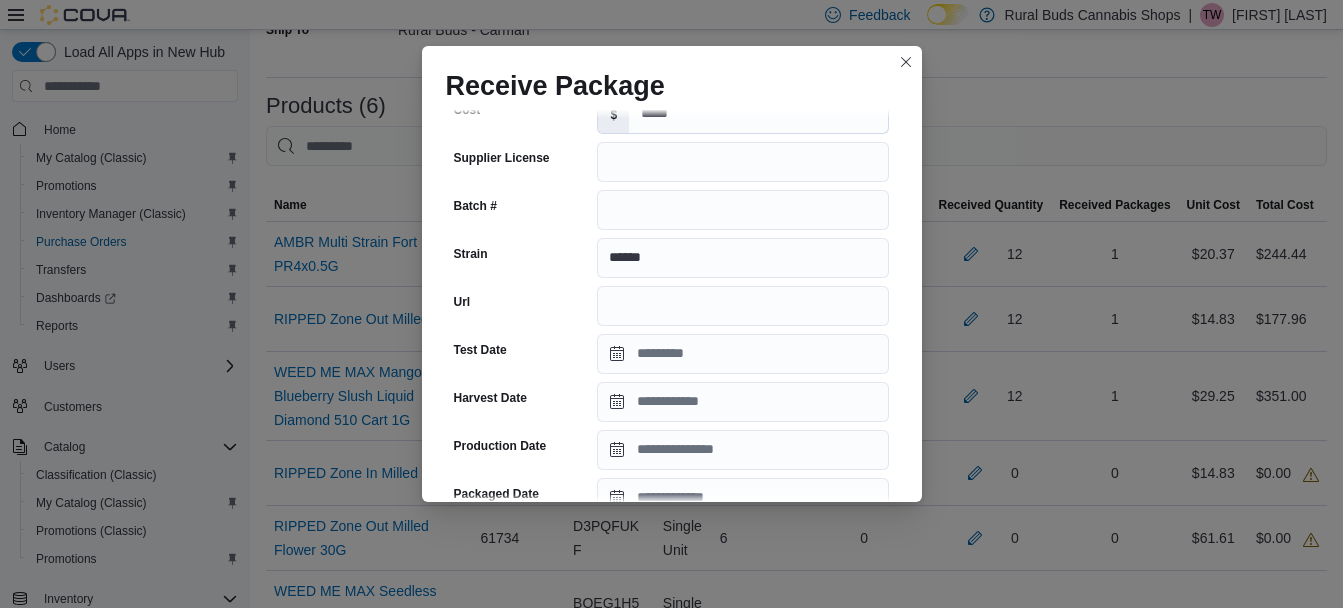 scroll, scrollTop: 300, scrollLeft: 0, axis: vertical 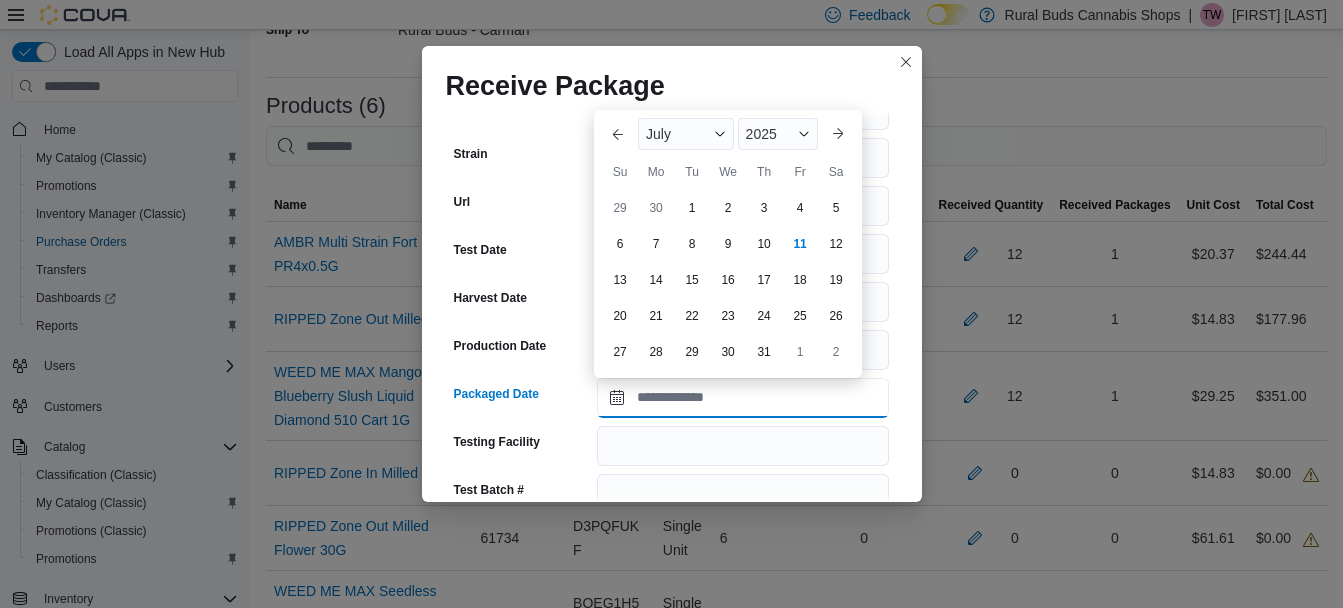 click on "Packaged Date" at bounding box center [743, 398] 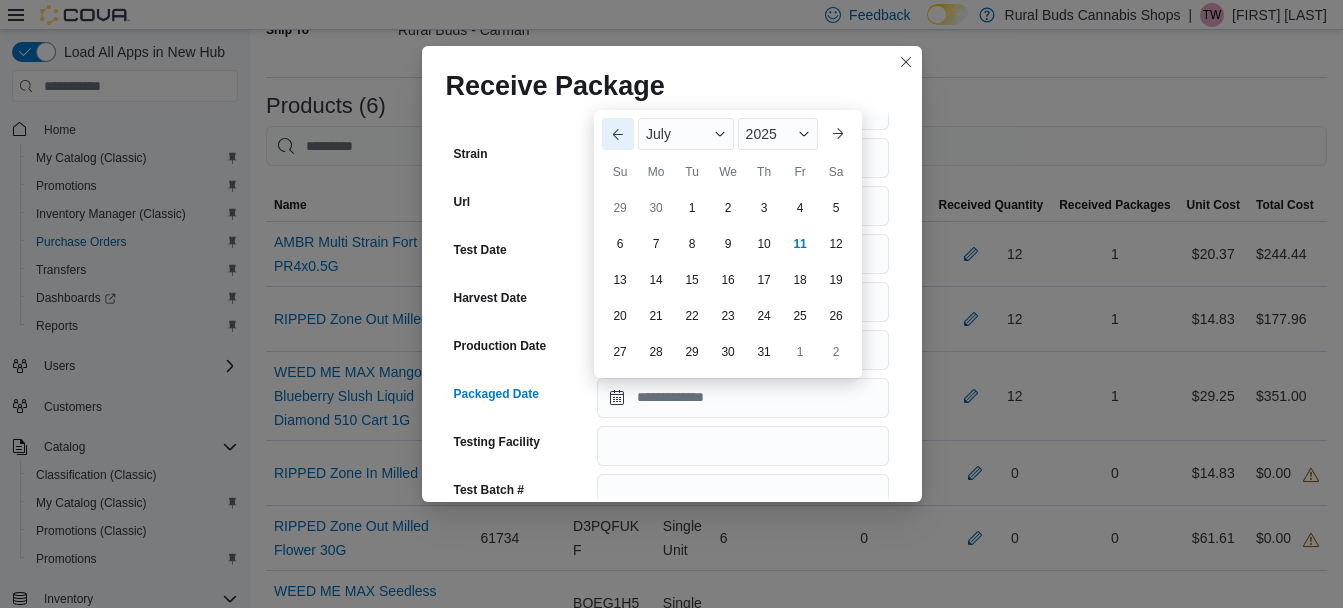 click on "Previous Month" at bounding box center [618, 134] 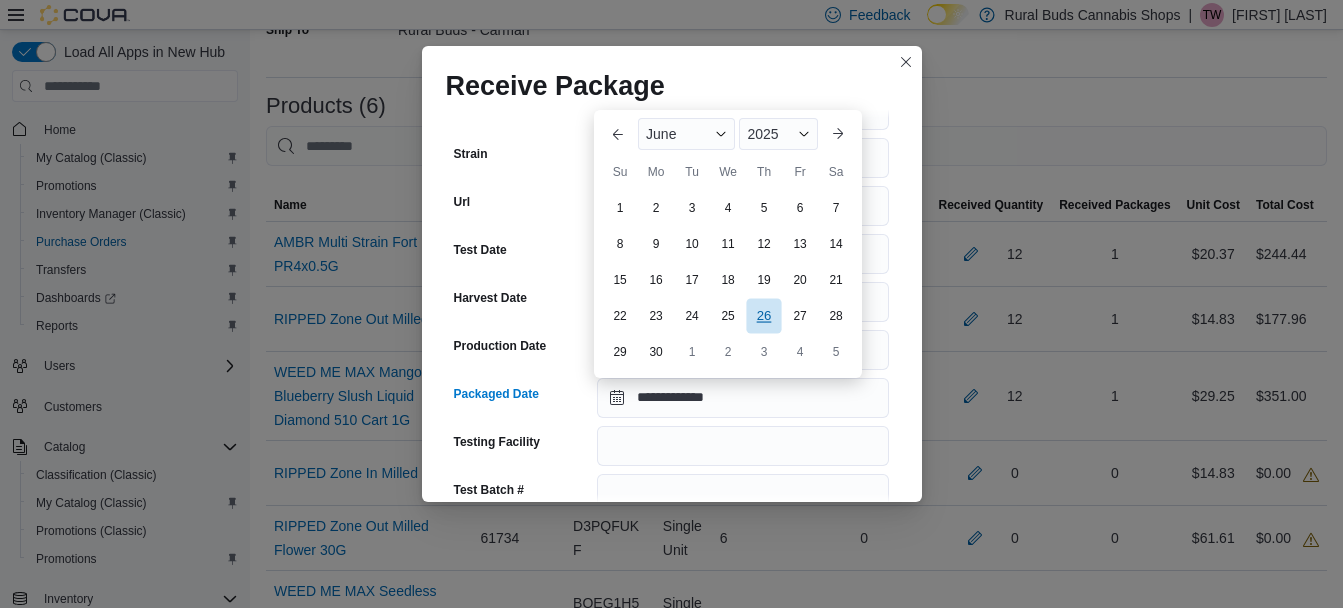 click on "26" at bounding box center (763, 315) 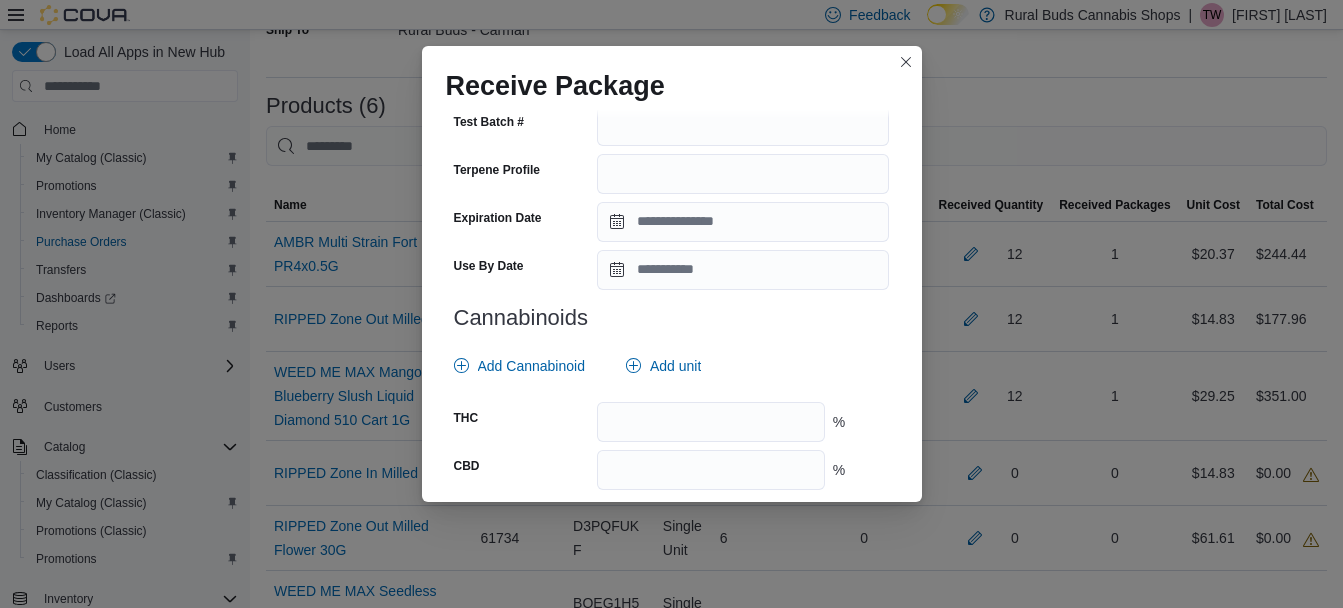 scroll, scrollTop: 700, scrollLeft: 0, axis: vertical 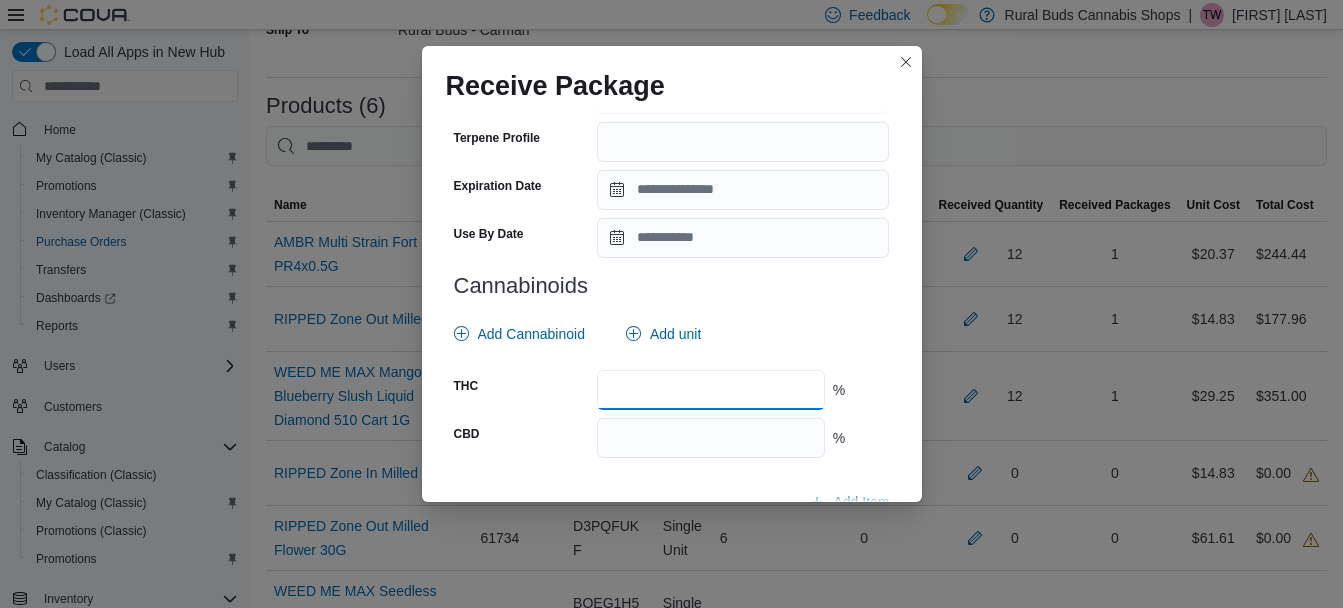 click at bounding box center [710, 390] 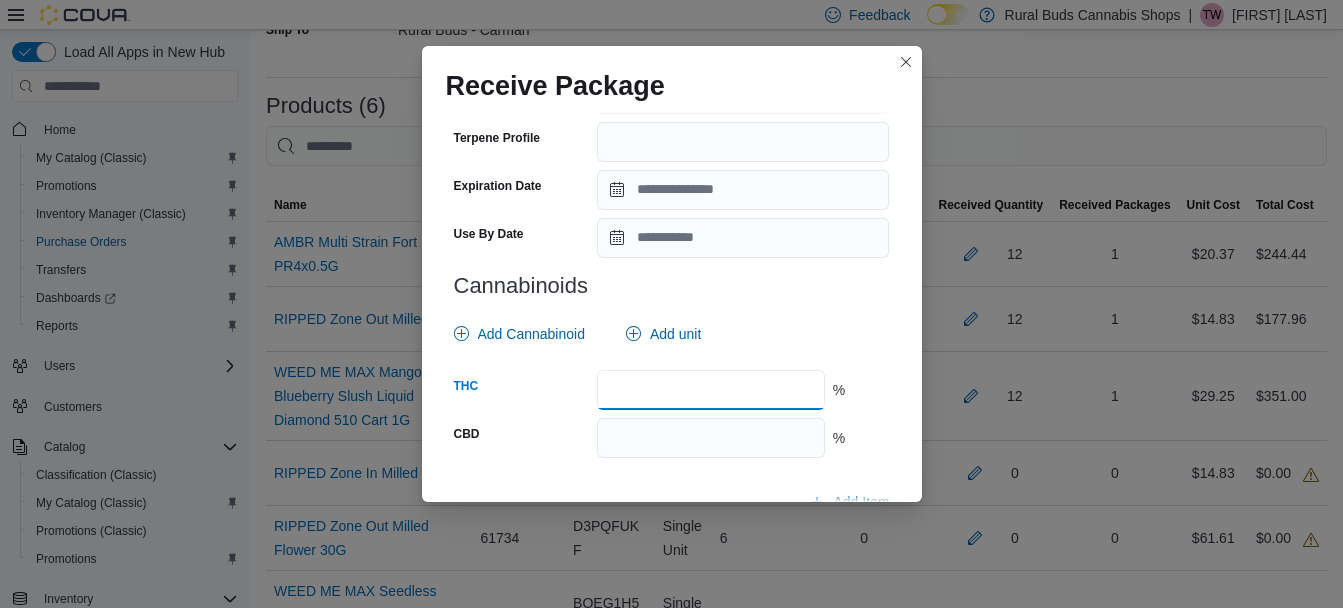 scroll, scrollTop: 792, scrollLeft: 0, axis: vertical 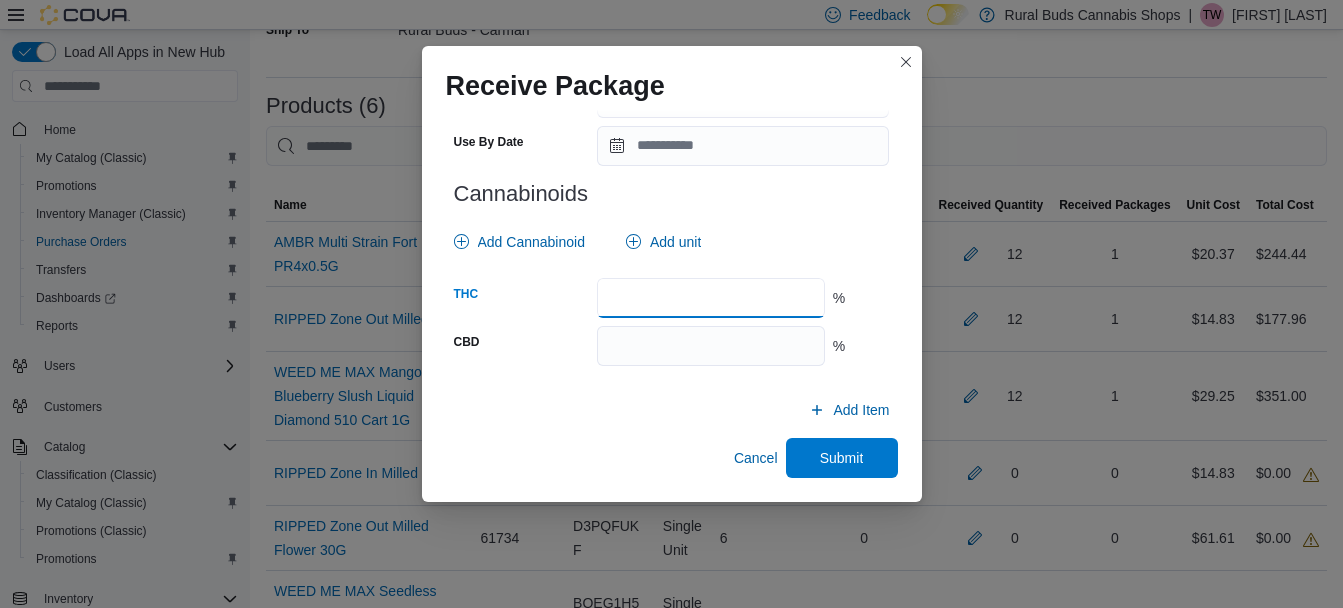 type on "*****" 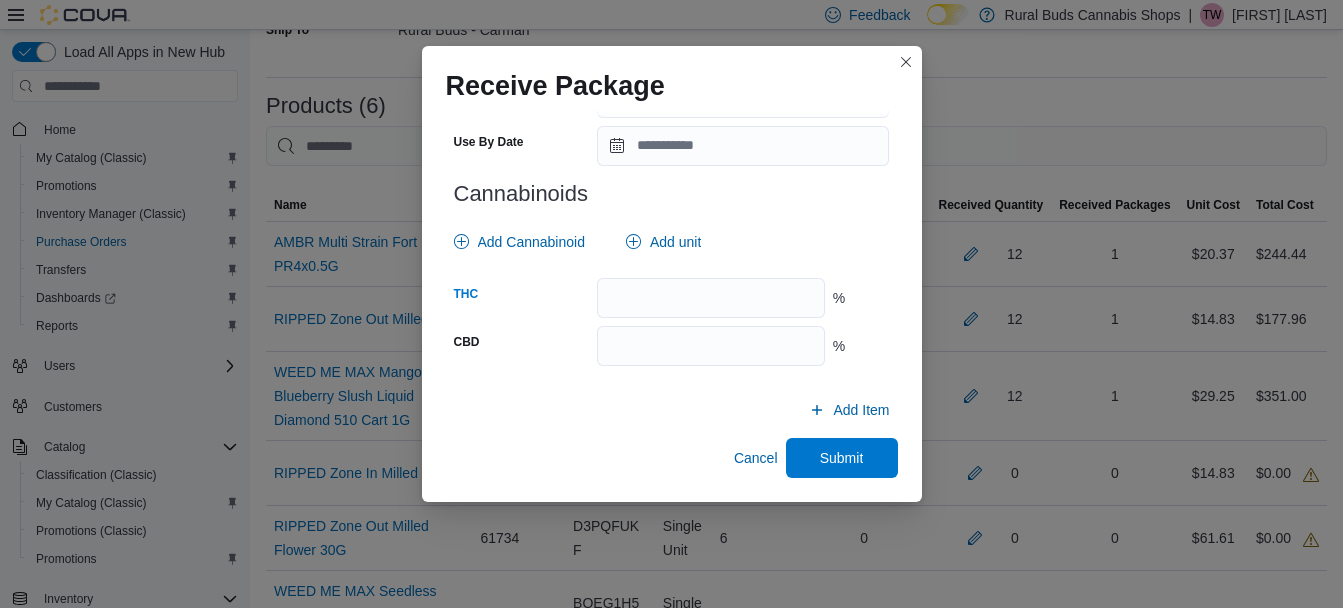 click on "**********" at bounding box center [672, 306] 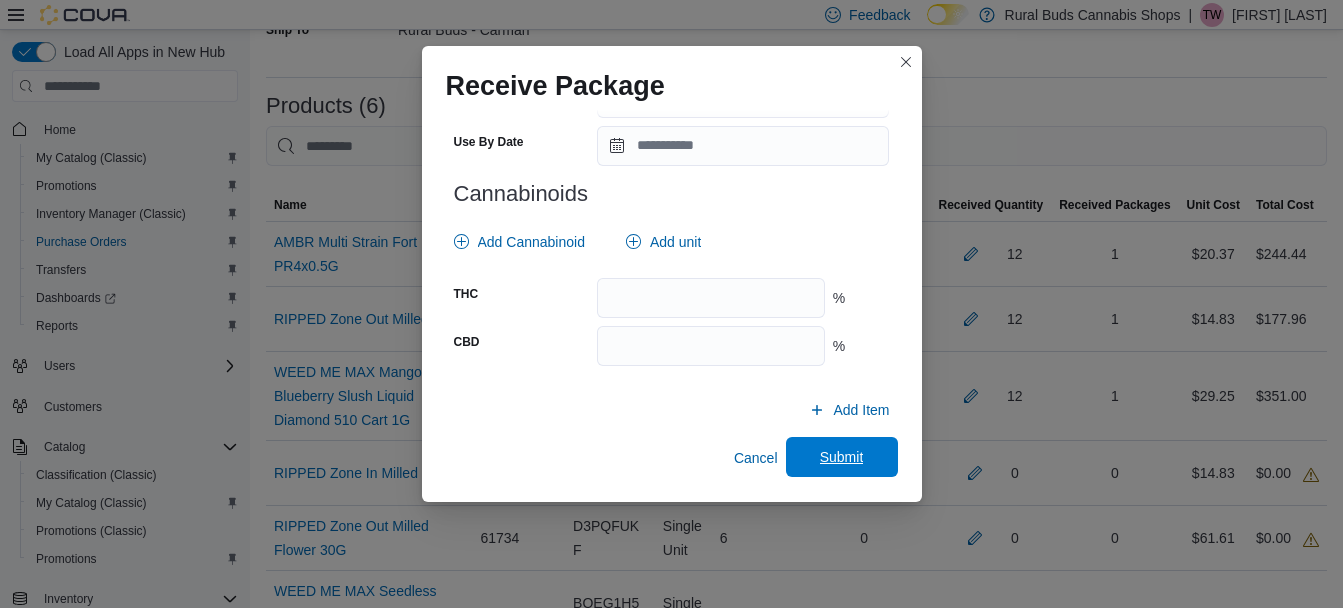 click on "Submit" at bounding box center (842, 457) 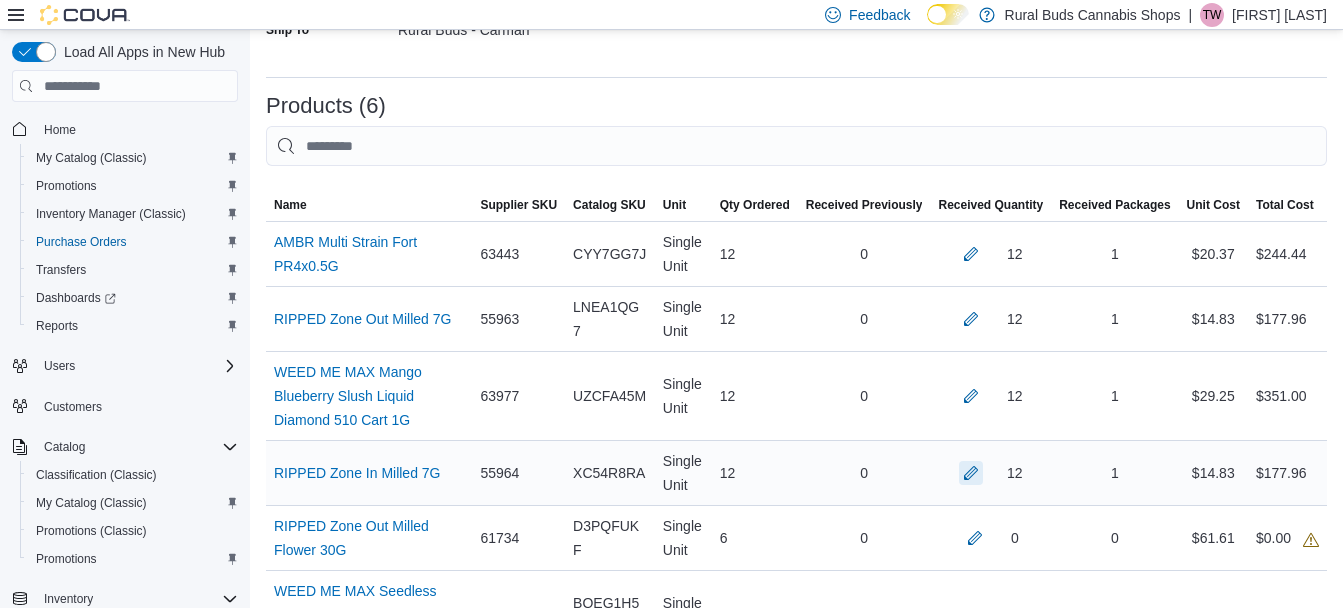 scroll, scrollTop: 500, scrollLeft: 0, axis: vertical 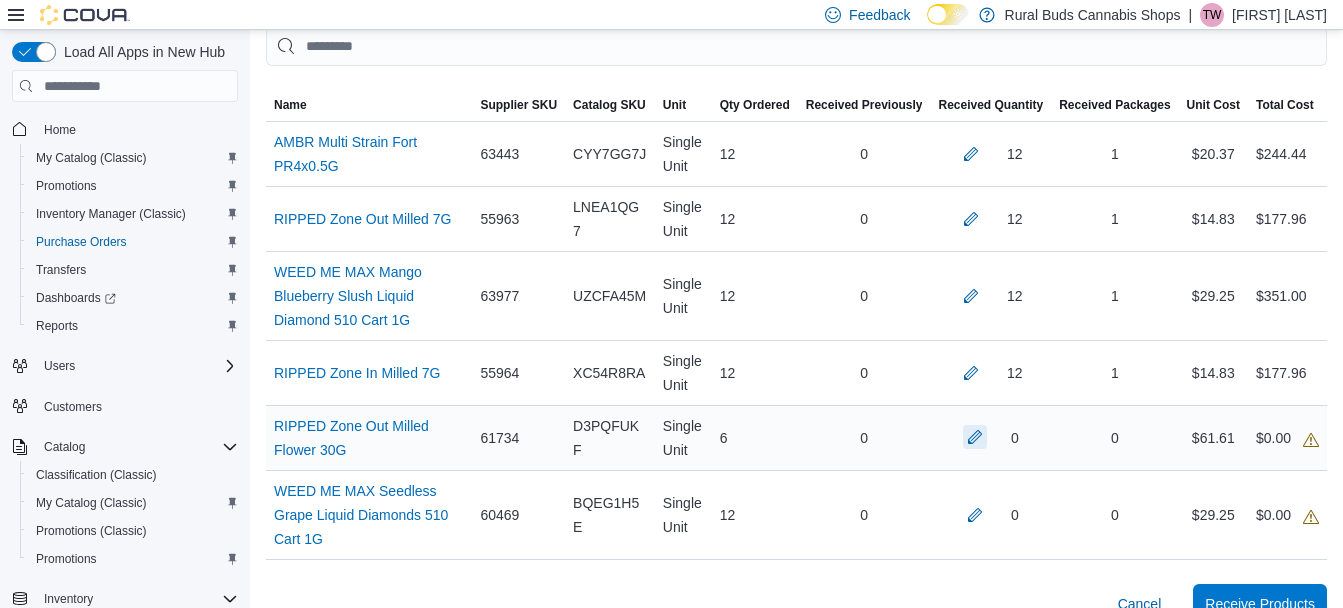 click at bounding box center [975, 437] 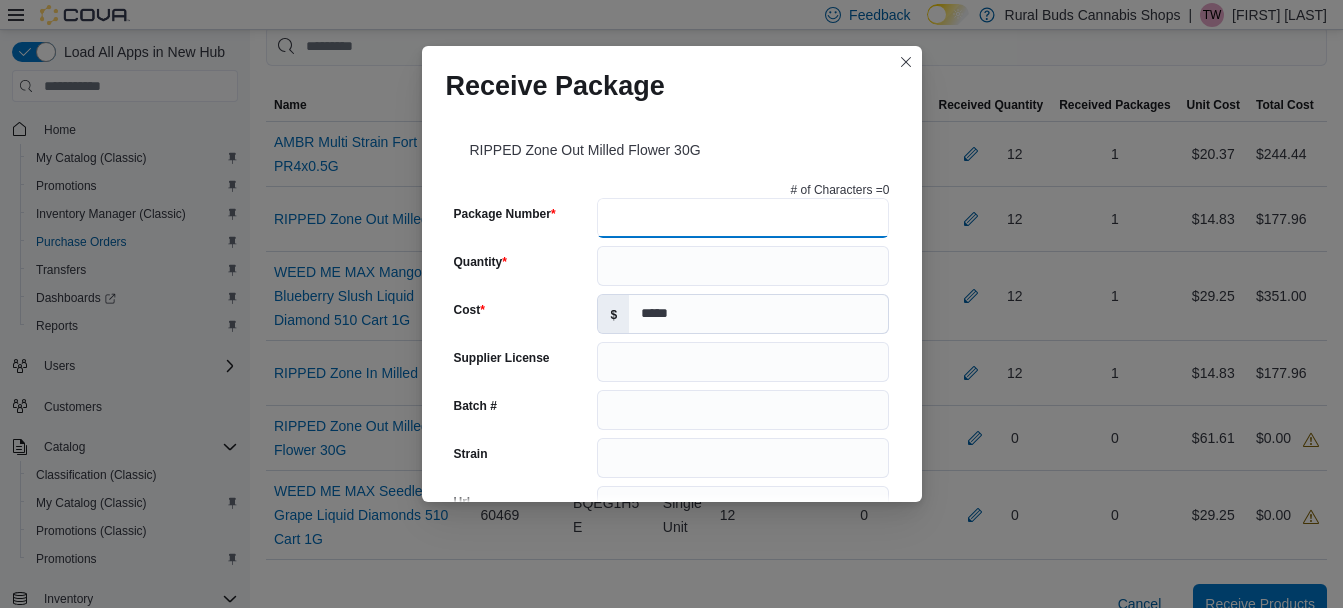 click on "Package Number" at bounding box center (743, 218) 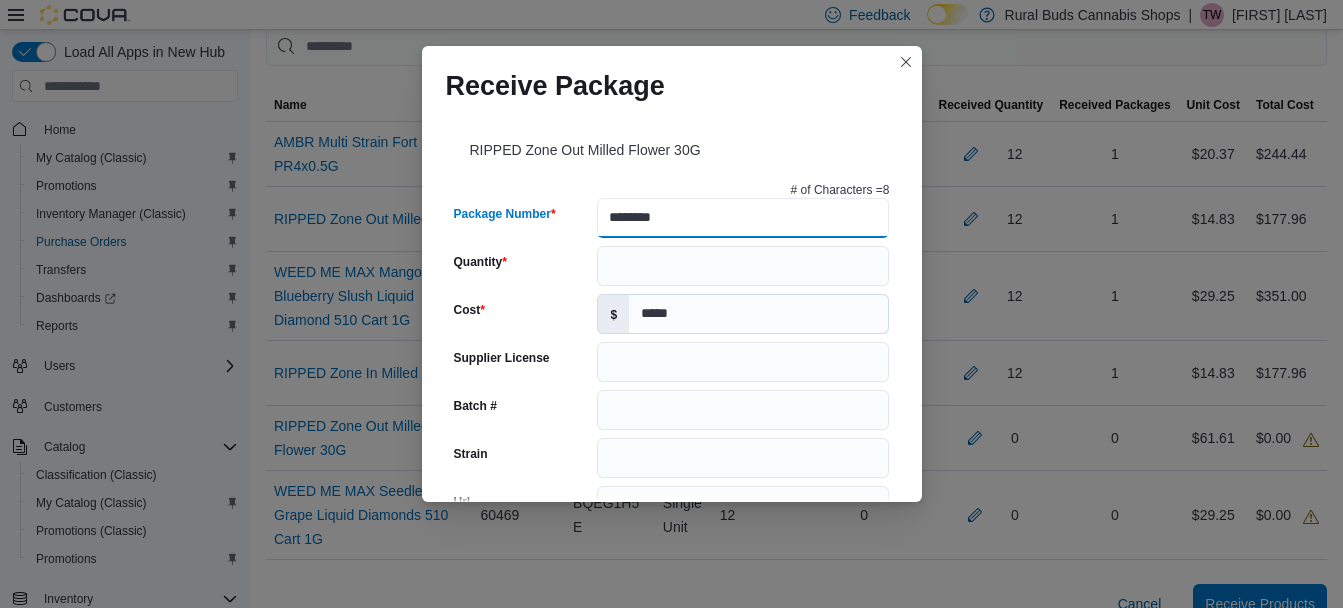 type on "*********" 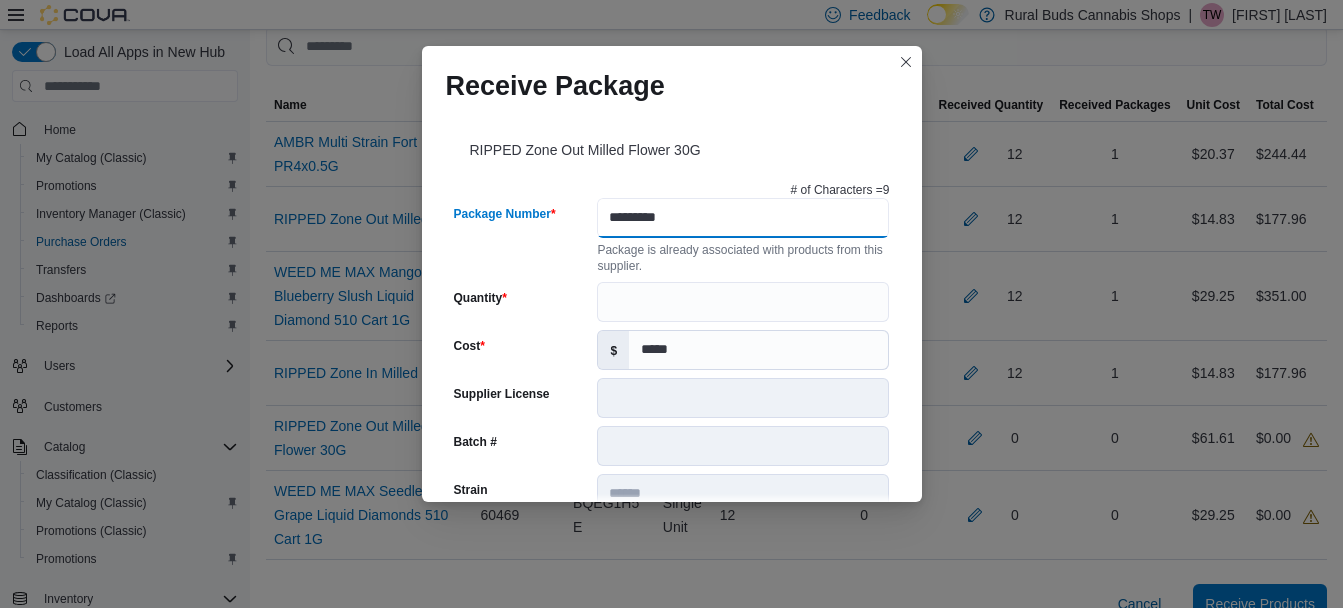 type on "*********" 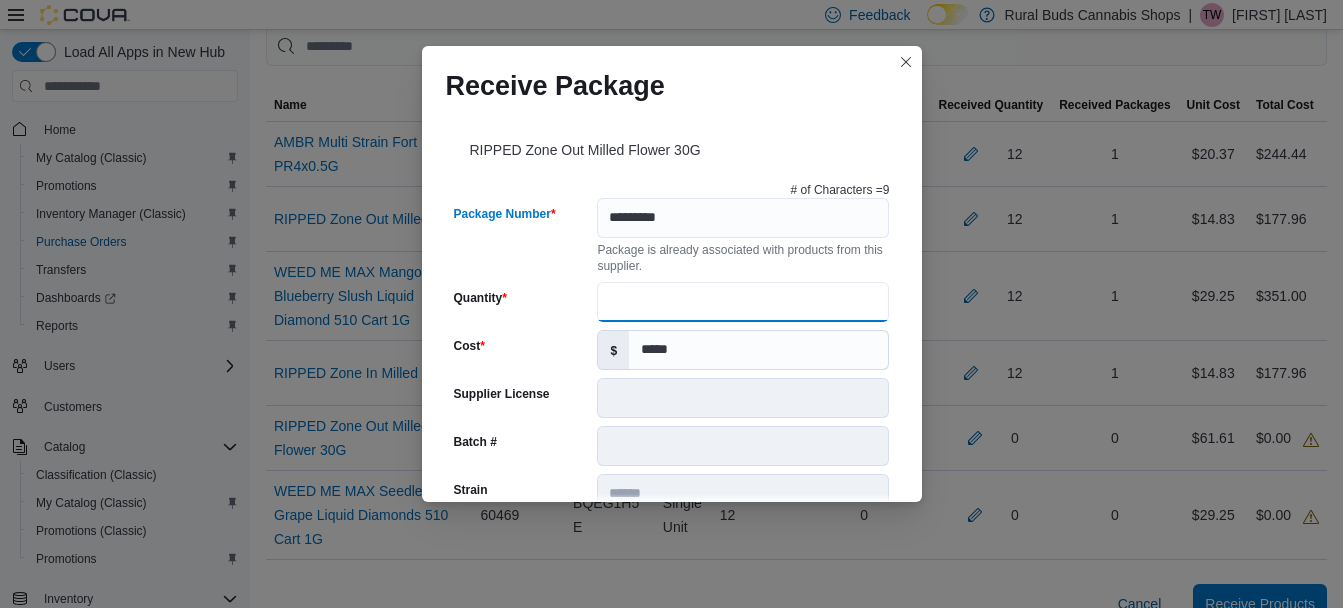click on "Quantity" at bounding box center (743, 302) 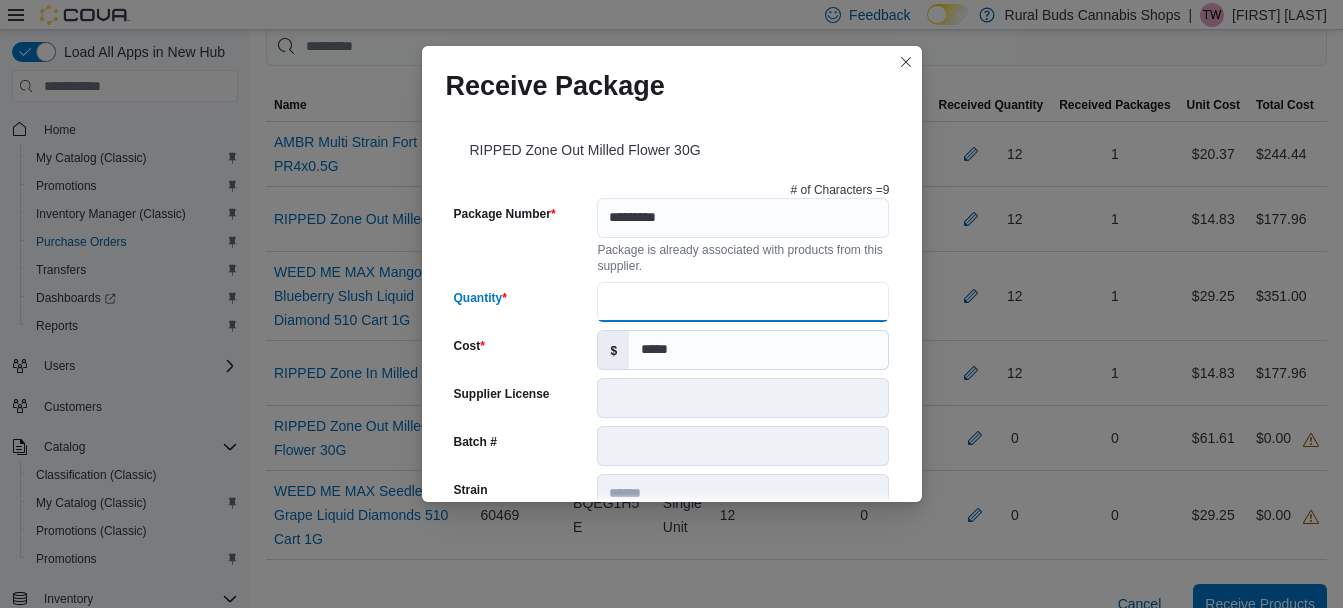 type on "*" 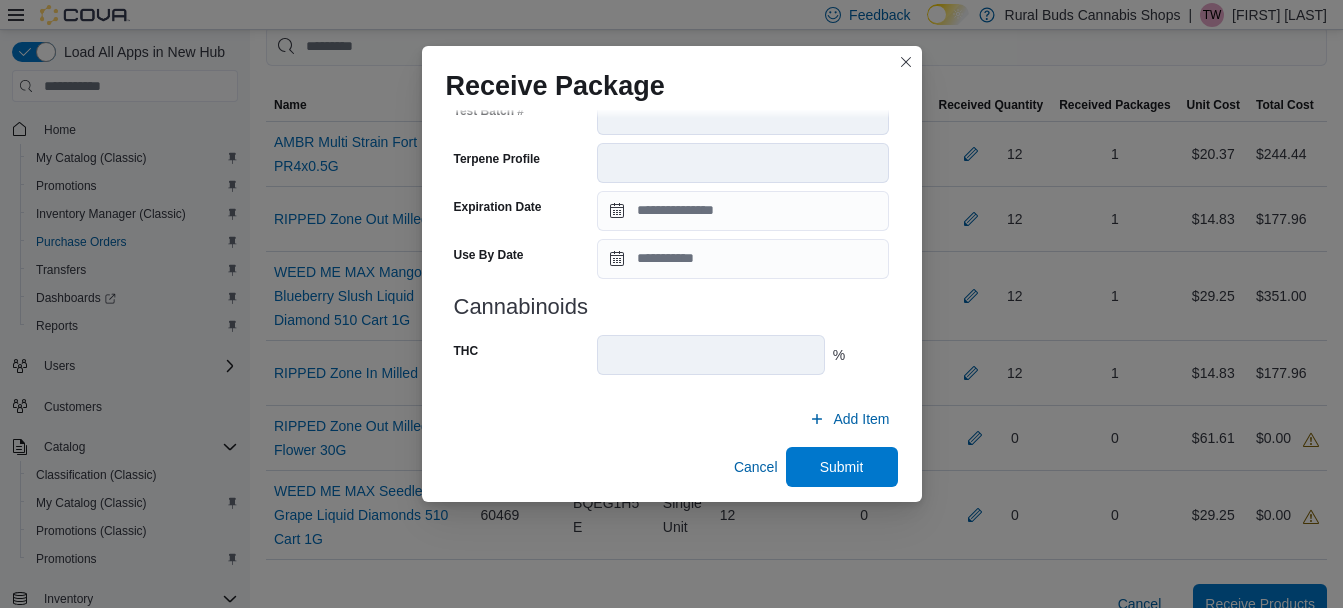 scroll, scrollTop: 724, scrollLeft: 0, axis: vertical 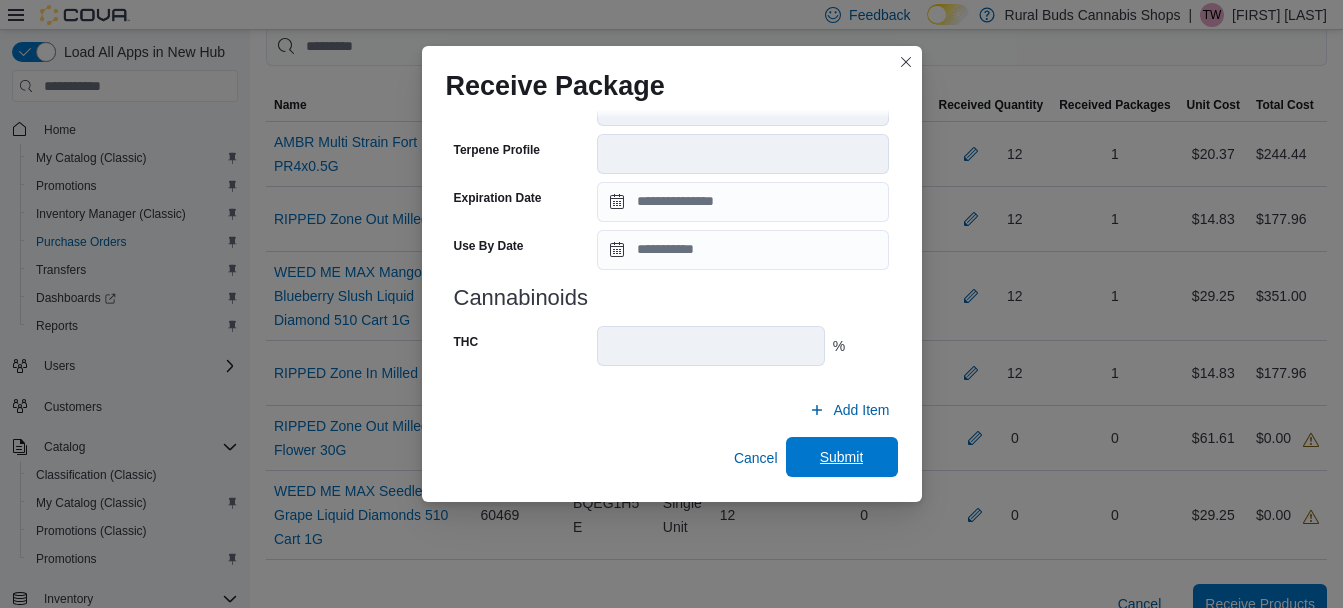 type on "*" 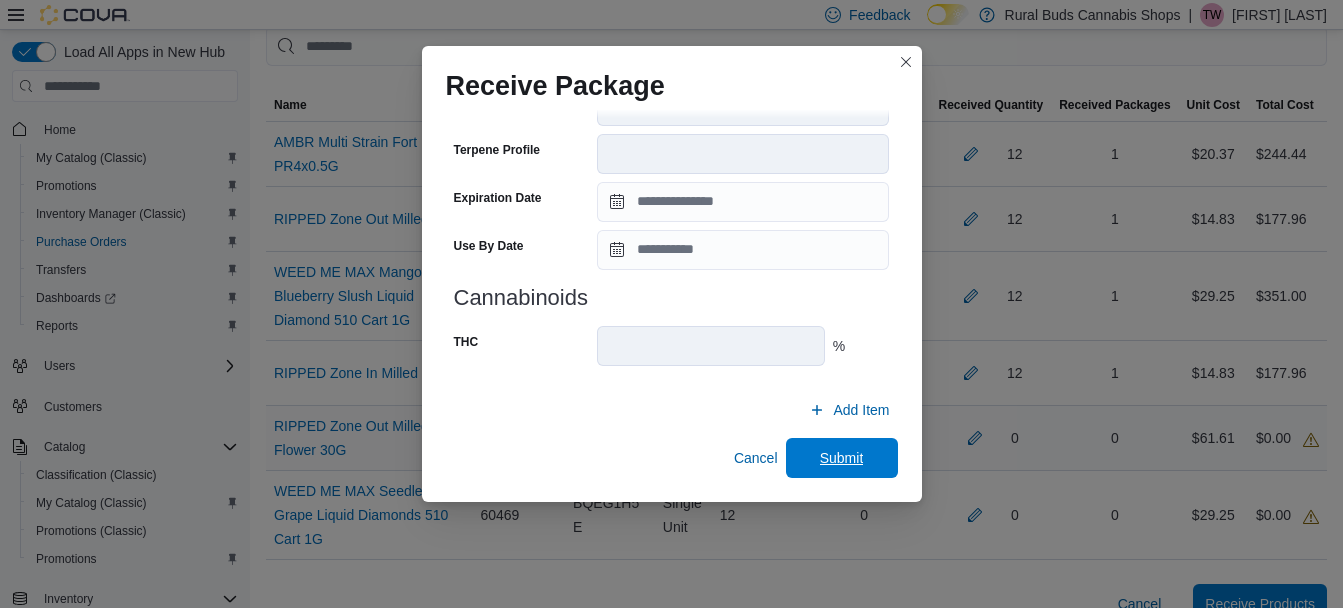 click on "Submit" at bounding box center (842, 458) 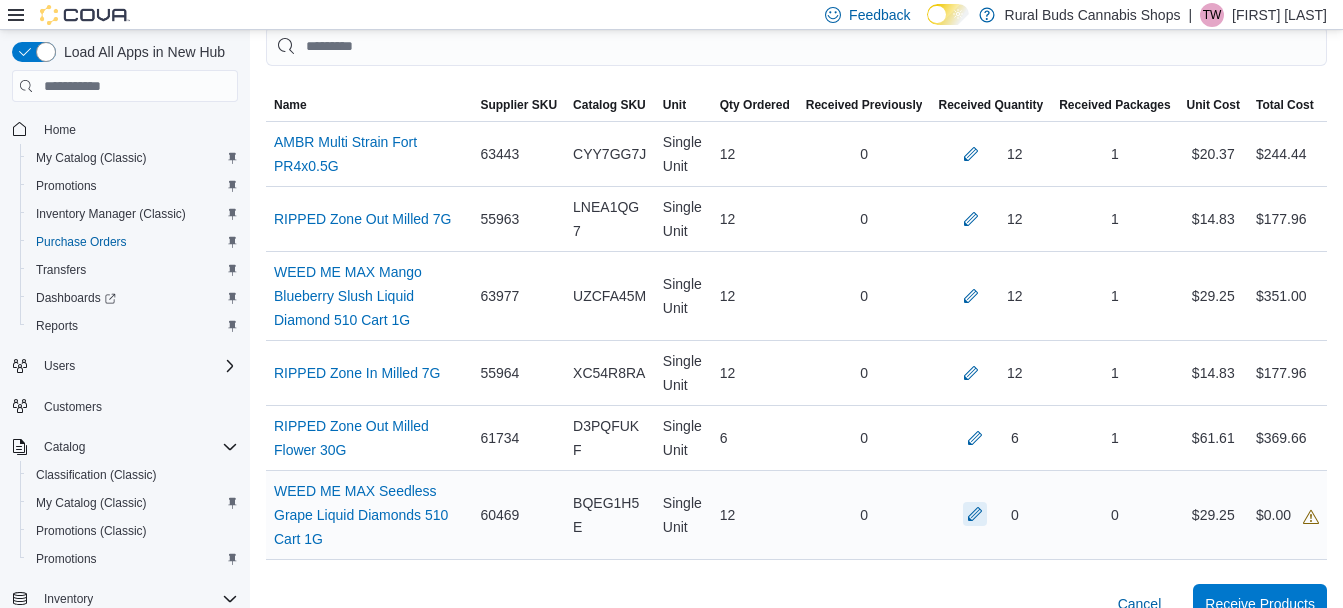 click at bounding box center [975, 514] 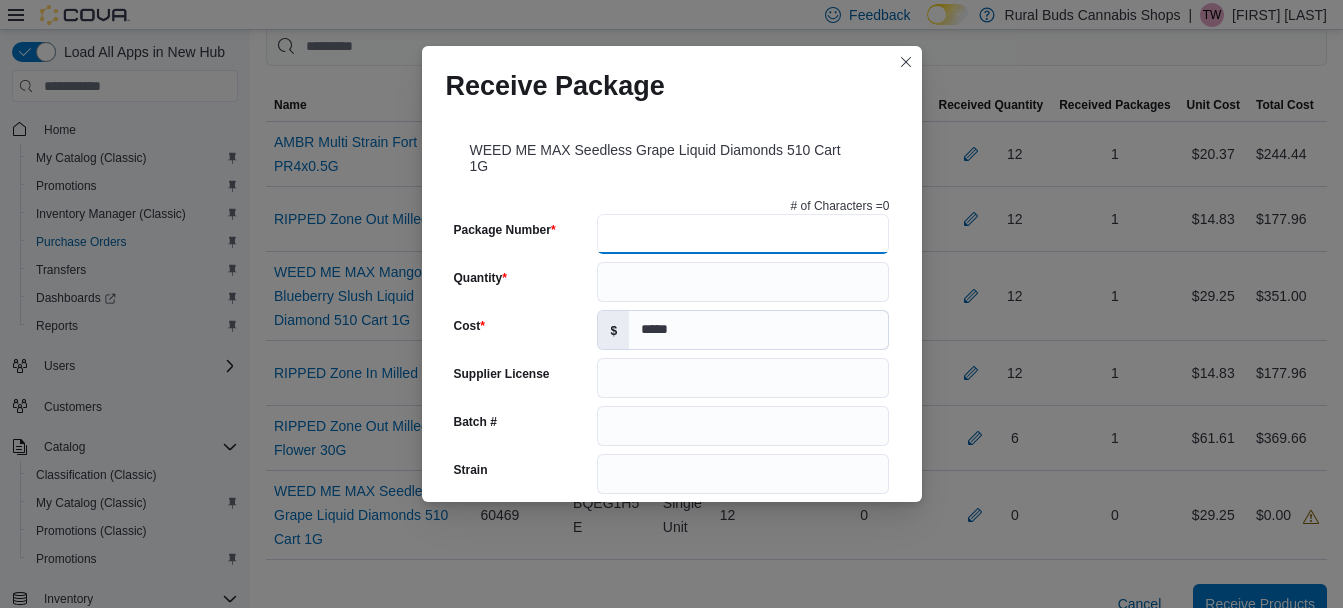 click on "Package Number" at bounding box center [743, 234] 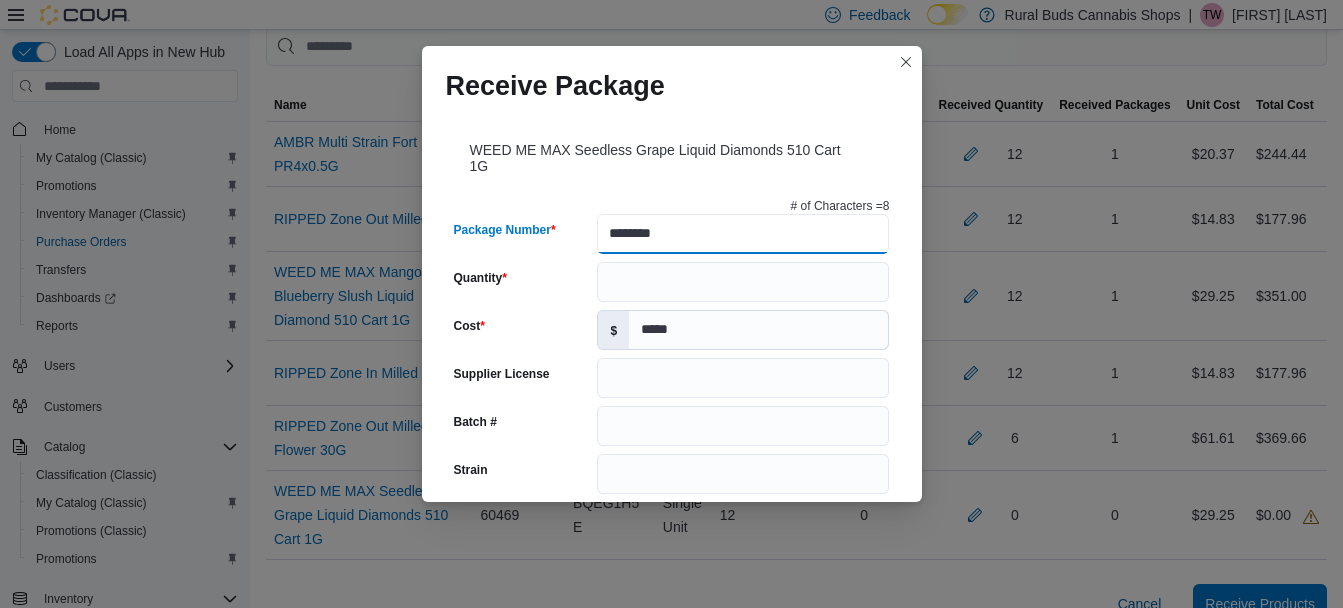 click on "********" at bounding box center [743, 234] 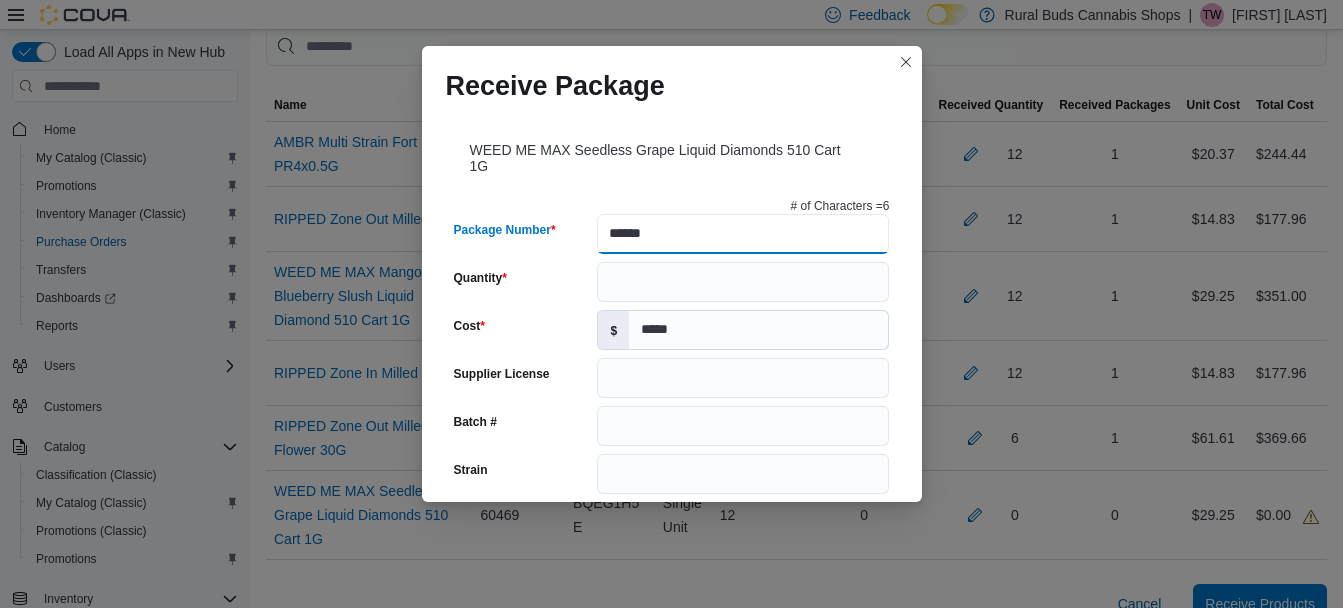 drag, startPoint x: 608, startPoint y: 233, endPoint x: 752, endPoint y: 220, distance: 144.58562 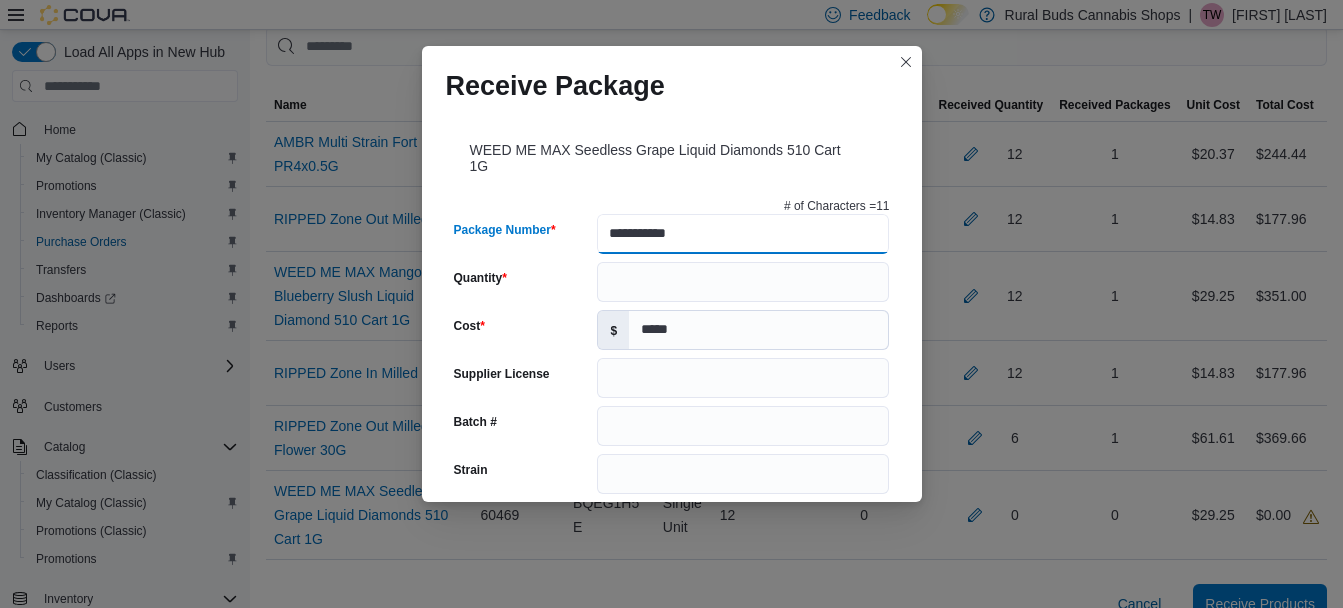 type on "**********" 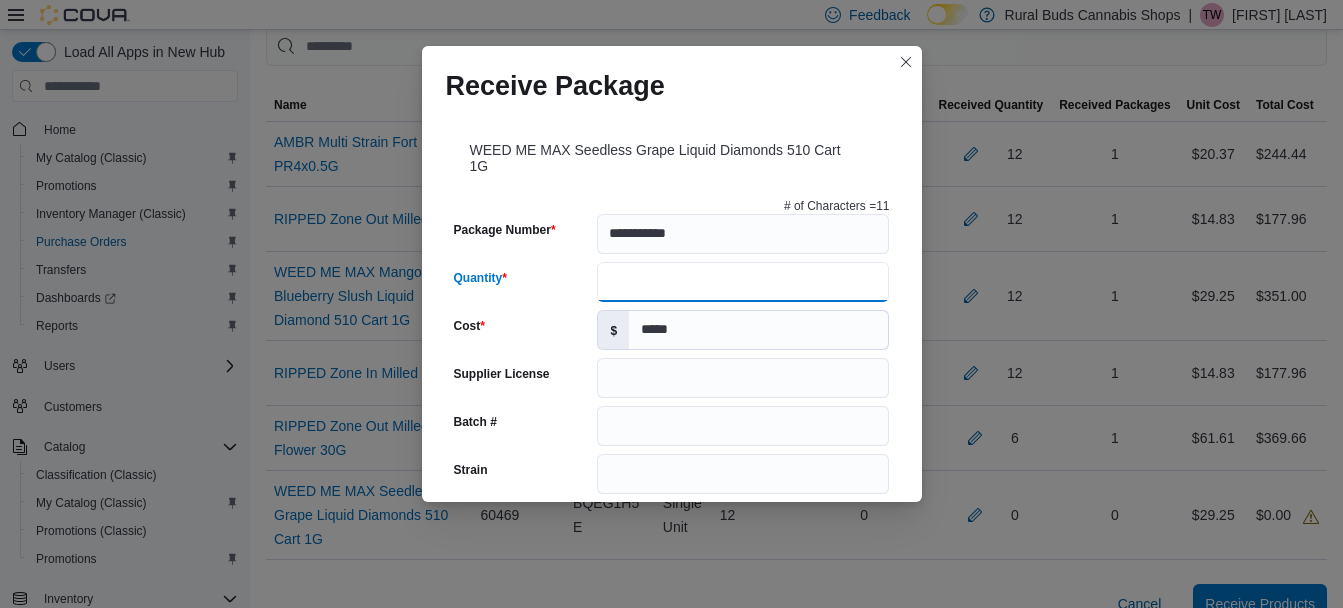 click on "Quantity" at bounding box center [743, 282] 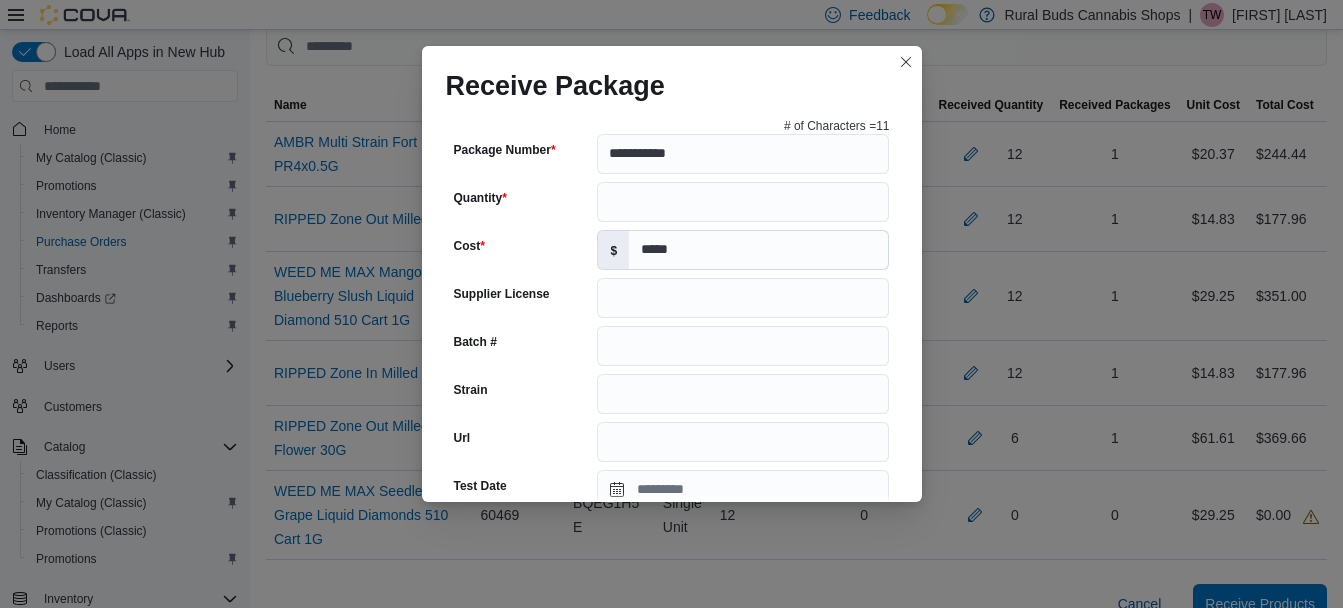 scroll, scrollTop: 100, scrollLeft: 0, axis: vertical 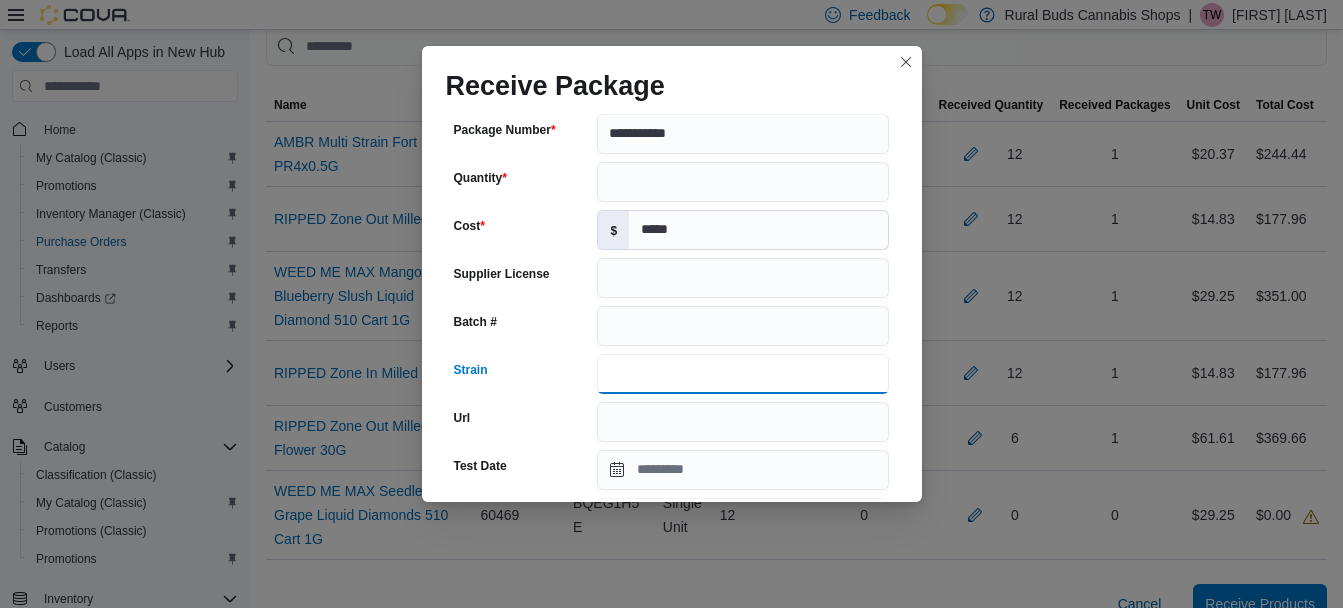 click on "Strain" at bounding box center (743, 374) 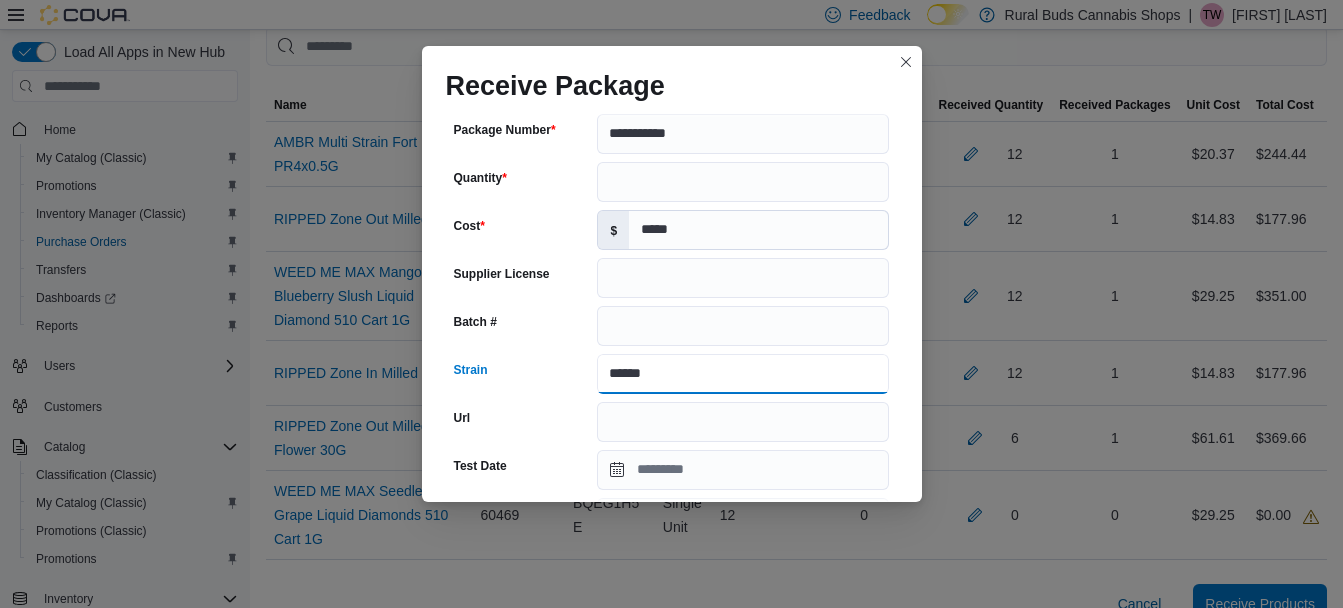 type on "******" 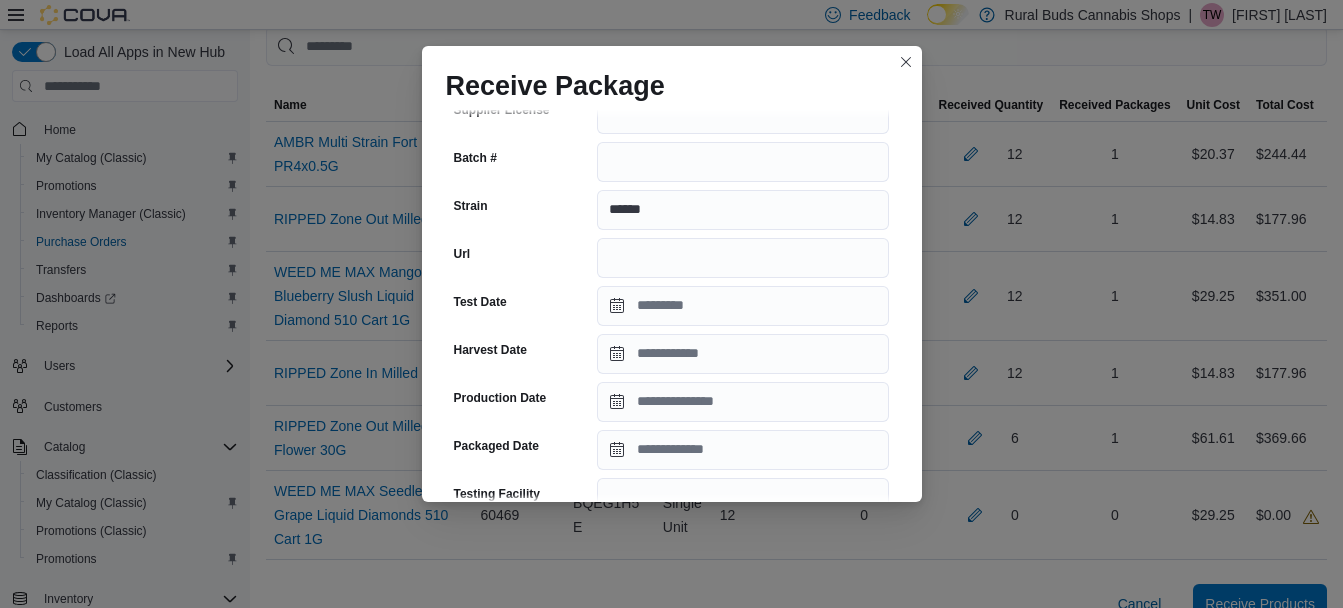 scroll, scrollTop: 300, scrollLeft: 0, axis: vertical 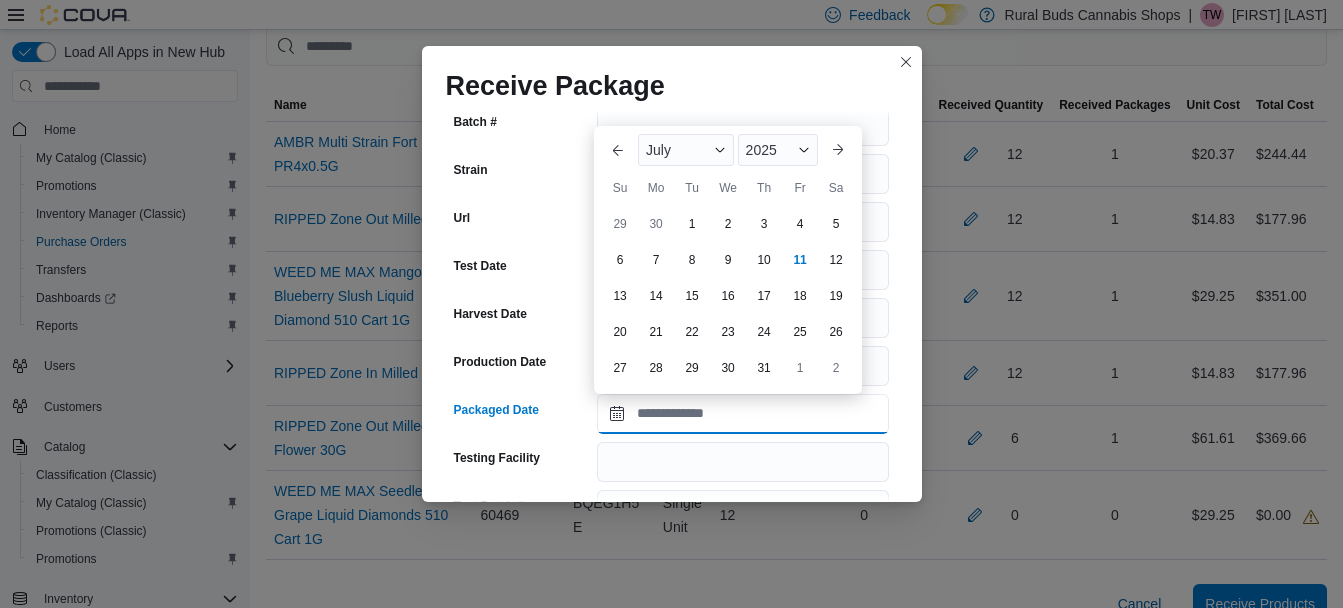 click on "Packaged Date" at bounding box center [743, 414] 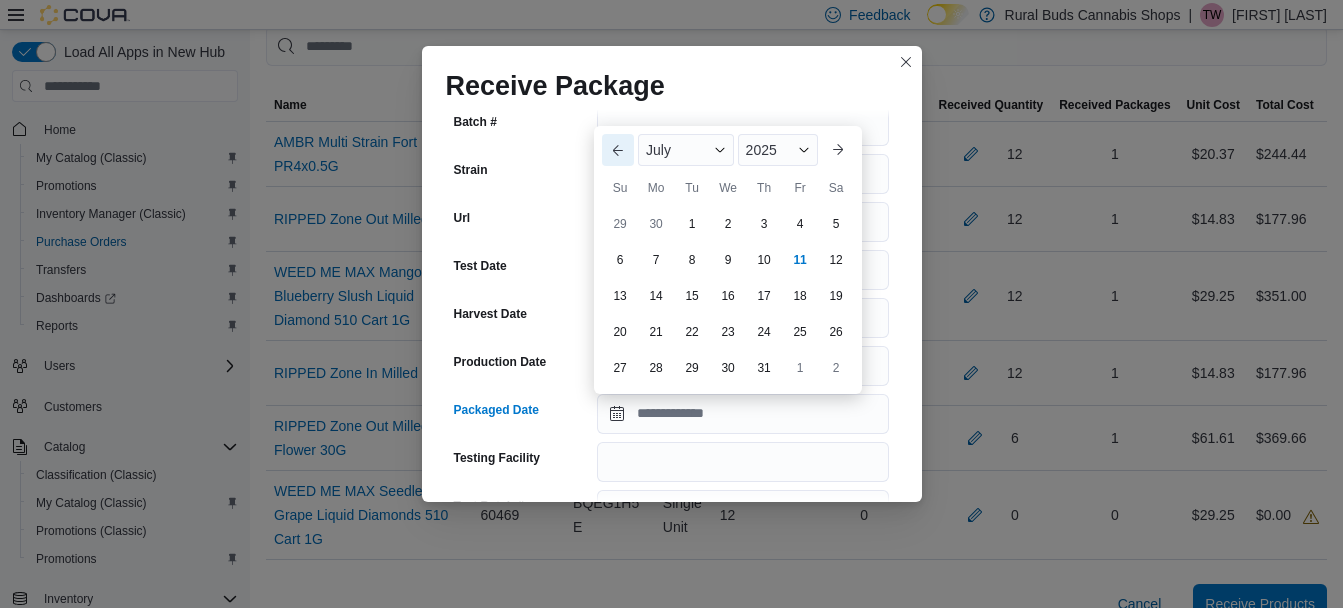 click on "Previous Month" at bounding box center (618, 150) 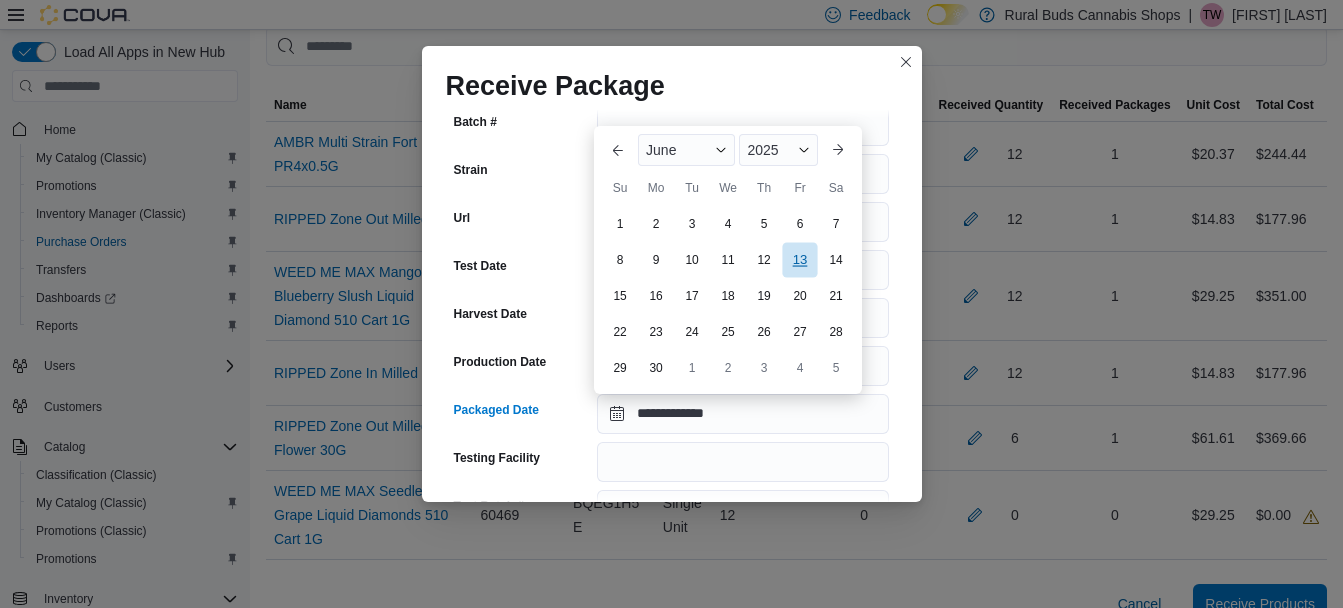 click on "13" at bounding box center (799, 259) 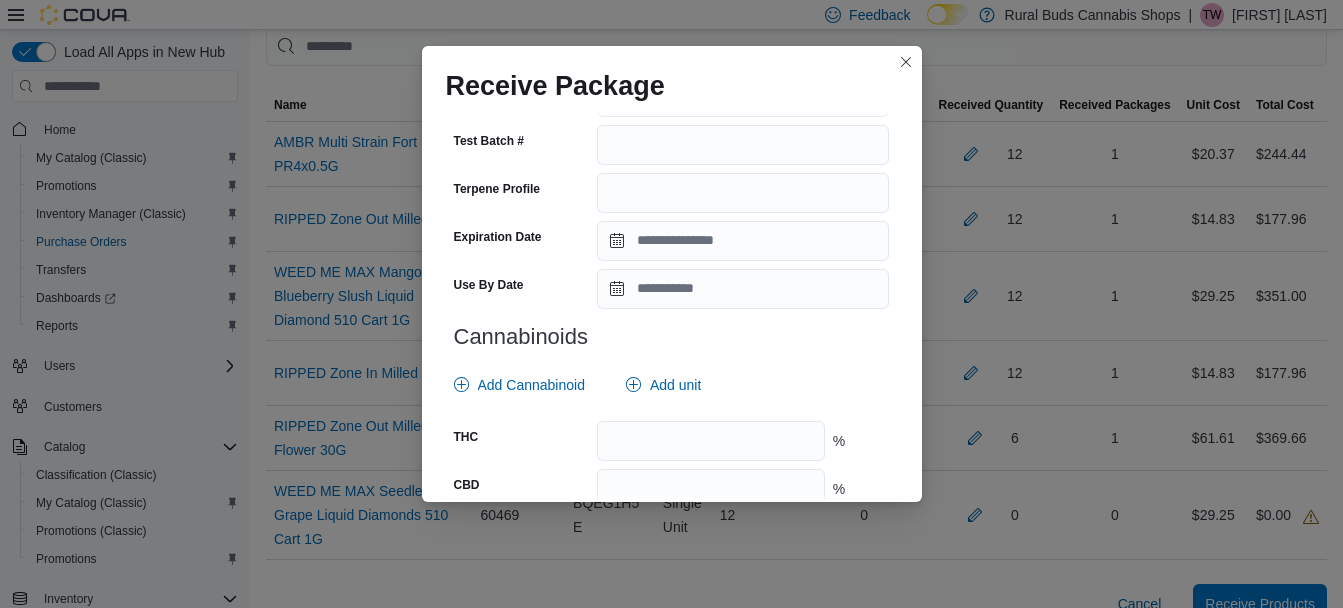 scroll, scrollTop: 700, scrollLeft: 0, axis: vertical 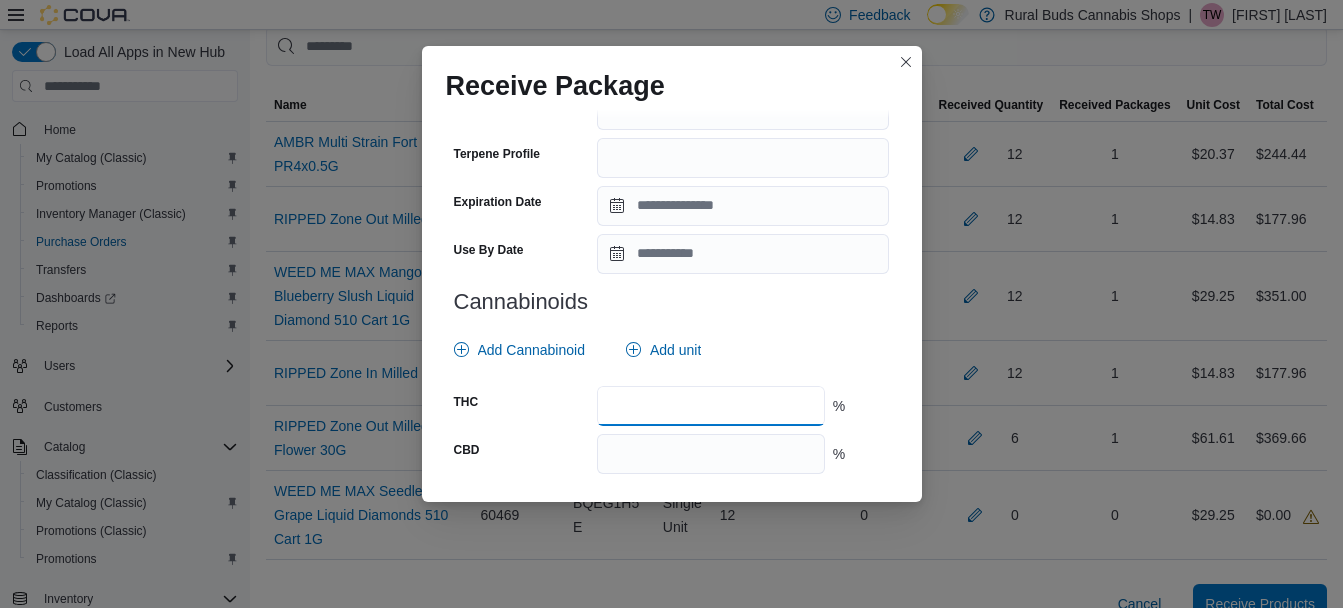 click at bounding box center (710, 406) 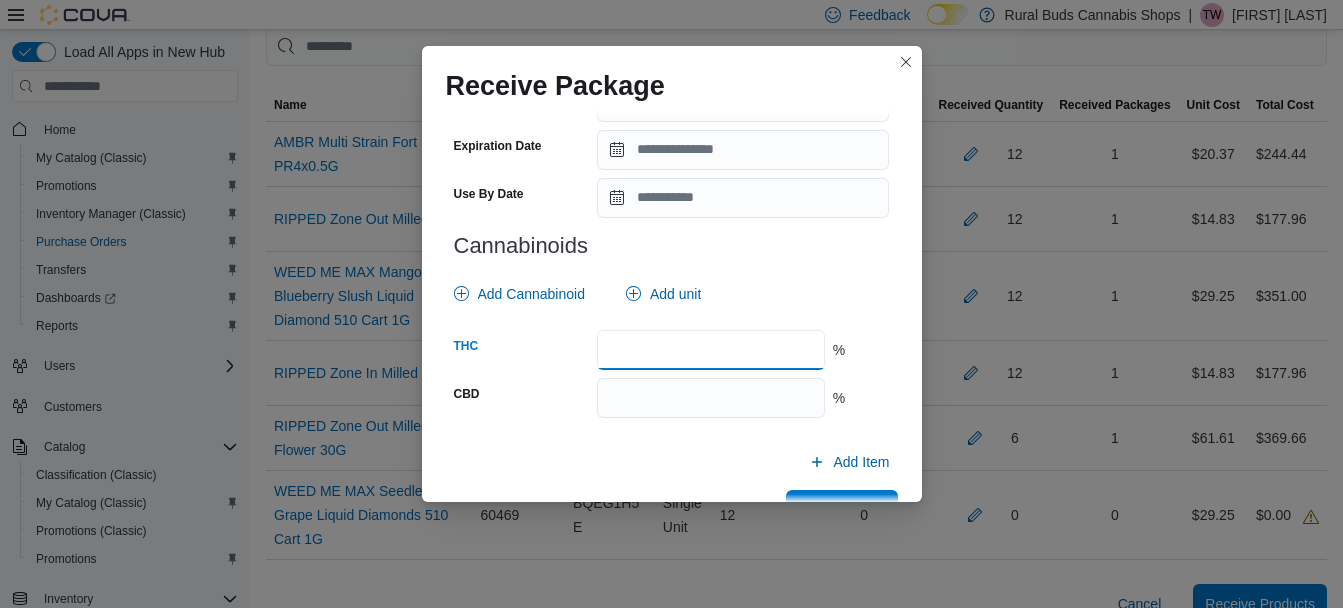 scroll, scrollTop: 808, scrollLeft: 0, axis: vertical 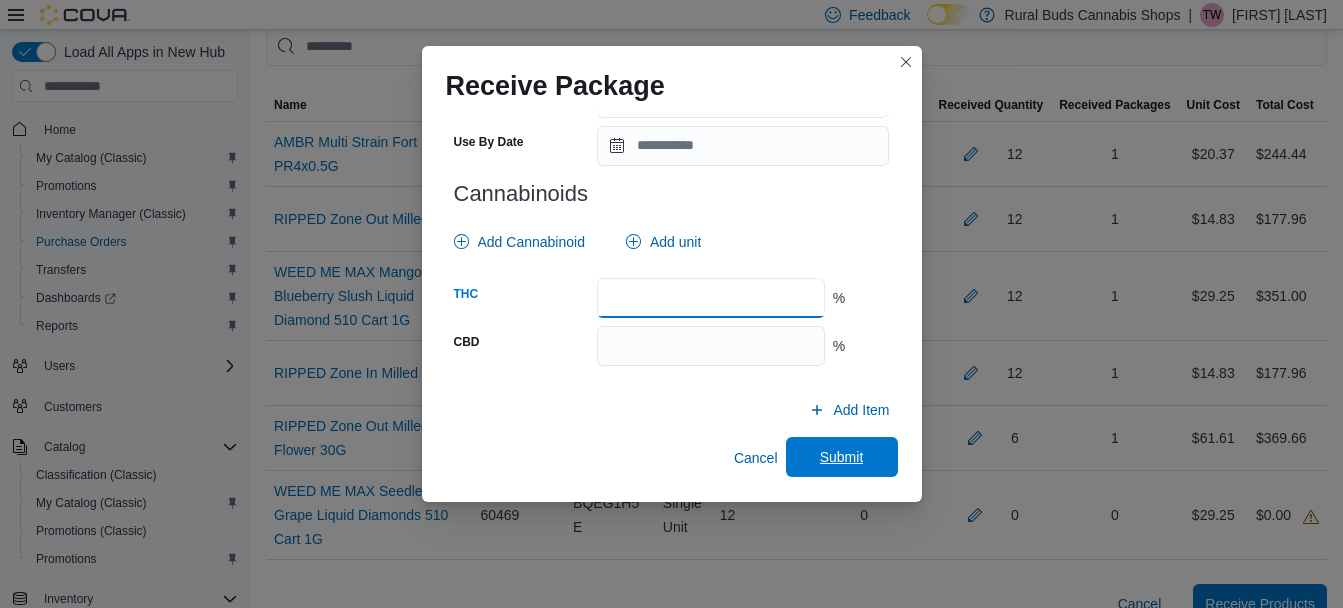 type on "****" 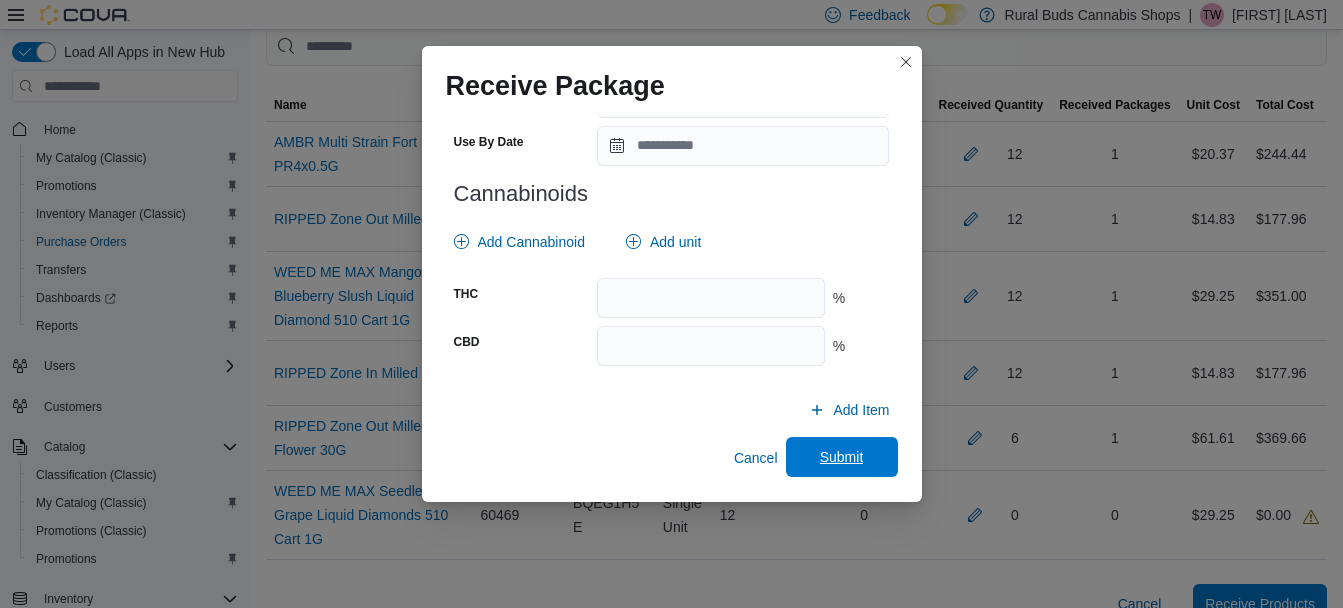 click on "Submit" at bounding box center [842, 457] 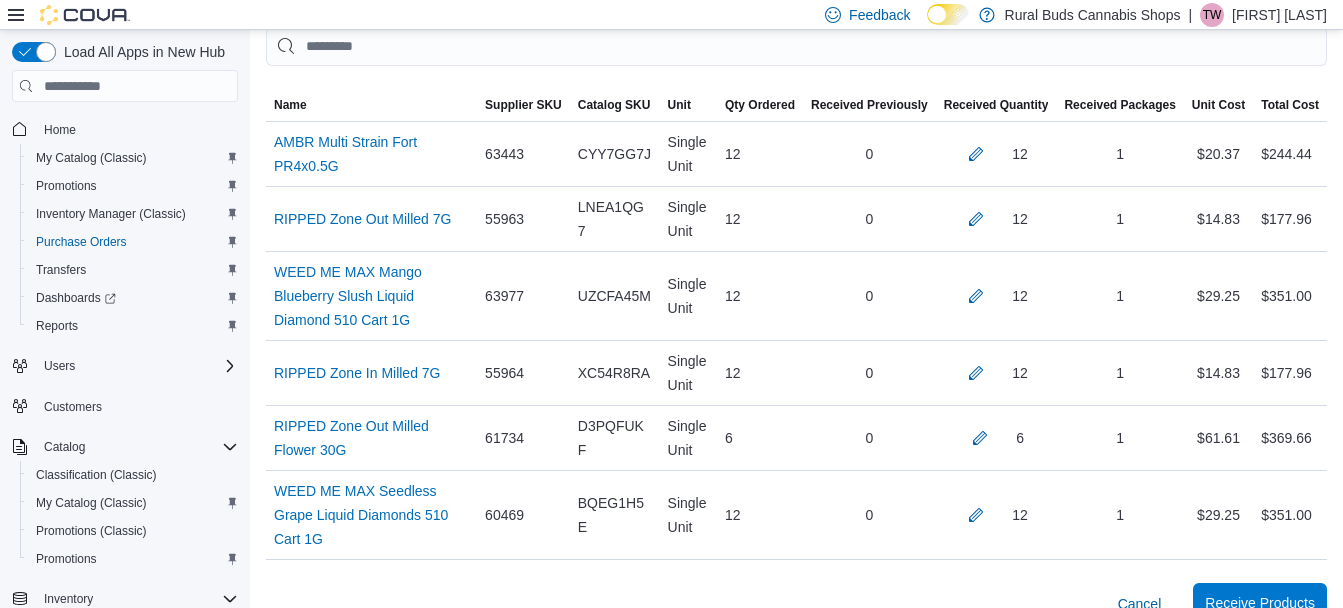 click on "Receive Products" at bounding box center [1260, 603] 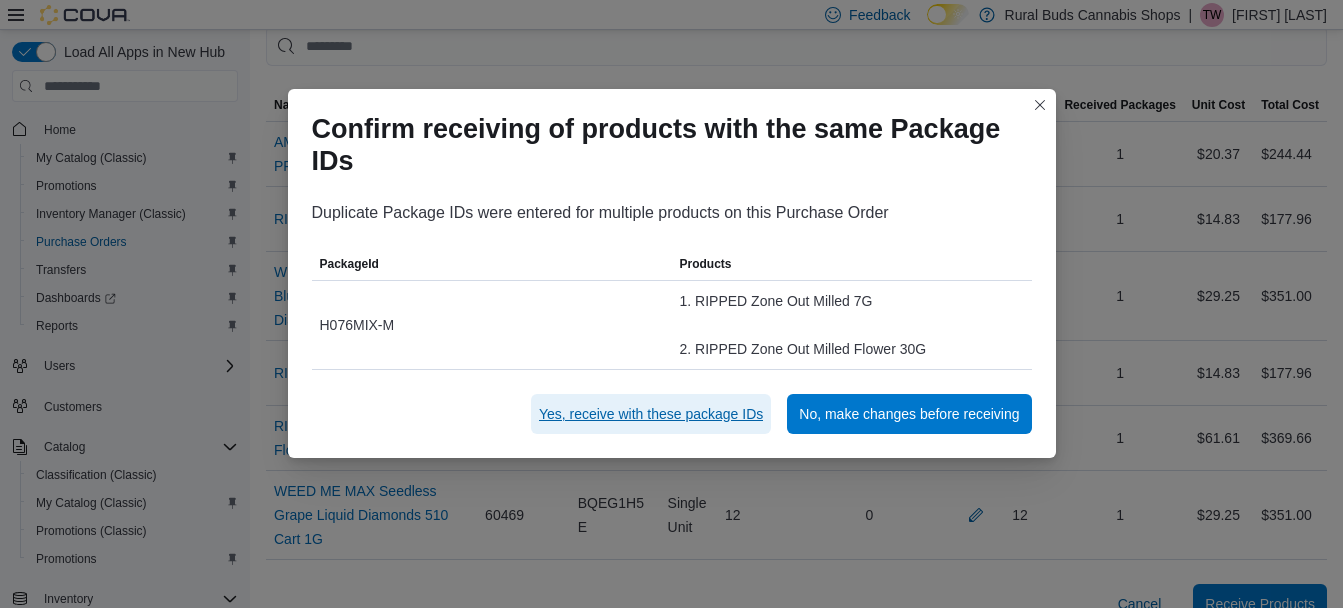 click on "Yes, receive with these package IDs" at bounding box center [651, 414] 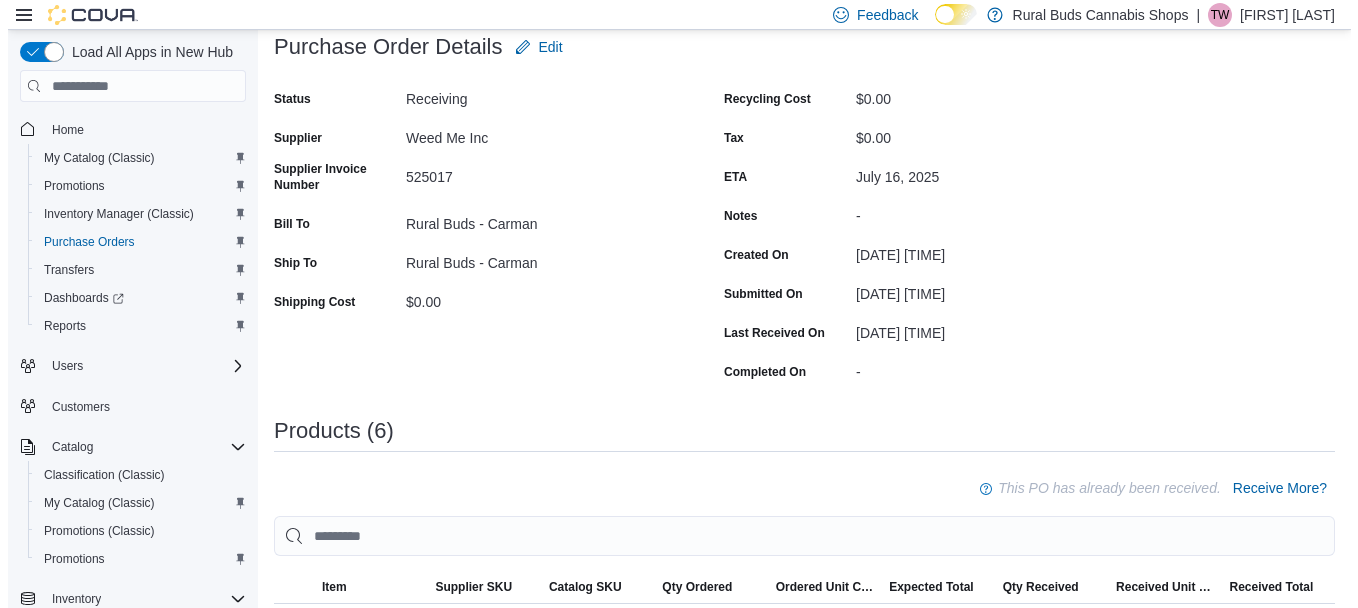 scroll, scrollTop: 0, scrollLeft: 0, axis: both 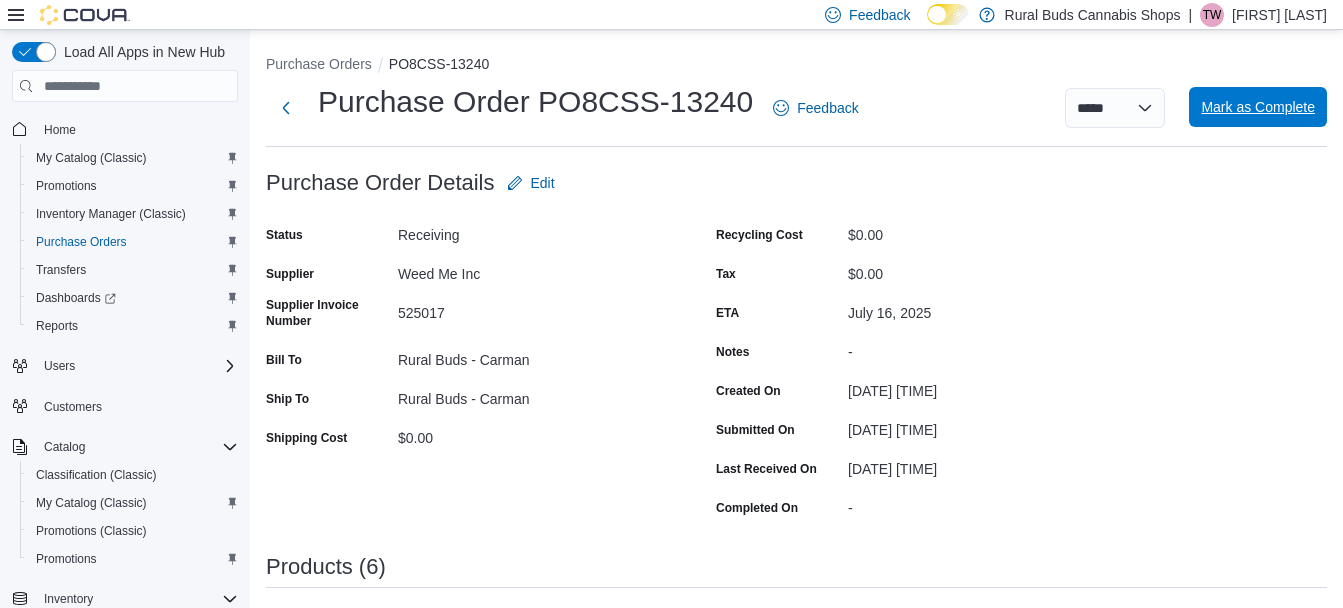 click on "Mark as Complete" at bounding box center (1258, 107) 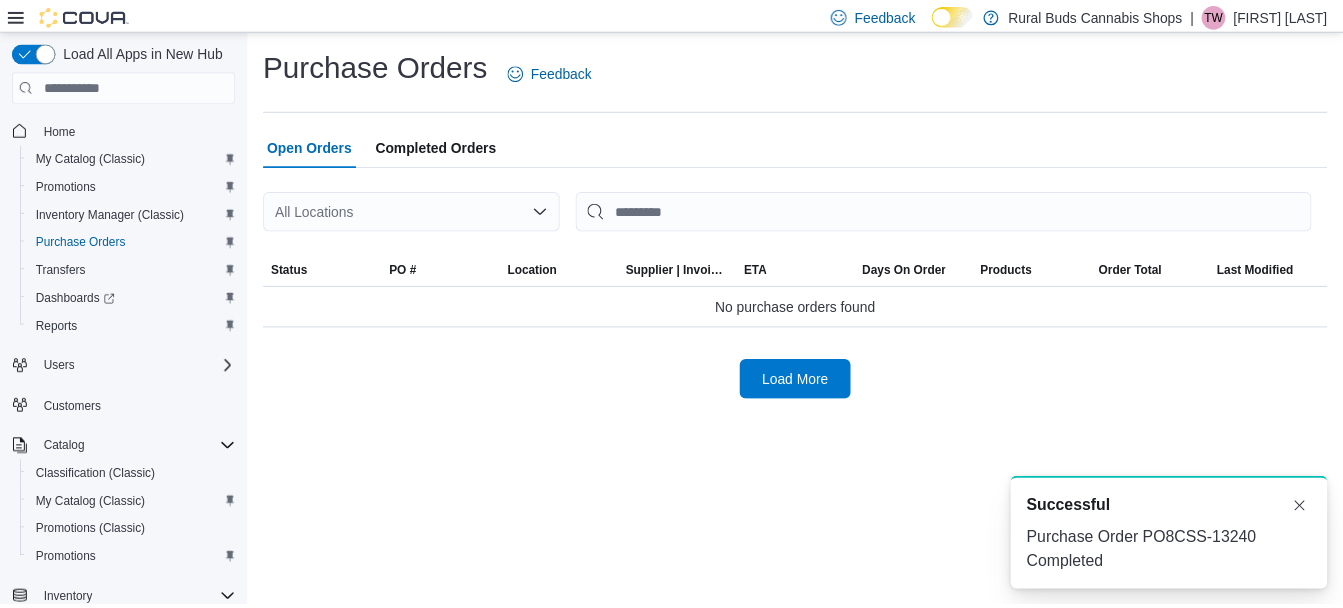 scroll, scrollTop: 0, scrollLeft: 0, axis: both 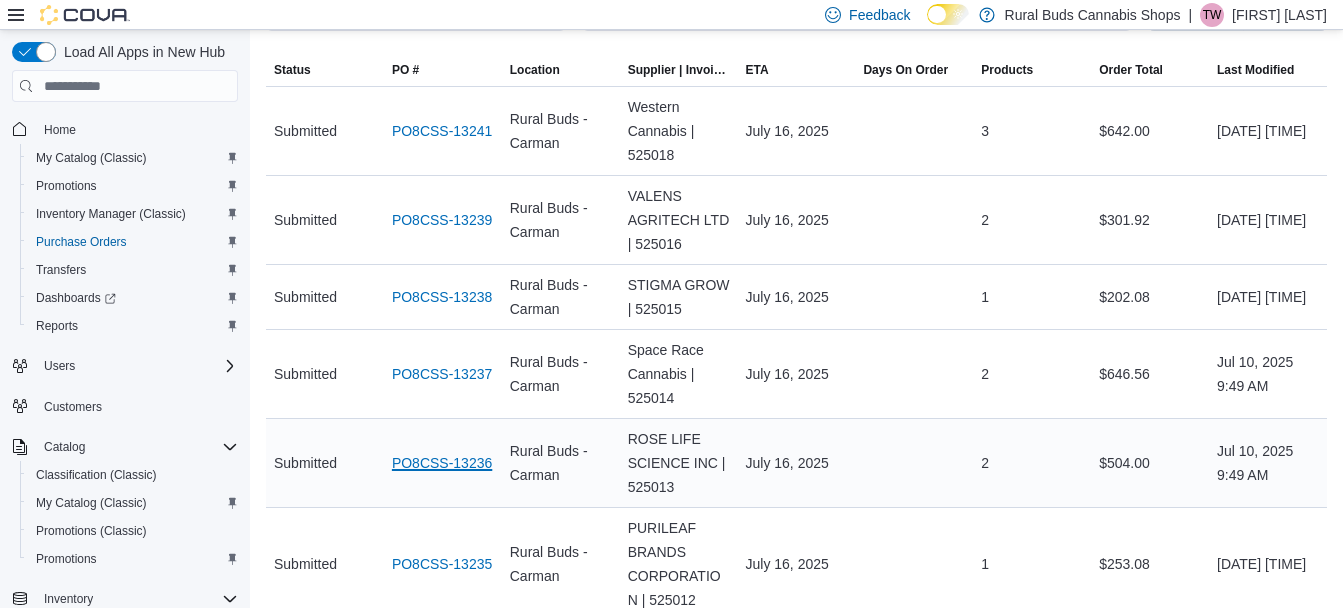 click on "PO8CSS-13236" at bounding box center [442, 463] 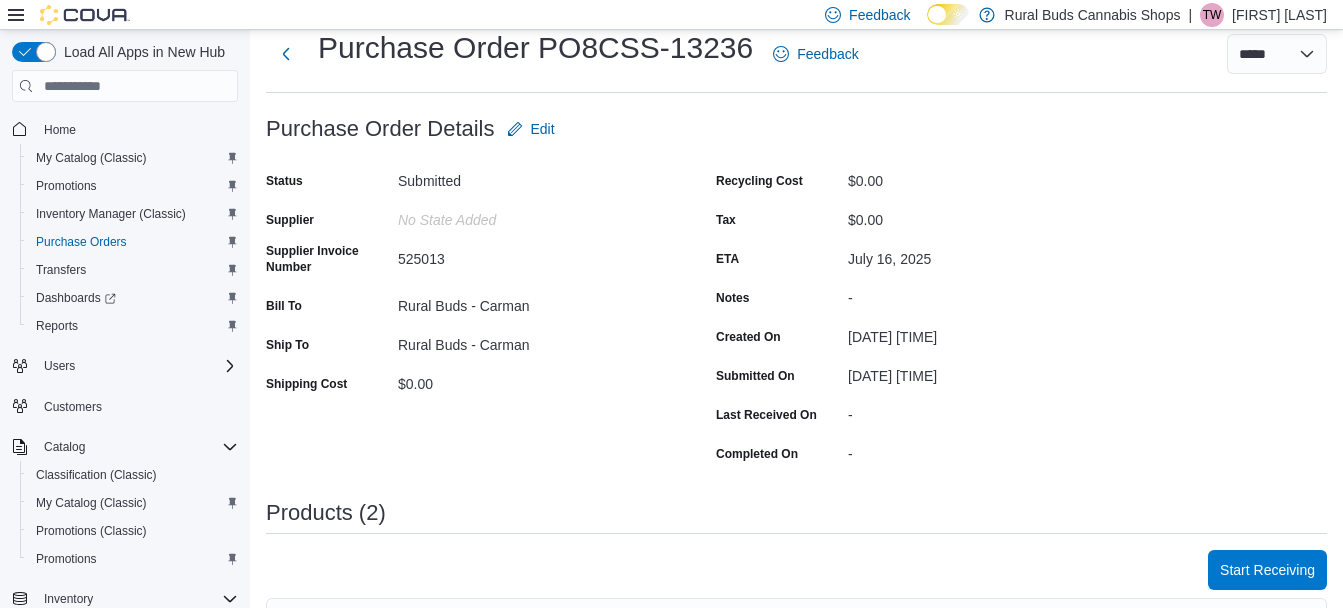 scroll, scrollTop: 100, scrollLeft: 0, axis: vertical 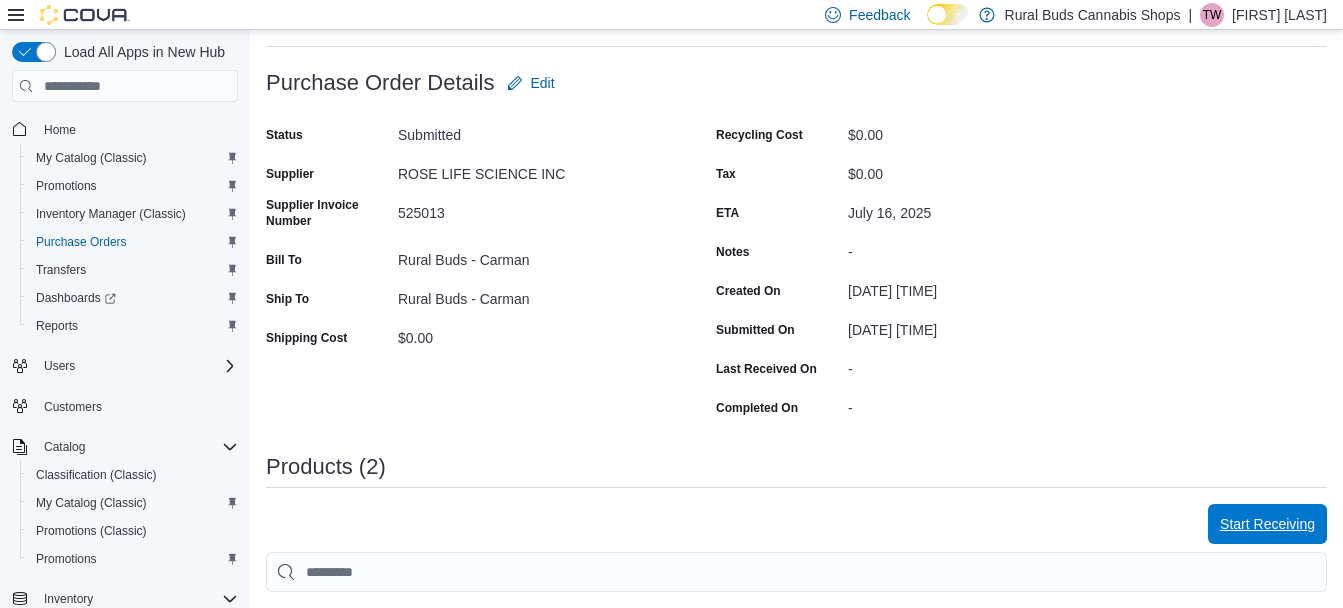 click on "Start Receiving" at bounding box center [1267, 524] 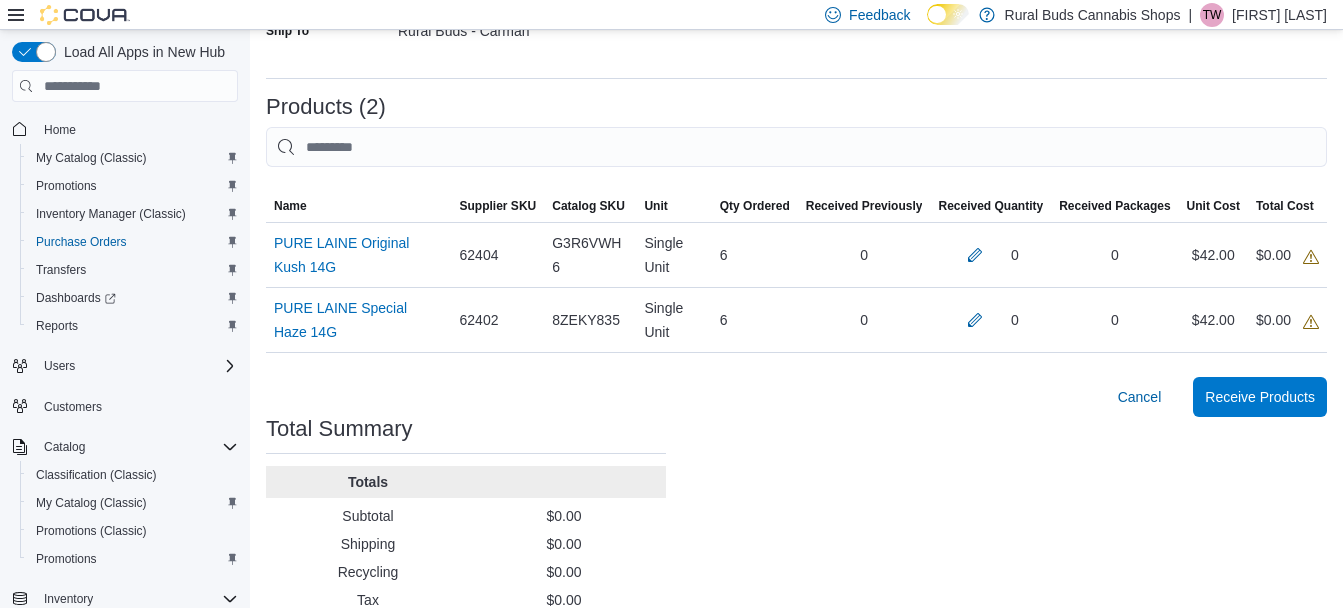 scroll, scrollTop: 400, scrollLeft: 0, axis: vertical 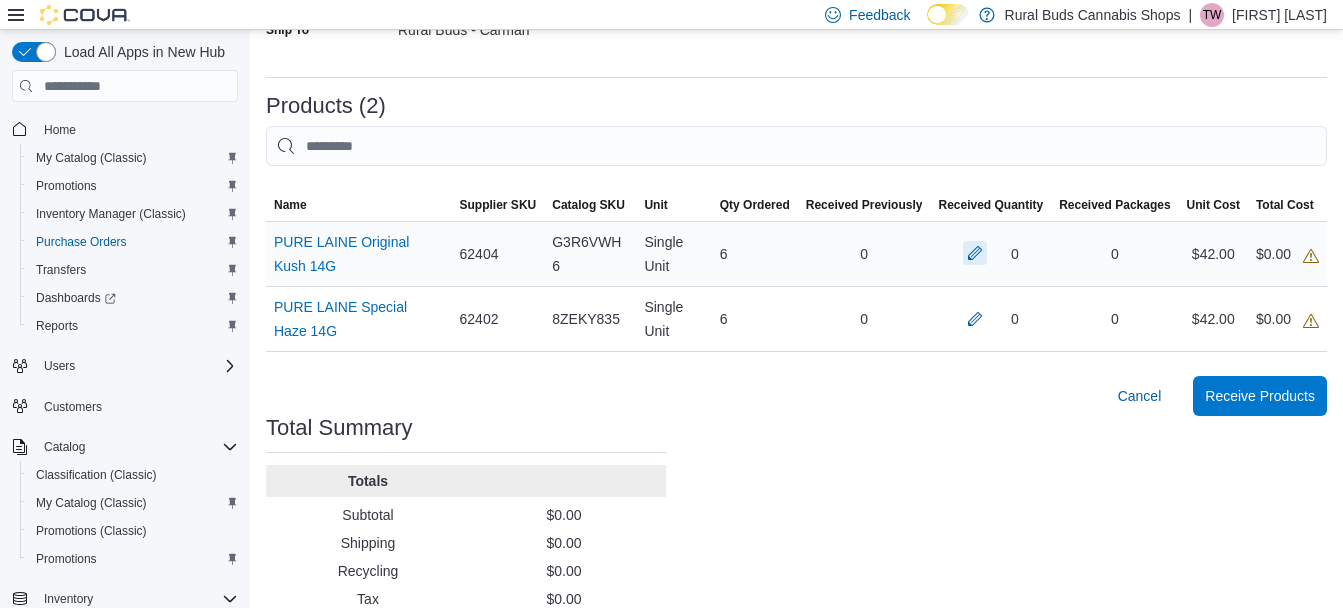 click at bounding box center [975, 253] 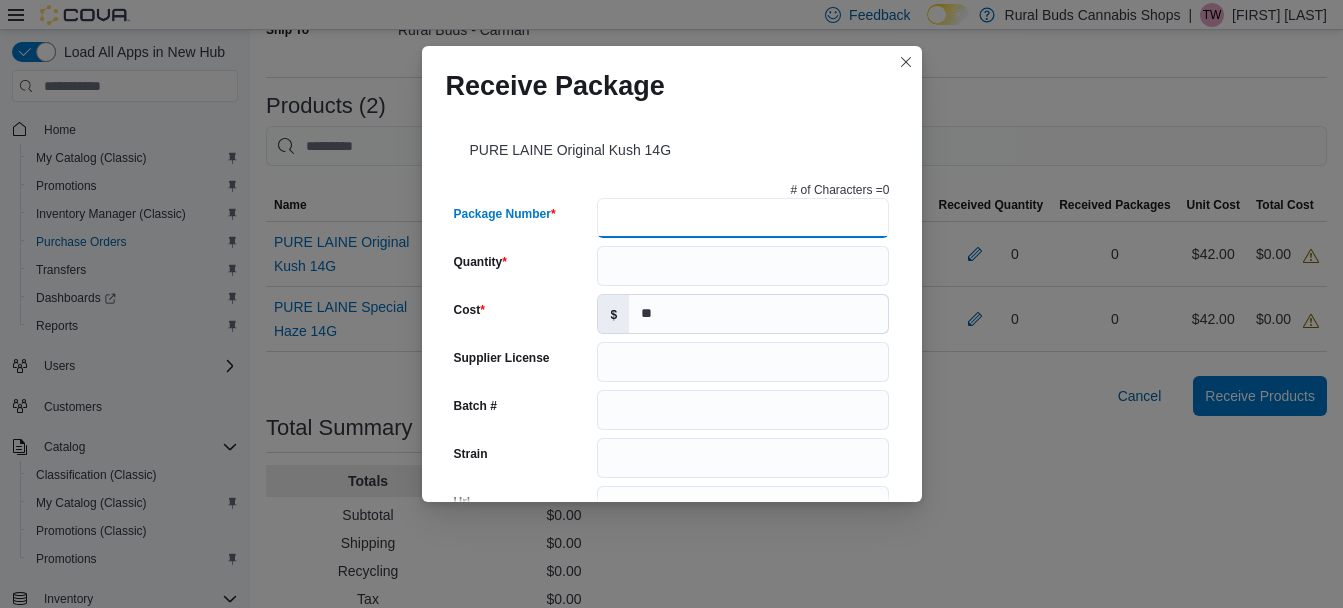 click on "Package Number" at bounding box center (743, 218) 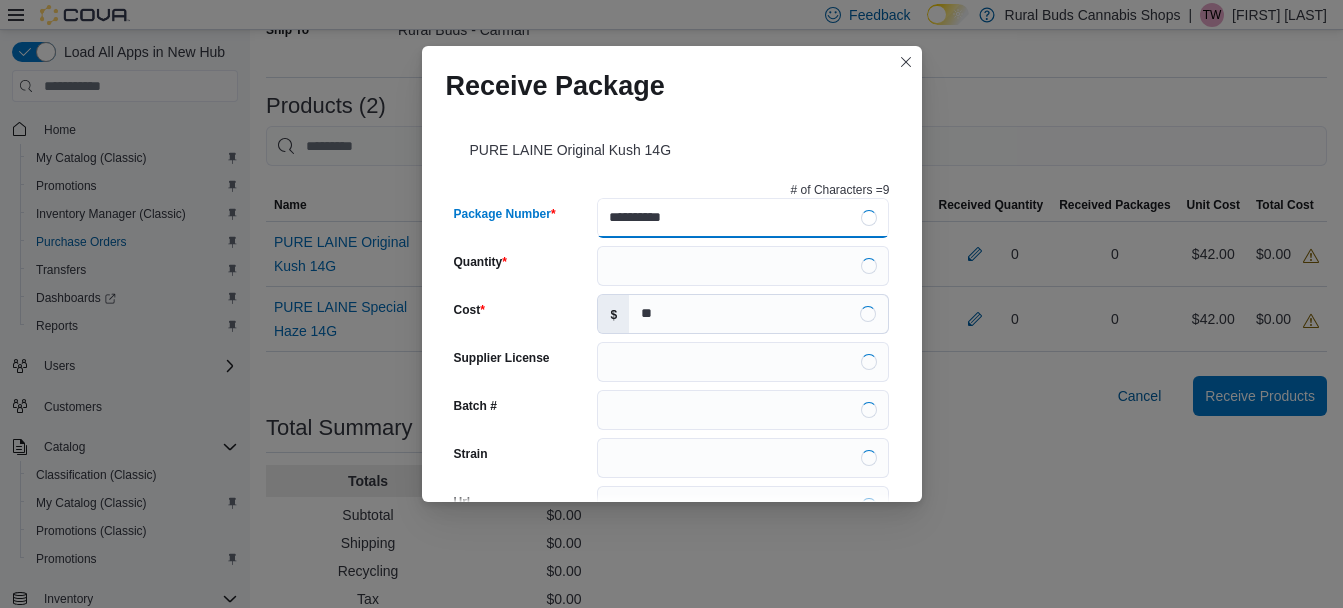 type on "**********" 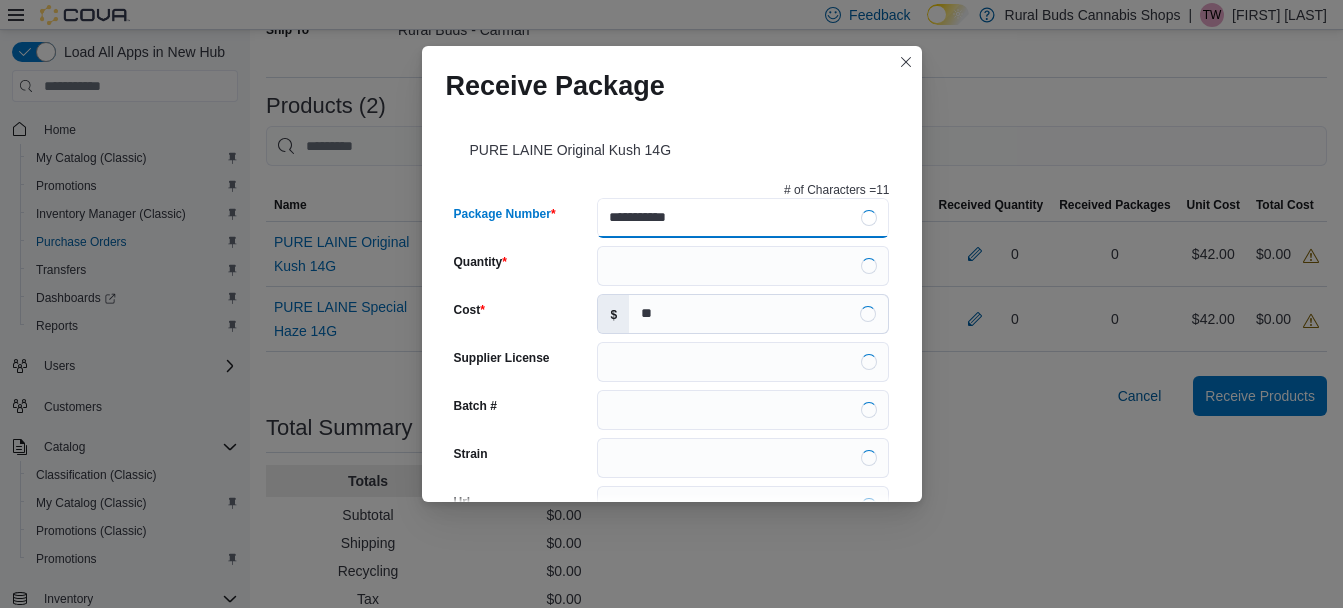 type on "**********" 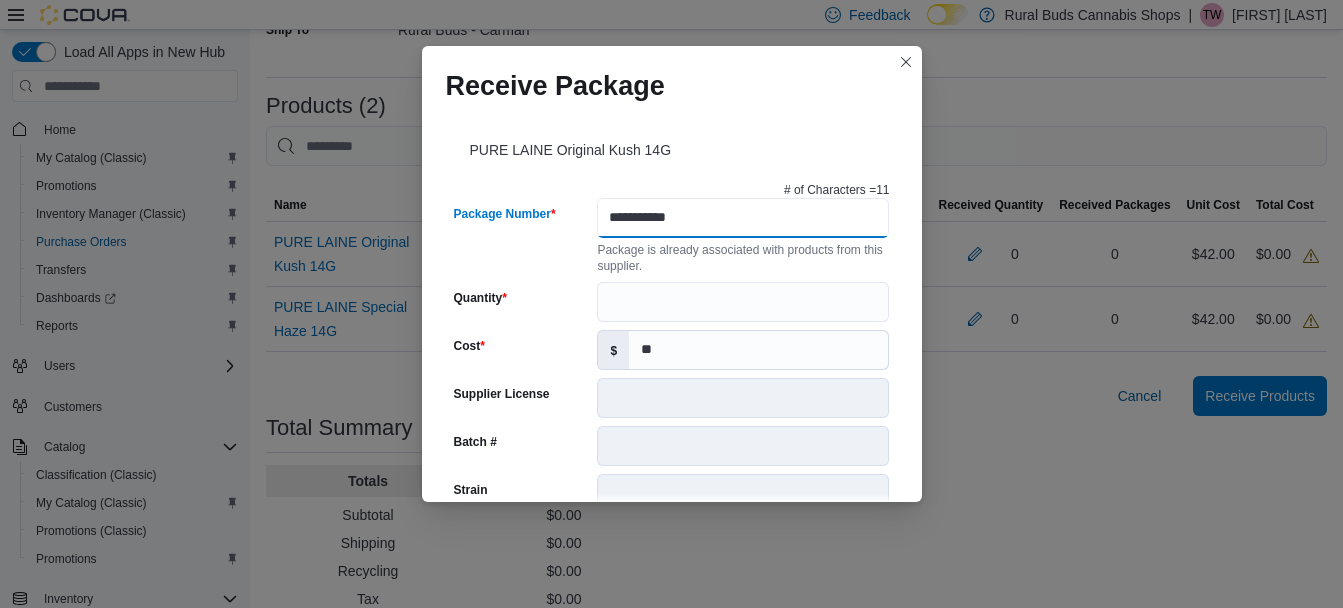 type on "**********" 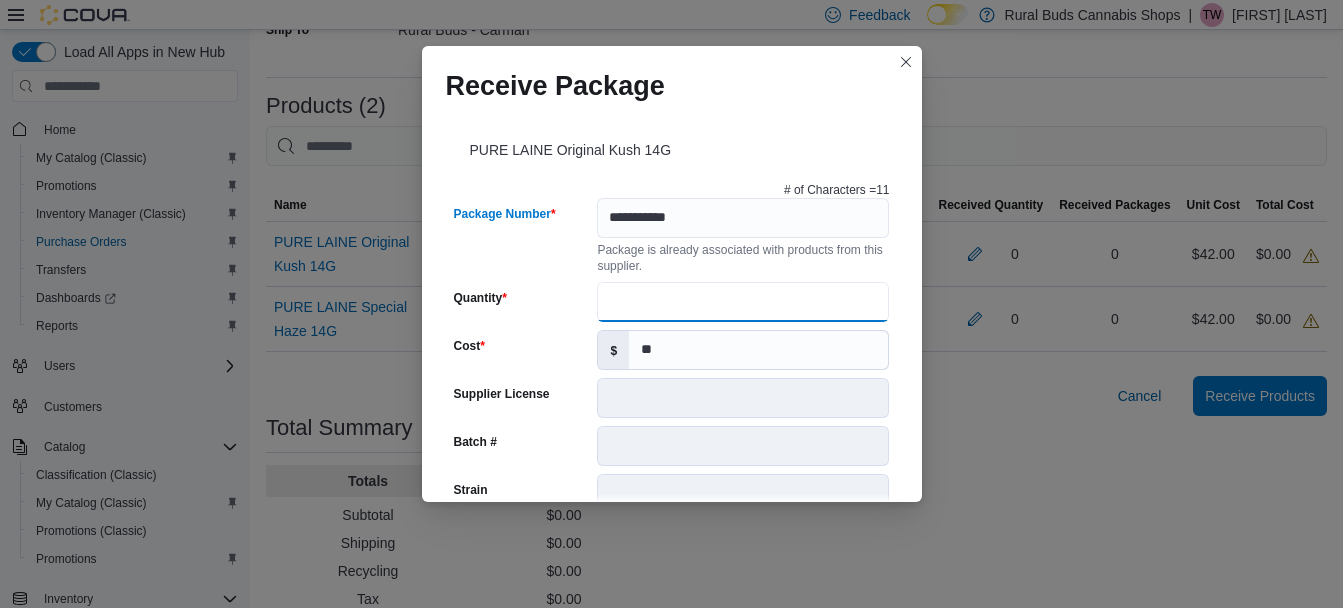 click on "Quantity" at bounding box center [743, 302] 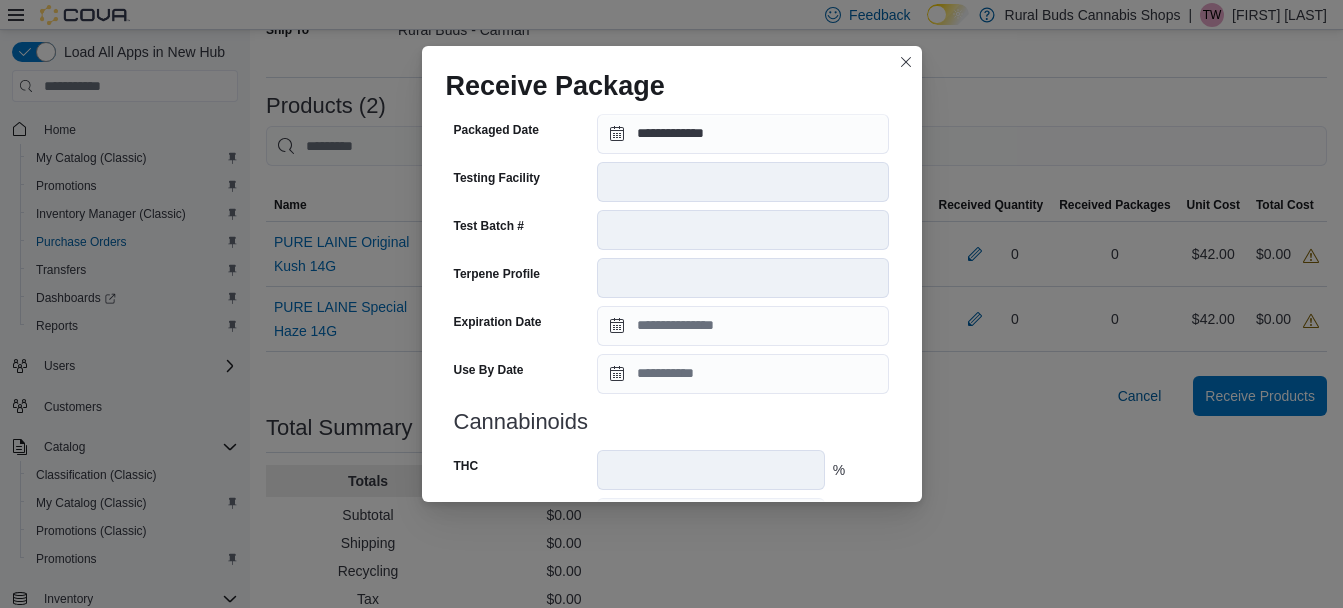 scroll, scrollTop: 772, scrollLeft: 0, axis: vertical 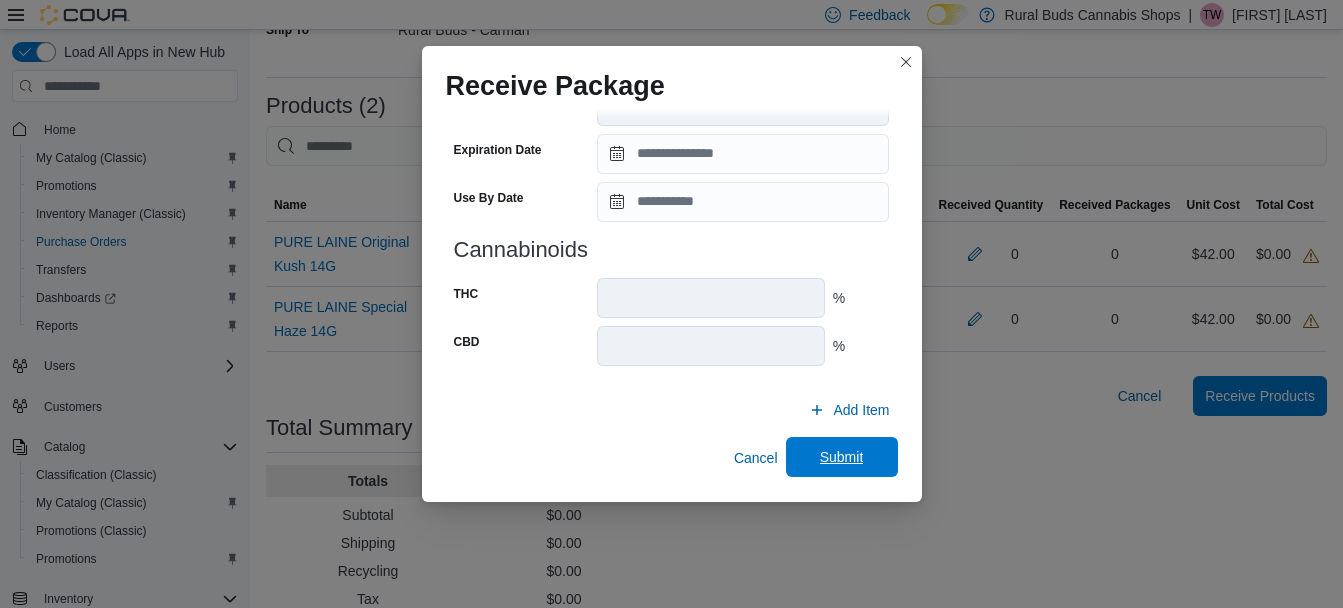 type on "*" 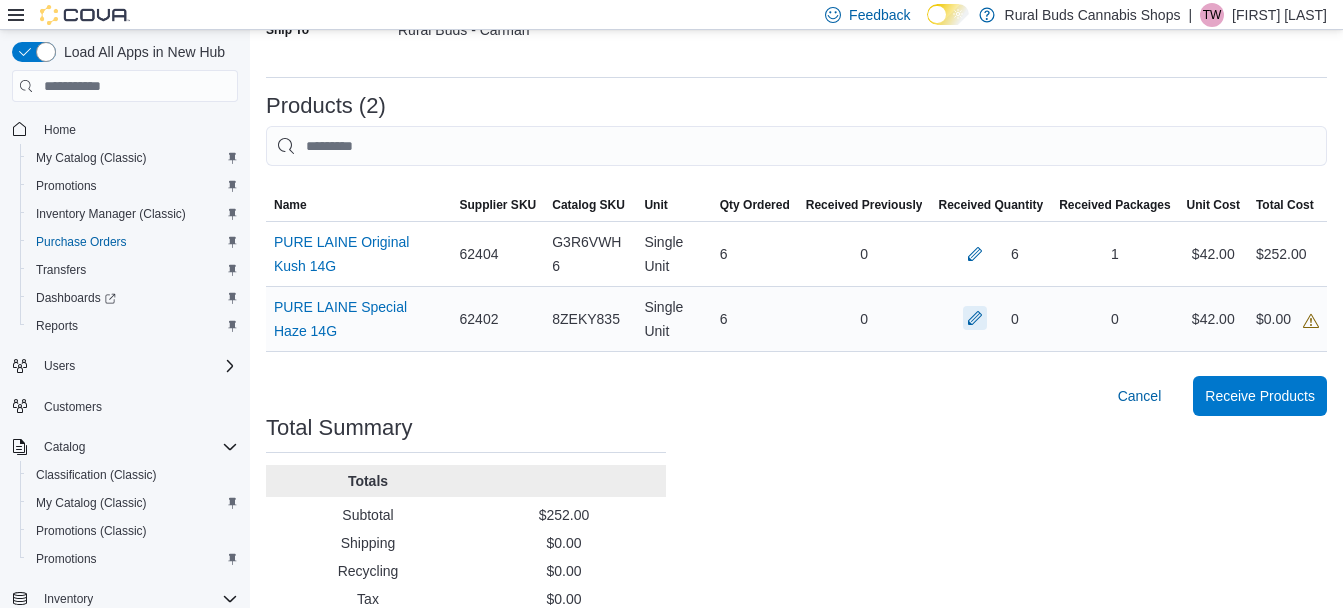 click at bounding box center (975, 318) 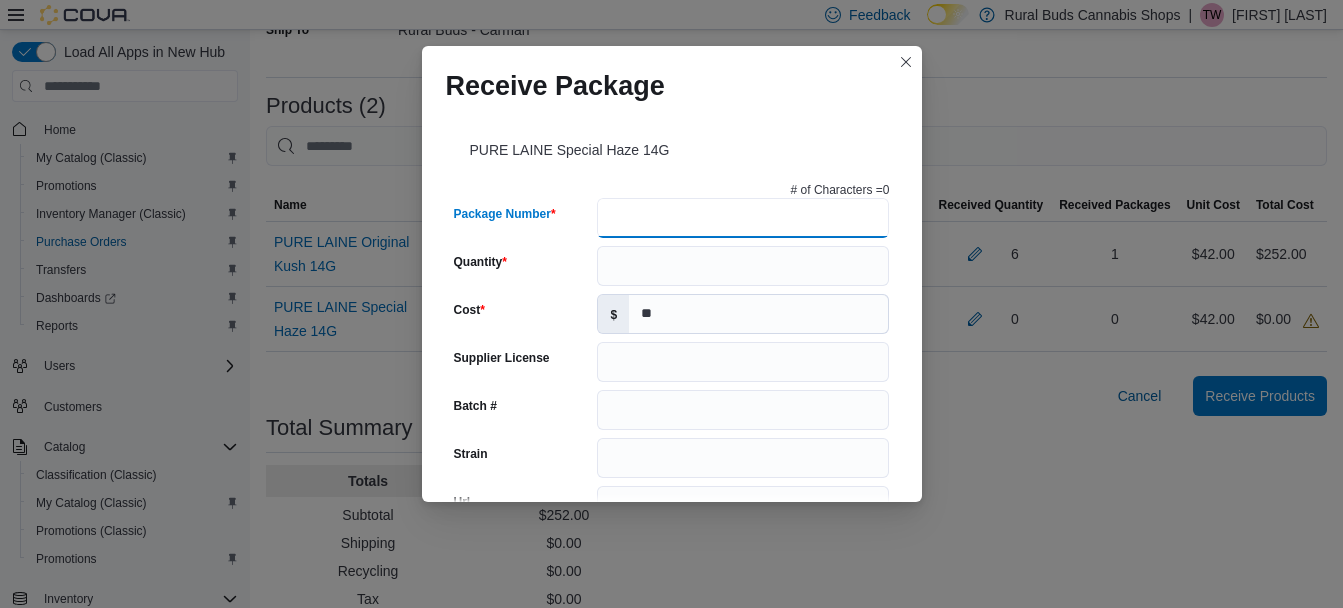 click on "Package Number" at bounding box center (743, 218) 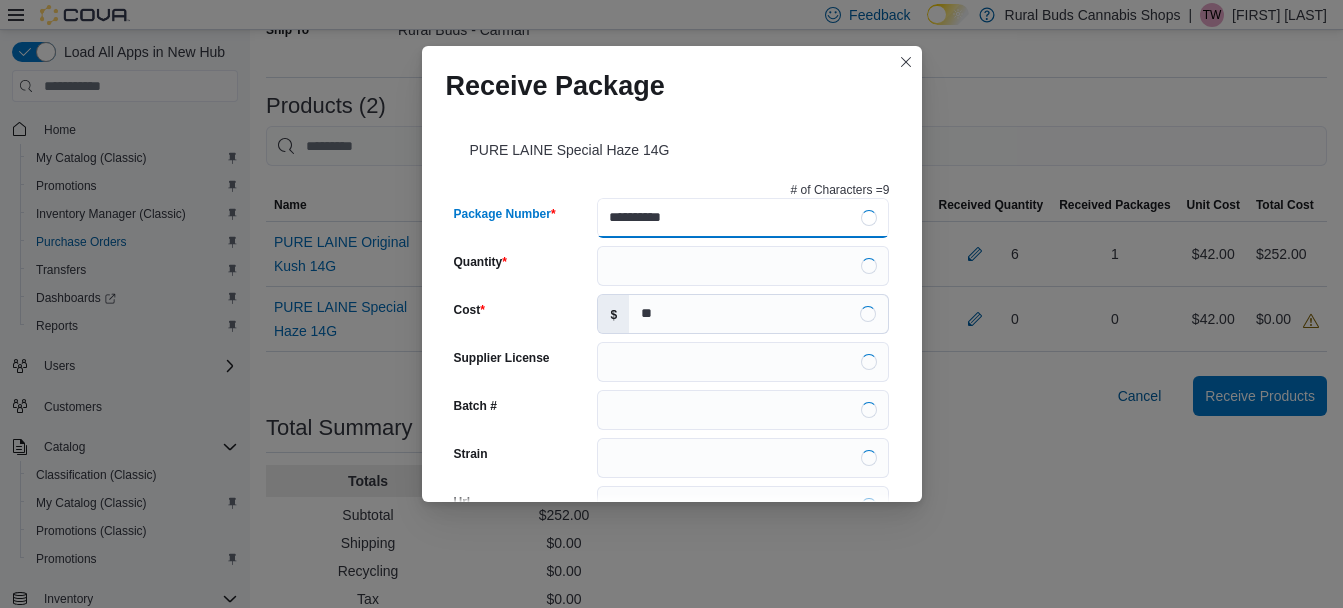 type on "**********" 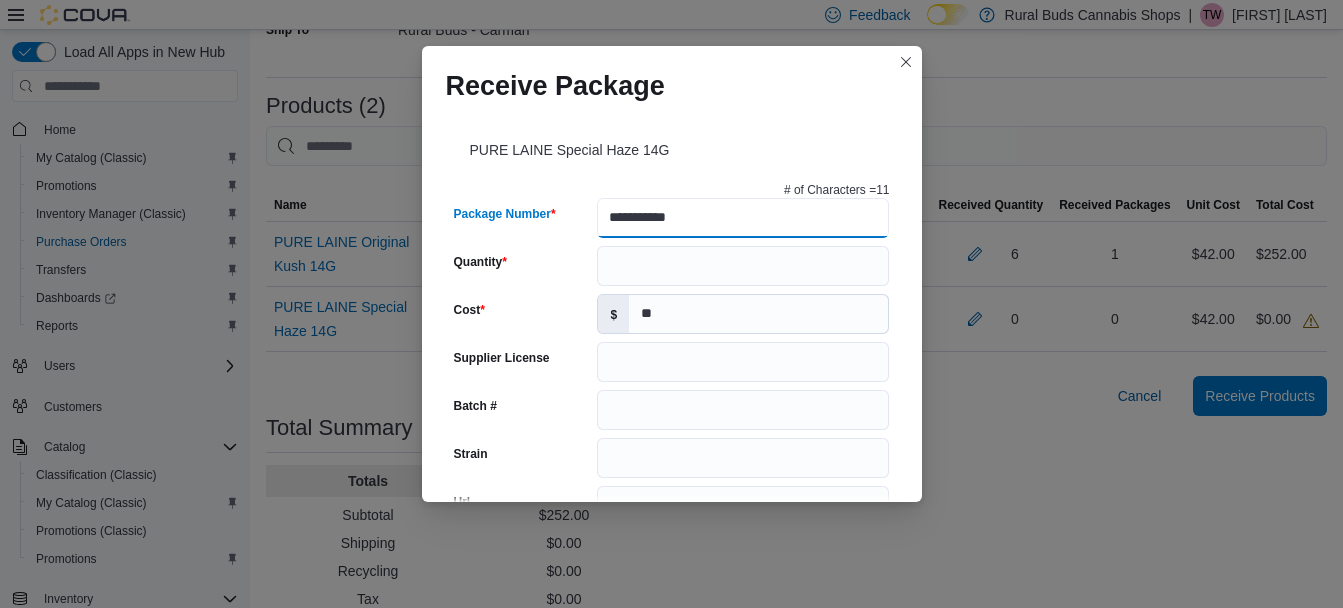 type on "**********" 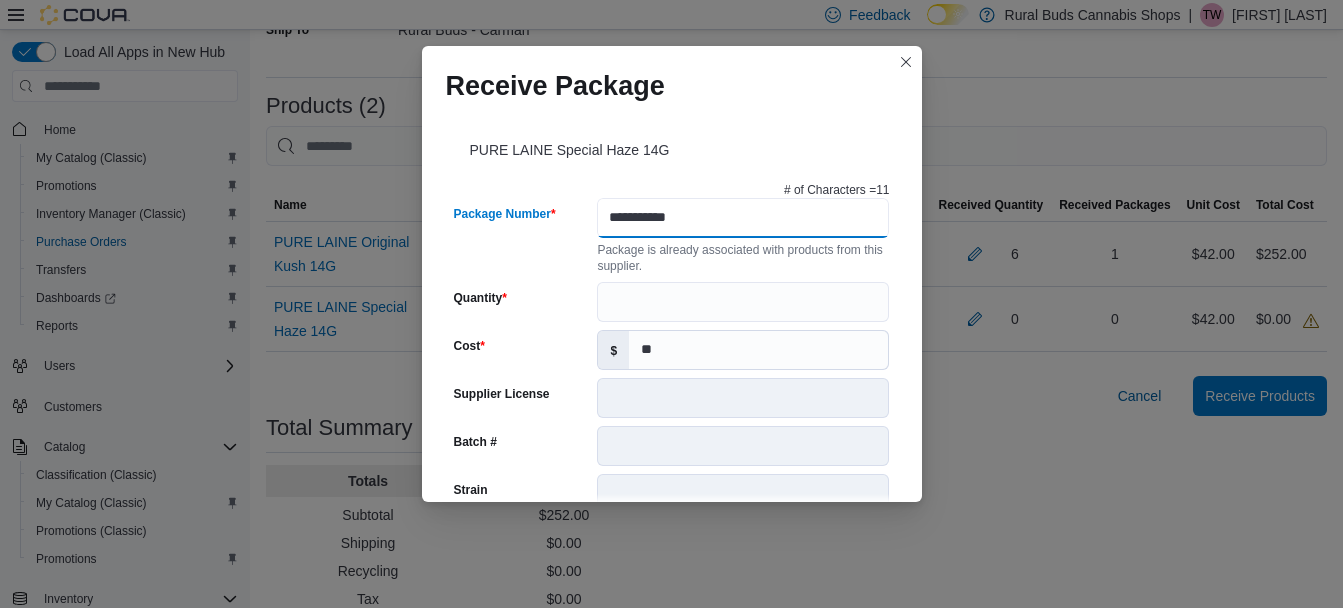 type on "**********" 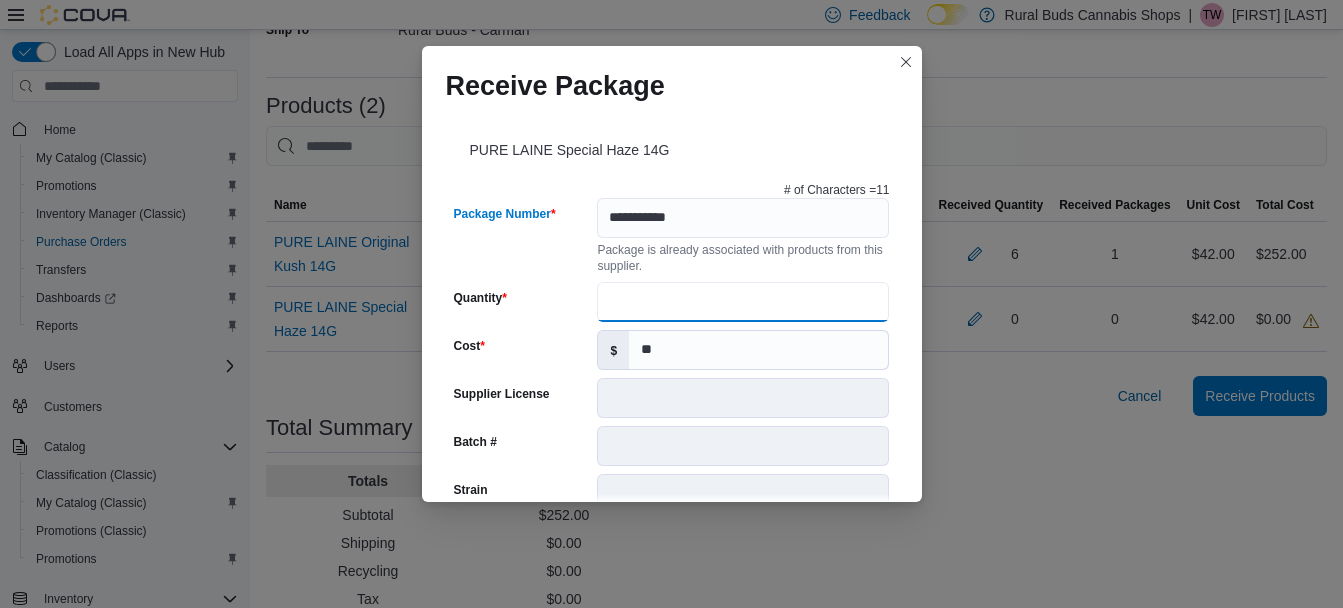 click on "Quantity" at bounding box center (743, 302) 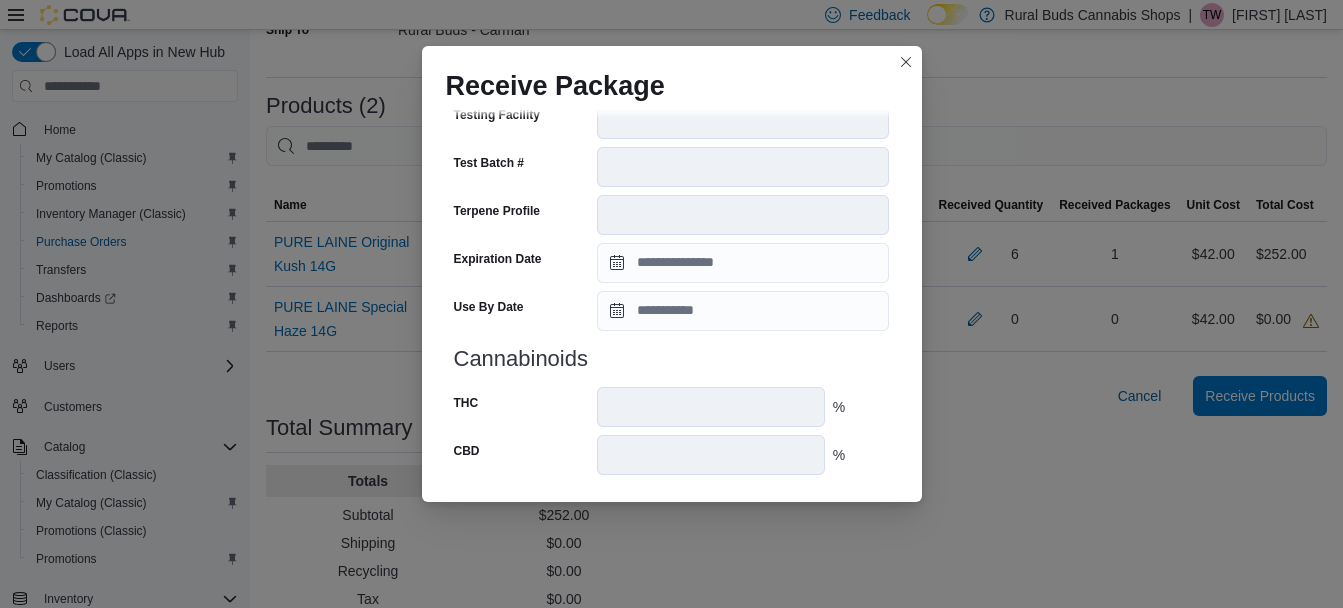 scroll, scrollTop: 772, scrollLeft: 0, axis: vertical 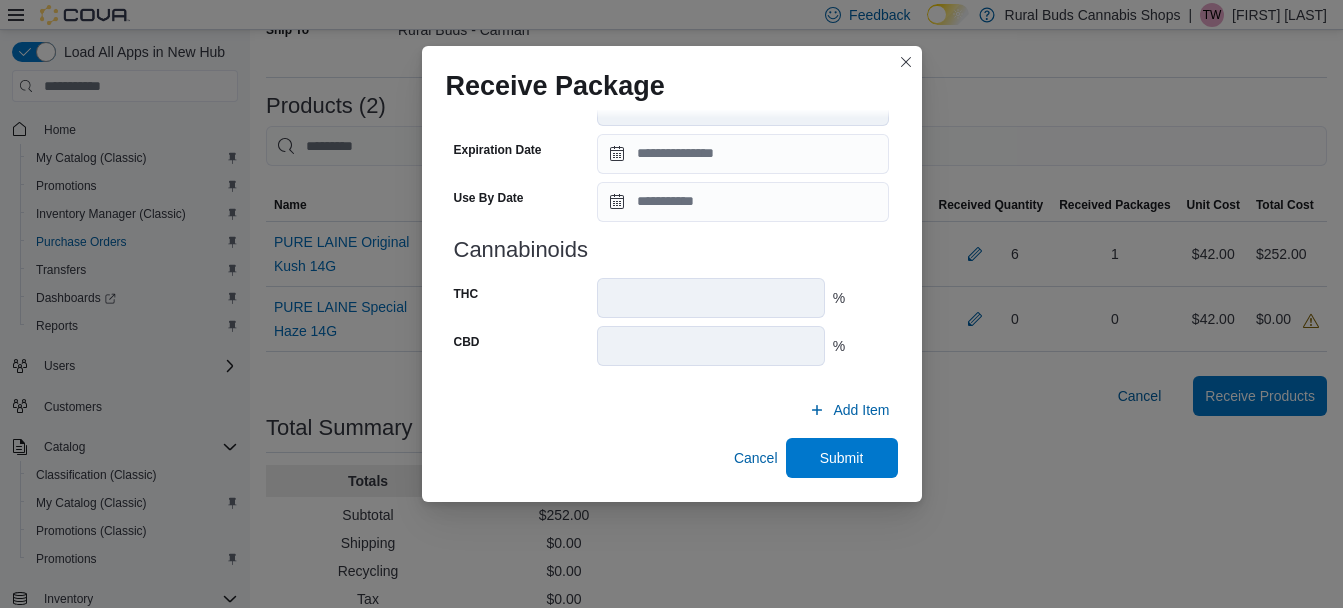 type on "*" 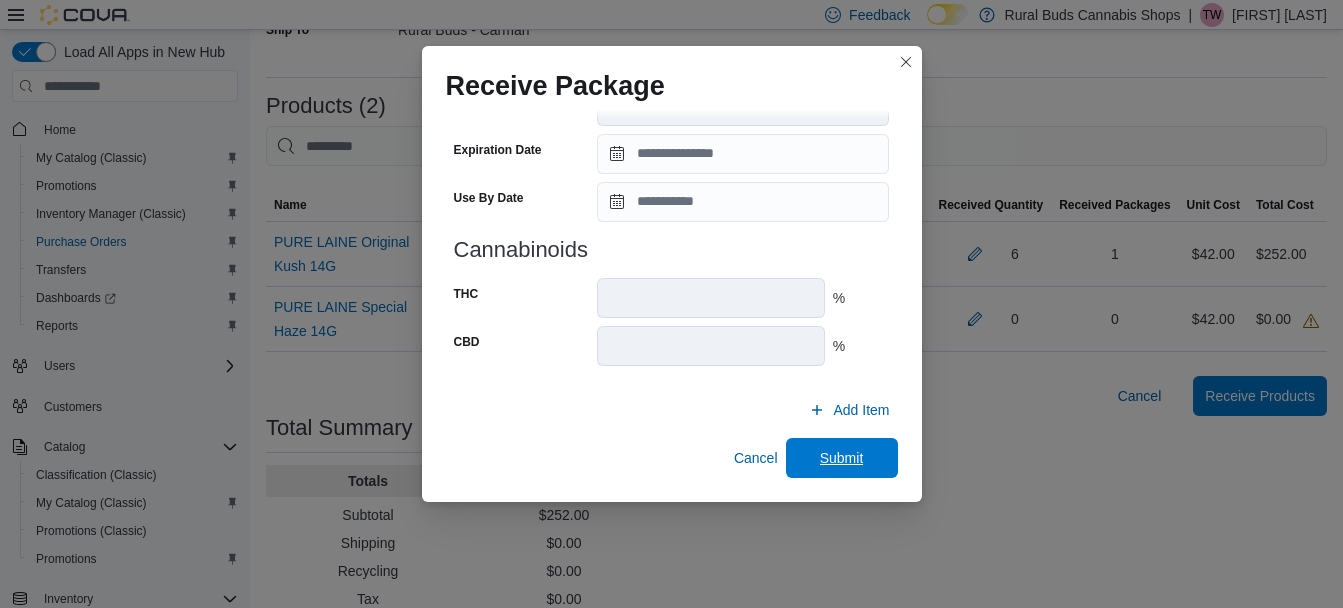 click on "Submit" at bounding box center [842, 458] 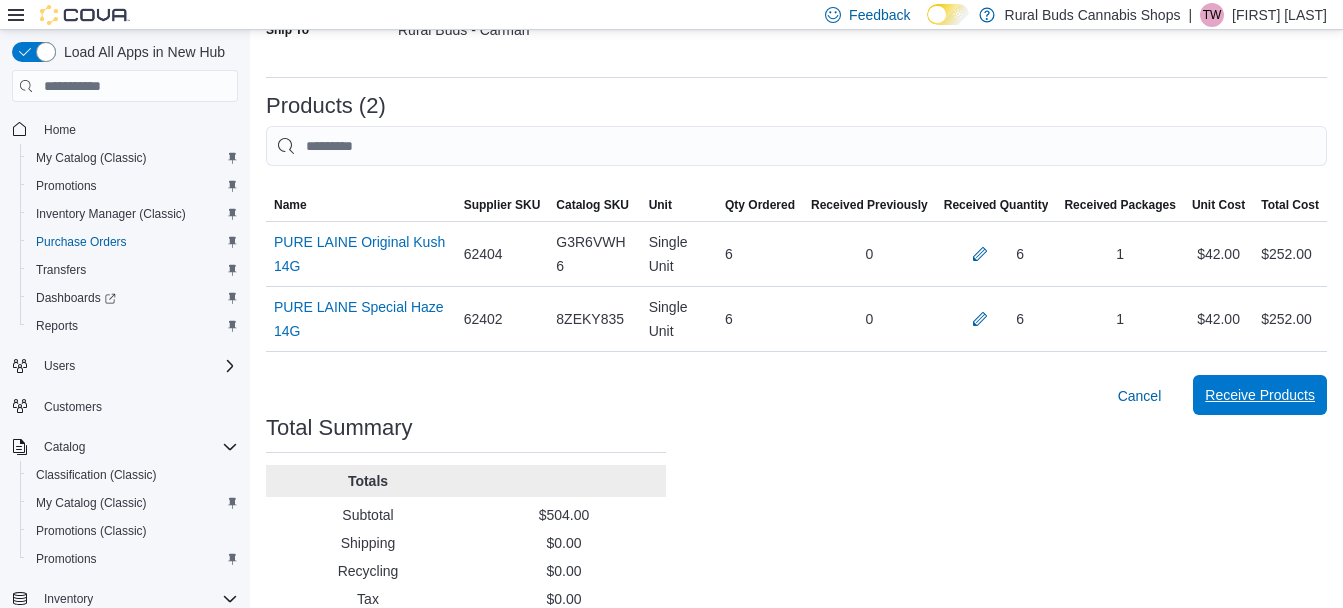 click on "Receive Products" at bounding box center (1260, 395) 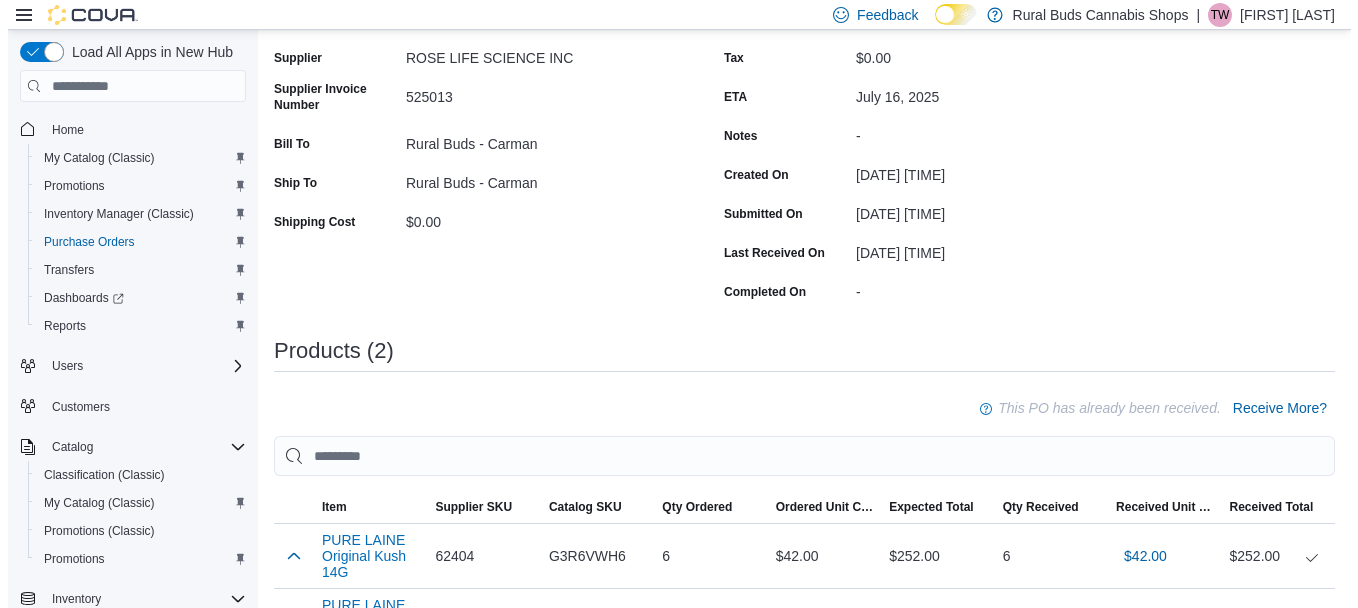 scroll, scrollTop: 0, scrollLeft: 0, axis: both 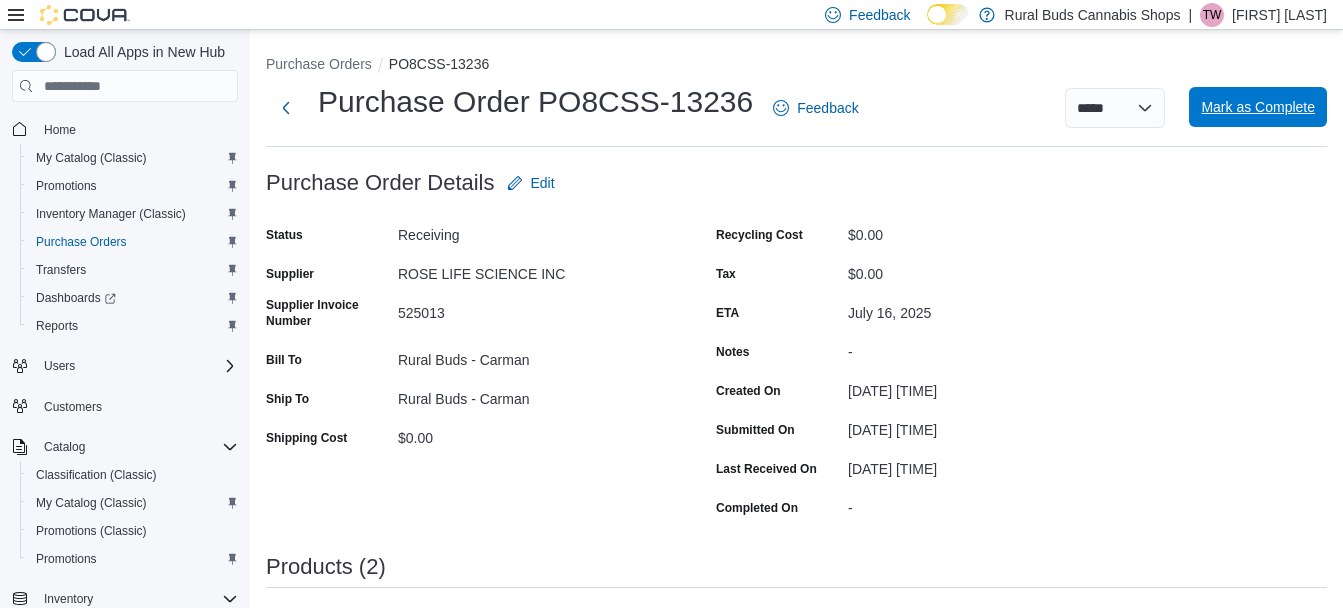 click on "Mark as Complete" at bounding box center (1258, 107) 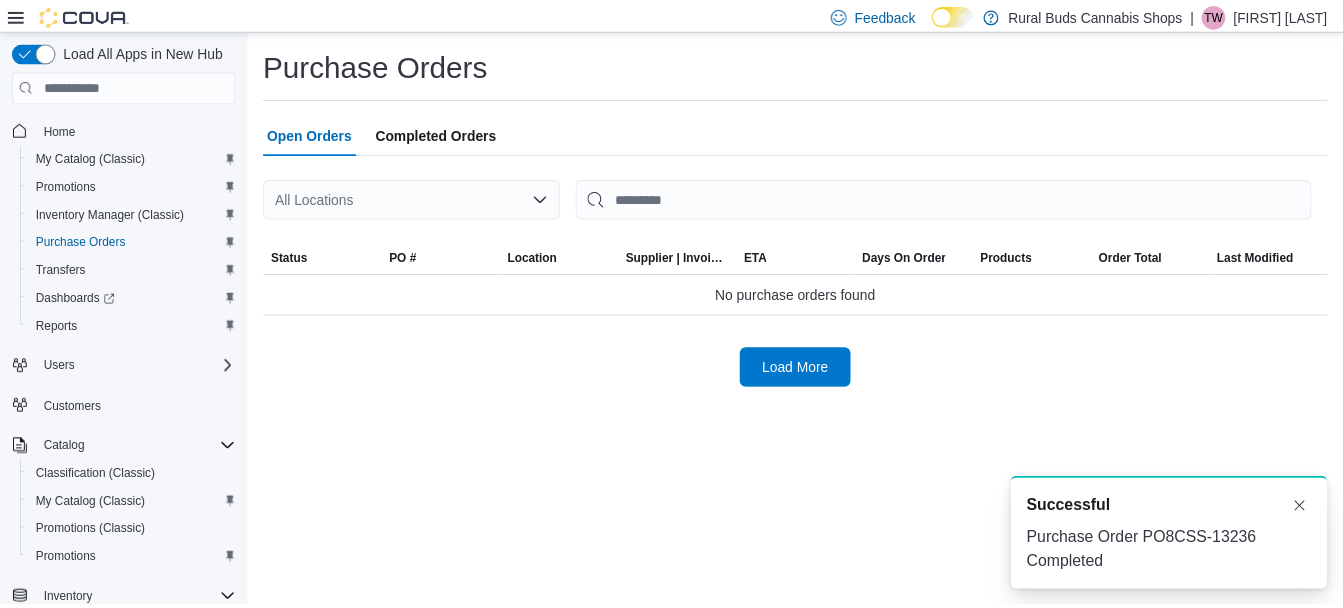 scroll, scrollTop: 0, scrollLeft: 0, axis: both 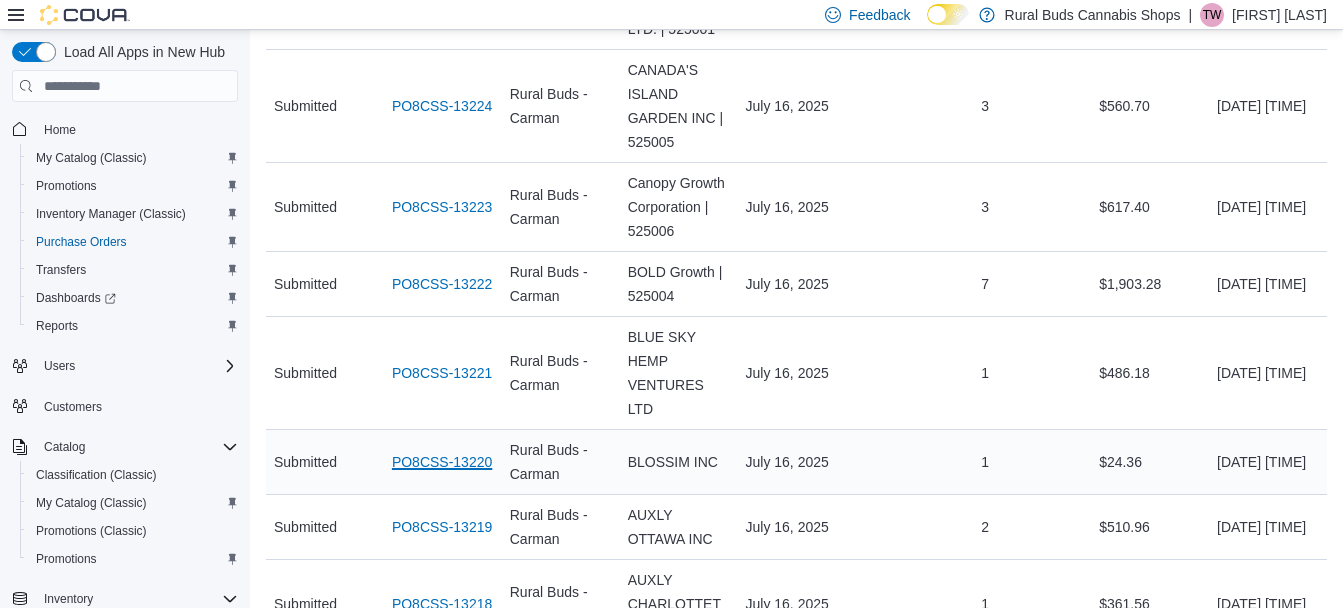 click on "PO8CSS-13220" at bounding box center (442, 462) 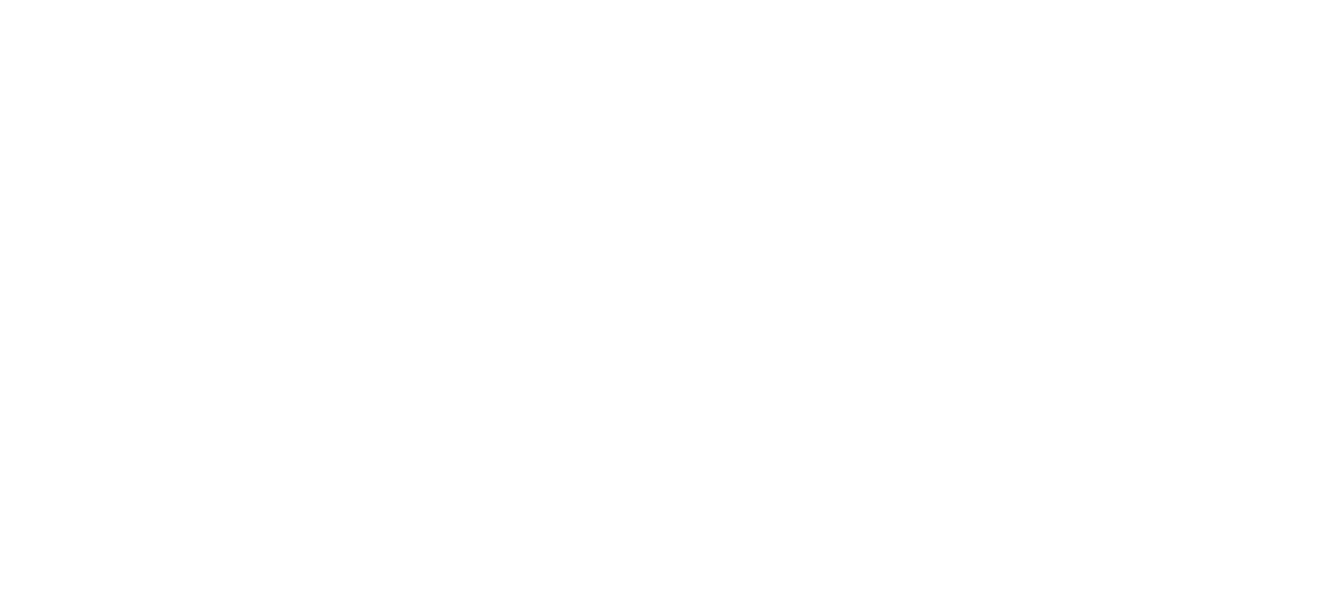 scroll, scrollTop: 0, scrollLeft: 0, axis: both 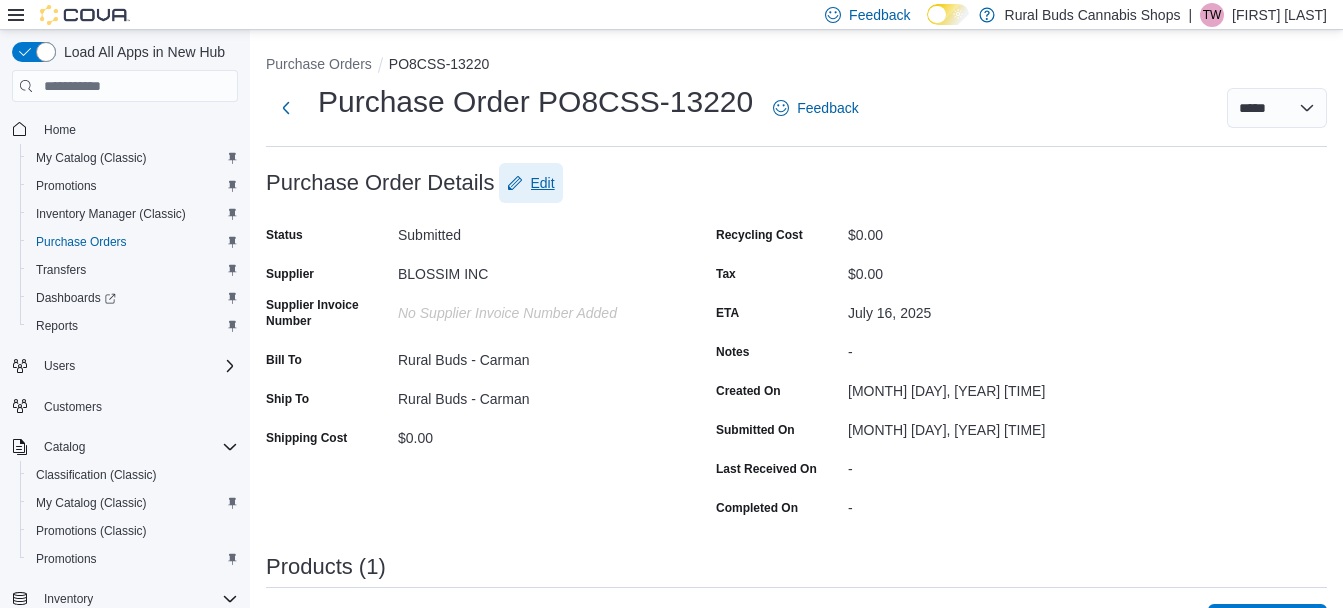 click on "Edit" at bounding box center (531, 183) 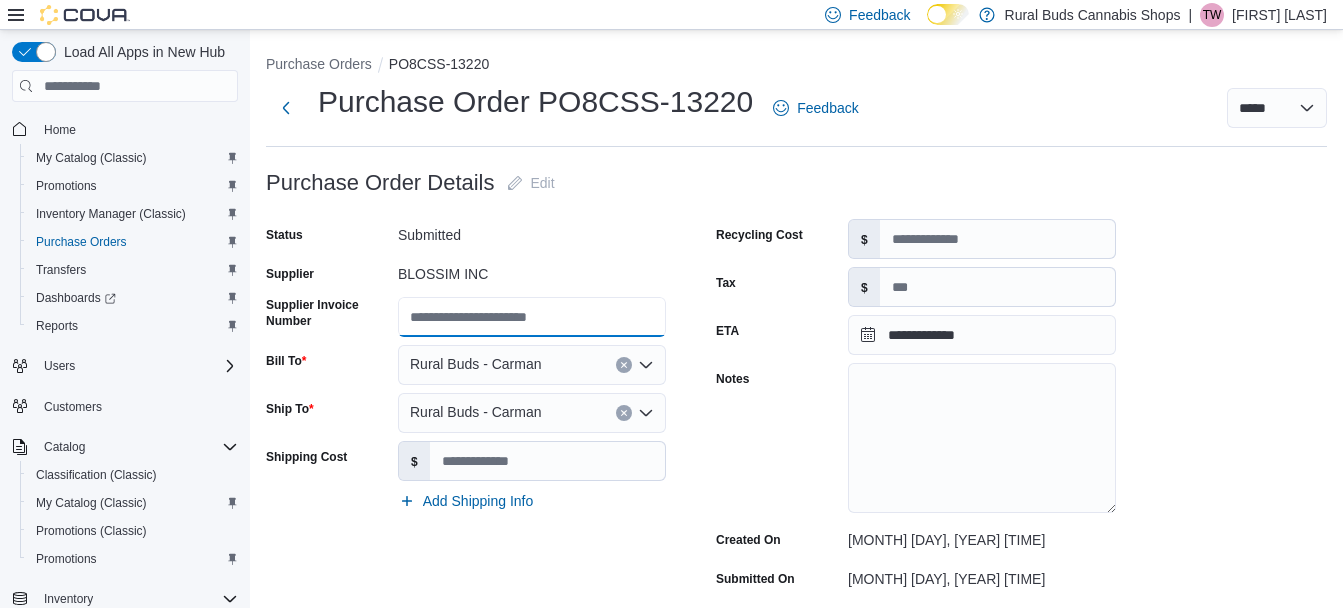 click on "Supplier Invoice Number" at bounding box center (532, 317) 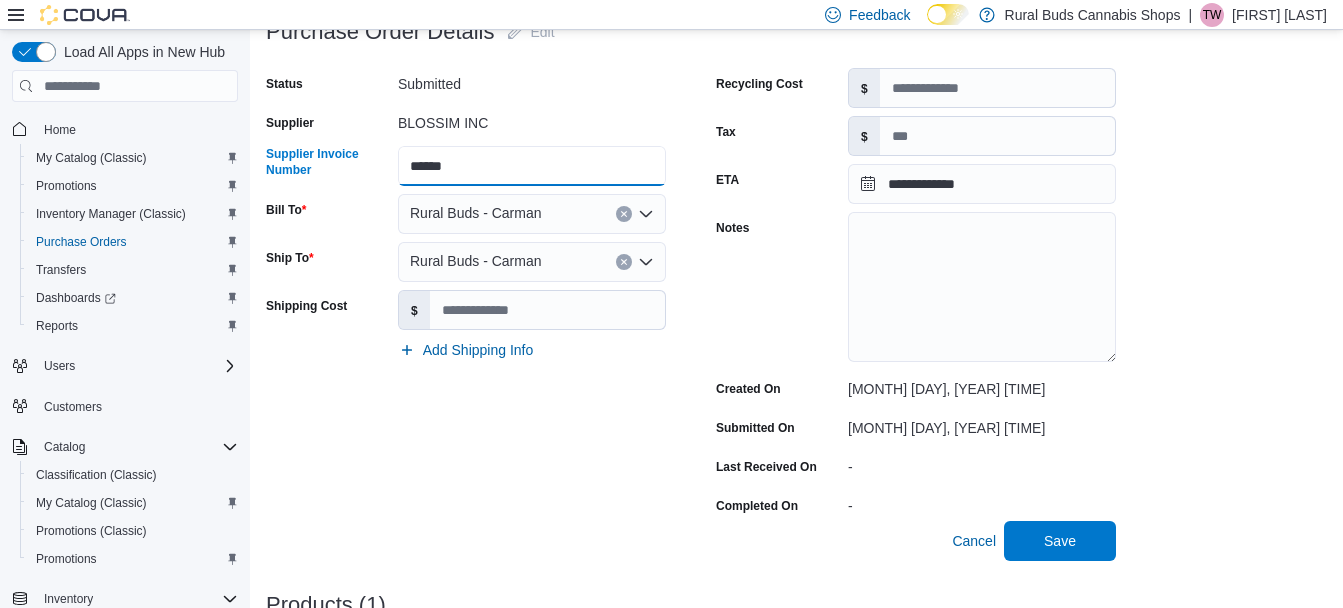 scroll, scrollTop: 300, scrollLeft: 0, axis: vertical 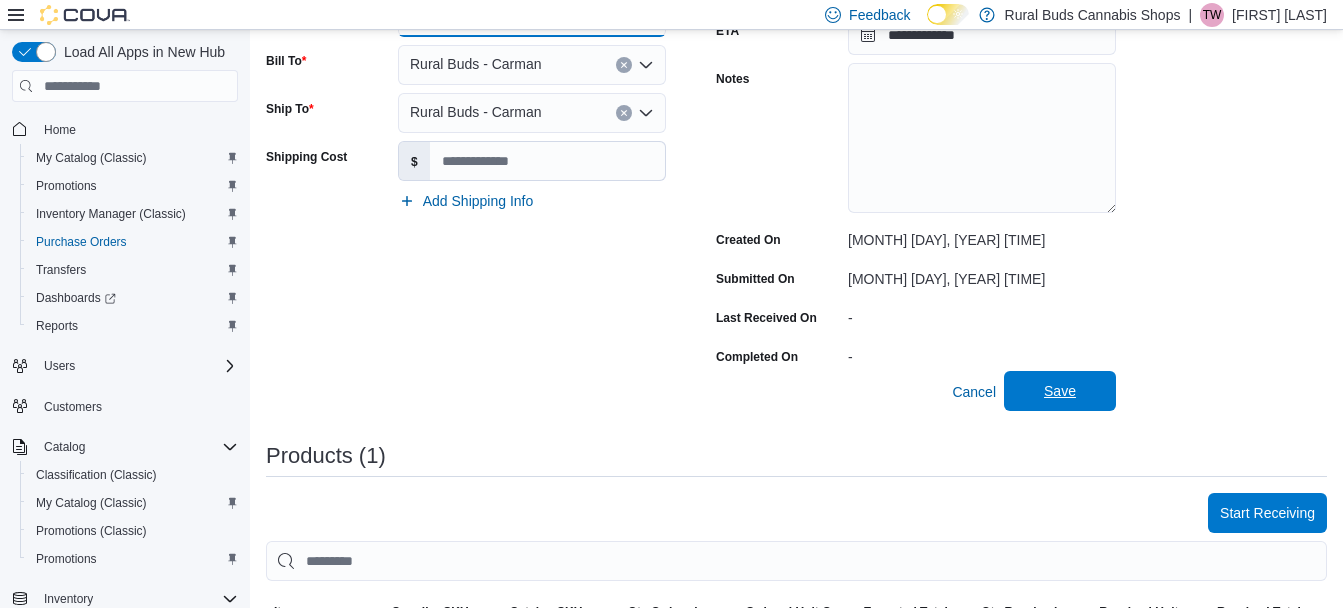 type on "******" 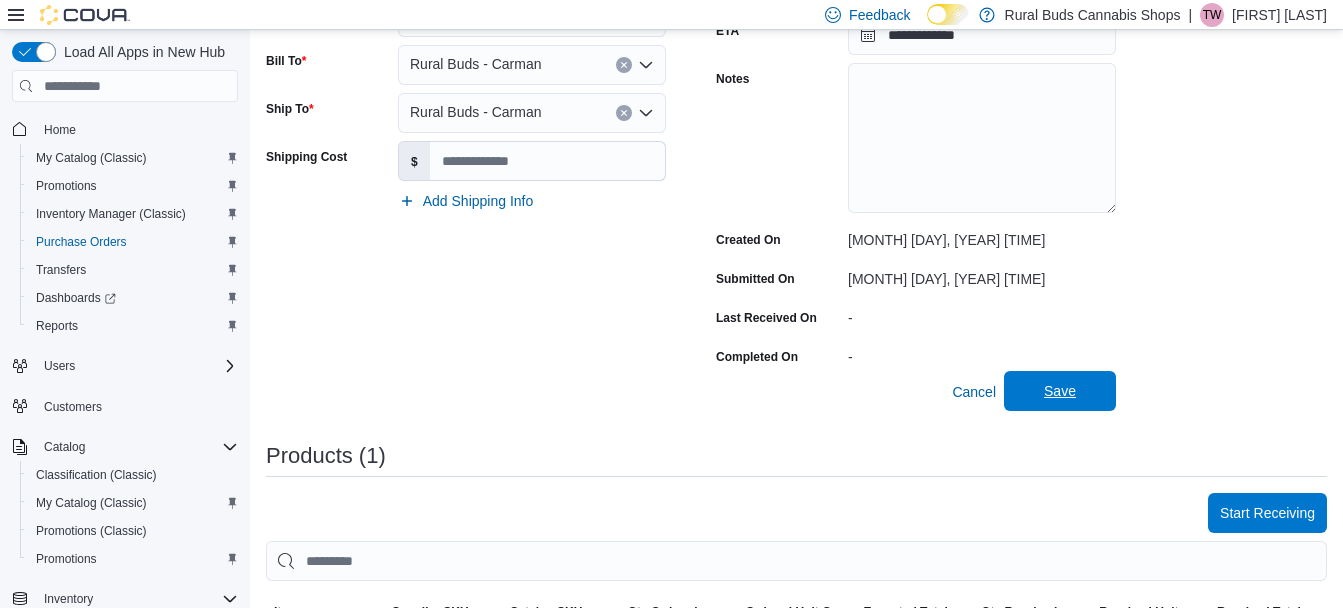 click on "Save" at bounding box center [1060, 391] 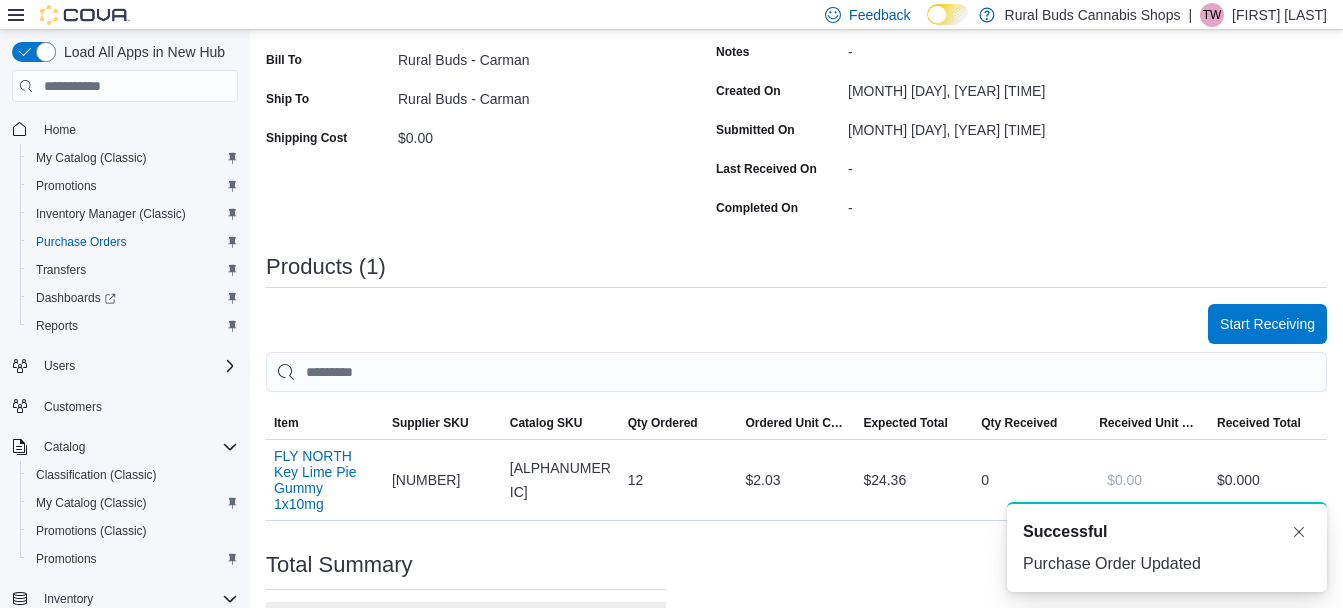 scroll, scrollTop: 0, scrollLeft: 0, axis: both 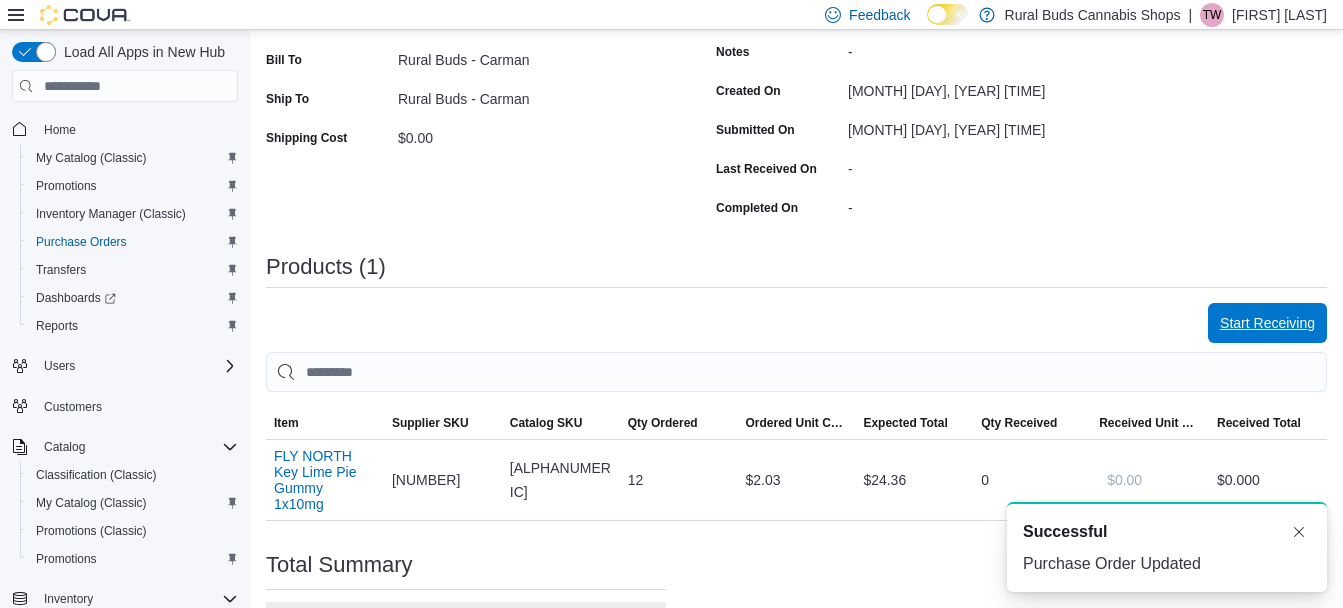 click on "Start Receiving" at bounding box center (1267, 323) 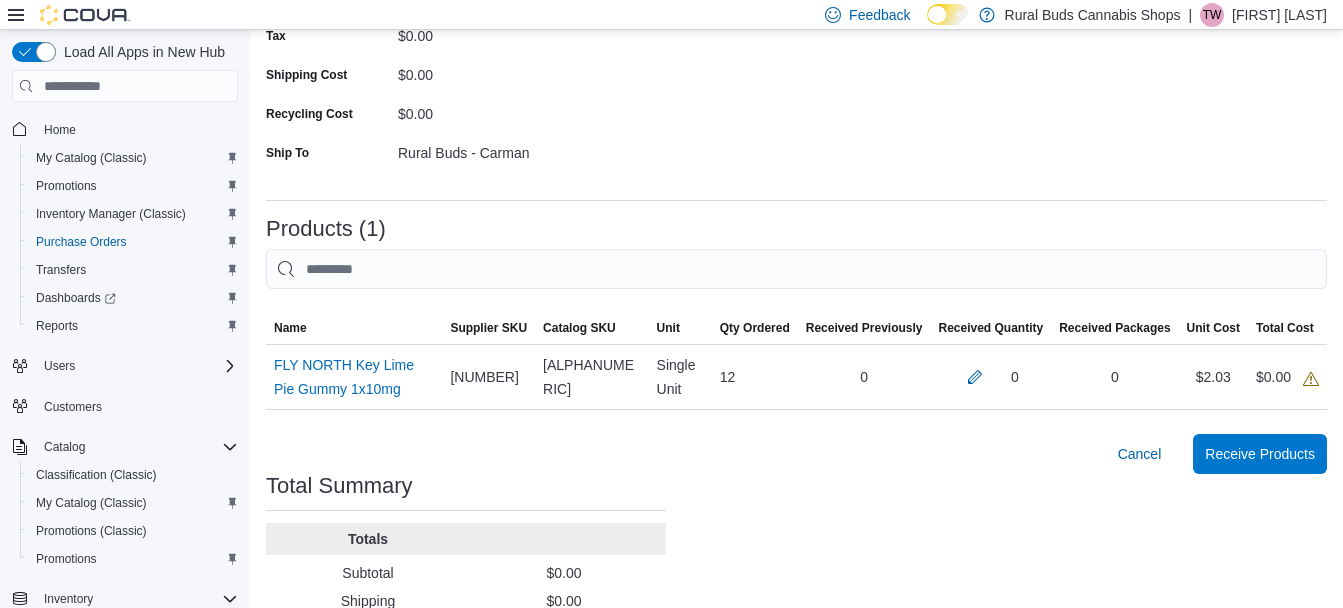 scroll, scrollTop: 300, scrollLeft: 0, axis: vertical 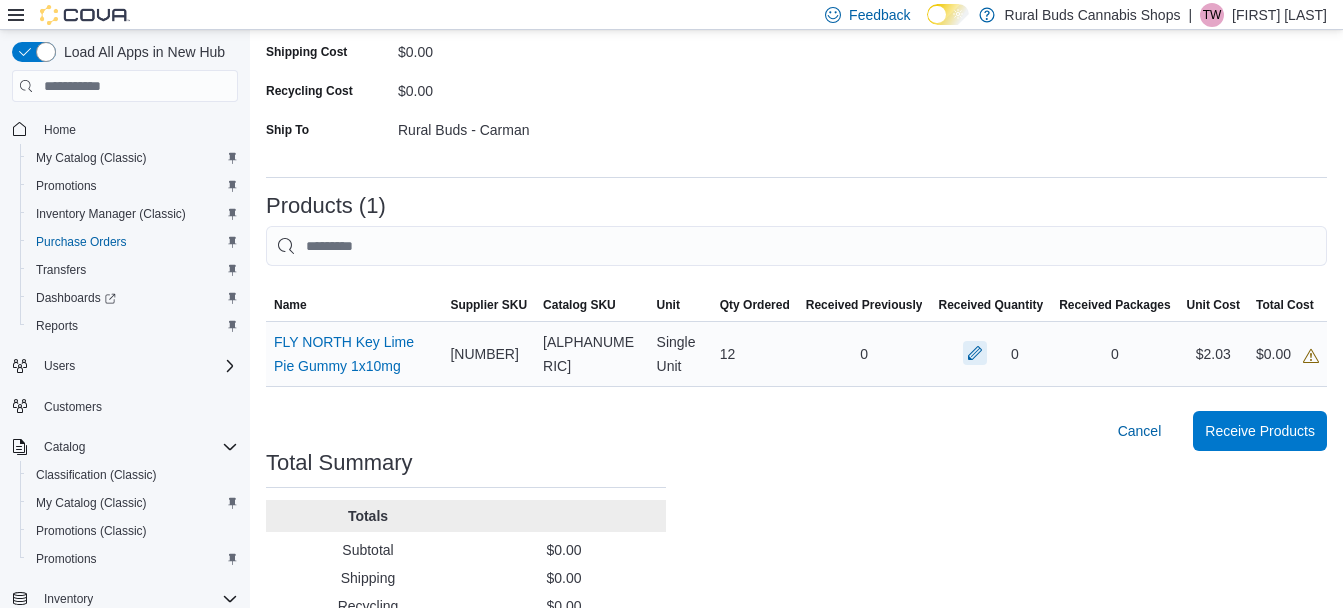 click at bounding box center (975, 353) 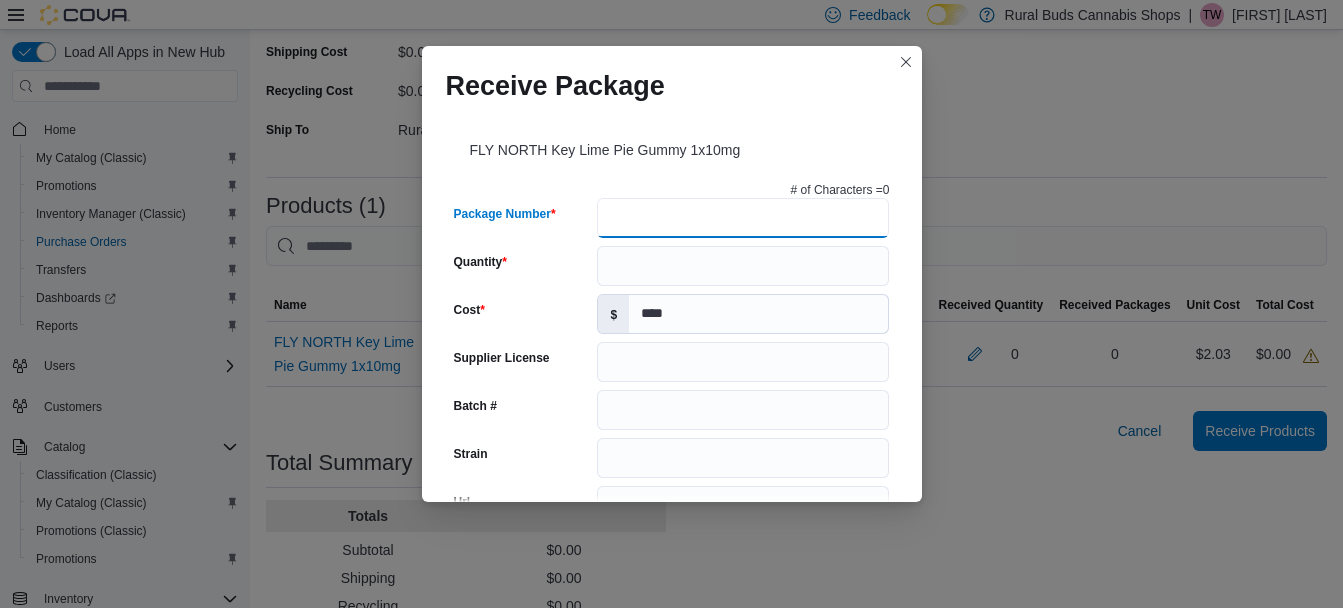 click on "Package Number" at bounding box center (743, 218) 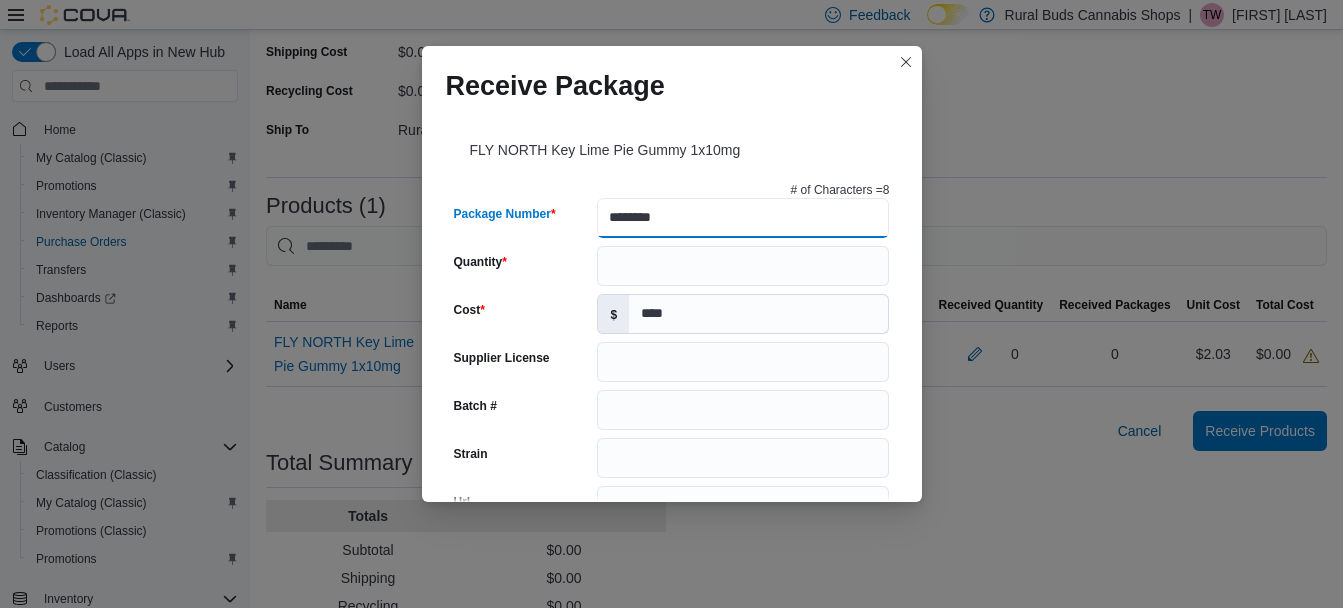 type on "*********" 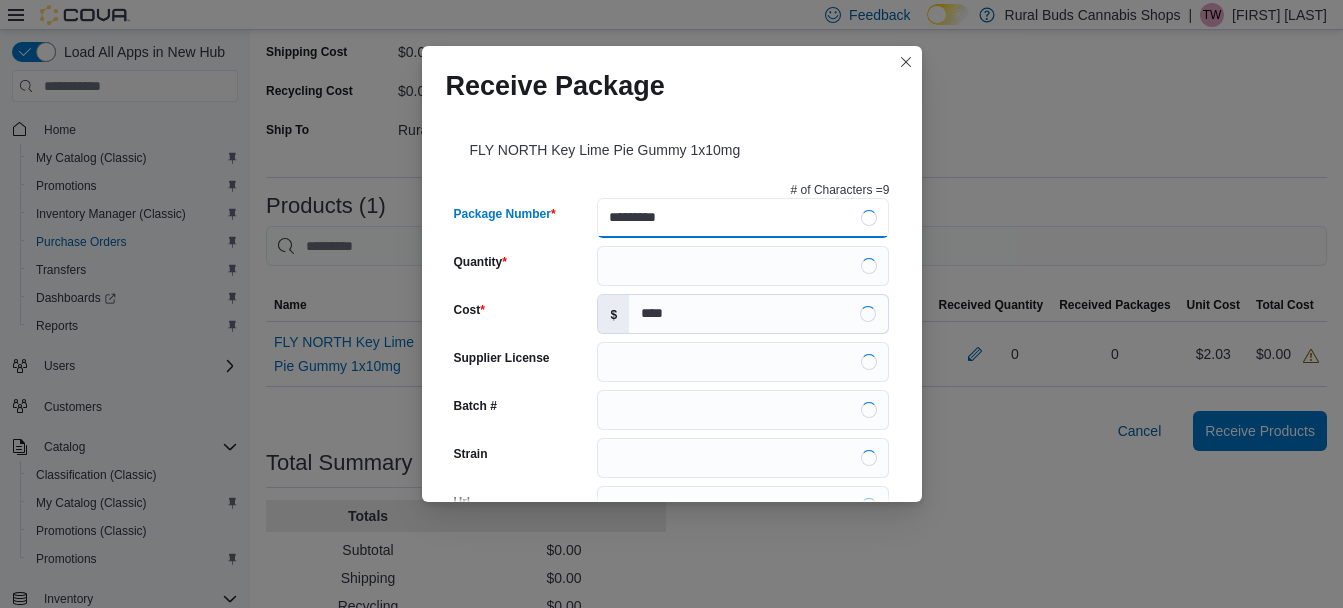type on "**********" 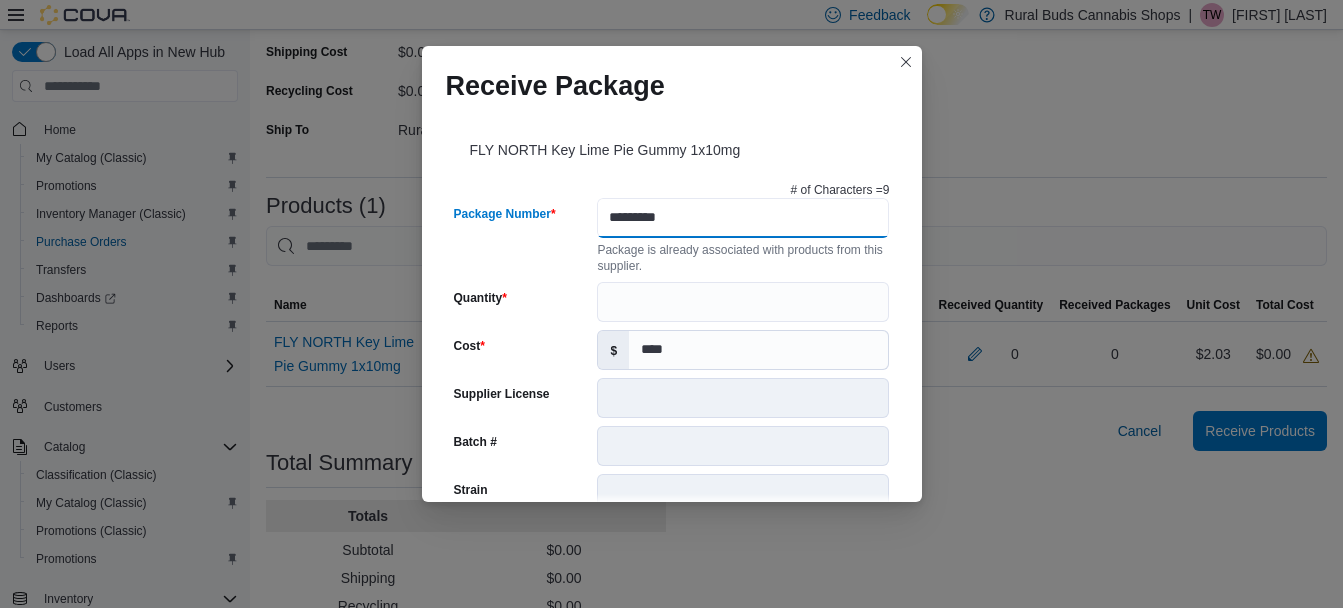 type on "*********" 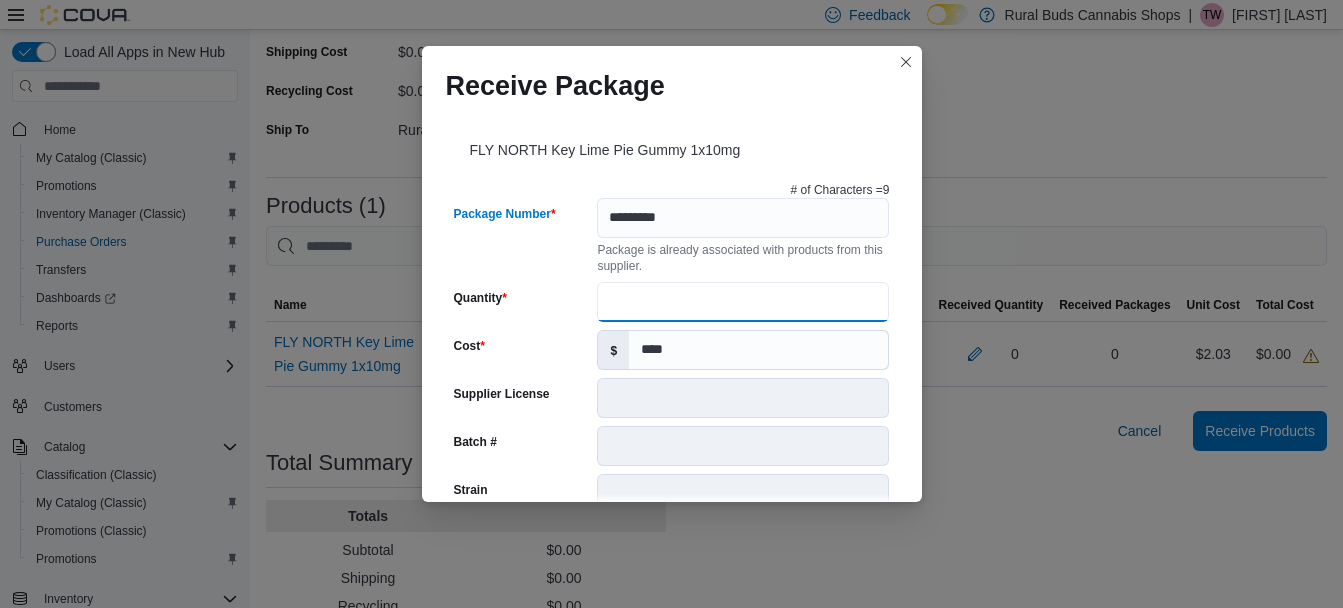 click on "Quantity" at bounding box center [743, 302] 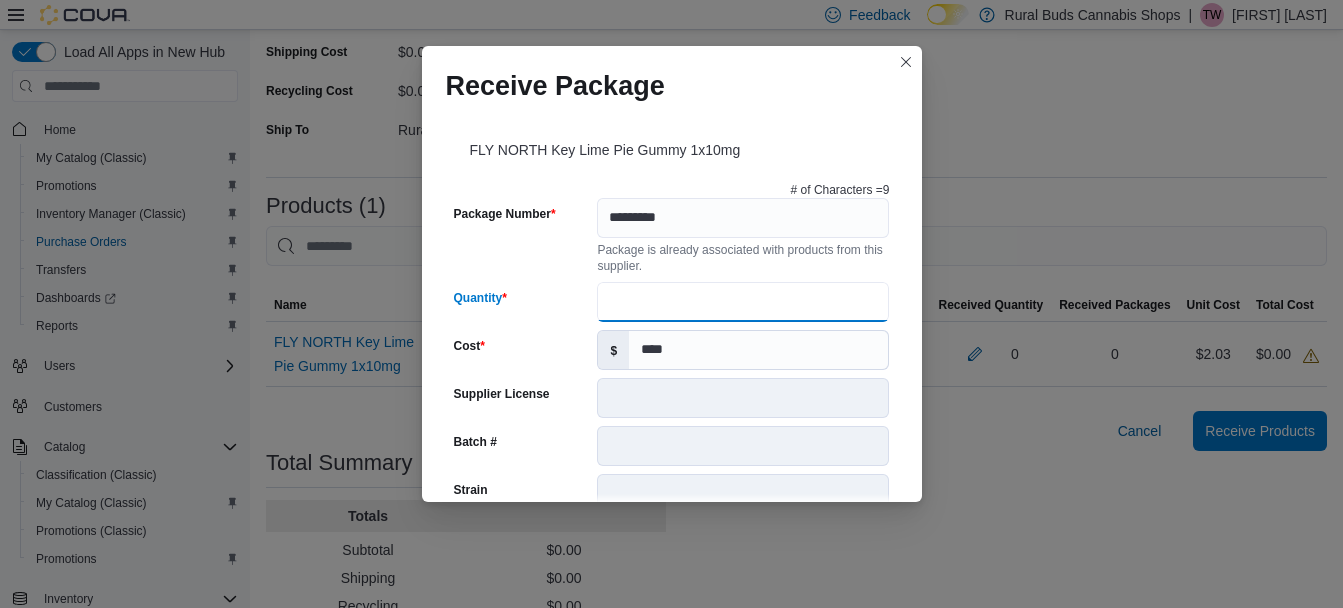 type on "**" 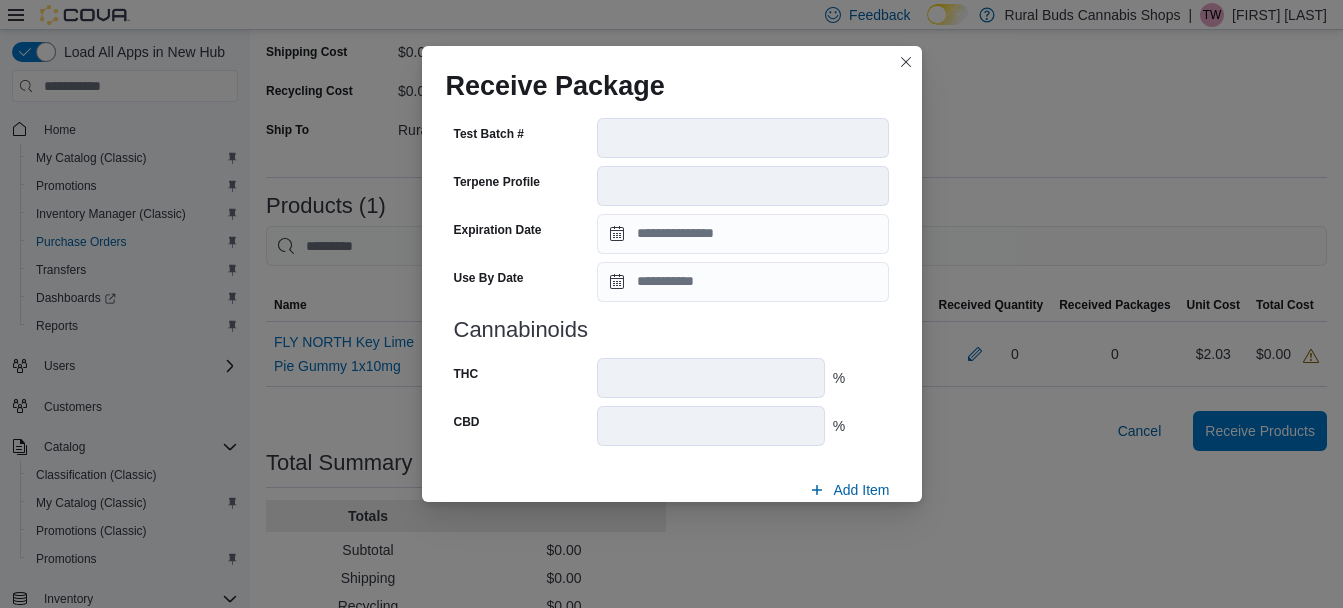 scroll, scrollTop: 772, scrollLeft: 0, axis: vertical 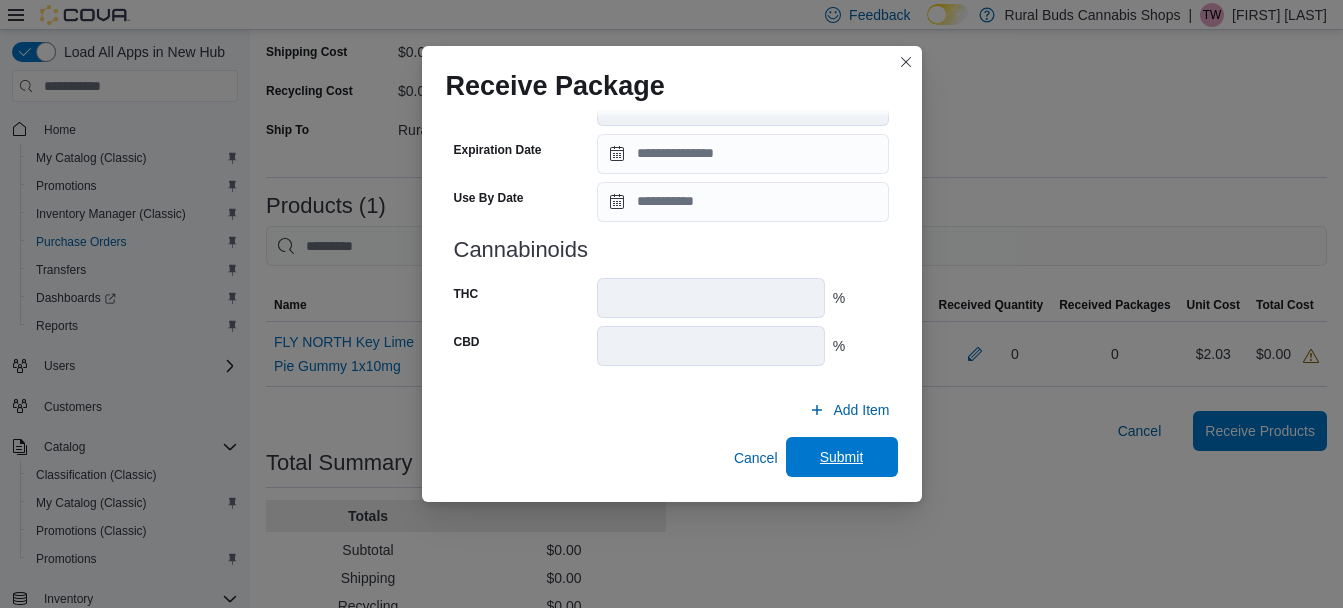 click on "Submit" at bounding box center (842, 457) 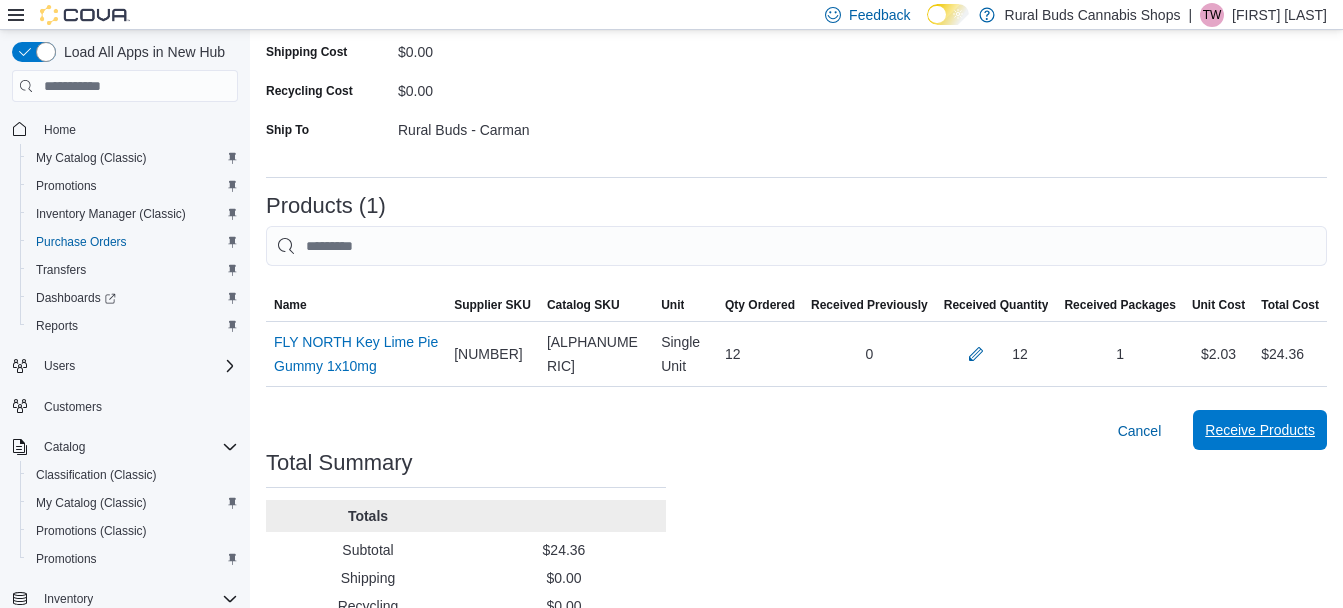 click on "Receive Products" at bounding box center [1260, 430] 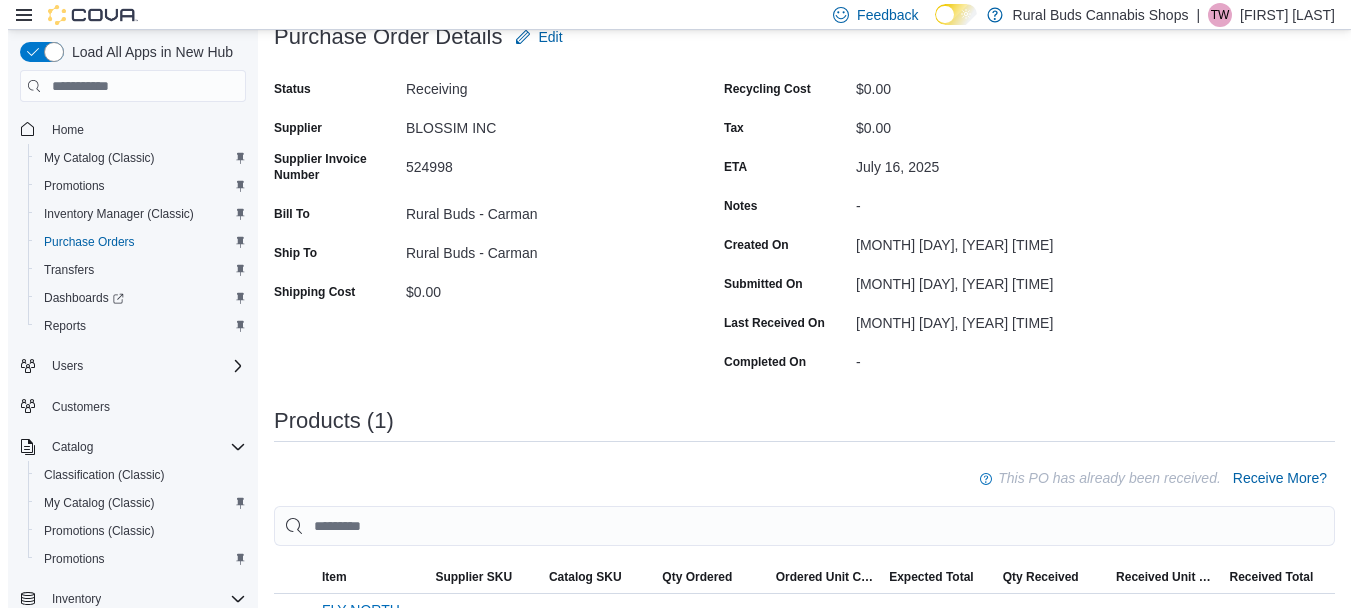 scroll, scrollTop: 0, scrollLeft: 0, axis: both 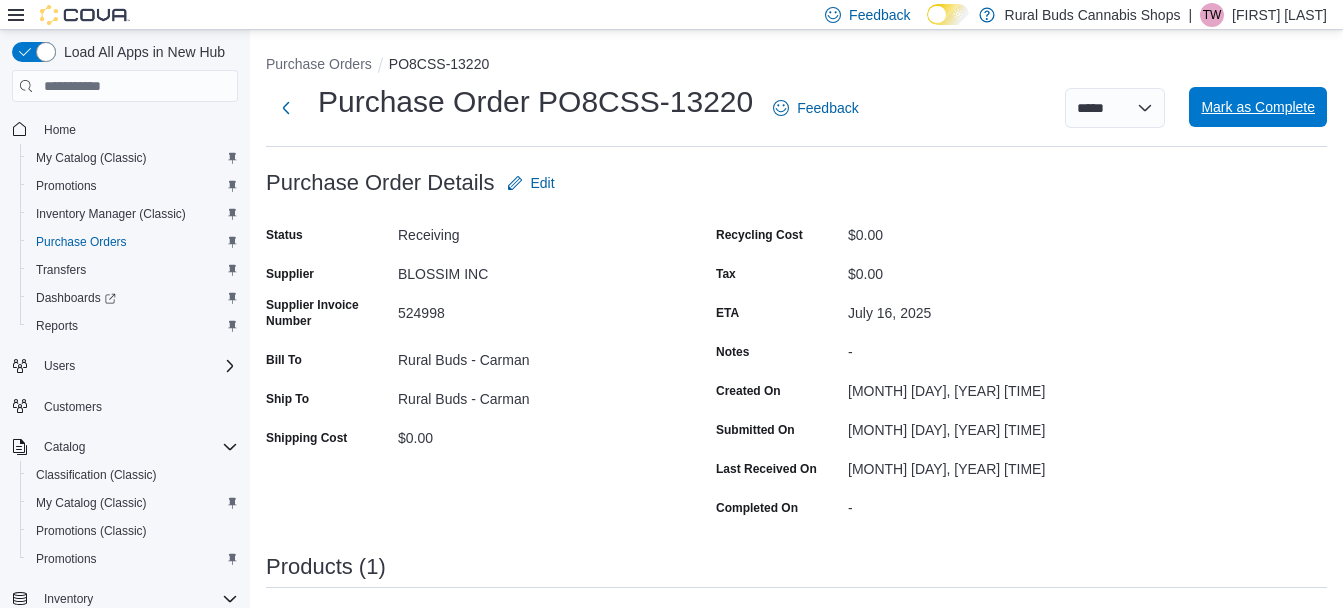 click on "Mark as Complete" at bounding box center [1258, 107] 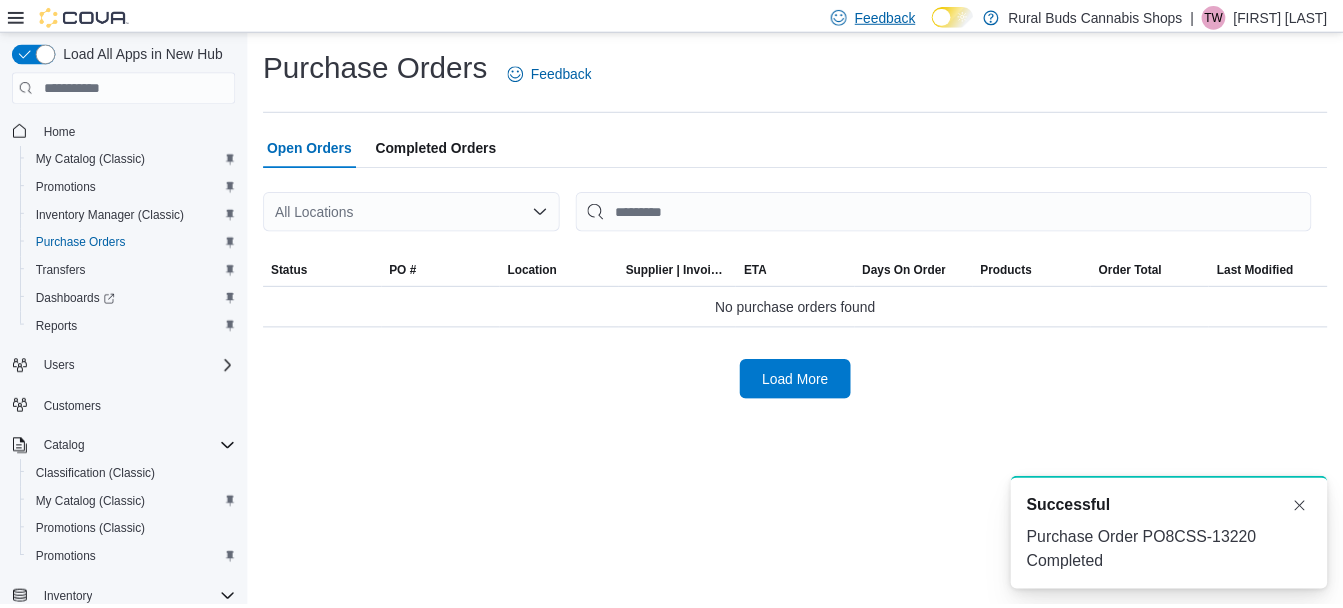 scroll, scrollTop: 0, scrollLeft: 0, axis: both 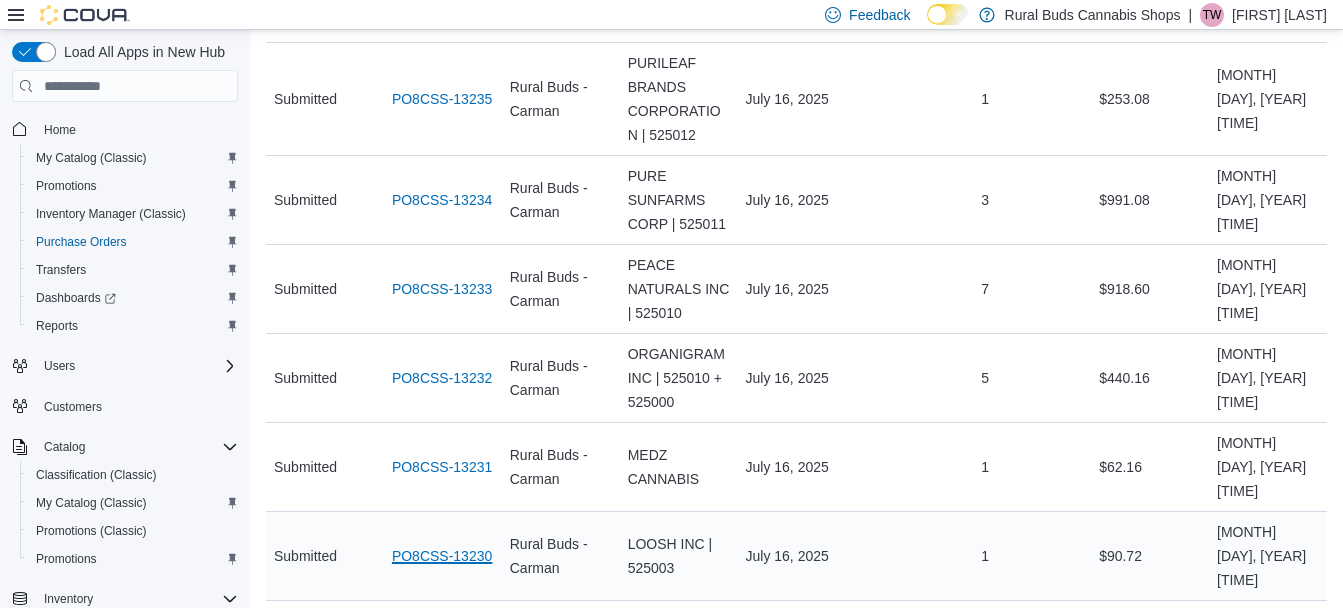 click on "PO8CSS-13230" at bounding box center [442, 556] 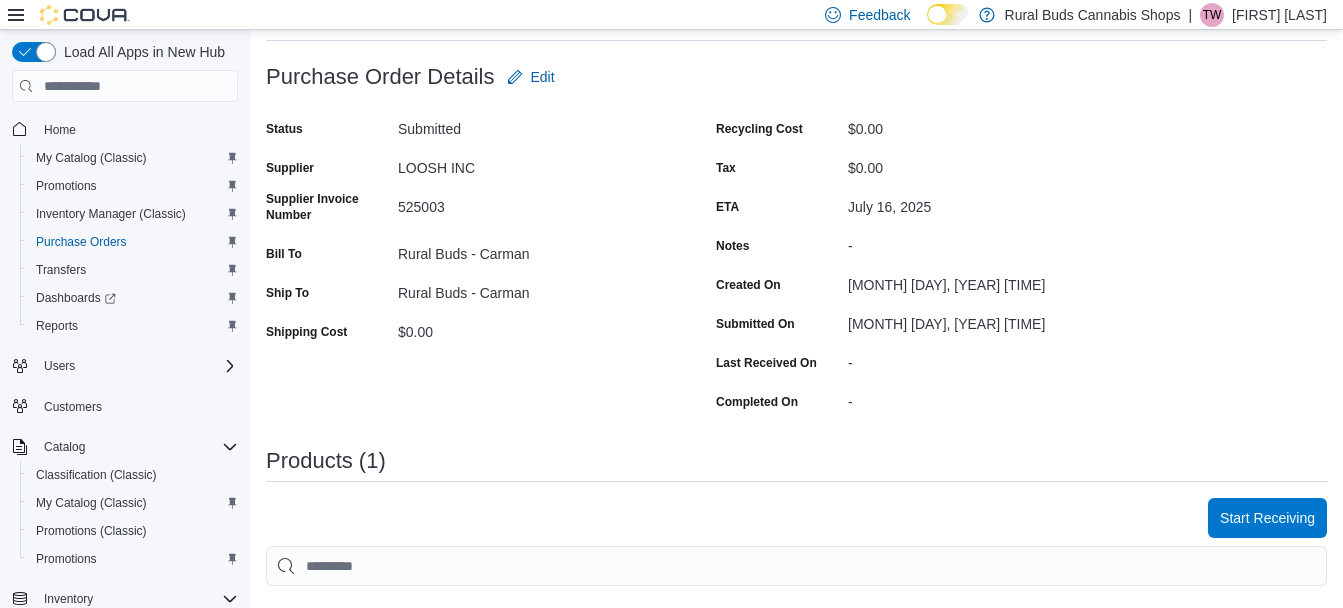 scroll, scrollTop: 200, scrollLeft: 0, axis: vertical 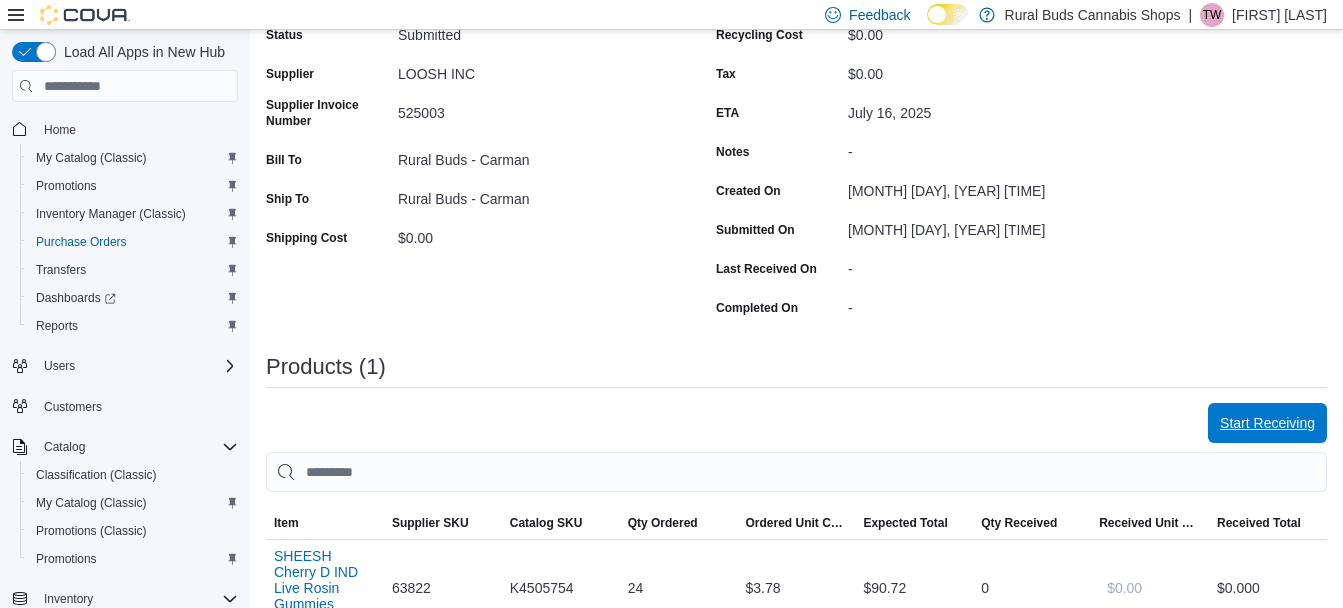 click on "Start Receiving" at bounding box center [1267, 423] 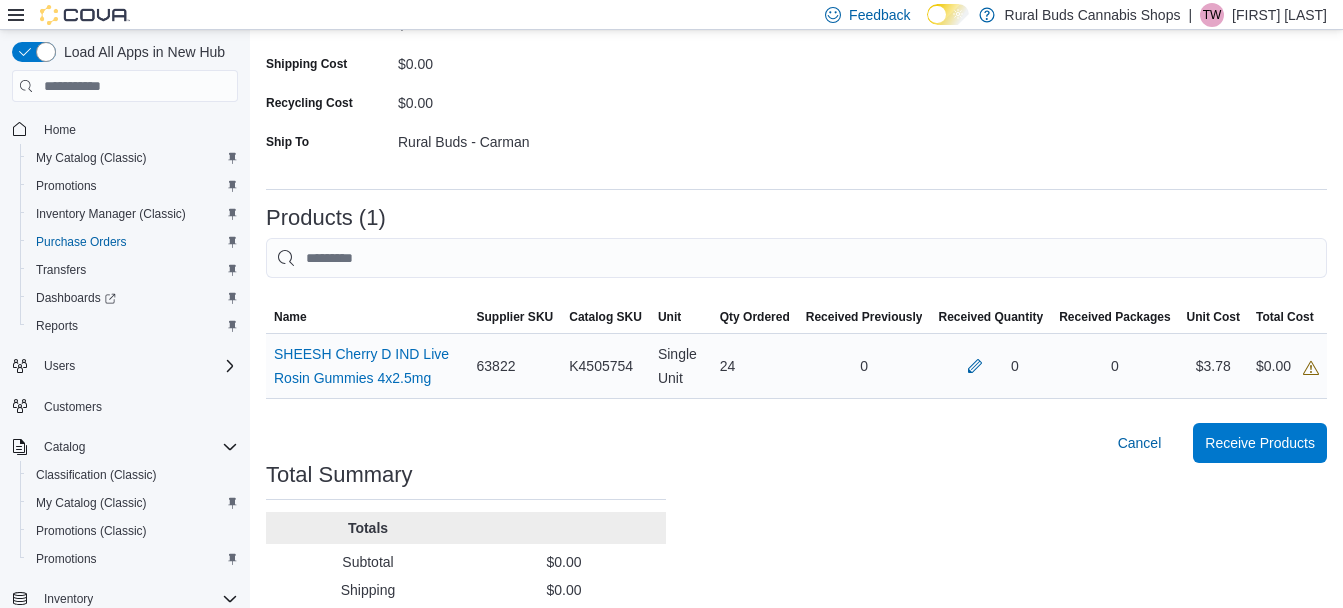 scroll, scrollTop: 300, scrollLeft: 0, axis: vertical 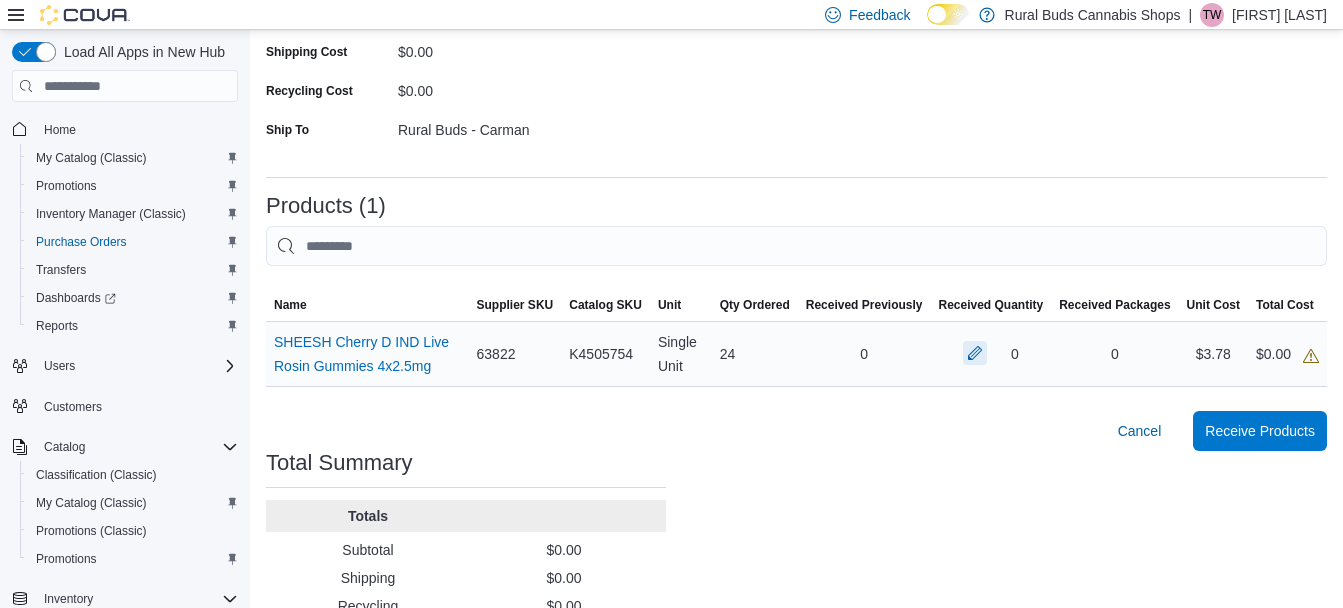 click at bounding box center (975, 353) 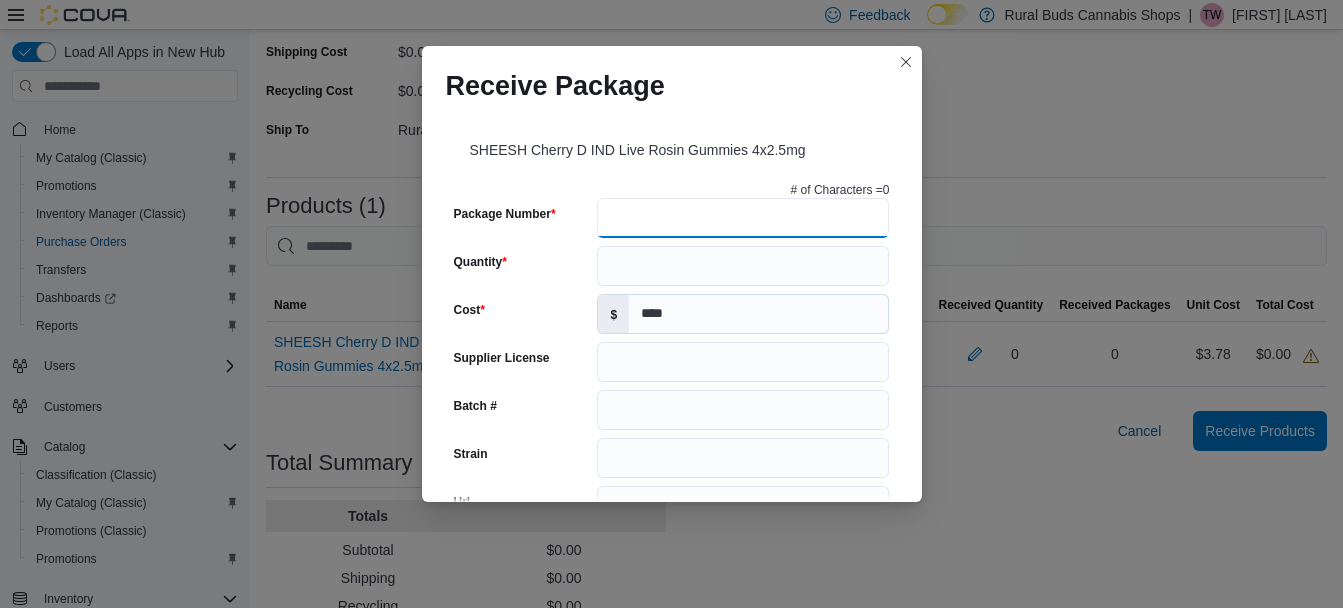 click on "Package Number" at bounding box center [743, 218] 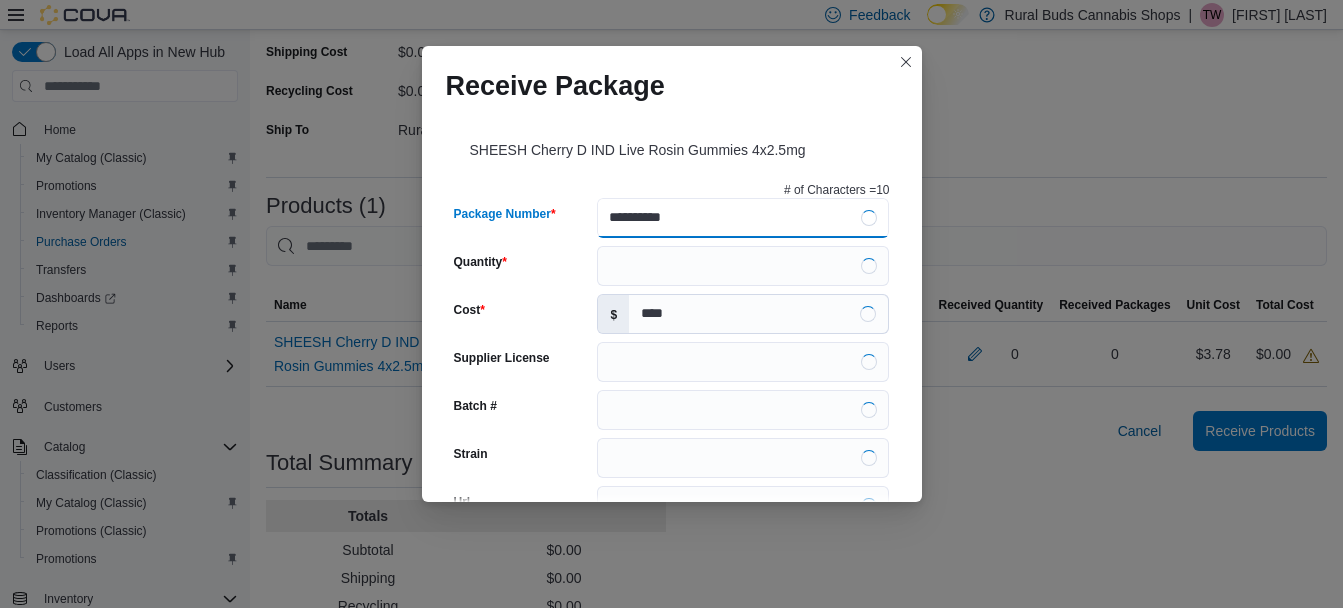 type on "**********" 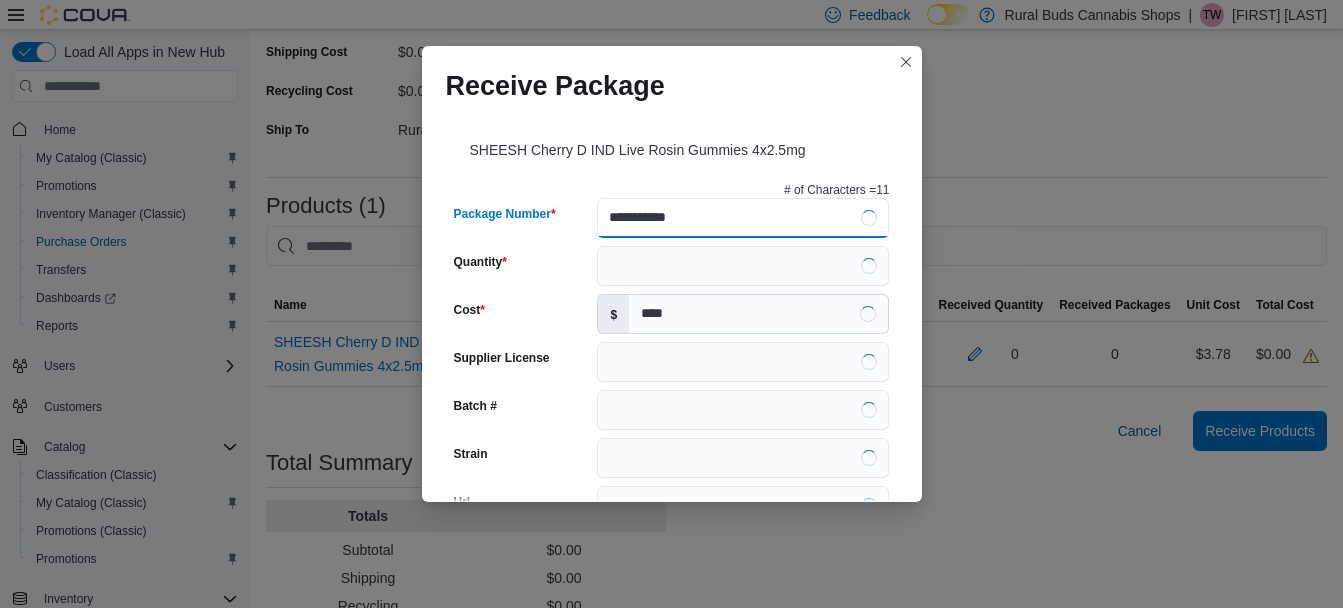 type on "**********" 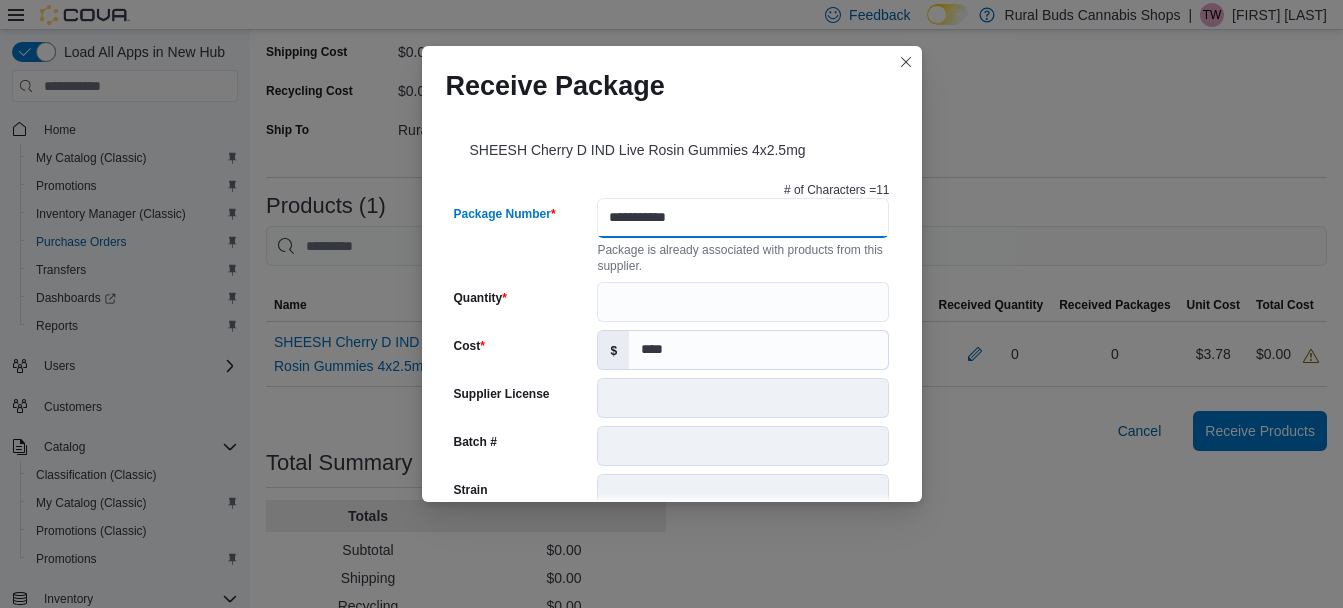 type on "**********" 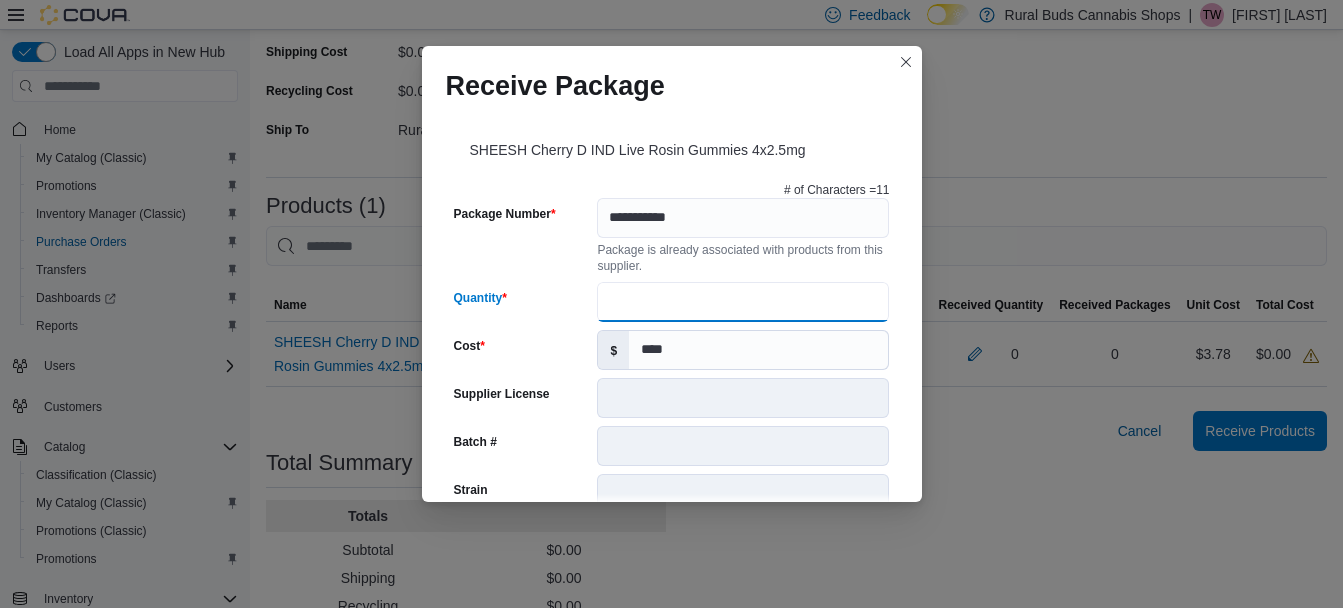 click on "Quantity" at bounding box center (743, 302) 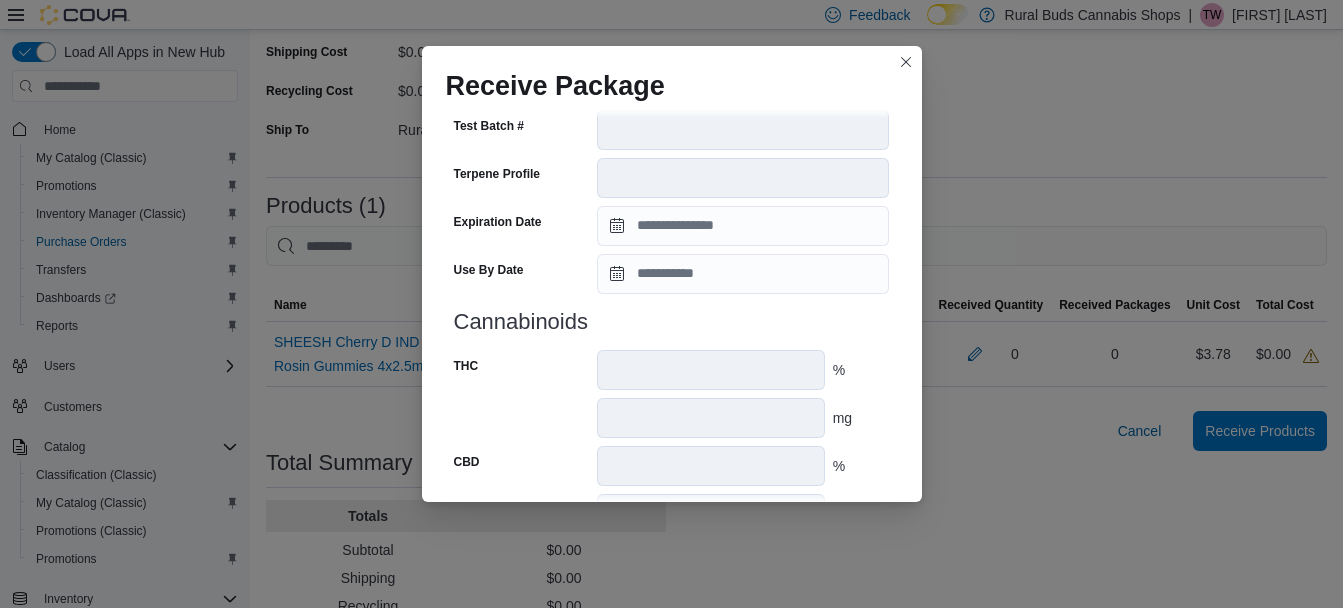 scroll, scrollTop: 868, scrollLeft: 0, axis: vertical 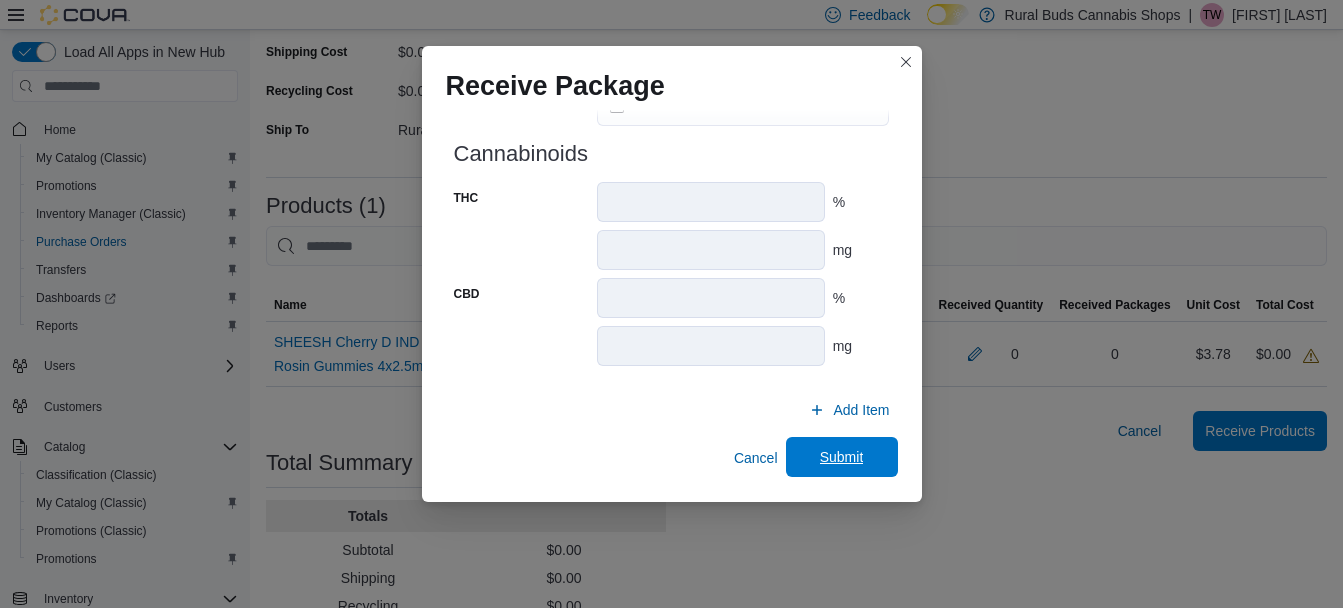 type on "**" 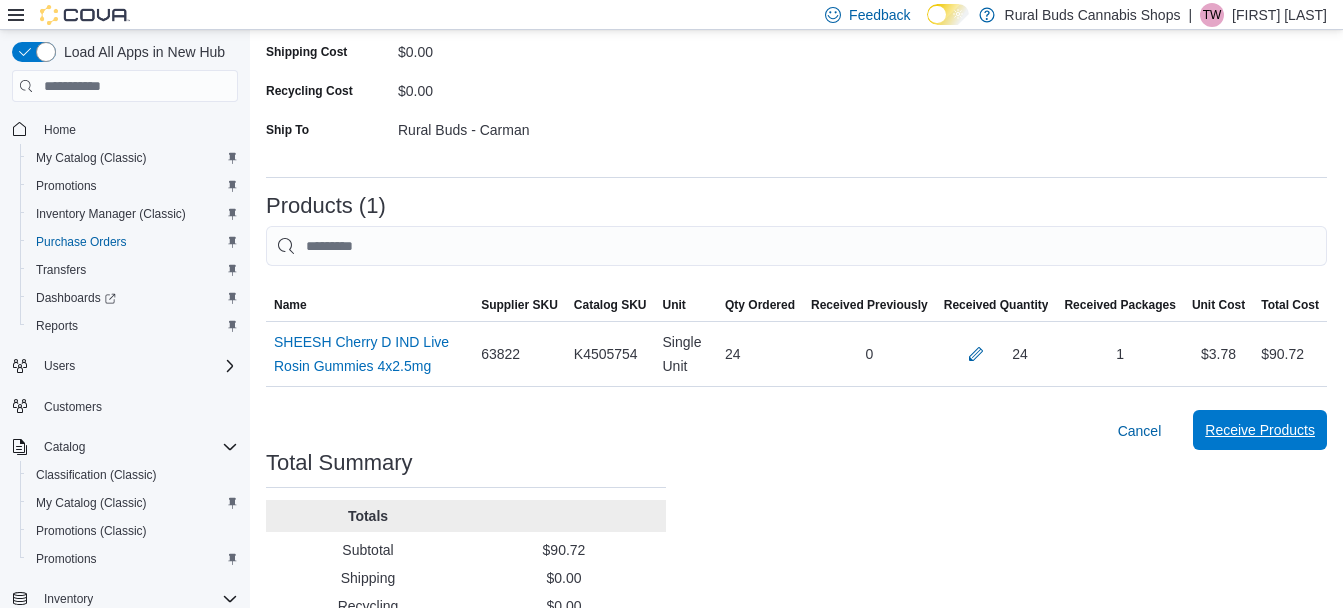 click on "Receive Products" at bounding box center [1260, 430] 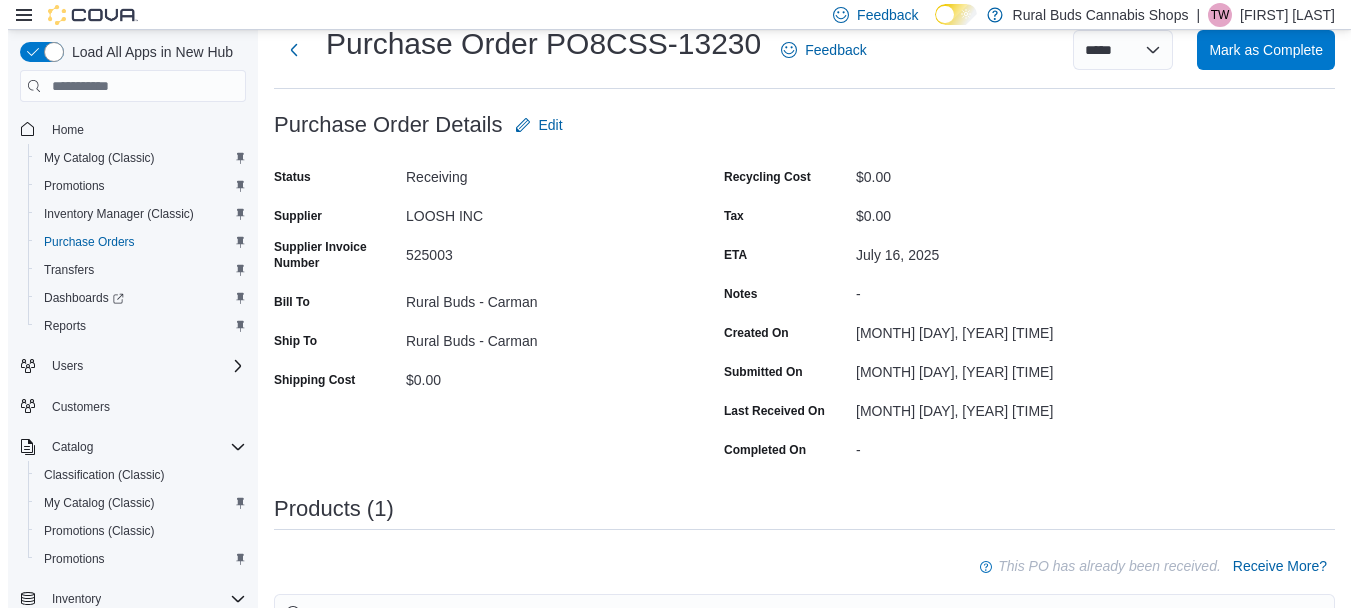 scroll, scrollTop: 0, scrollLeft: 0, axis: both 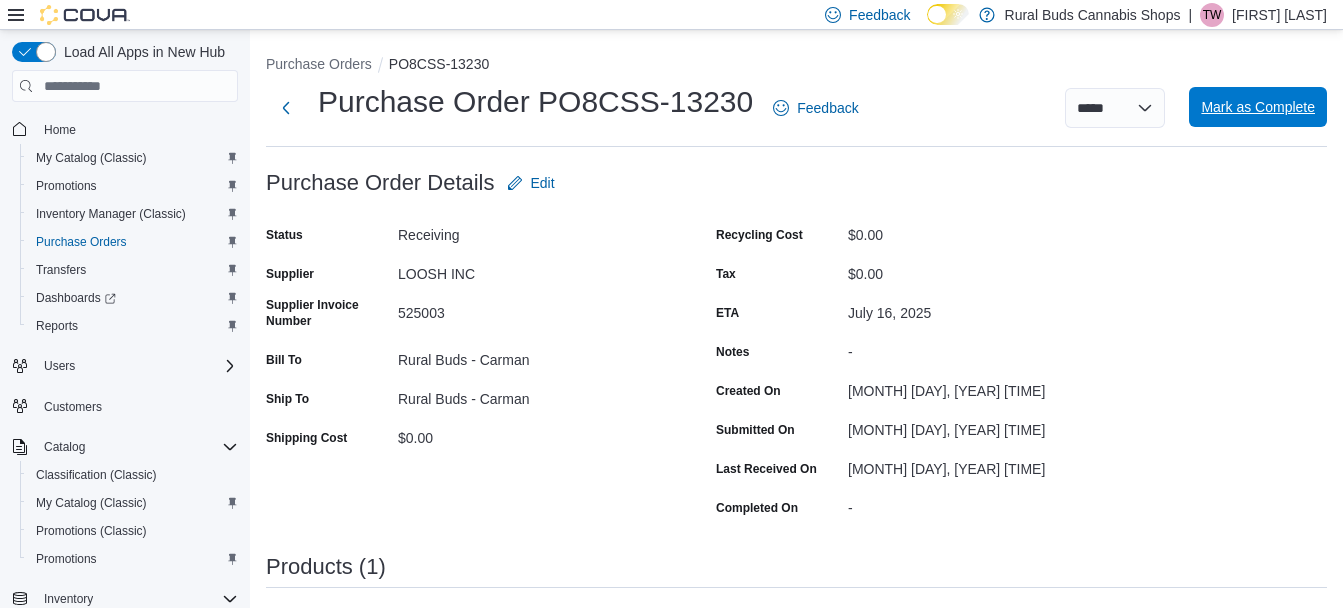 click on "Mark as Complete" at bounding box center (1258, 107) 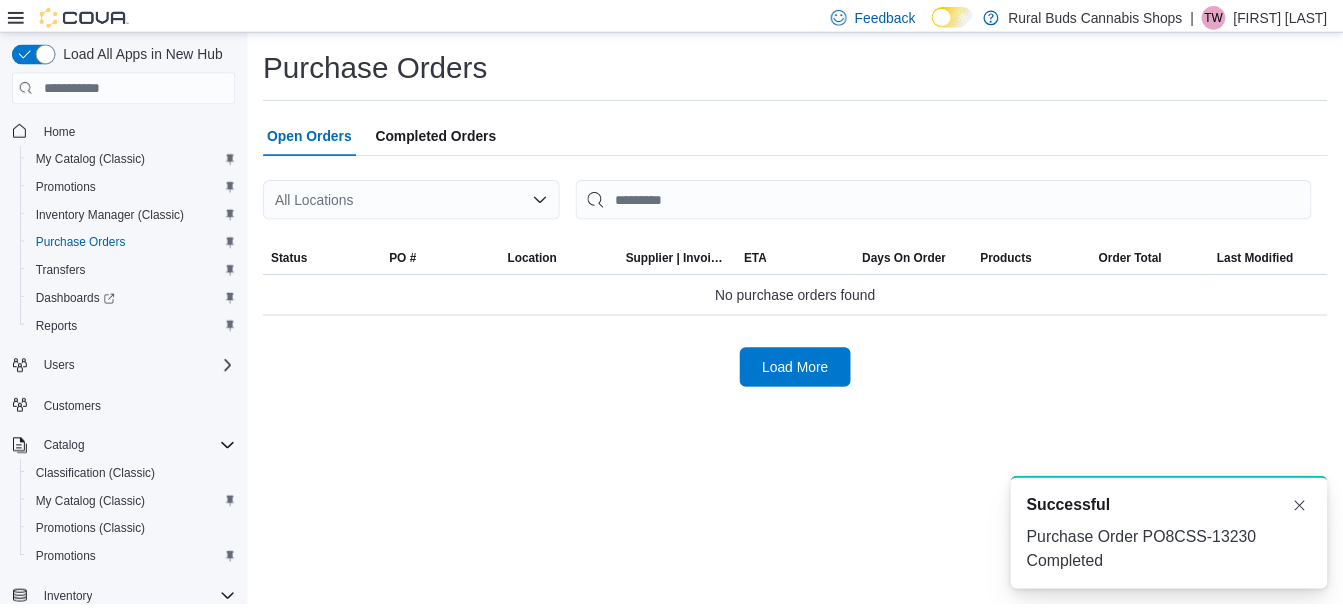 scroll, scrollTop: 0, scrollLeft: 0, axis: both 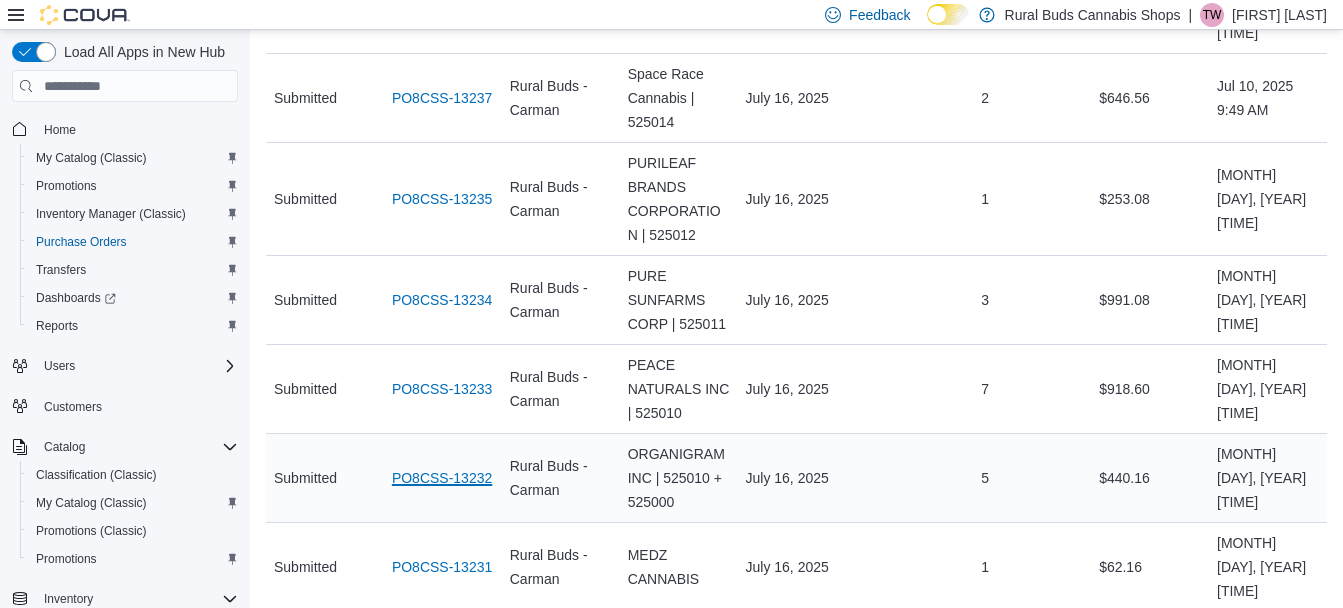 click on "PO8CSS-13232" at bounding box center (442, 478) 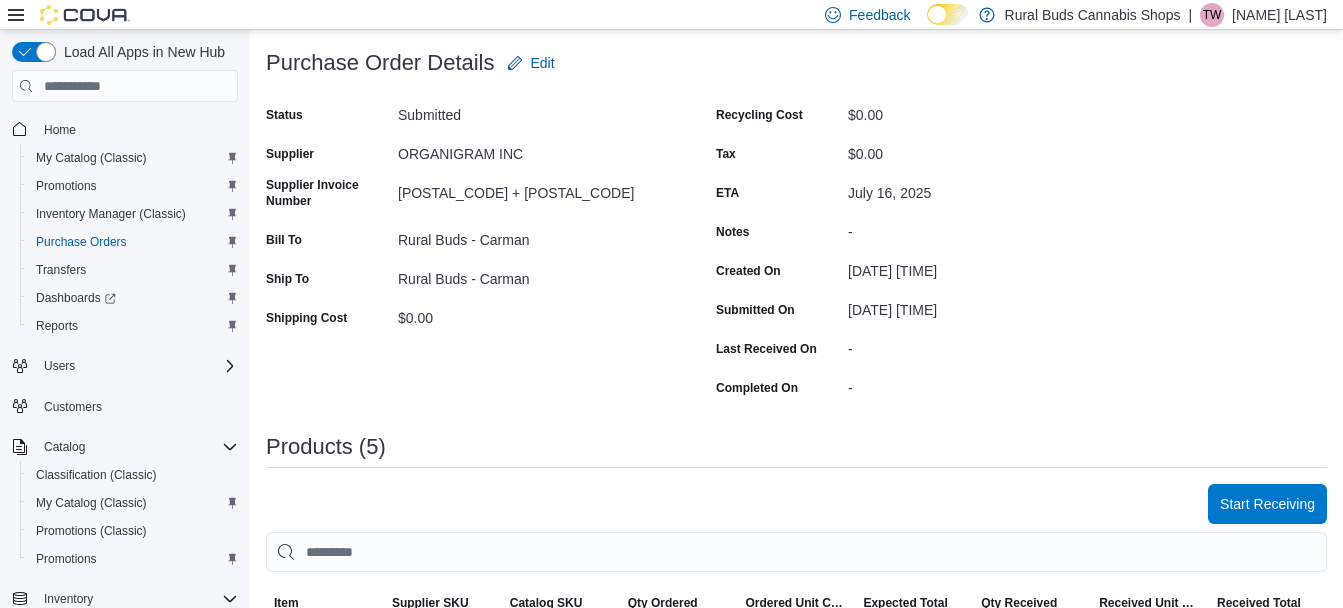 scroll, scrollTop: 500, scrollLeft: 0, axis: vertical 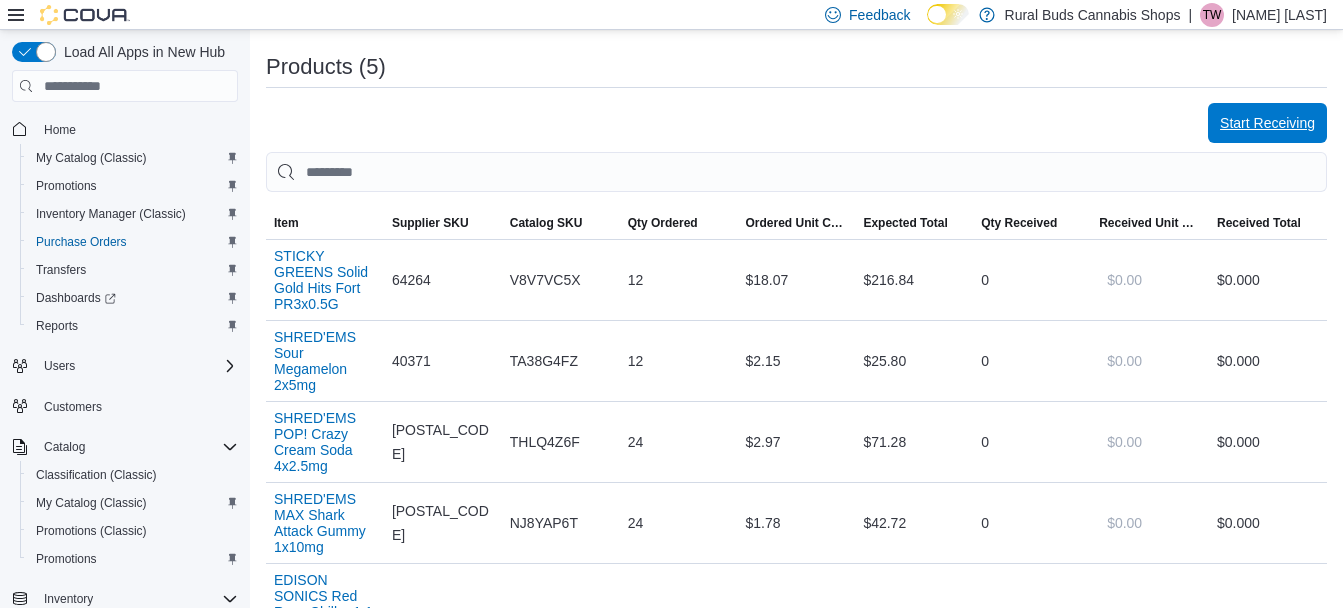 click on "Start Receiving" at bounding box center (1267, 123) 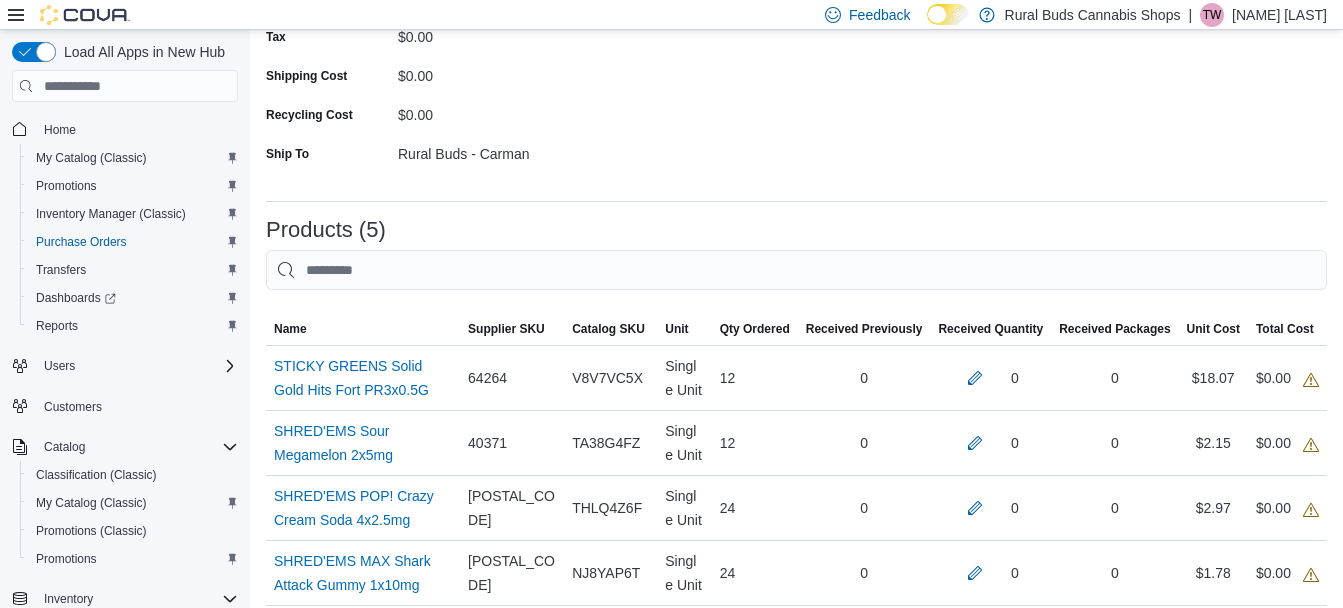 scroll, scrollTop: 300, scrollLeft: 0, axis: vertical 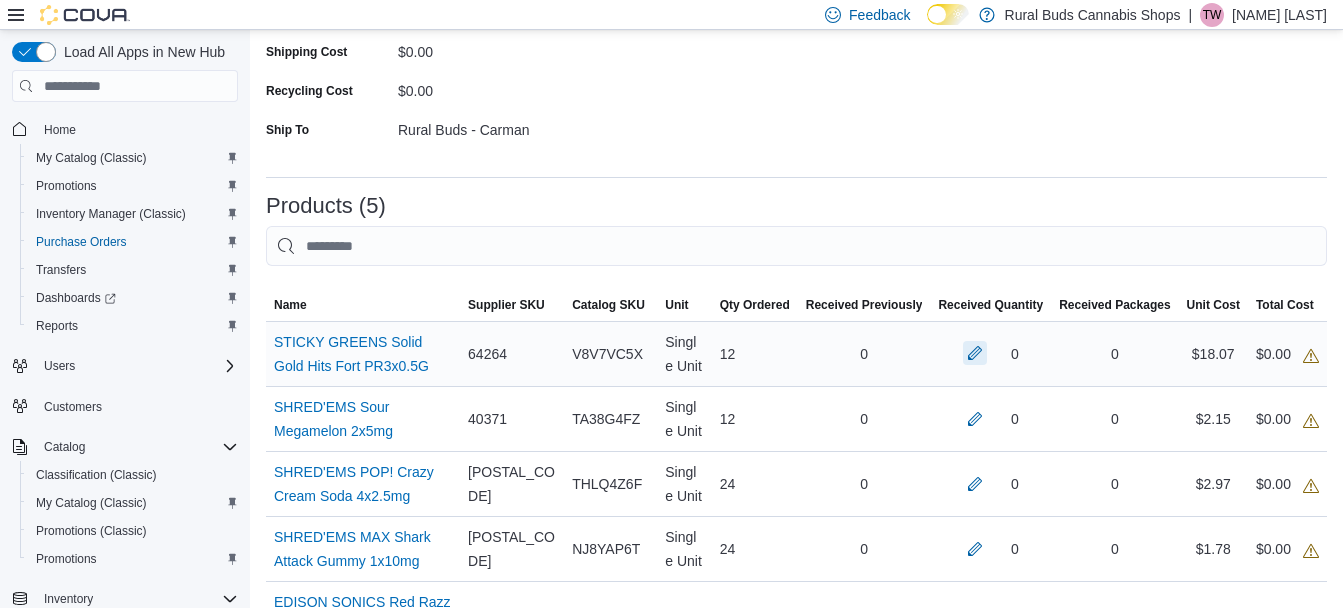 click at bounding box center [975, 353] 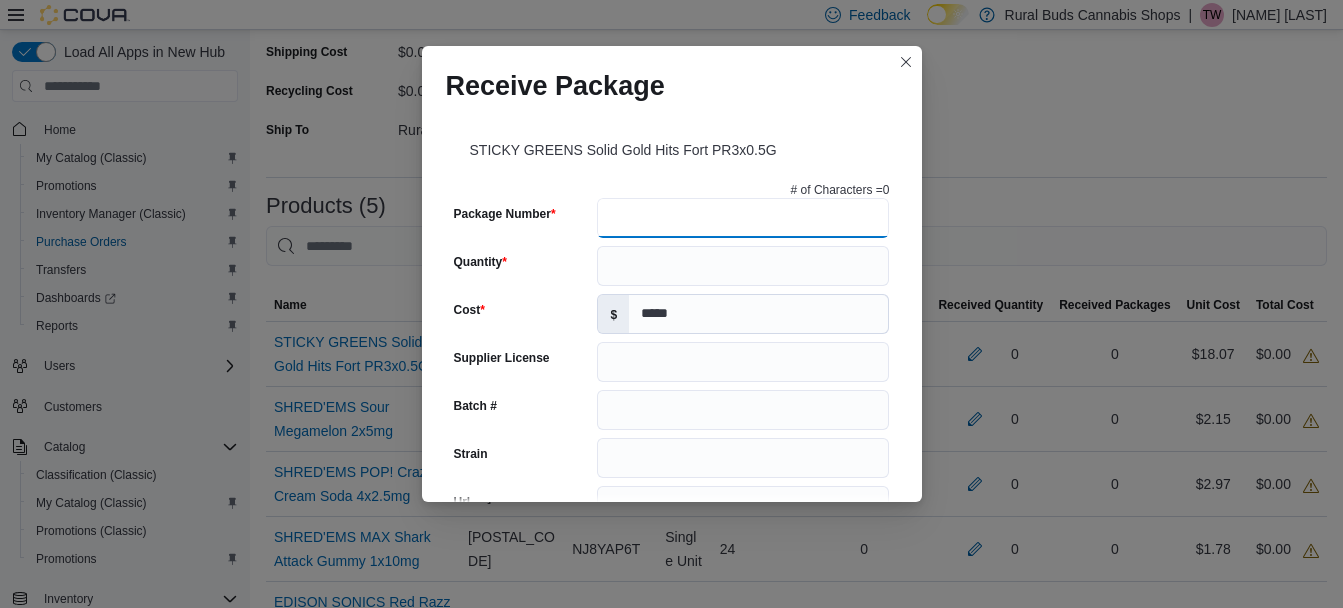 click on "Package Number" at bounding box center (743, 218) 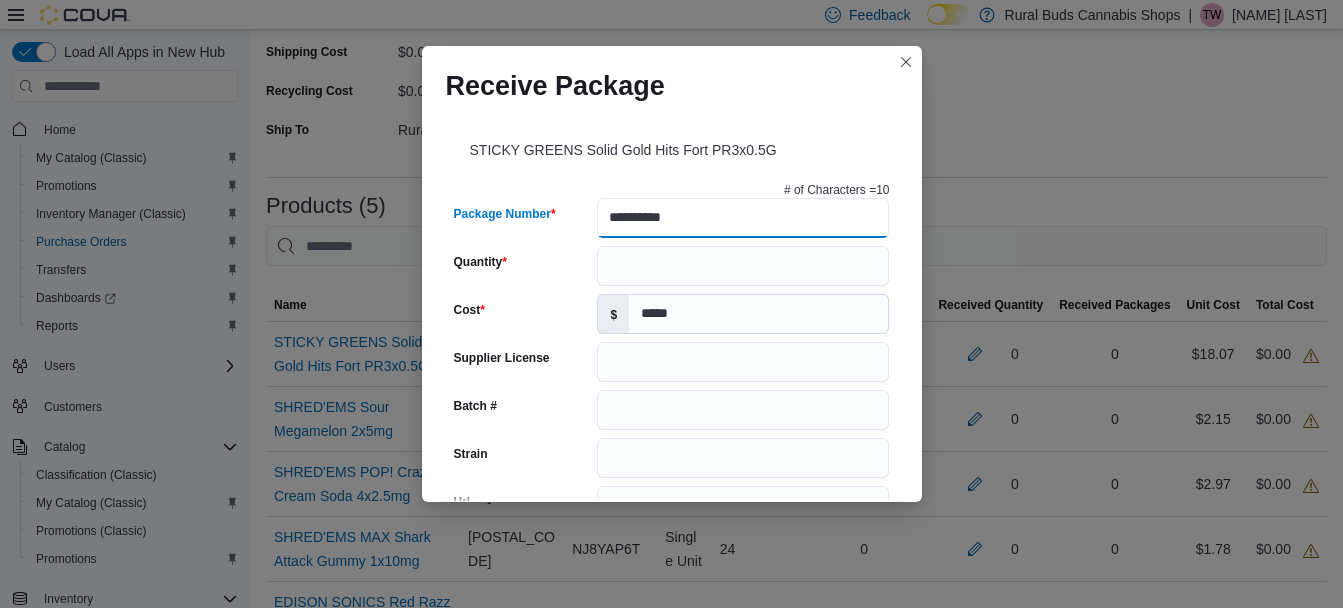 type on "**********" 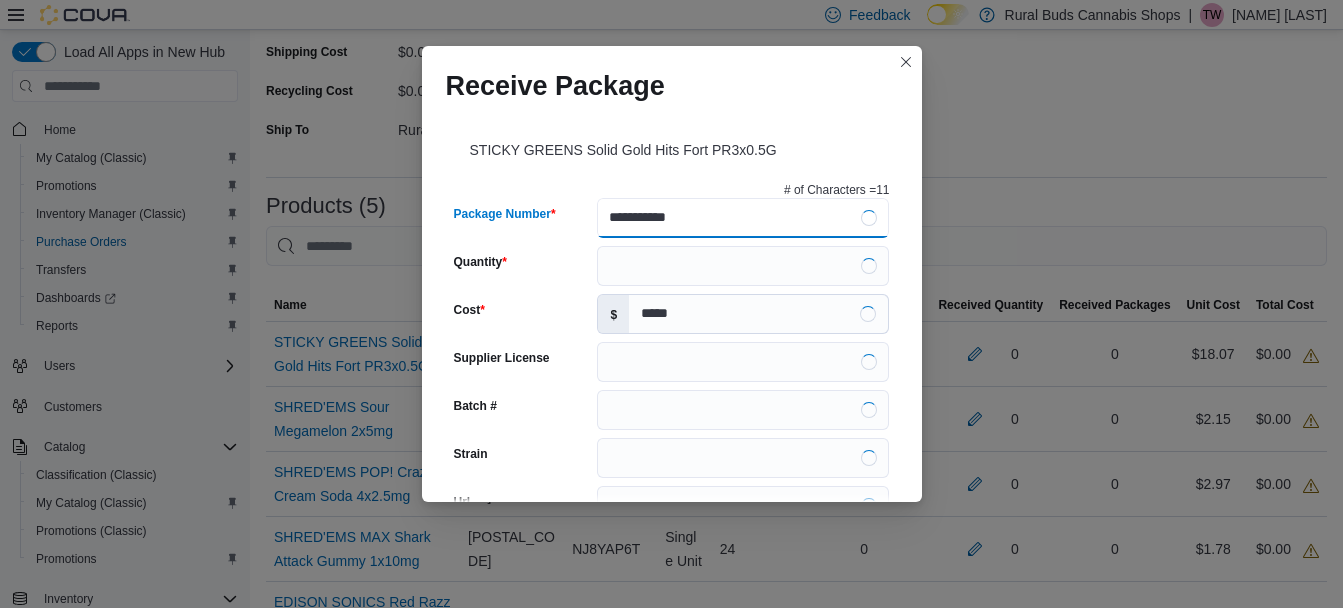 type on "**********" 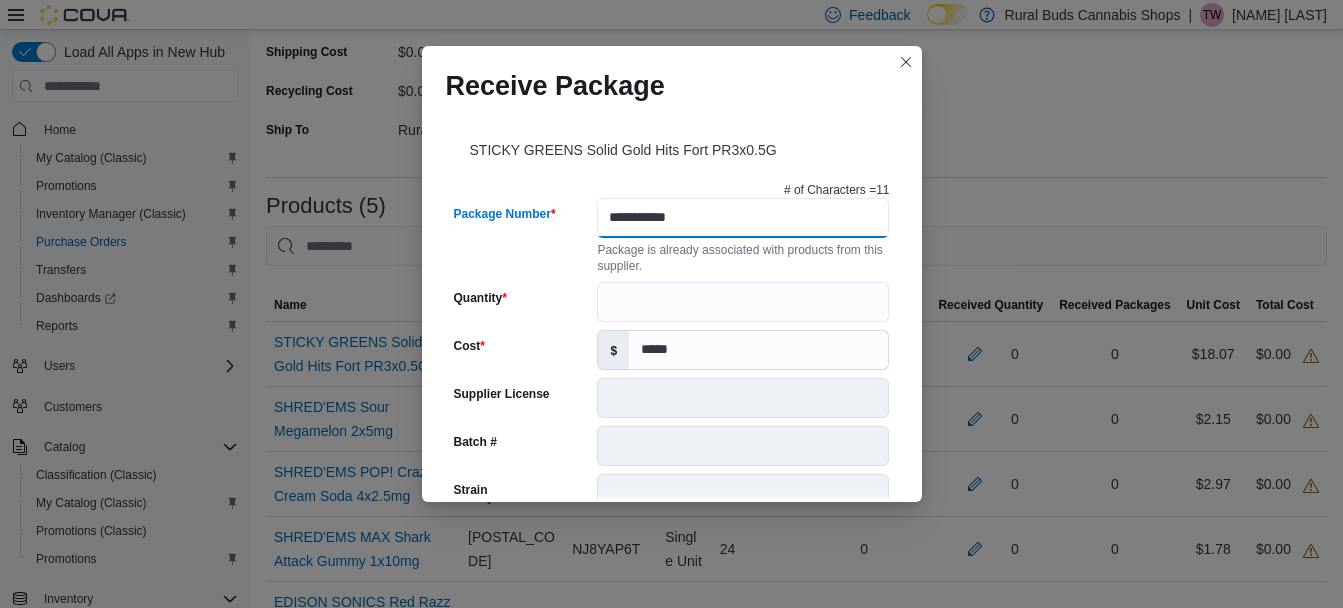 type on "**********" 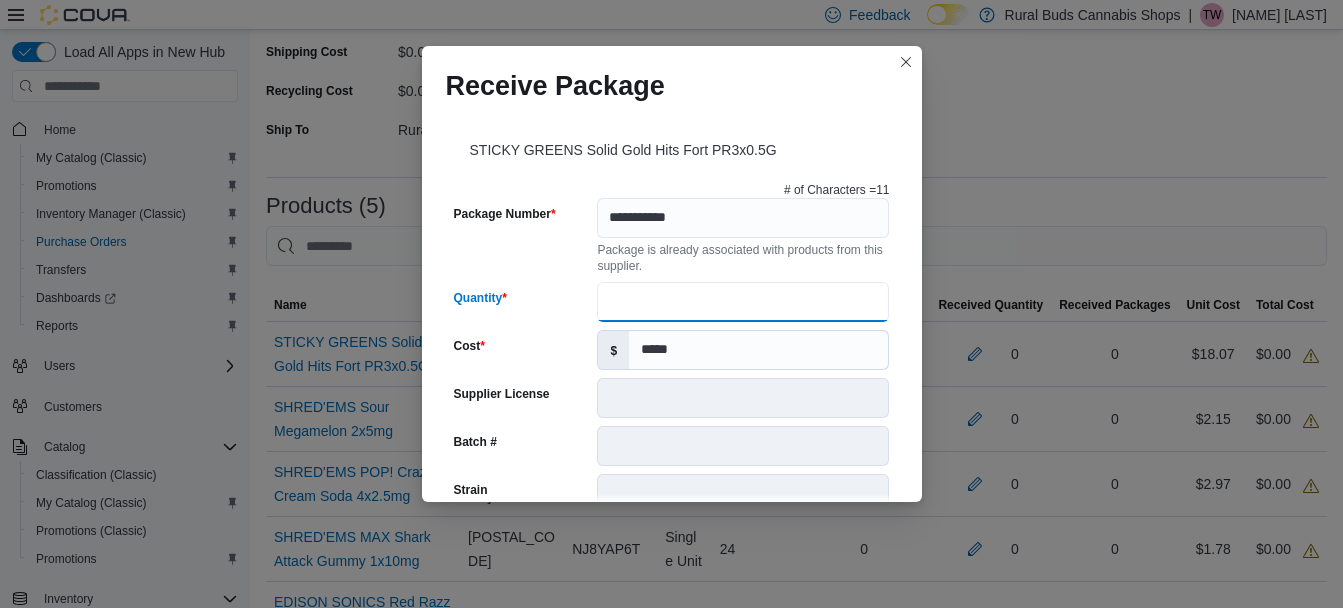 click on "Quantity" at bounding box center (743, 302) 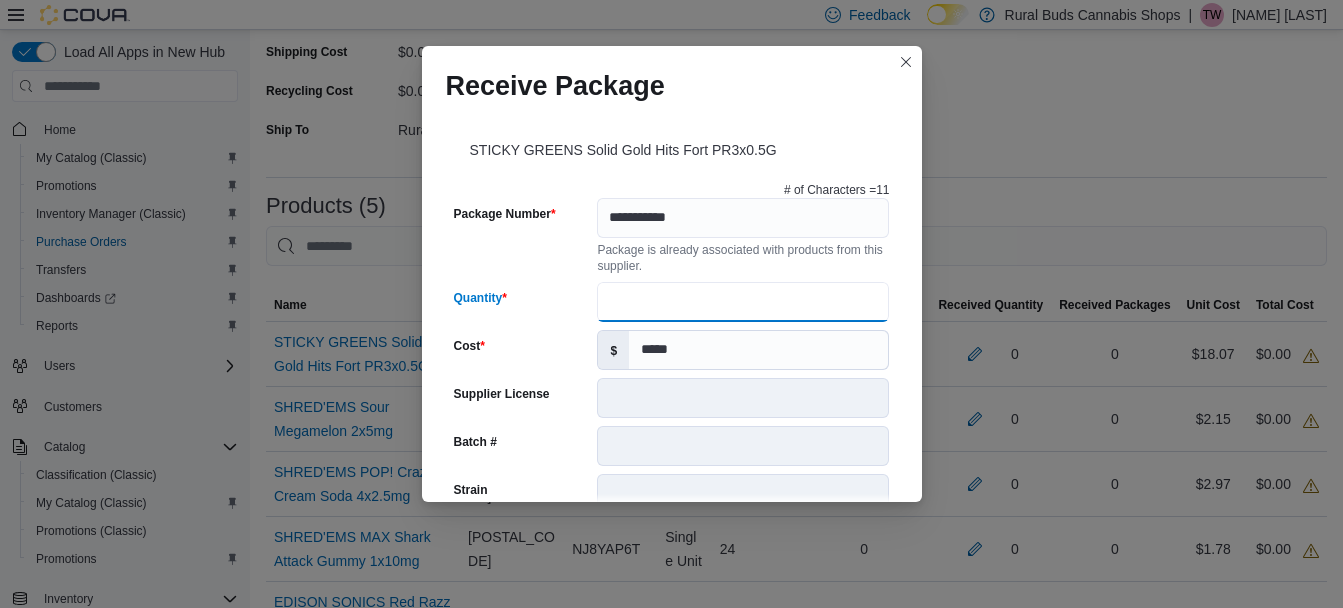 type on "**" 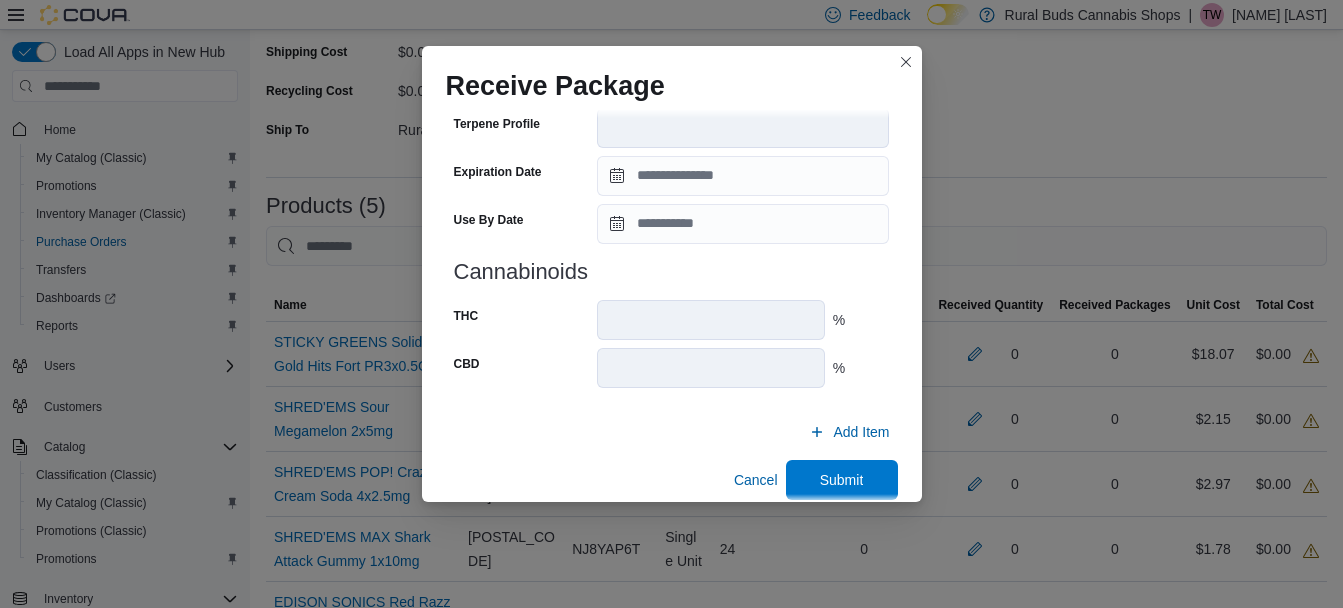 scroll, scrollTop: 772, scrollLeft: 0, axis: vertical 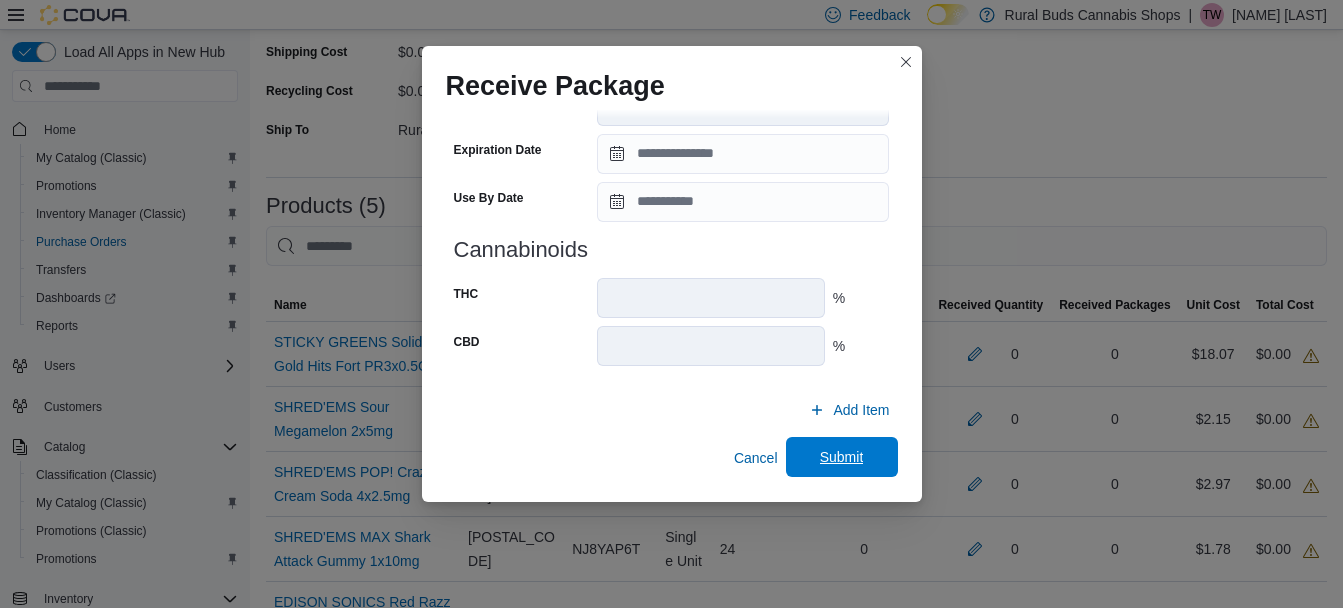click on "Submit" at bounding box center (842, 457) 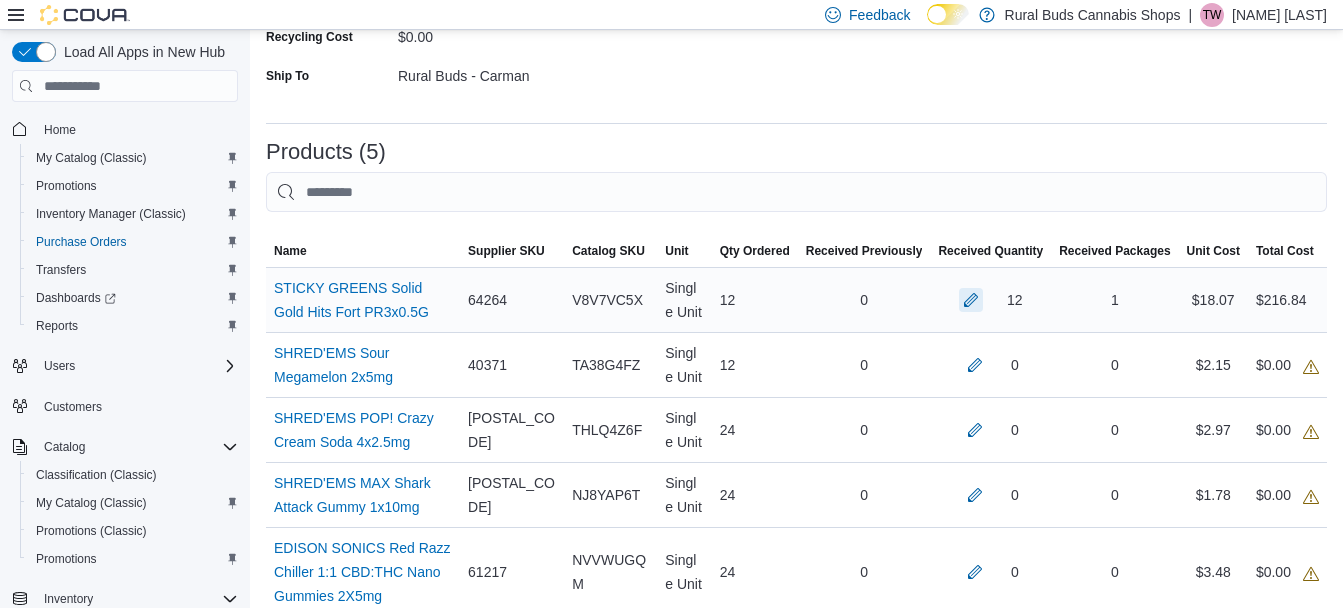 scroll, scrollTop: 500, scrollLeft: 0, axis: vertical 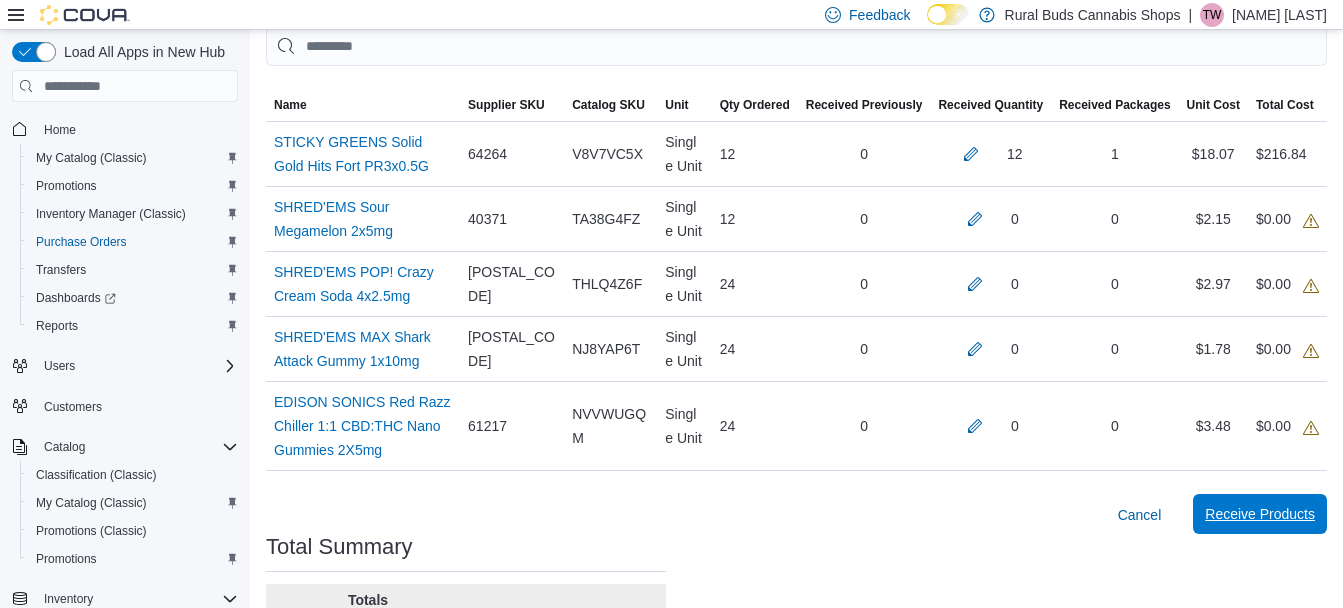 click on "Receive Products" at bounding box center (1260, 514) 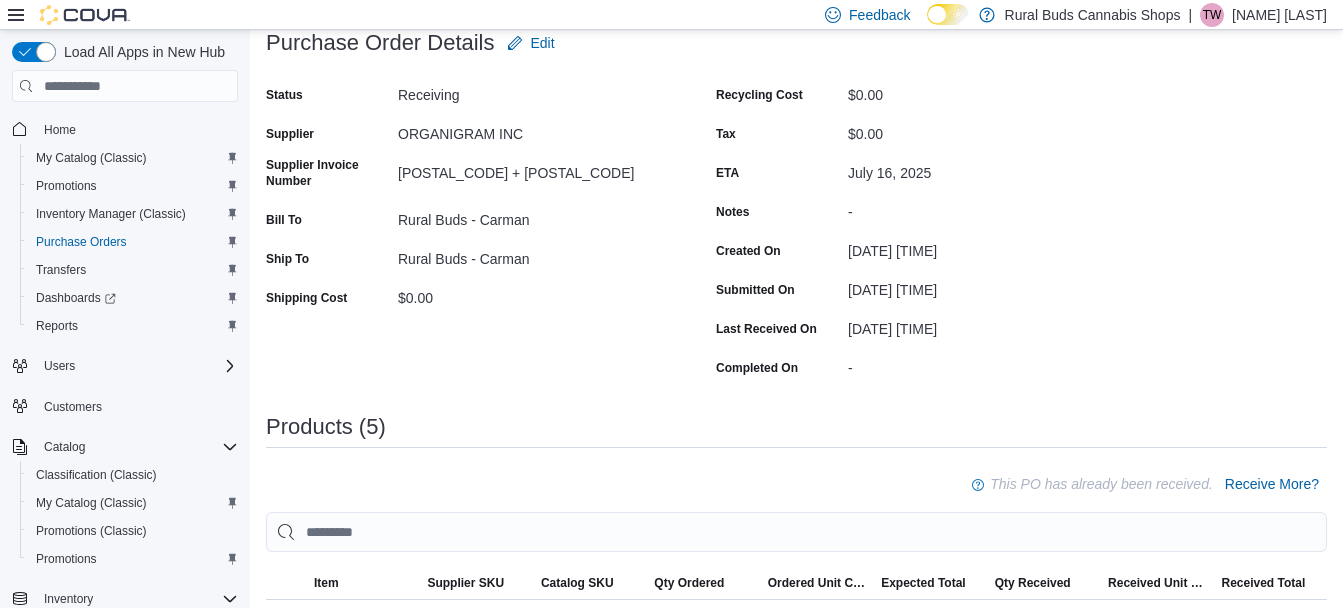 scroll, scrollTop: 0, scrollLeft: 0, axis: both 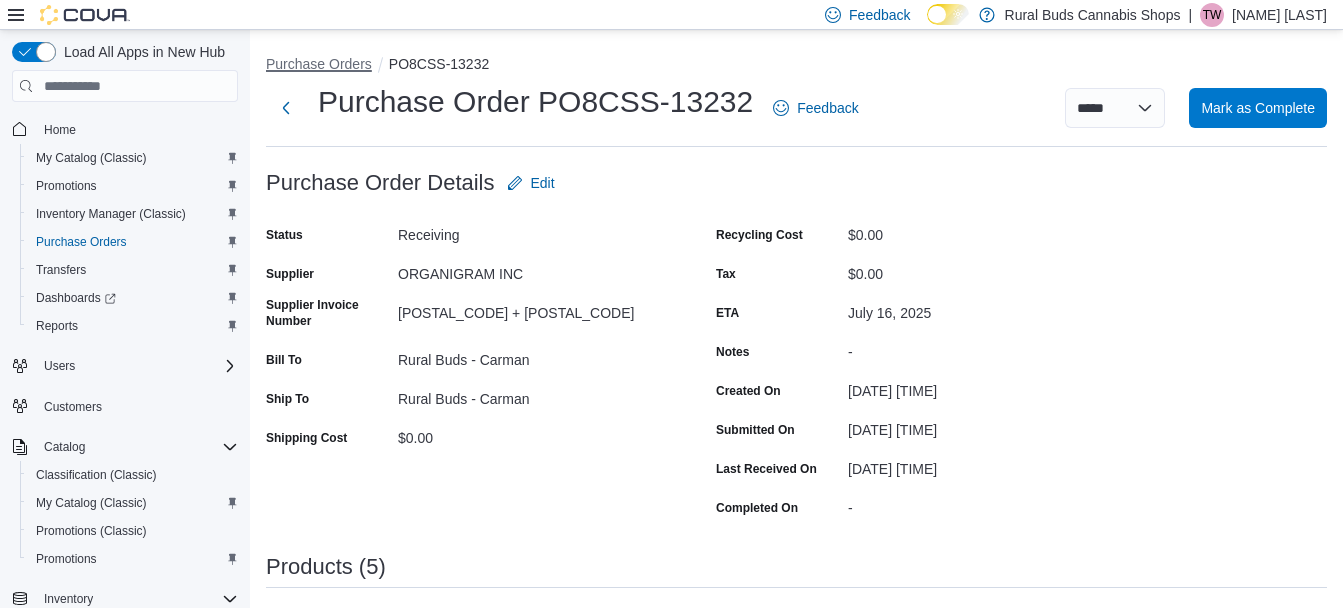 click on "Purchase Orders" at bounding box center (319, 64) 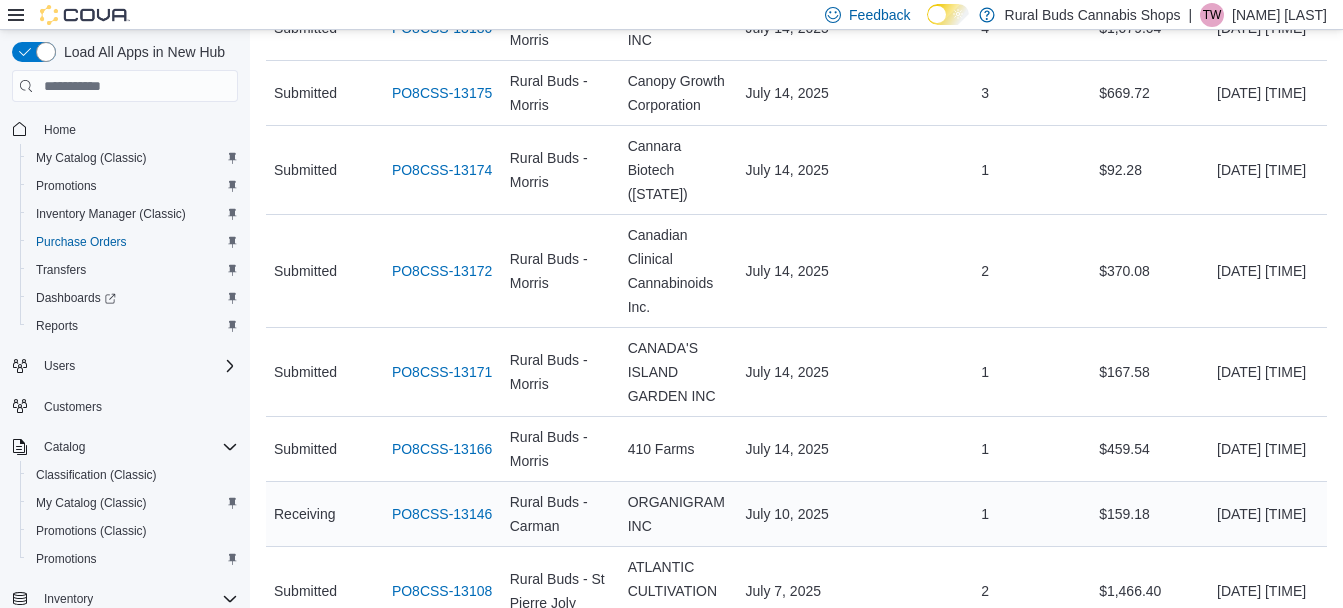 scroll, scrollTop: 3500, scrollLeft: 0, axis: vertical 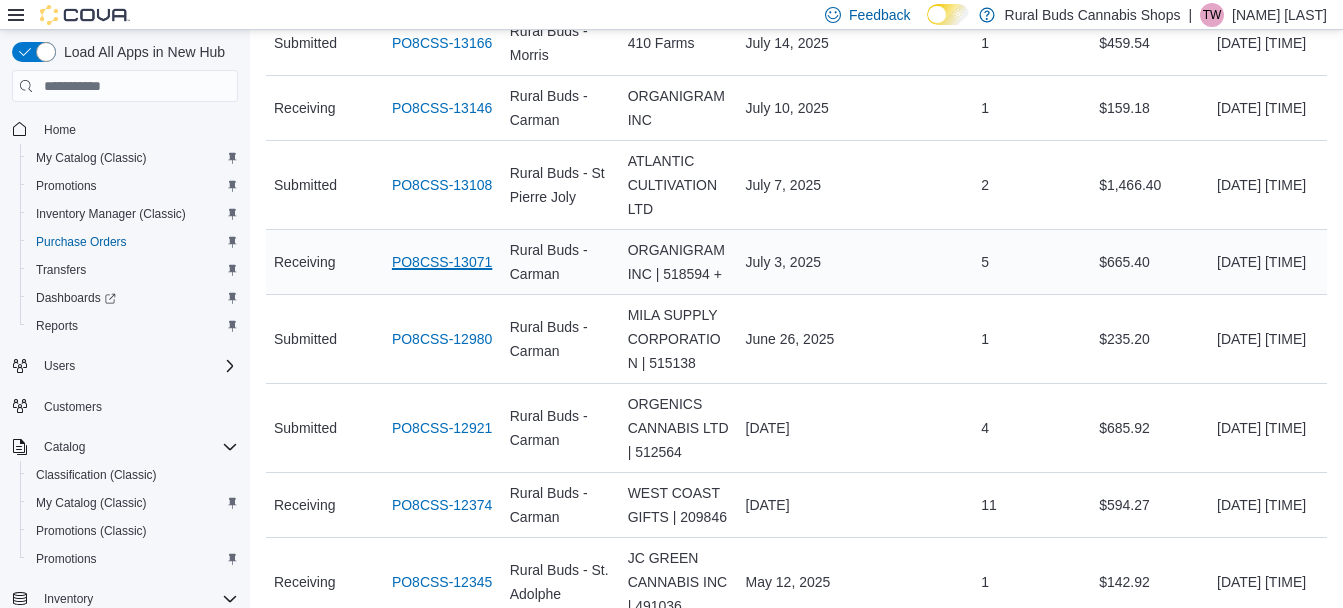 click on "PO8CSS-13071" at bounding box center (442, 262) 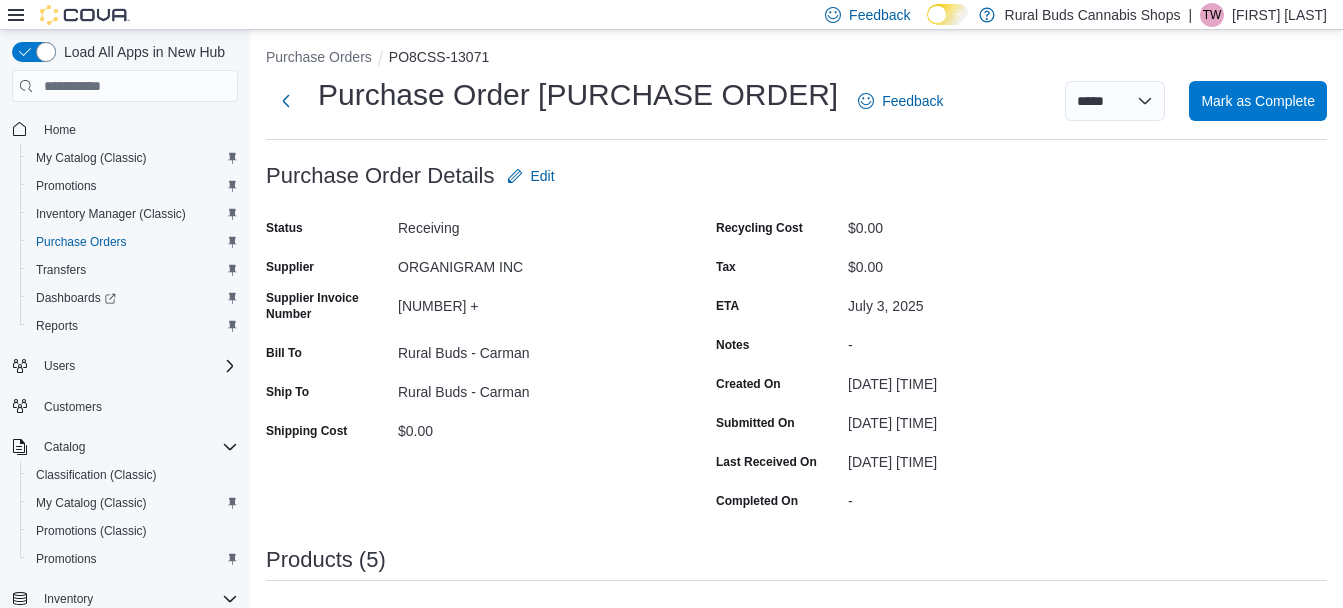 scroll, scrollTop: 0, scrollLeft: 0, axis: both 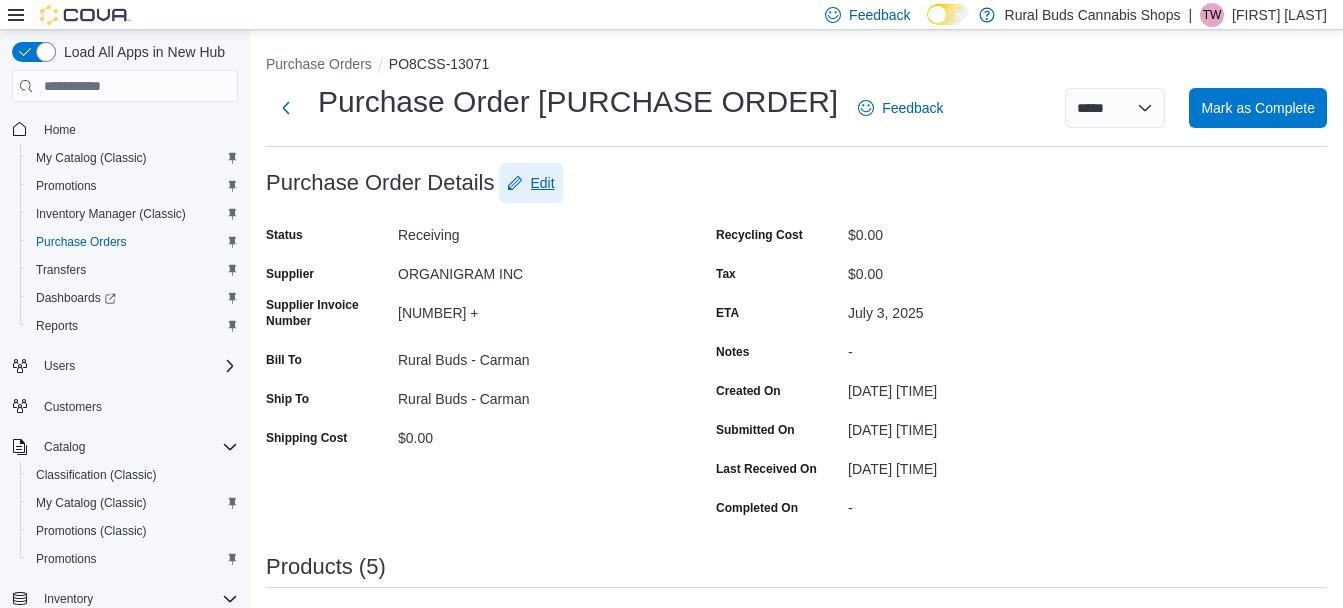 click on "Edit" at bounding box center [543, 183] 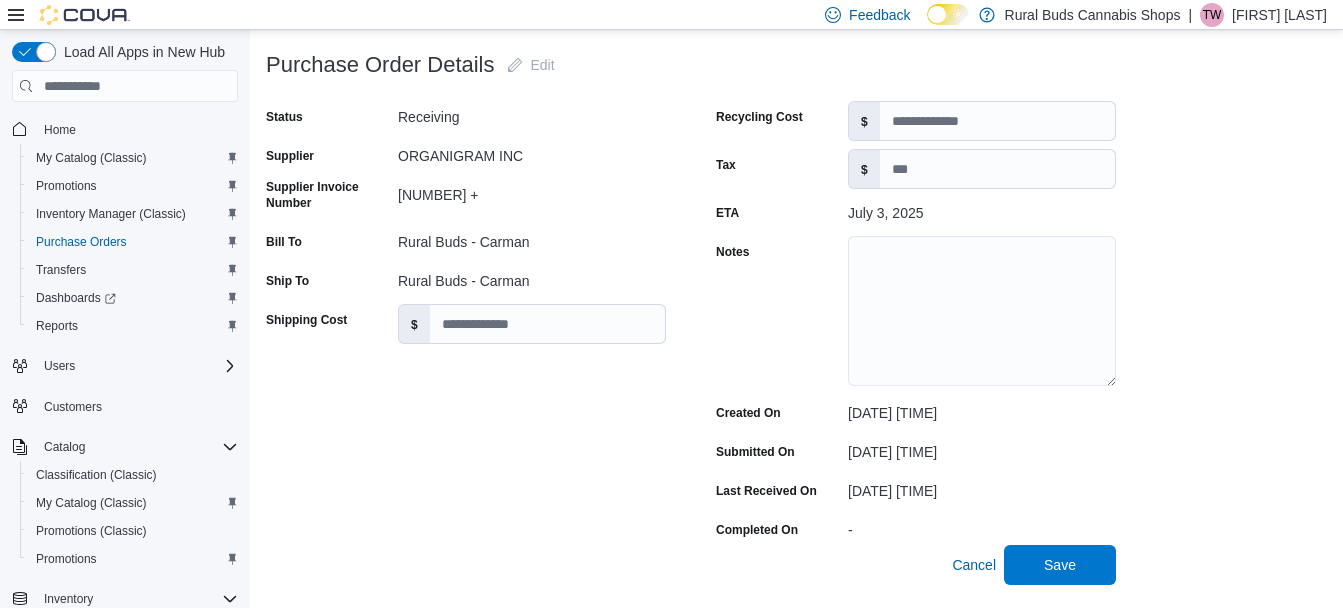 scroll, scrollTop: 300, scrollLeft: 0, axis: vertical 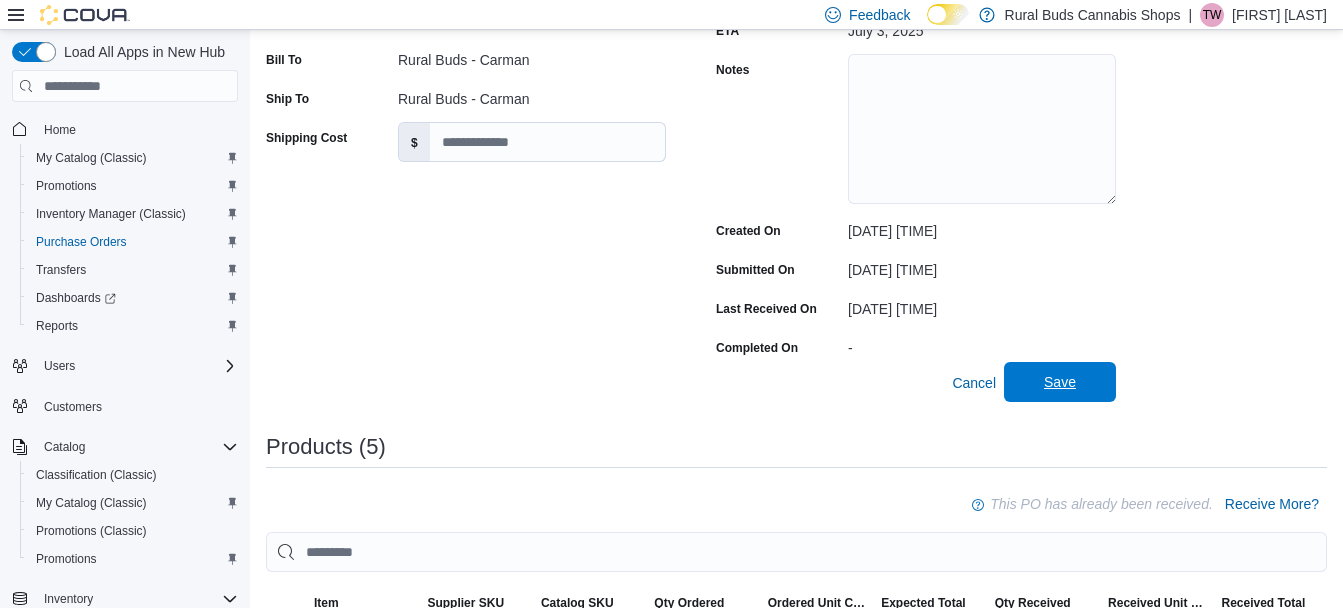 click on "Save" at bounding box center (1060, 382) 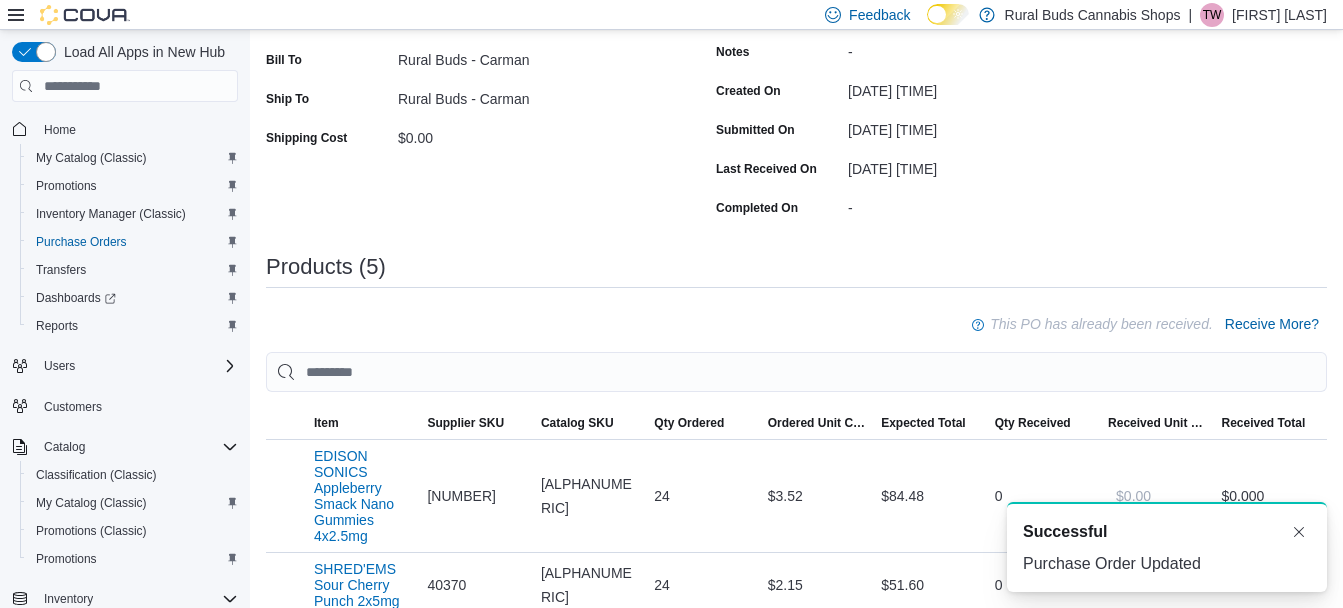 scroll, scrollTop: 0, scrollLeft: 0, axis: both 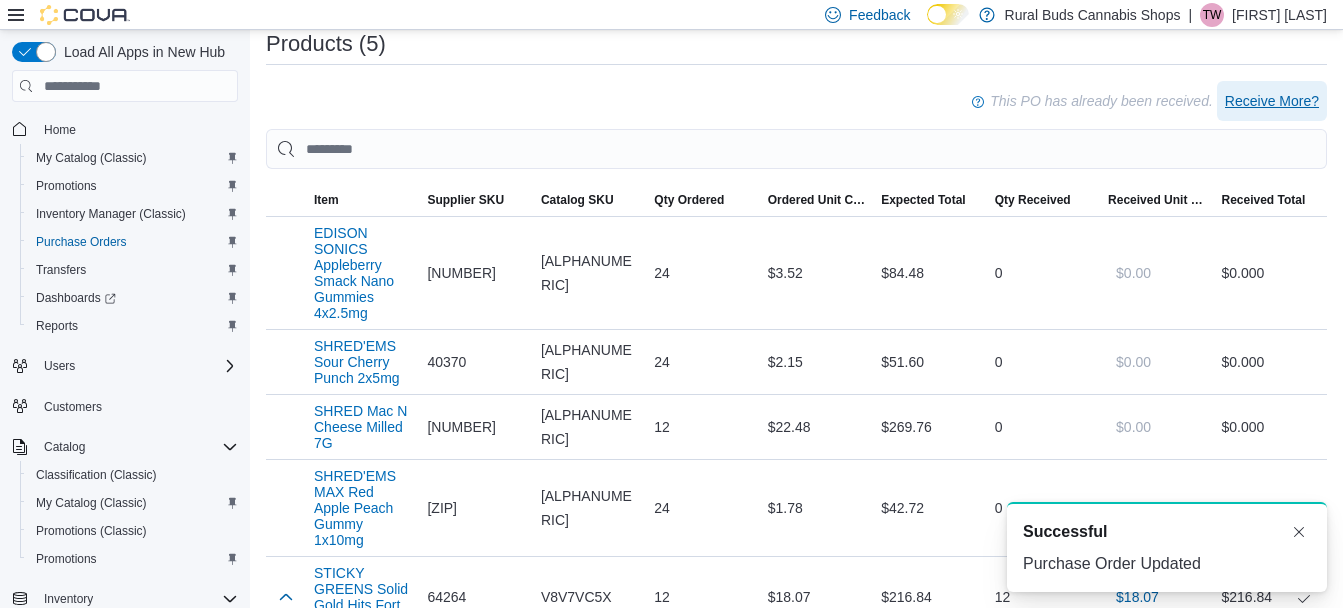 click on "Receive More?" at bounding box center [1272, 101] 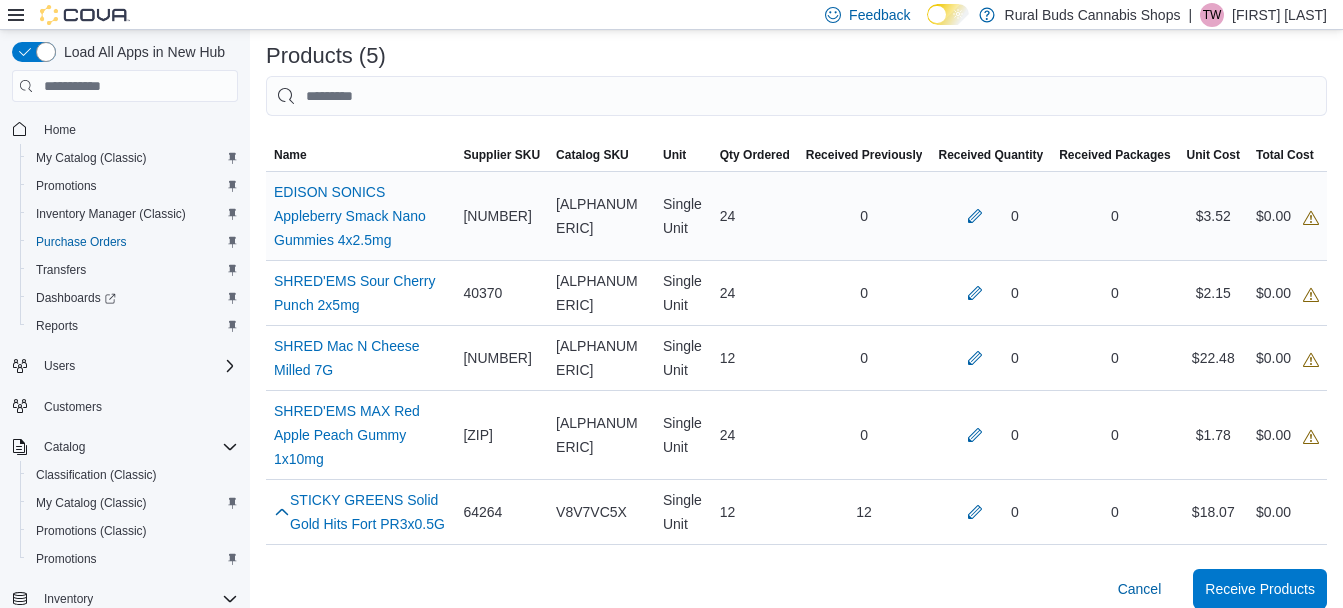 scroll, scrollTop: 400, scrollLeft: 0, axis: vertical 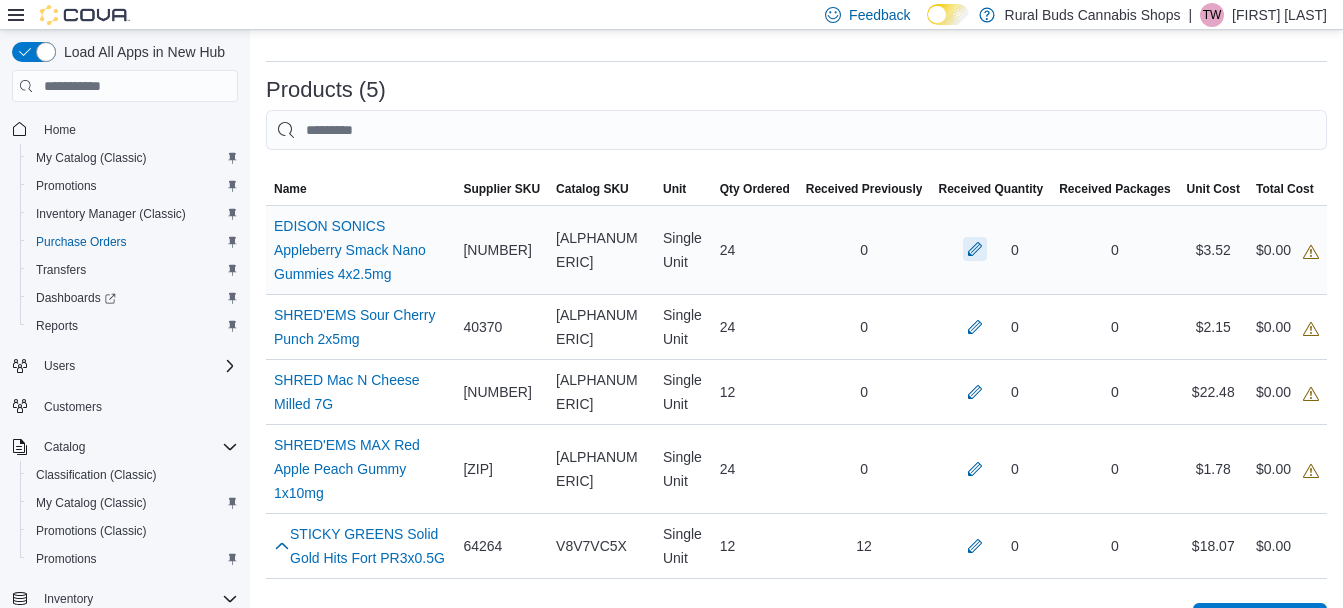 click at bounding box center (975, 249) 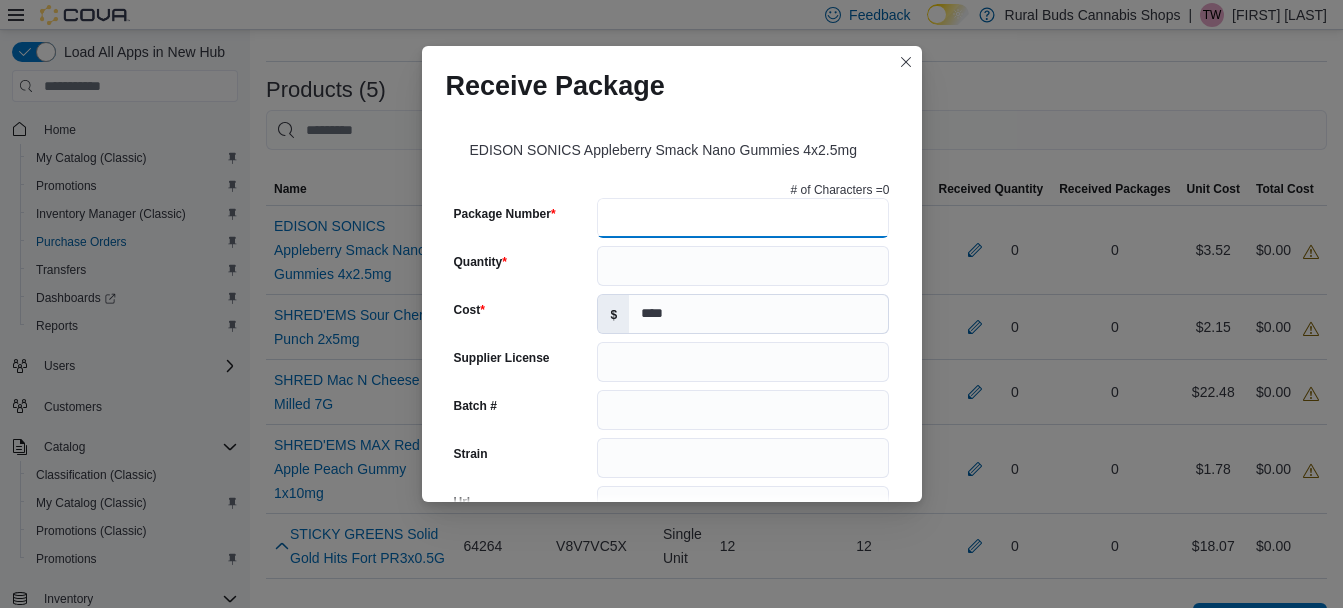 click on "Package Number" at bounding box center (743, 218) 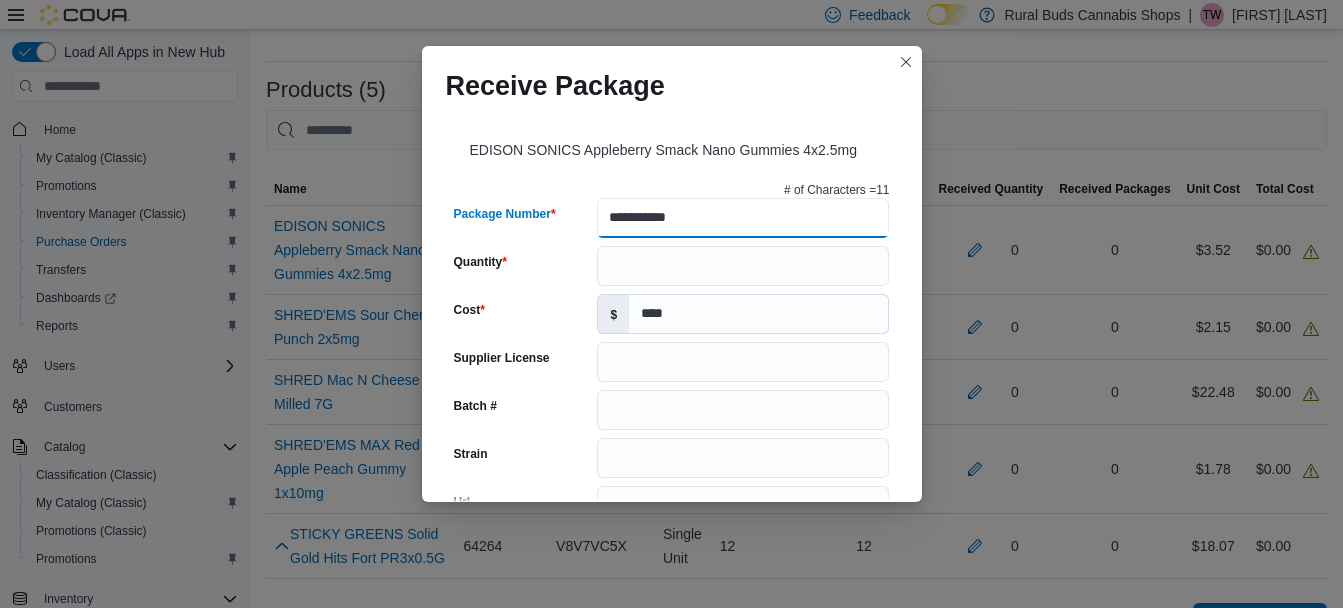 type on "**********" 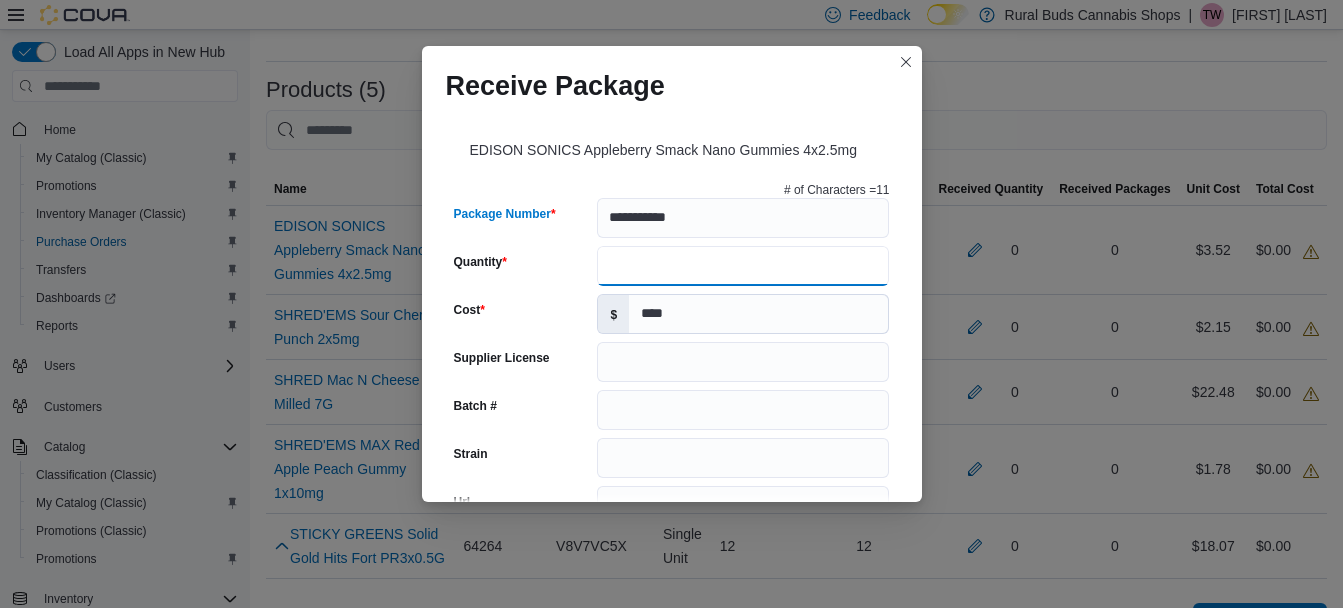 click on "Quantity" at bounding box center [743, 266] 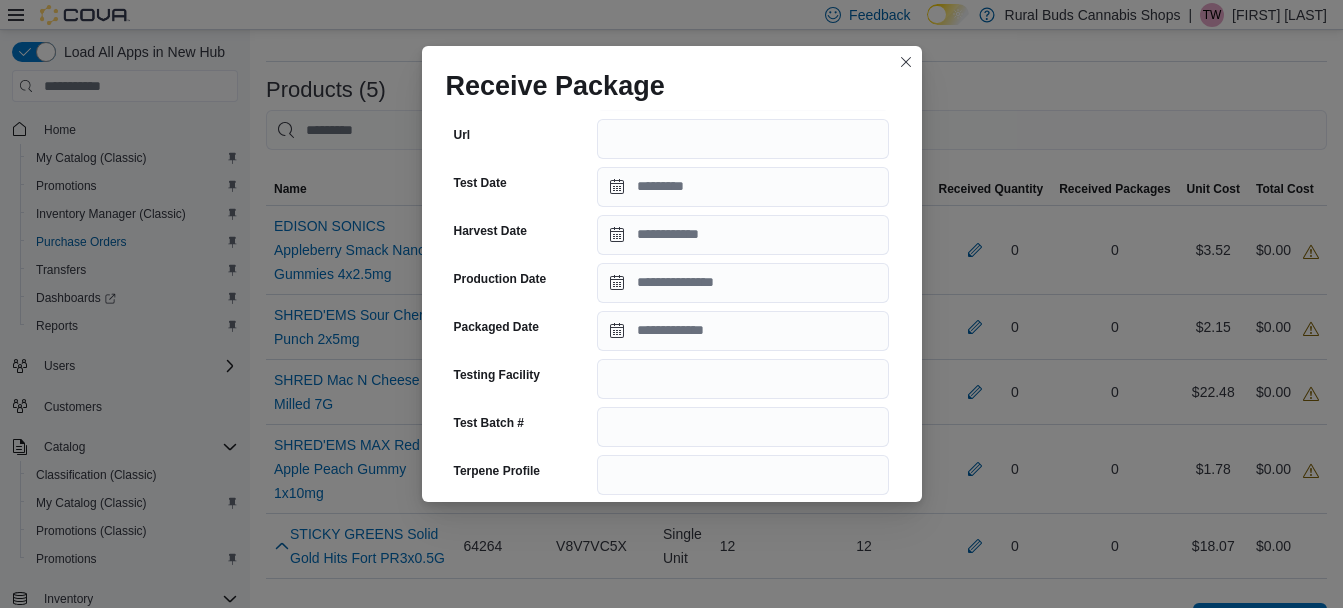 scroll, scrollTop: 400, scrollLeft: 0, axis: vertical 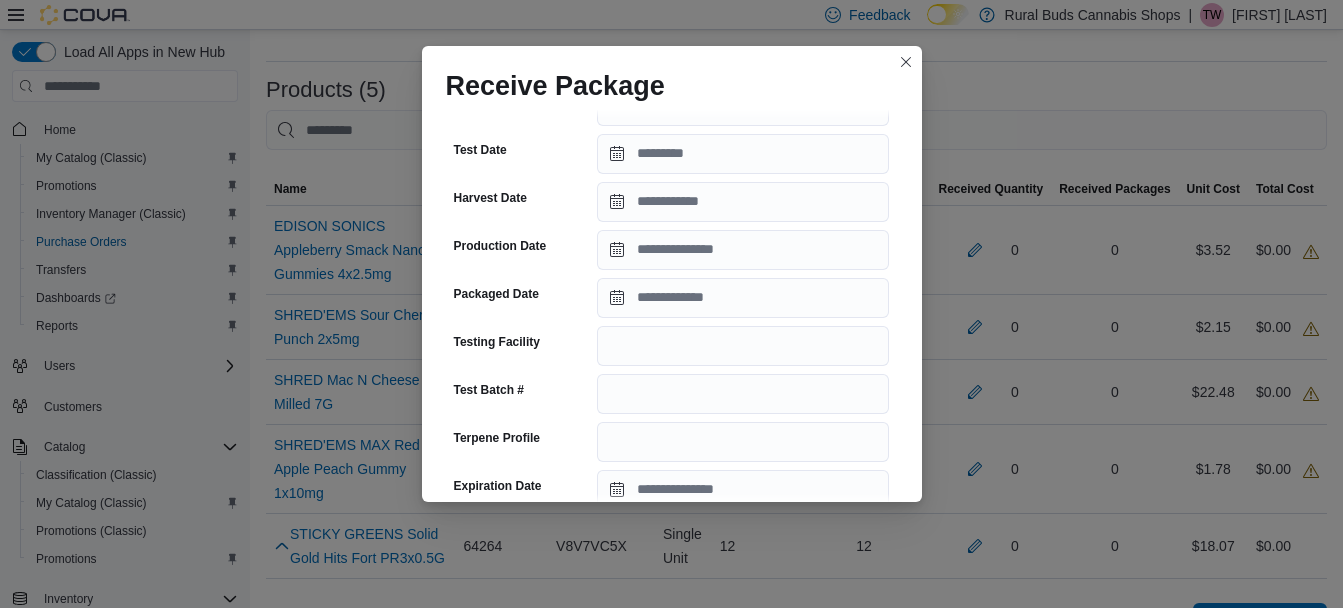 type on "**" 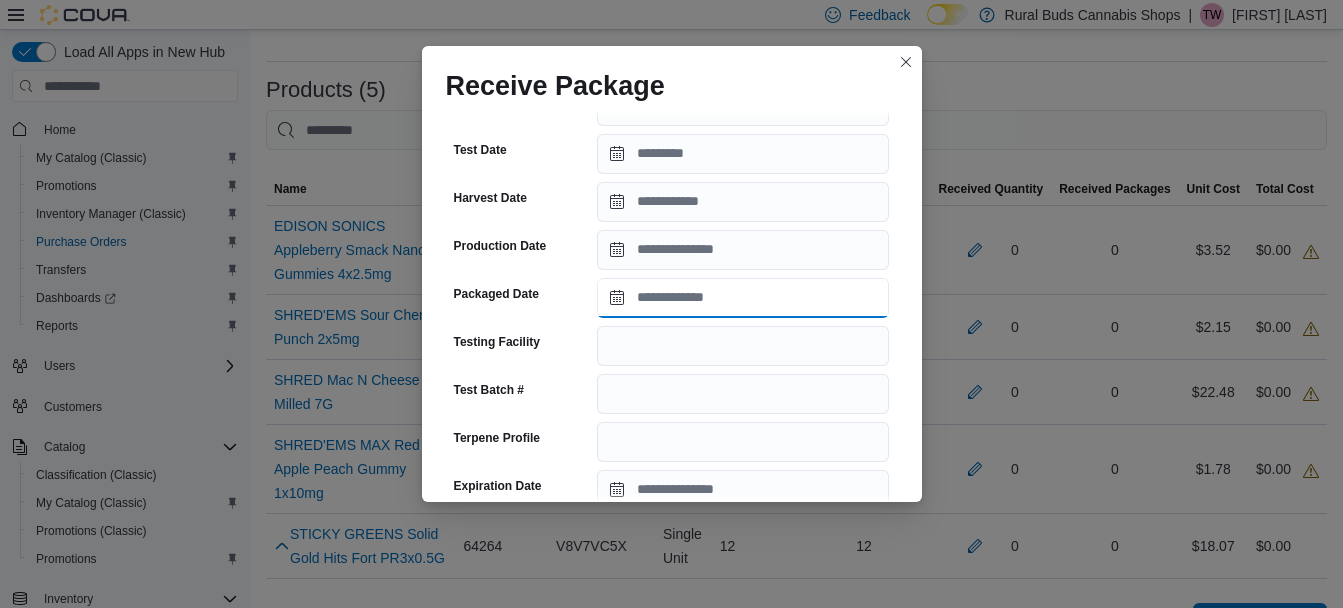 click on "Packaged Date" at bounding box center [743, 298] 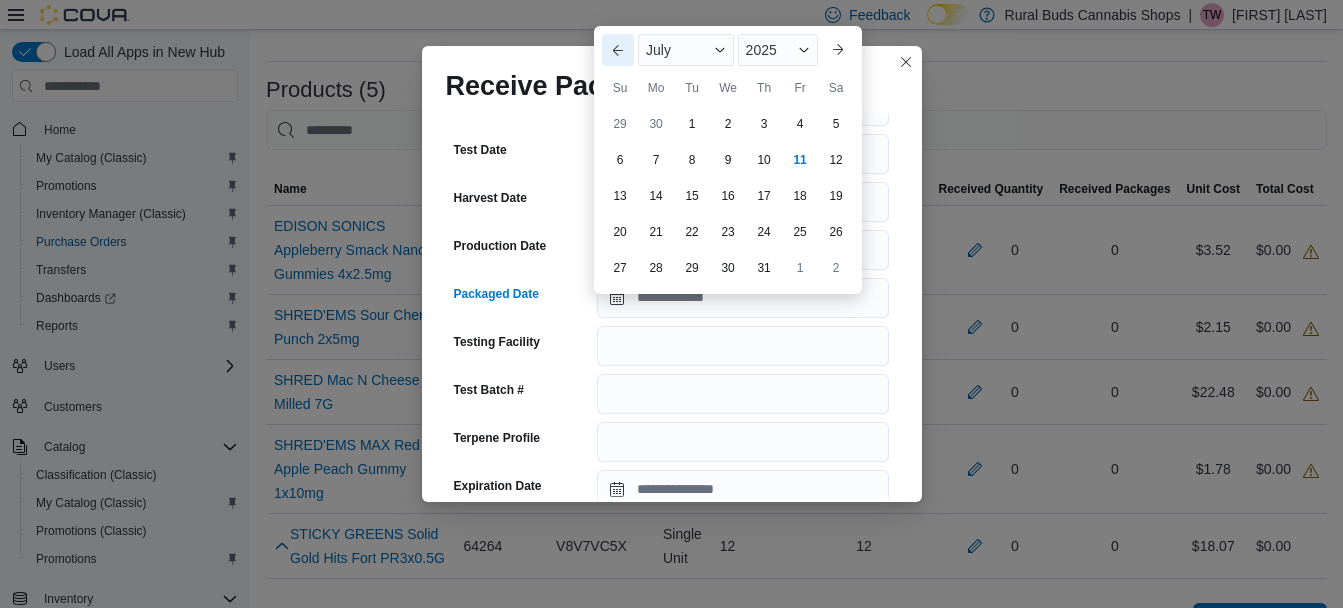 click on "Previous Month" at bounding box center [618, 50] 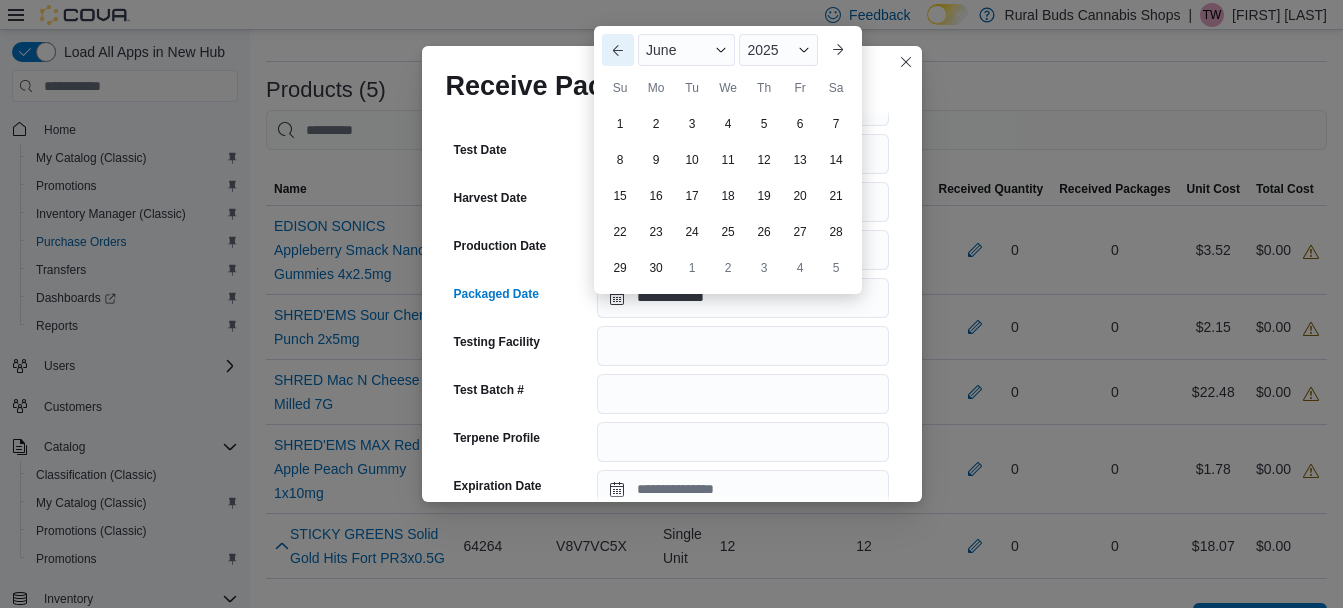 click on "Previous Month" at bounding box center [618, 50] 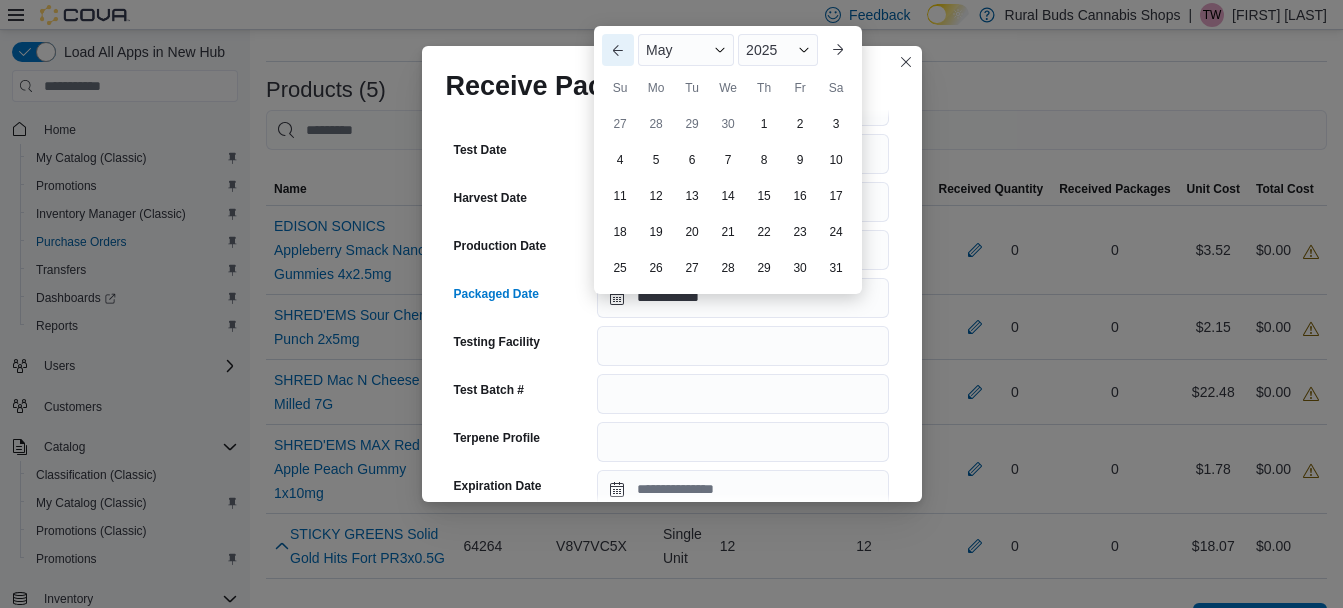 click on "Previous Month" at bounding box center [618, 50] 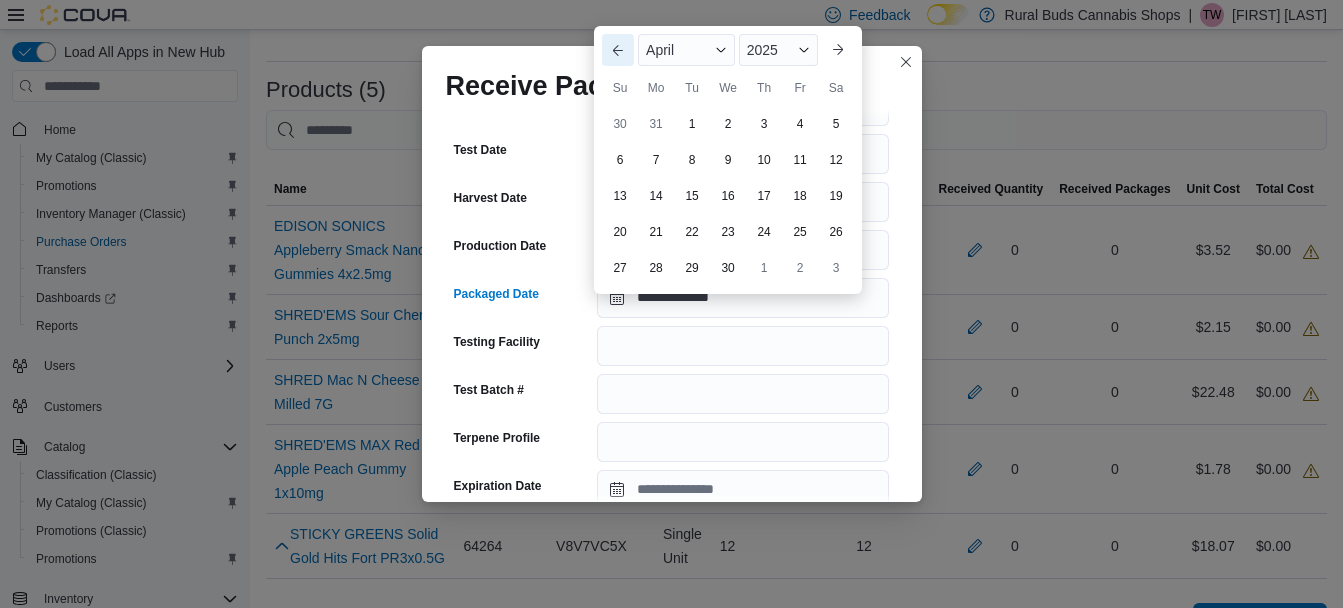 click on "Previous Month" at bounding box center (618, 50) 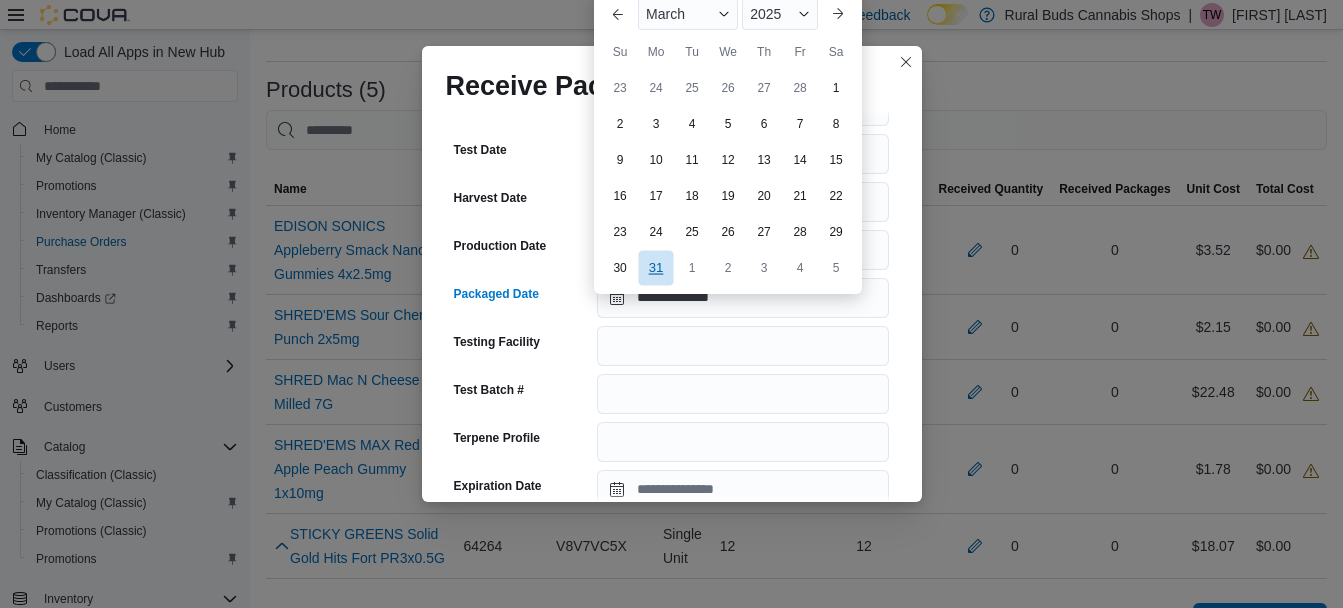 click on "31" at bounding box center [655, 267] 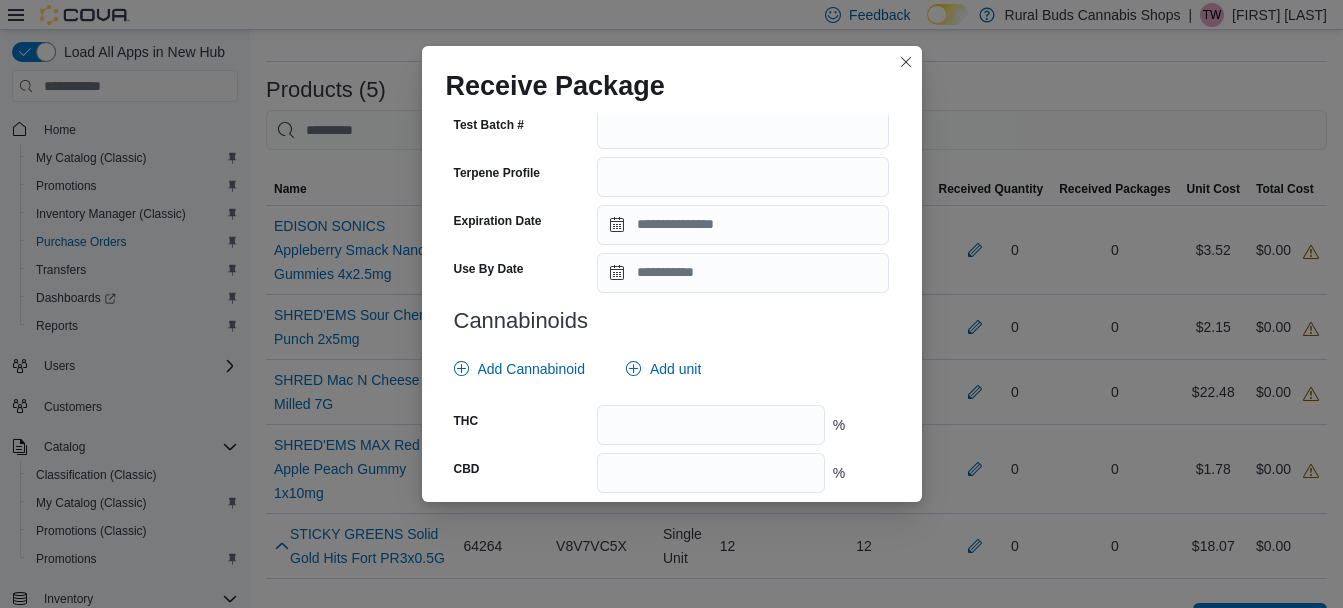 scroll, scrollTop: 700, scrollLeft: 0, axis: vertical 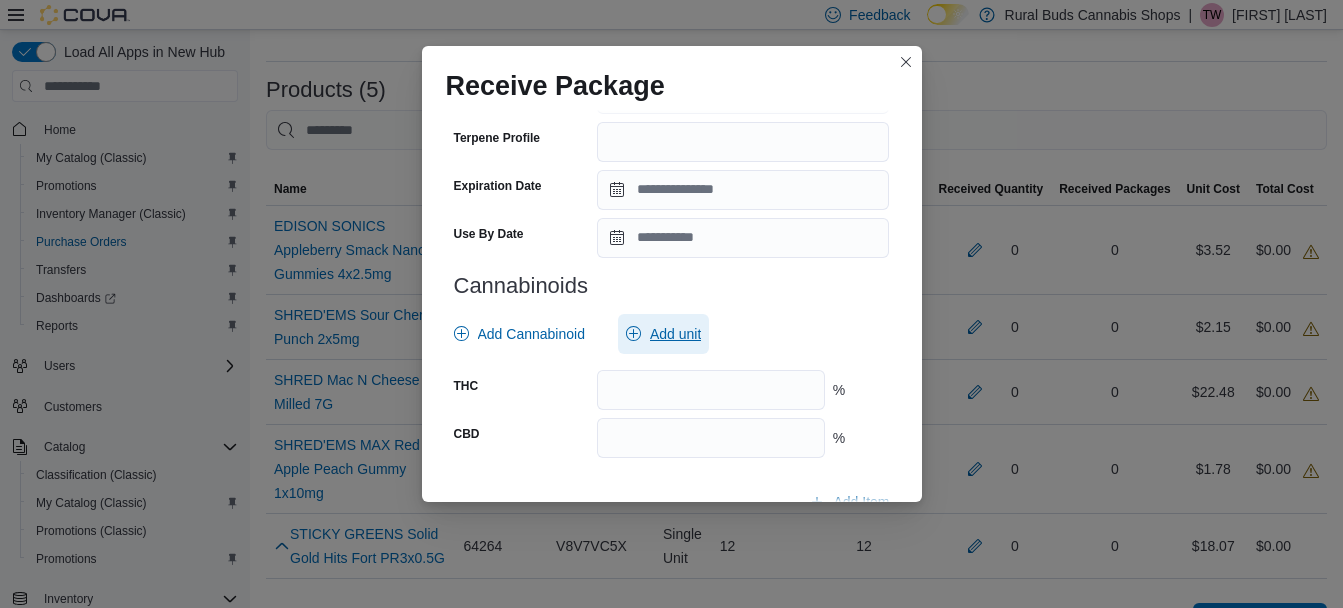 click on "Add unit" at bounding box center [675, 334] 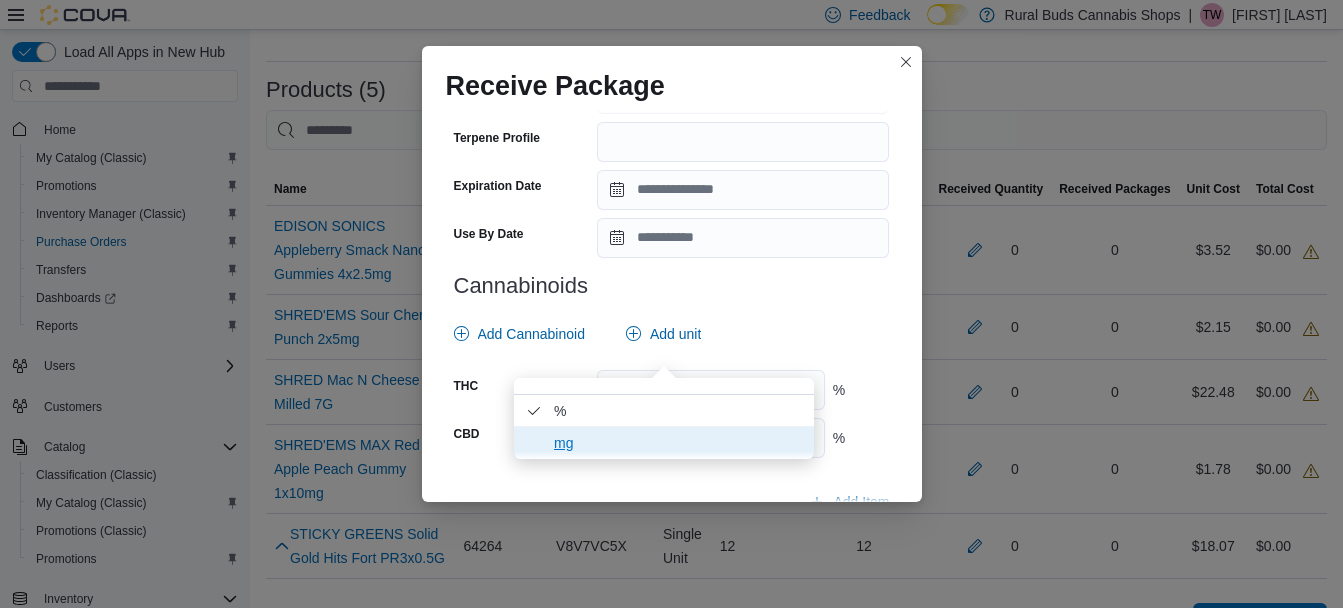 click on "mg" at bounding box center [678, 443] 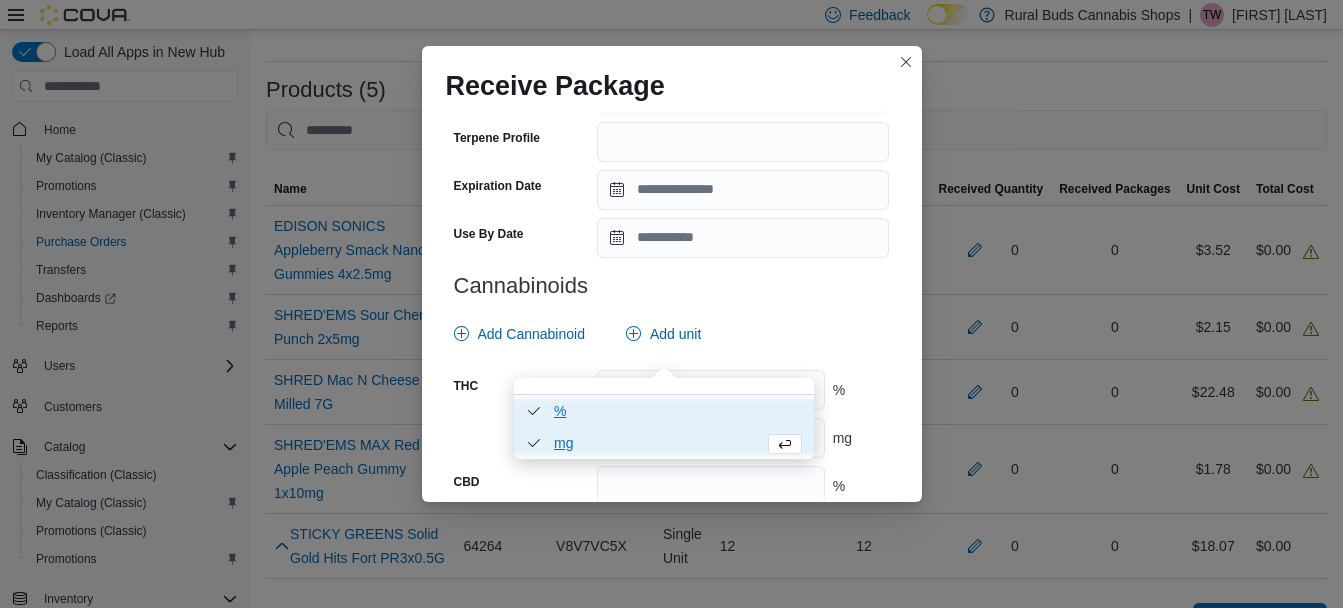 click on "% .  Checked option." at bounding box center [678, 410] 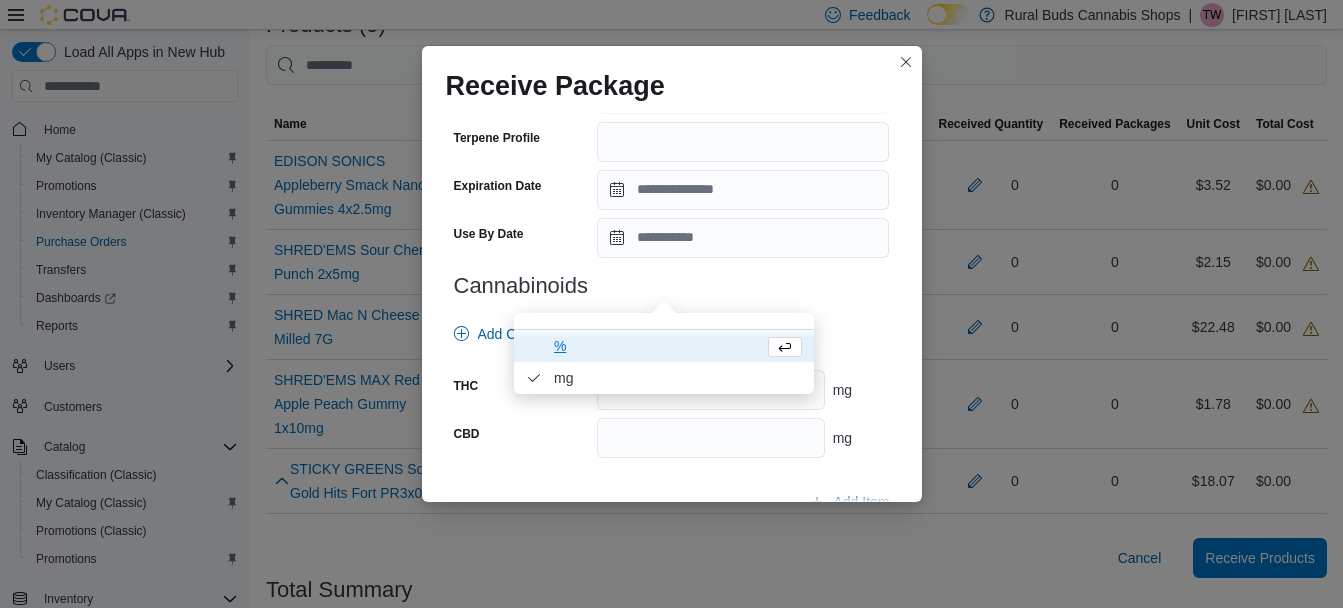 scroll, scrollTop: 500, scrollLeft: 0, axis: vertical 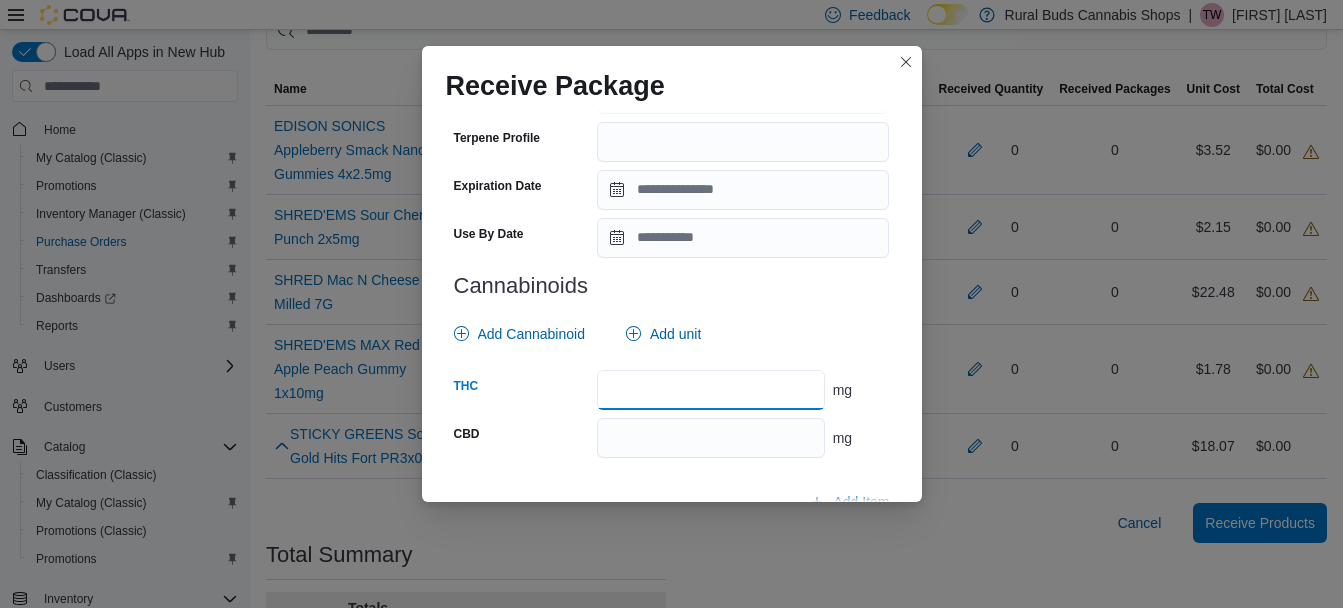 click at bounding box center [710, 390] 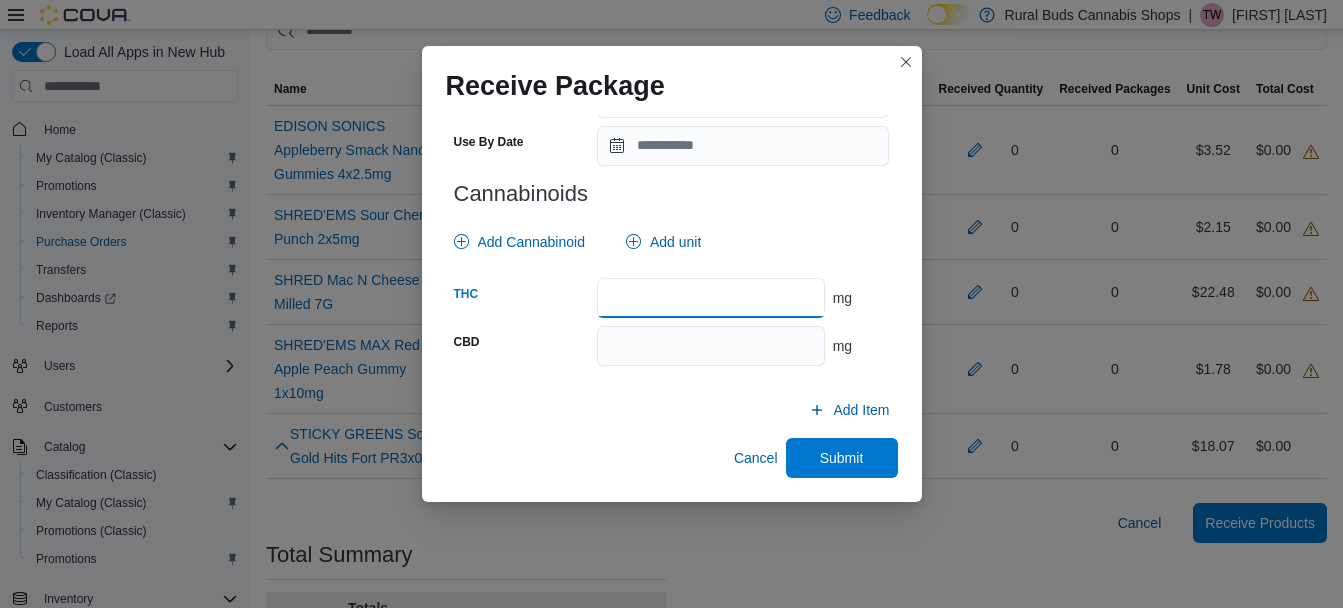 scroll, scrollTop: 808, scrollLeft: 0, axis: vertical 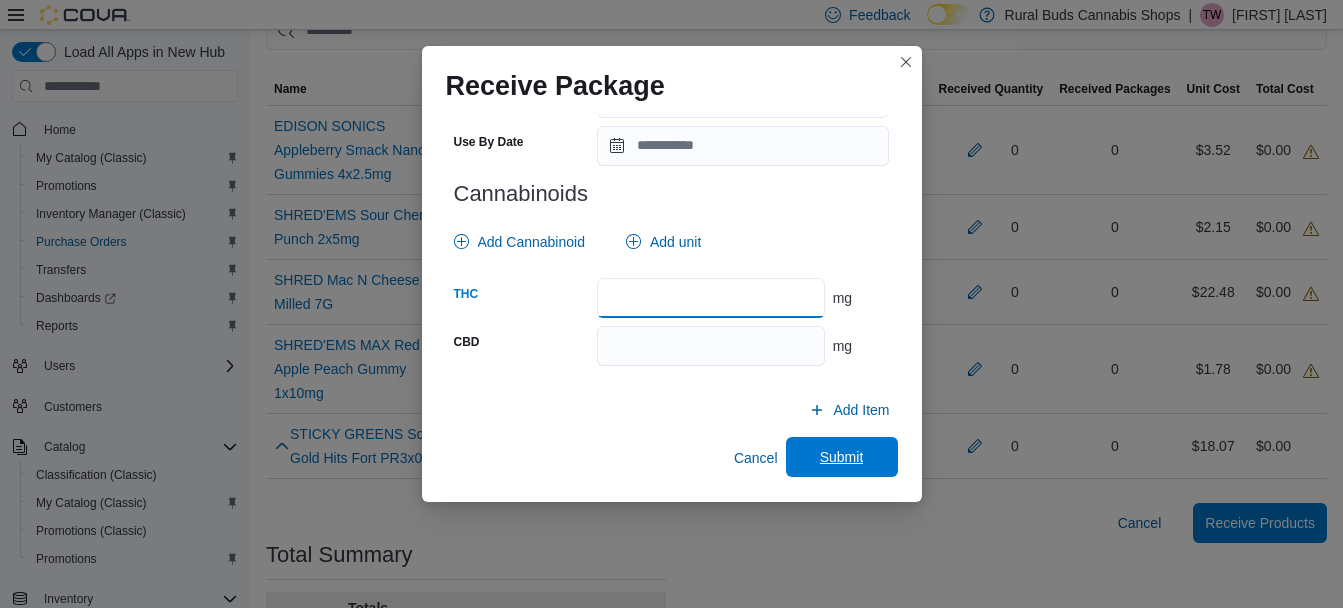 type on "**" 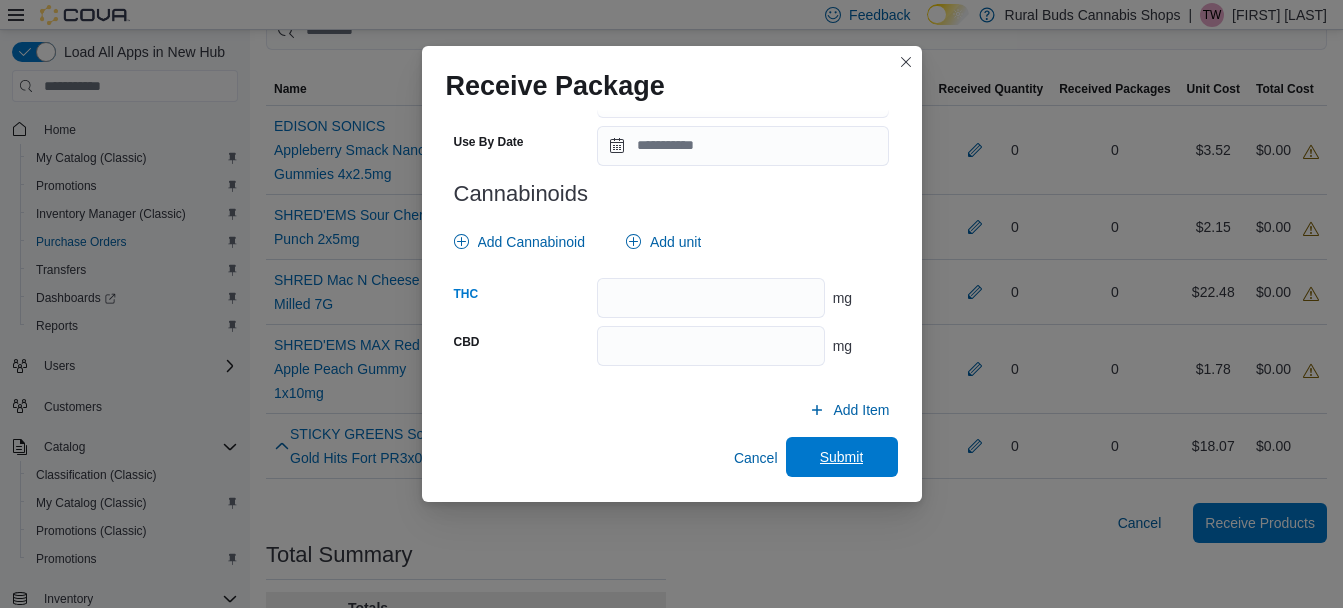 click on "Submit" at bounding box center (842, 457) 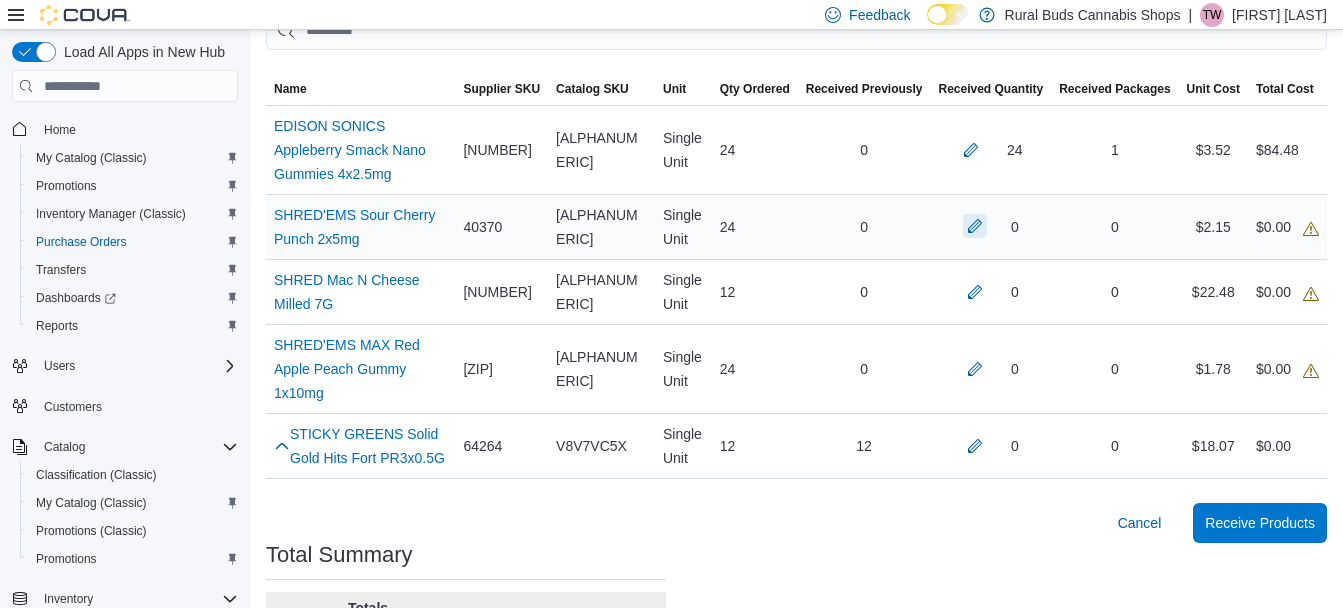 click at bounding box center [975, 226] 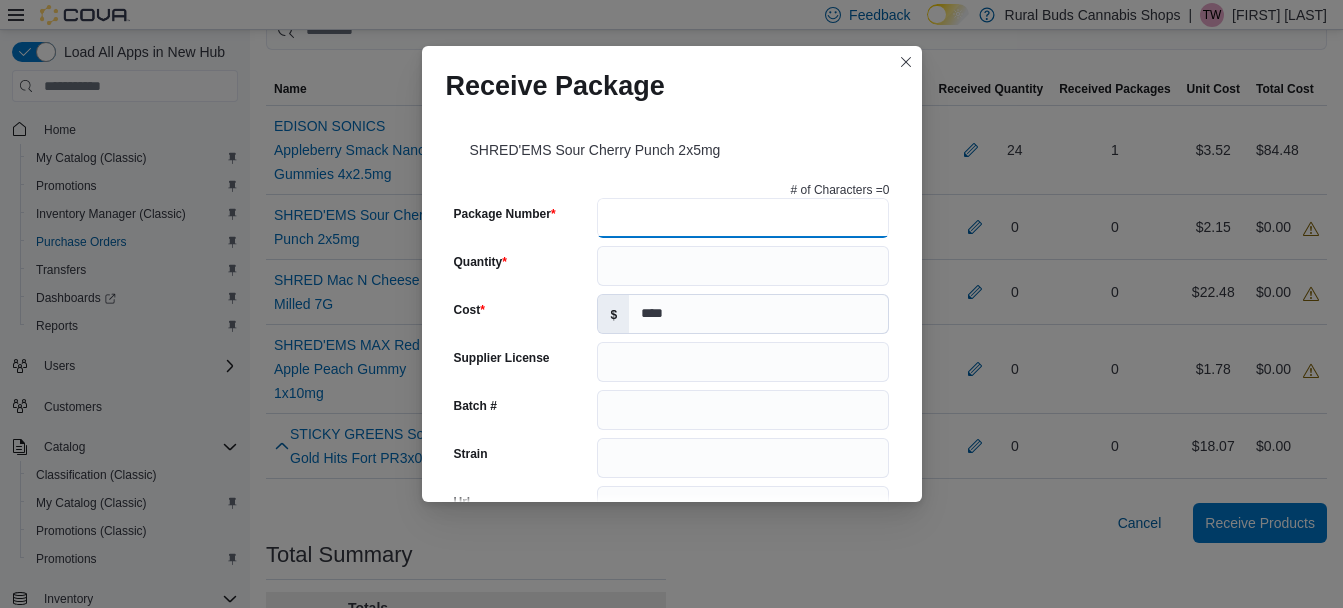click on "Package Number" at bounding box center [743, 218] 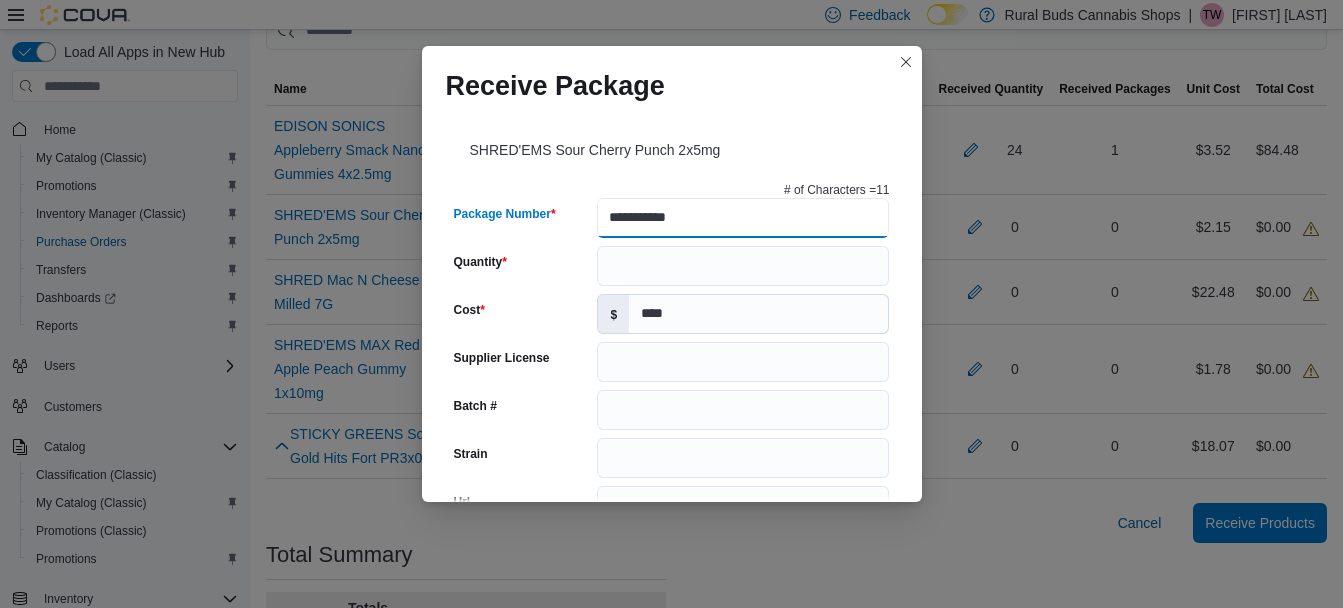 type on "**********" 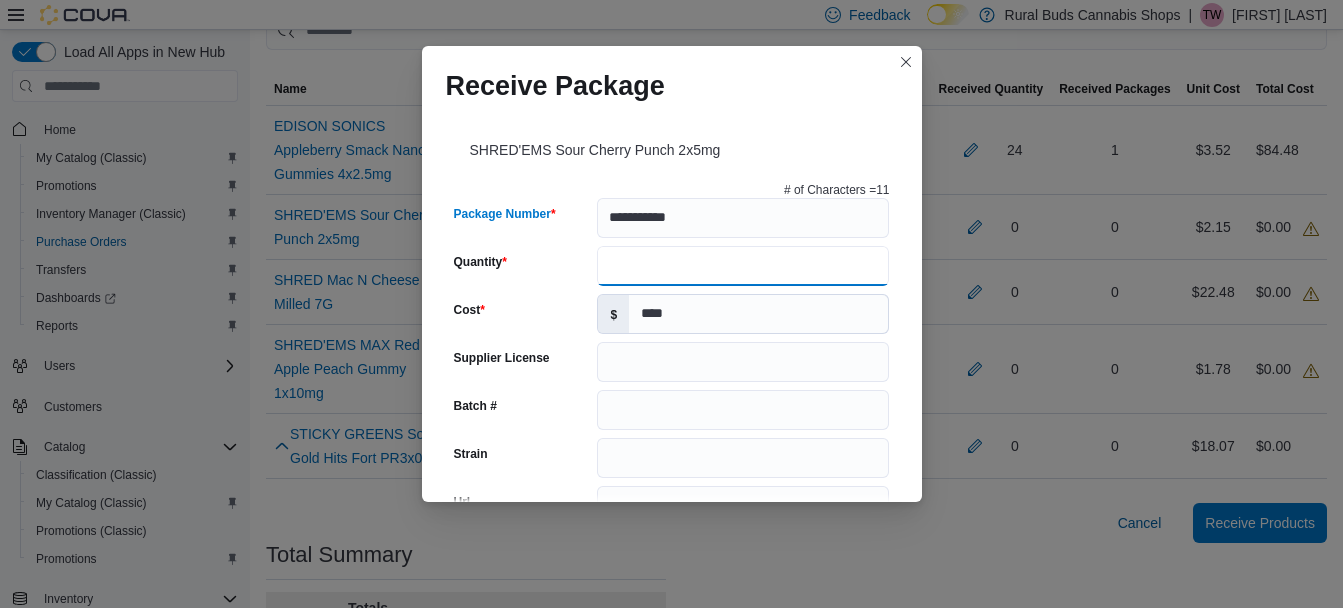 click on "Quantity" at bounding box center (743, 266) 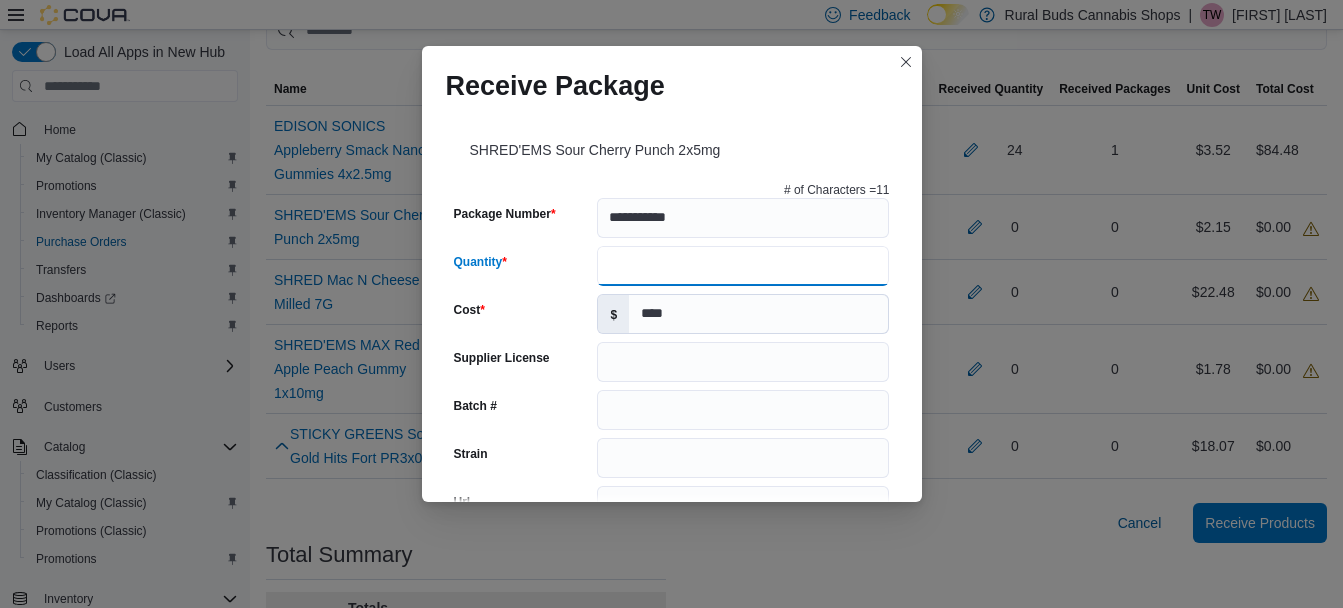type on "**" 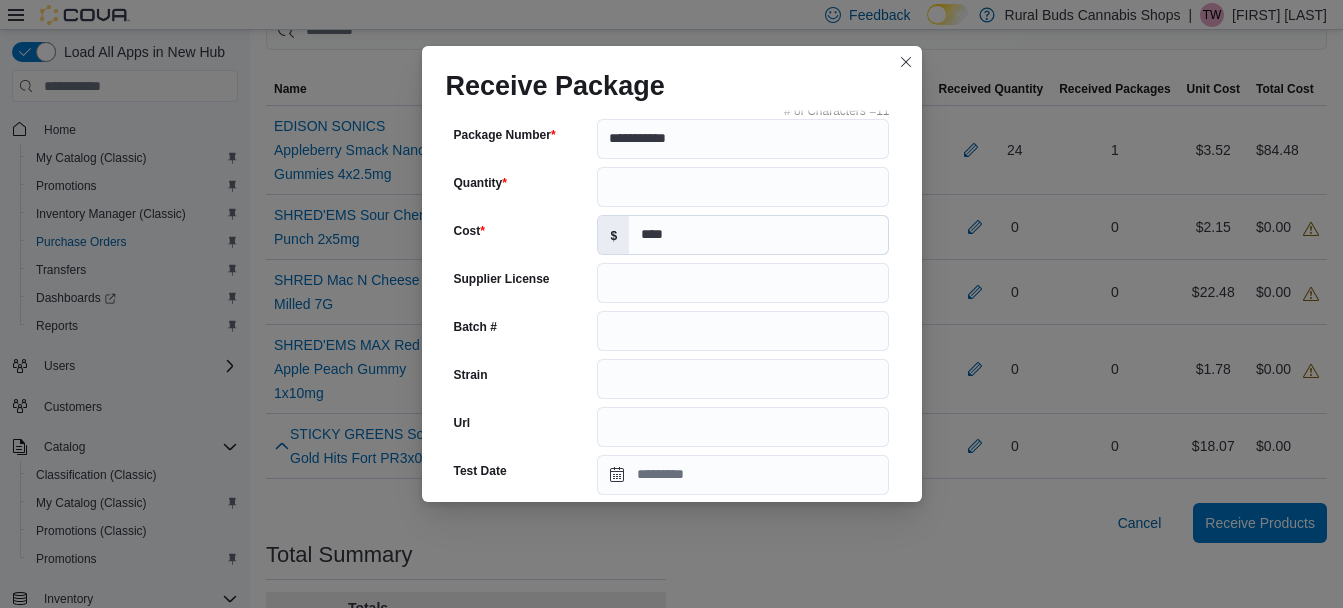 scroll, scrollTop: 100, scrollLeft: 0, axis: vertical 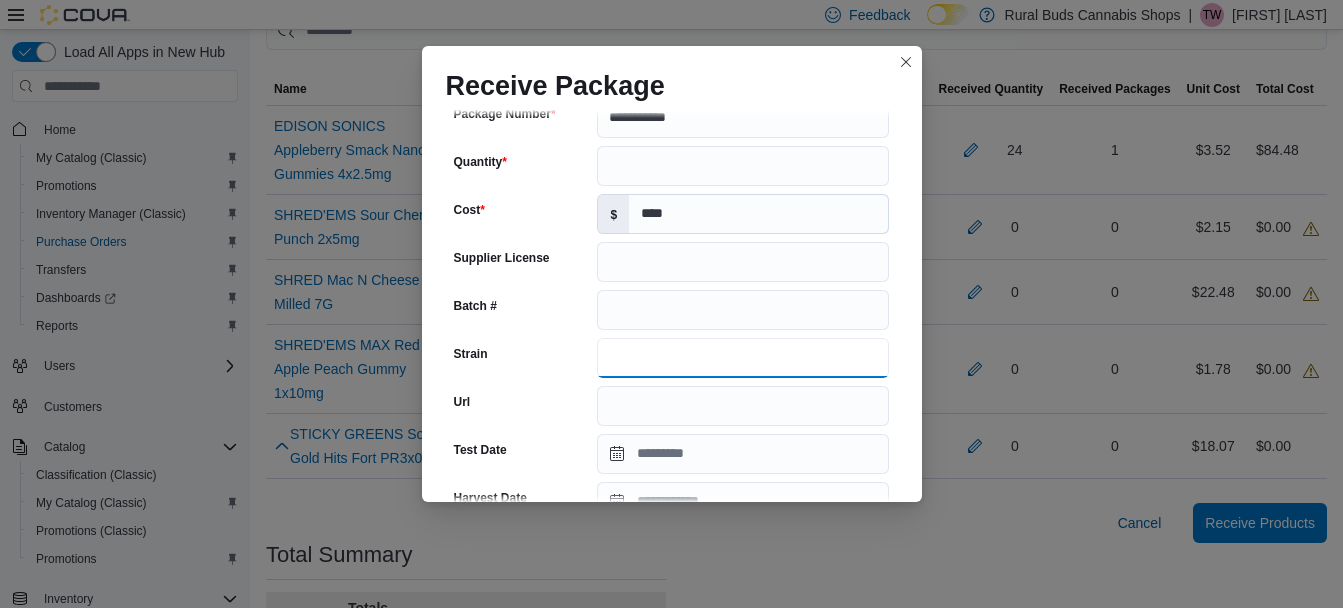 click on "Strain" at bounding box center [743, 358] 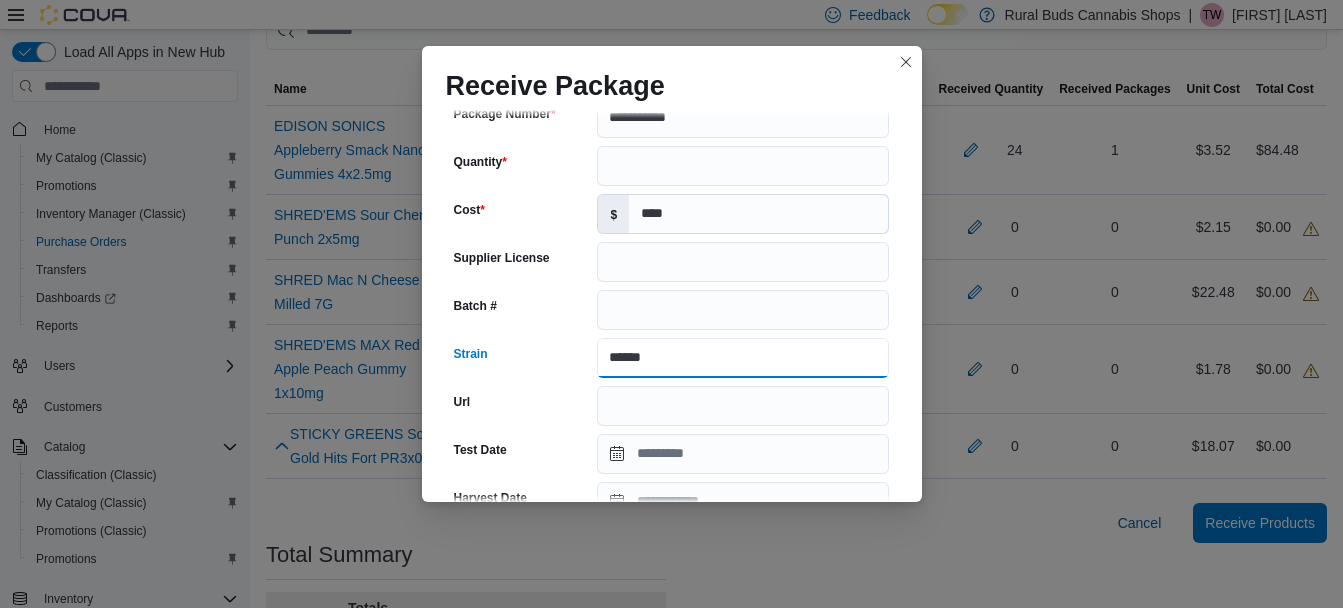 type on "******" 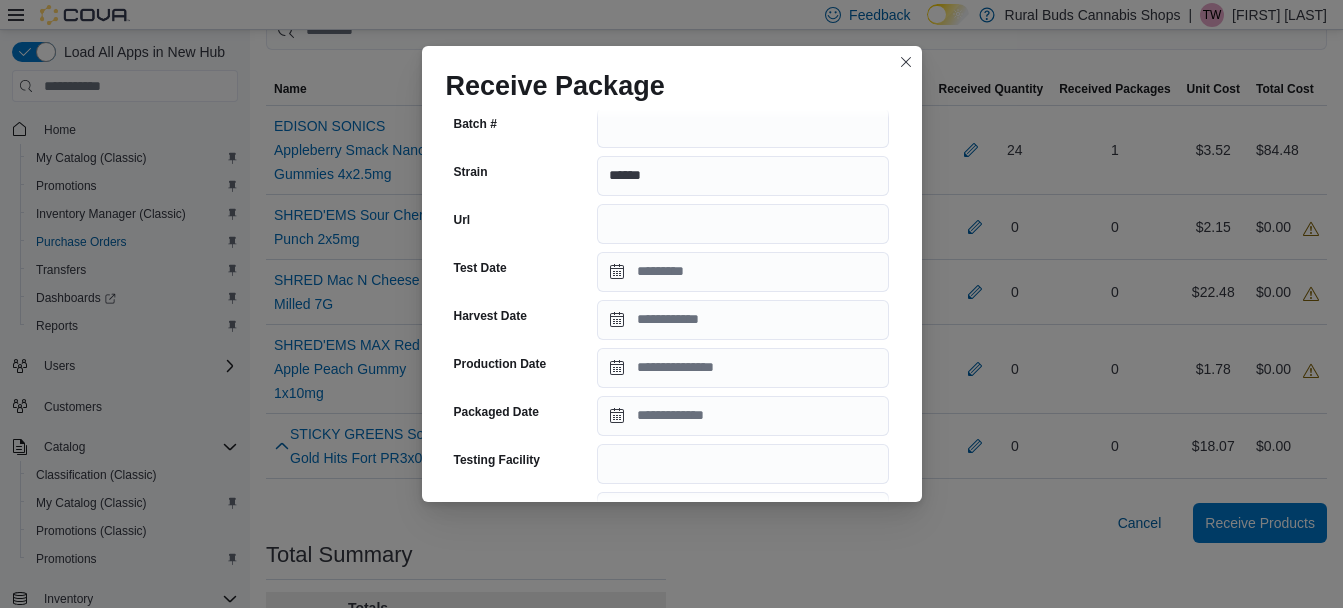 scroll, scrollTop: 300, scrollLeft: 0, axis: vertical 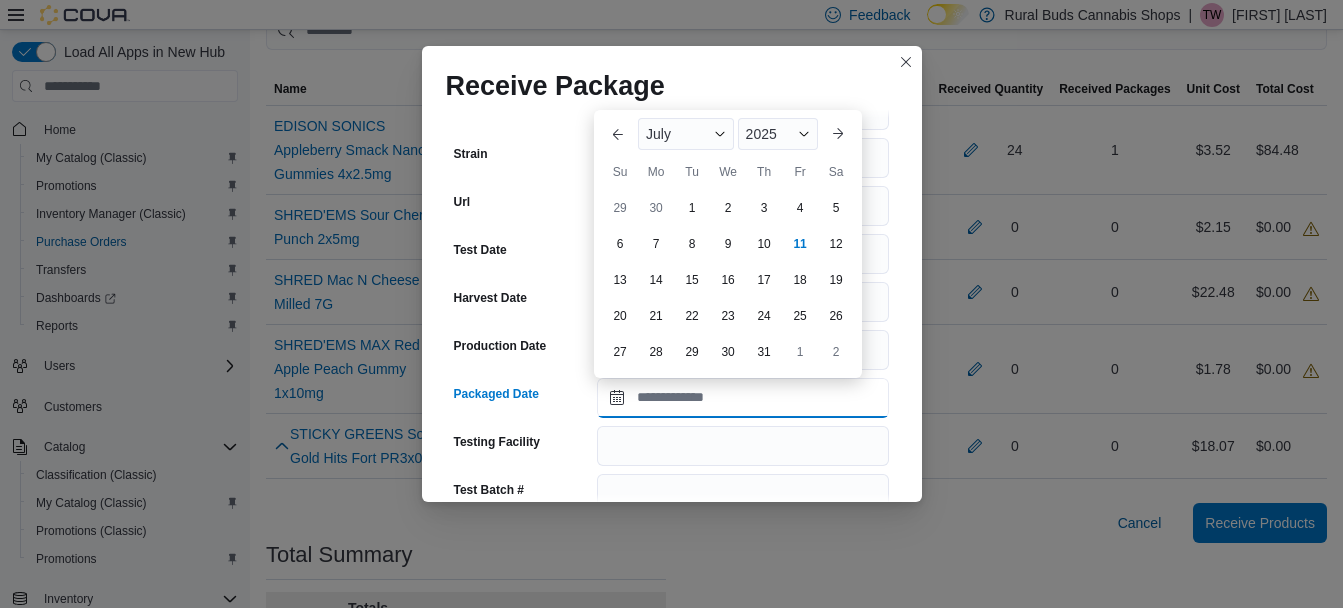 click on "Packaged Date" at bounding box center [743, 398] 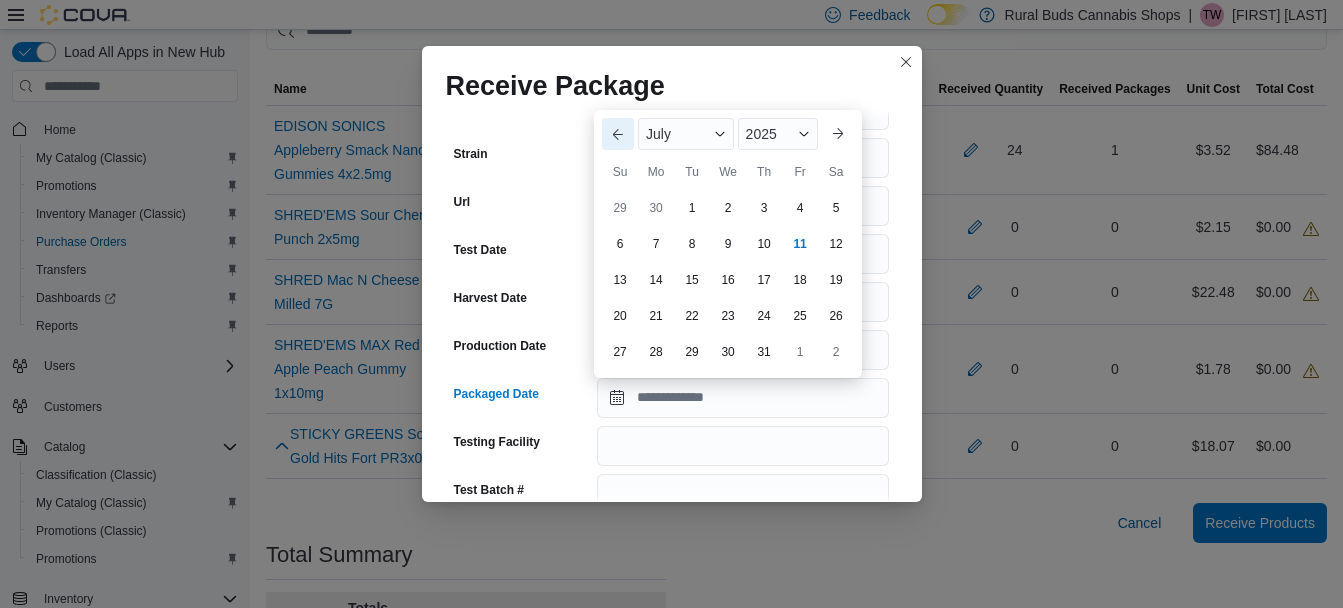 click on "Previous Month" at bounding box center (618, 134) 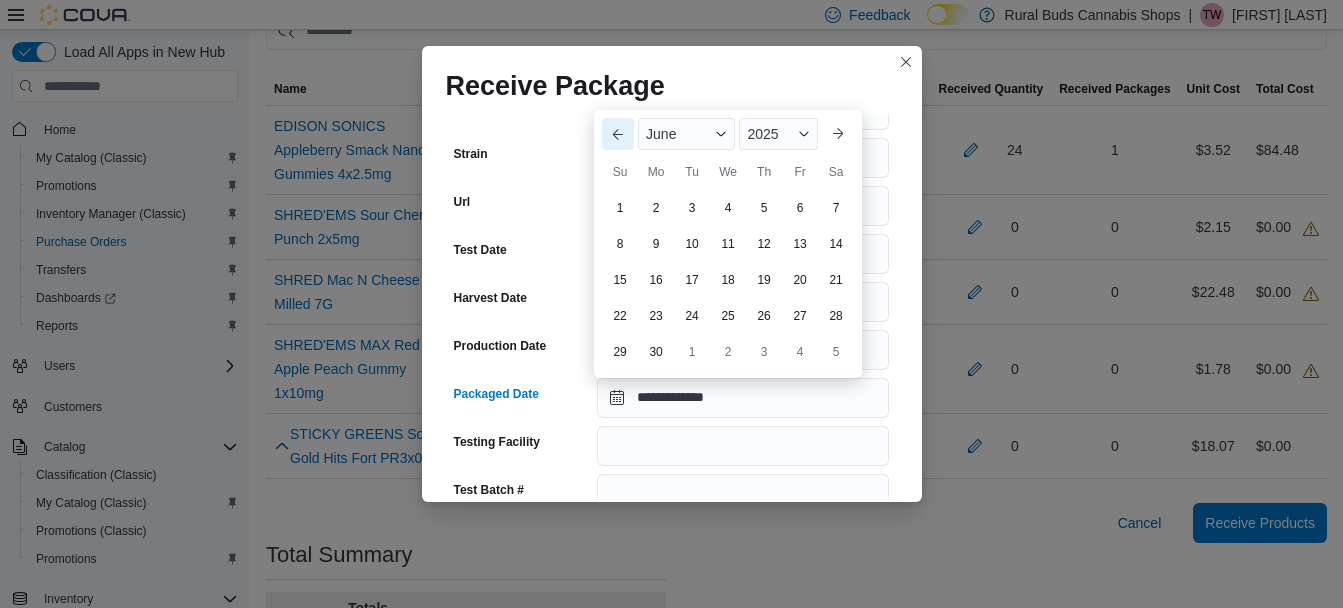 click on "Previous Month" at bounding box center (618, 134) 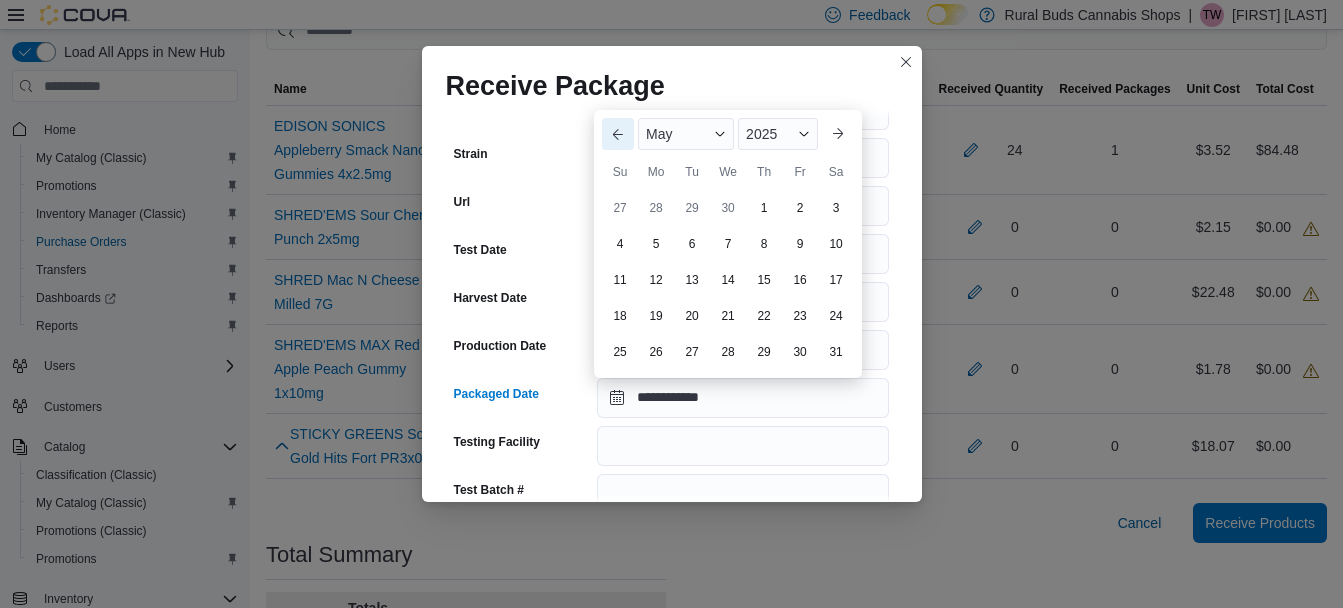 click on "Previous Month" at bounding box center [618, 134] 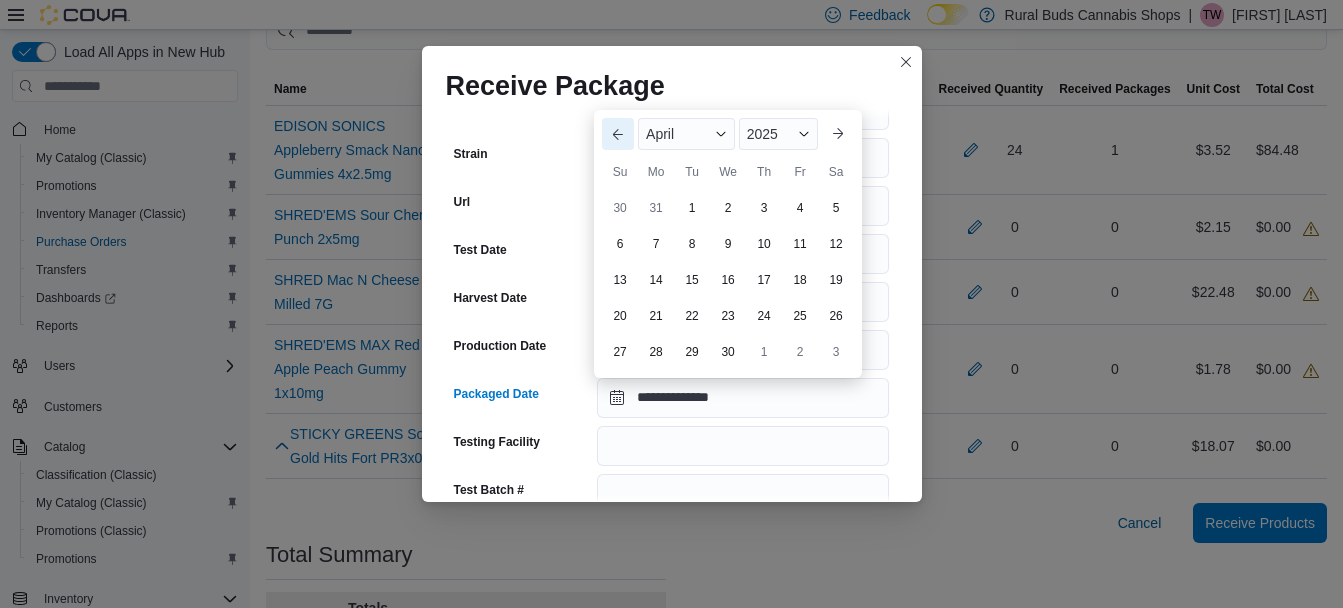 click on "Previous Month" at bounding box center (618, 134) 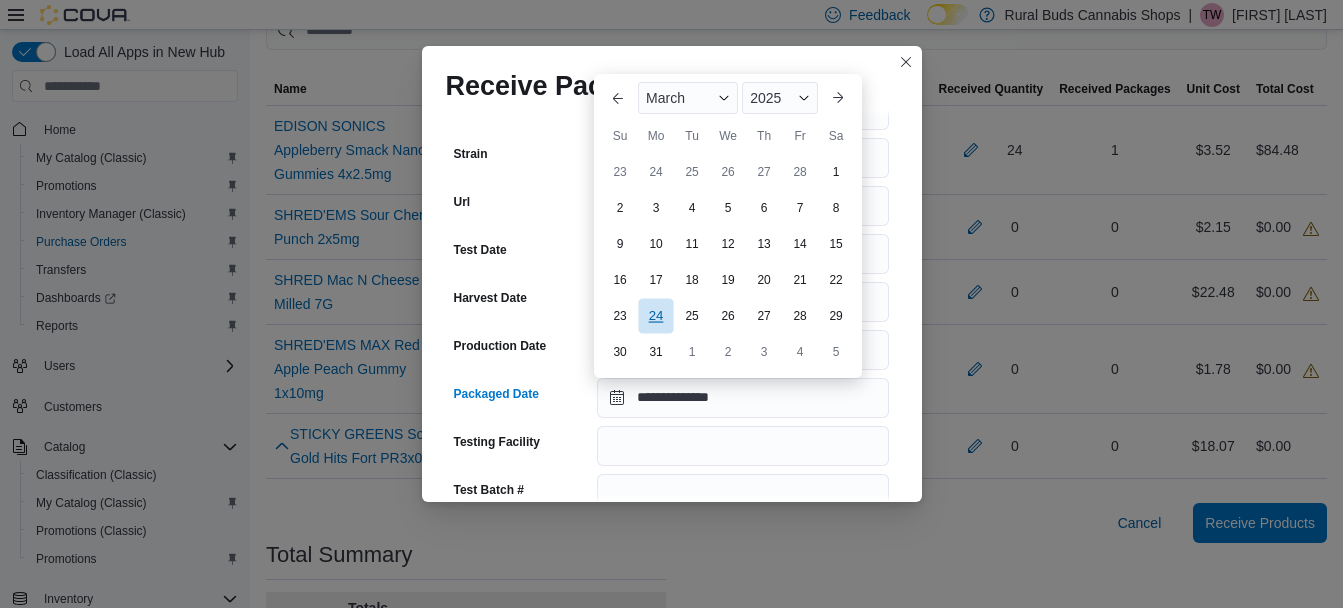 click on "24" at bounding box center [655, 315] 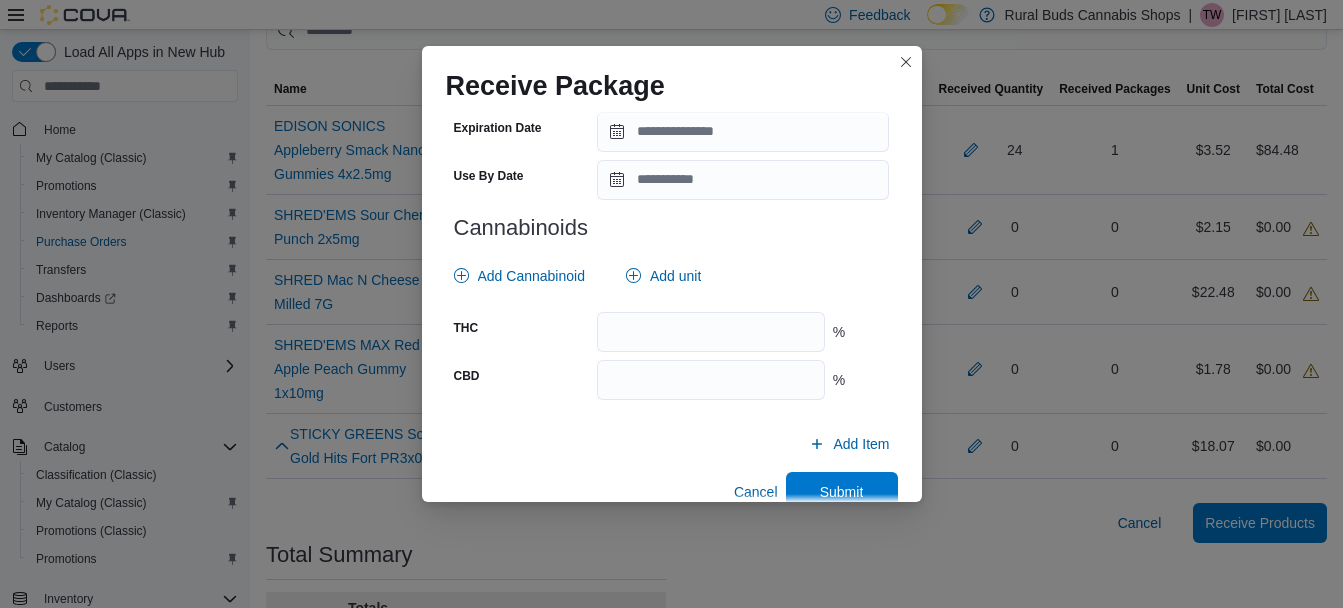 scroll, scrollTop: 792, scrollLeft: 0, axis: vertical 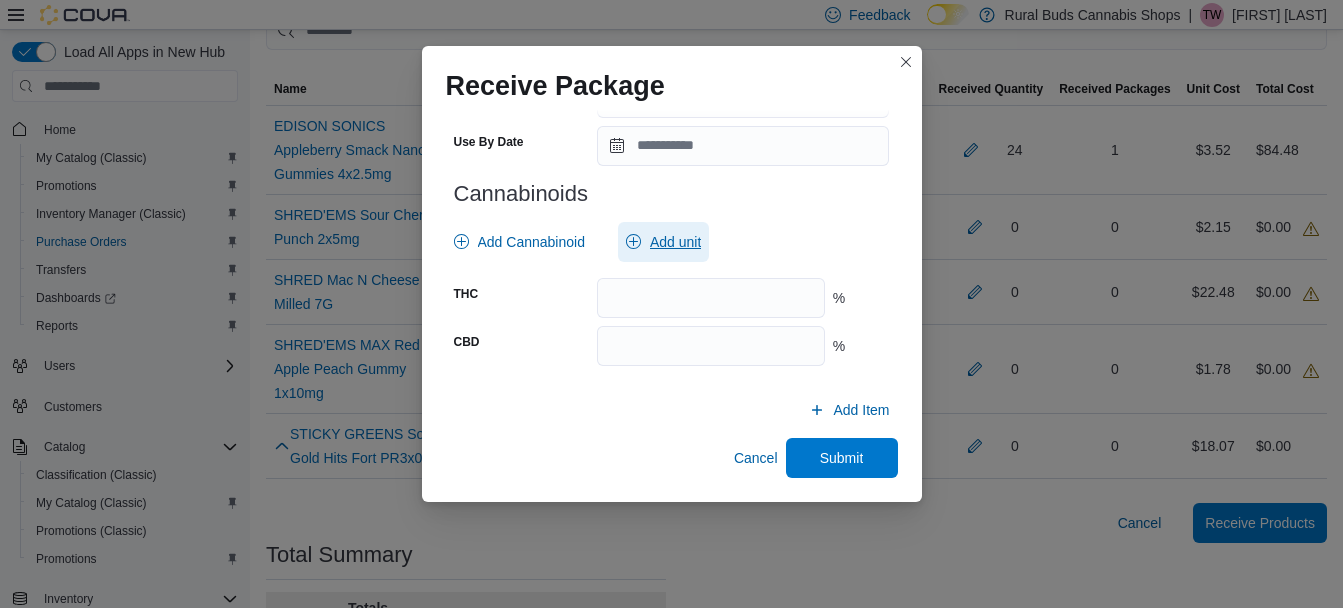 click on "Add unit" at bounding box center [675, 242] 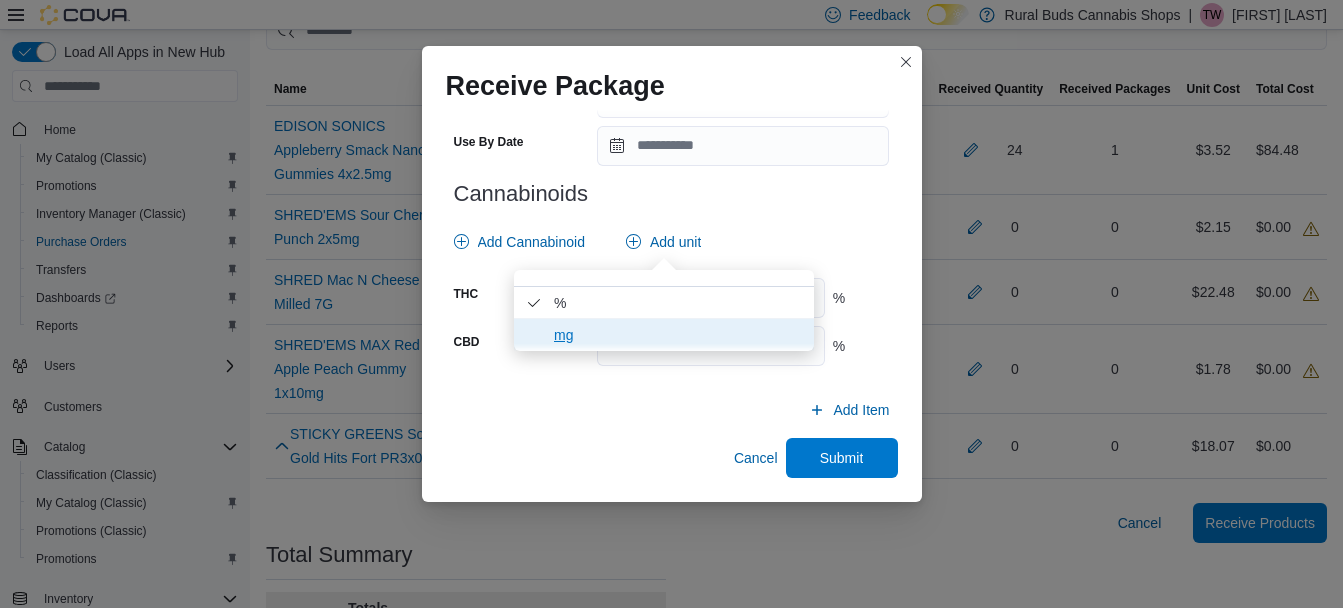 click on "mg" at bounding box center (678, 335) 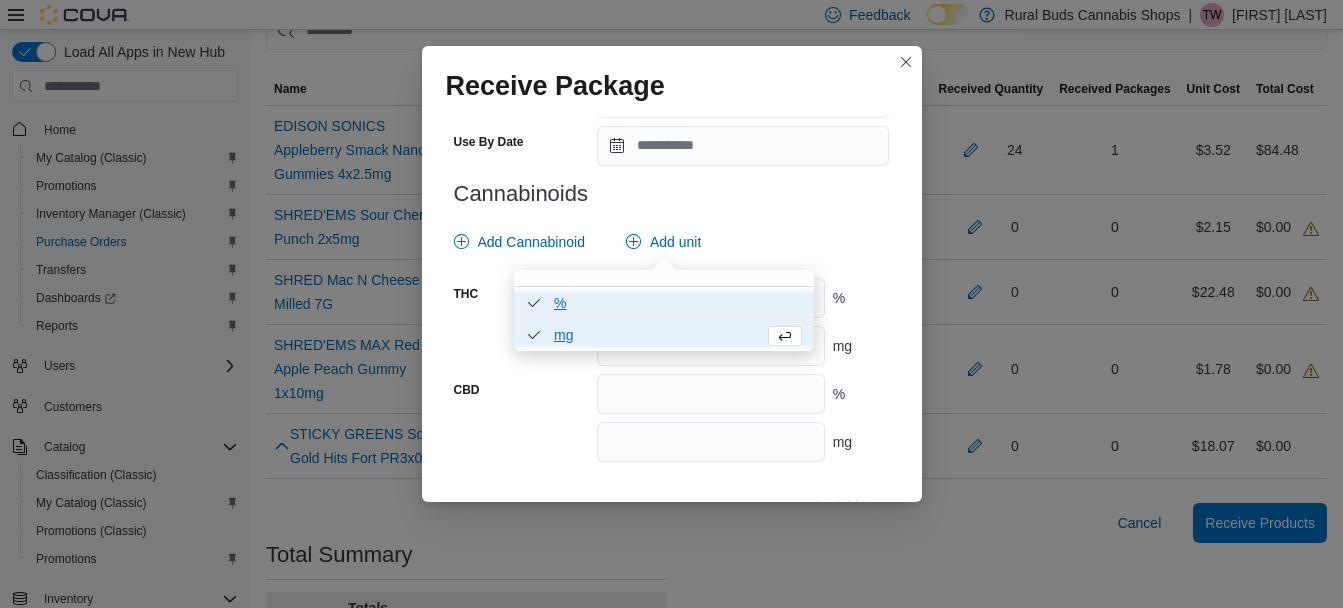 click on "% .  Checked option." at bounding box center [678, 302] 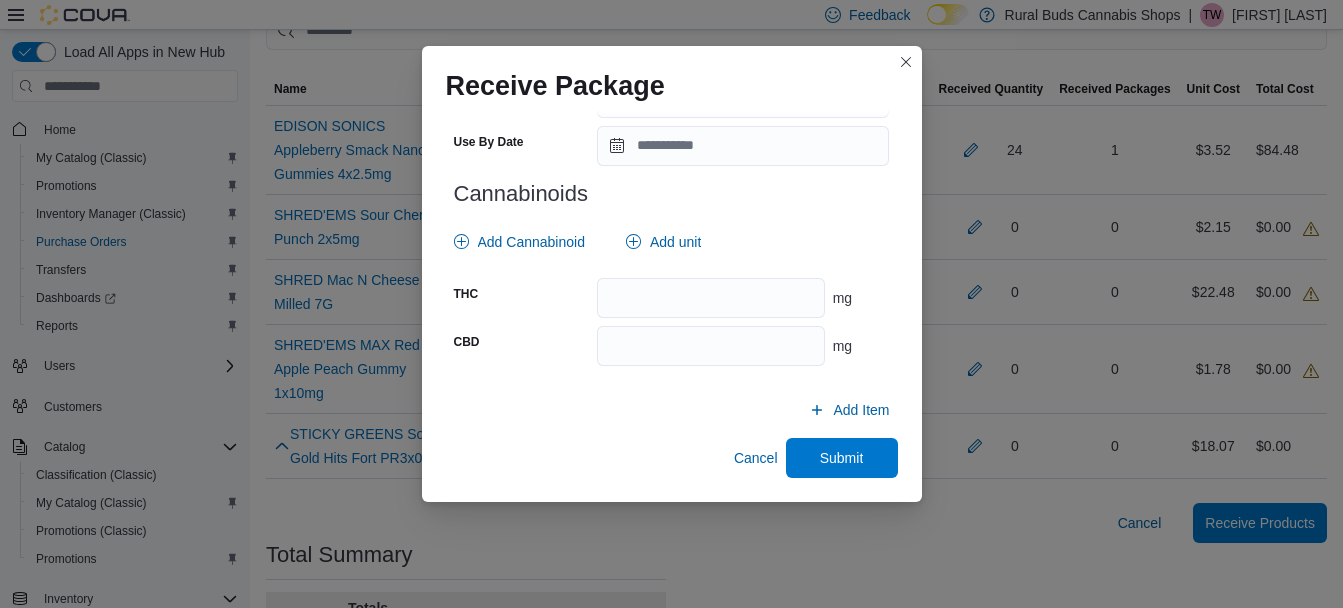 click on "mg" at bounding box center (743, 298) 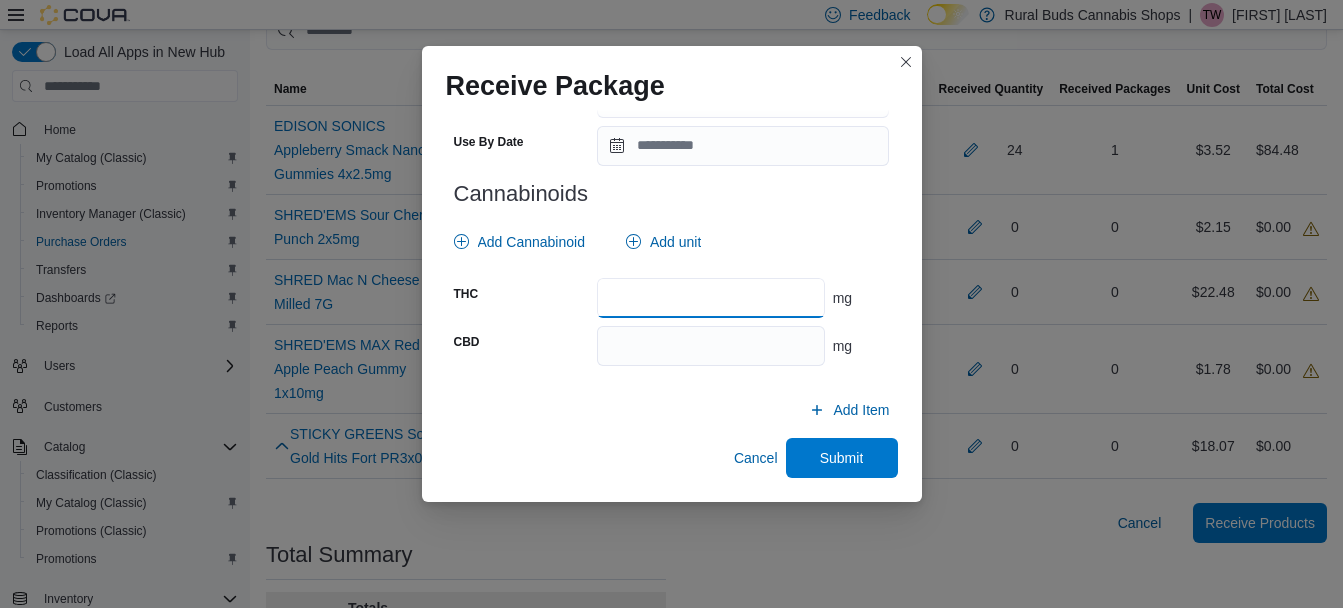 click at bounding box center [710, 298] 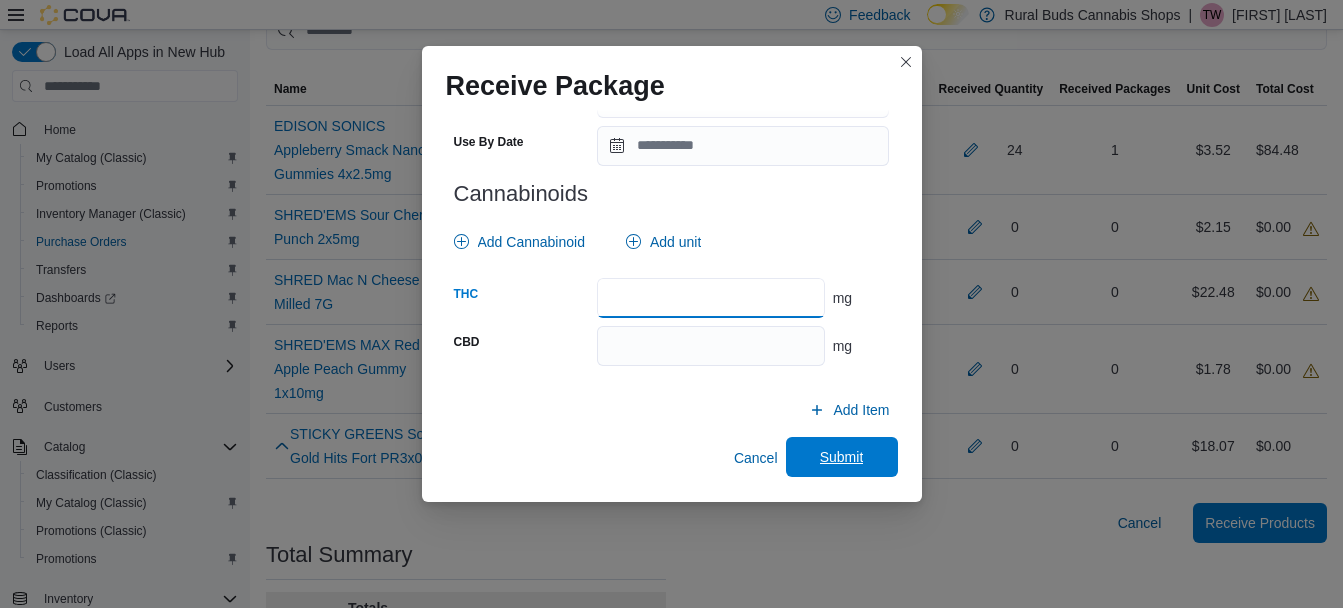 type on "**" 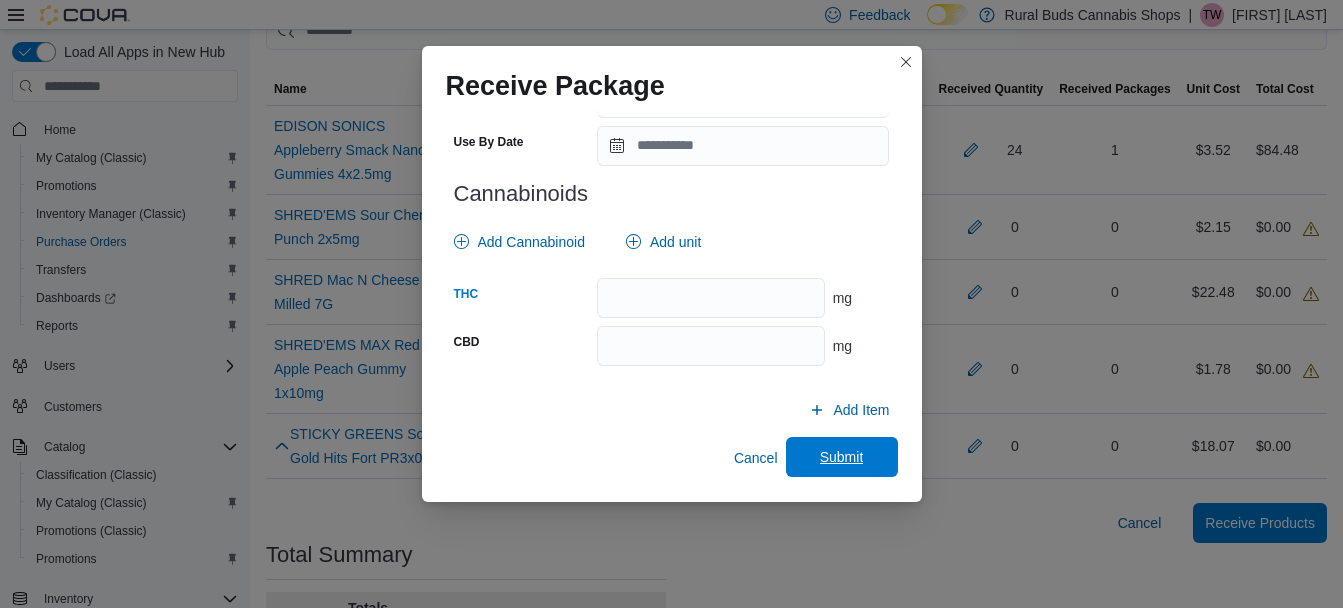 click on "Submit" at bounding box center [842, 457] 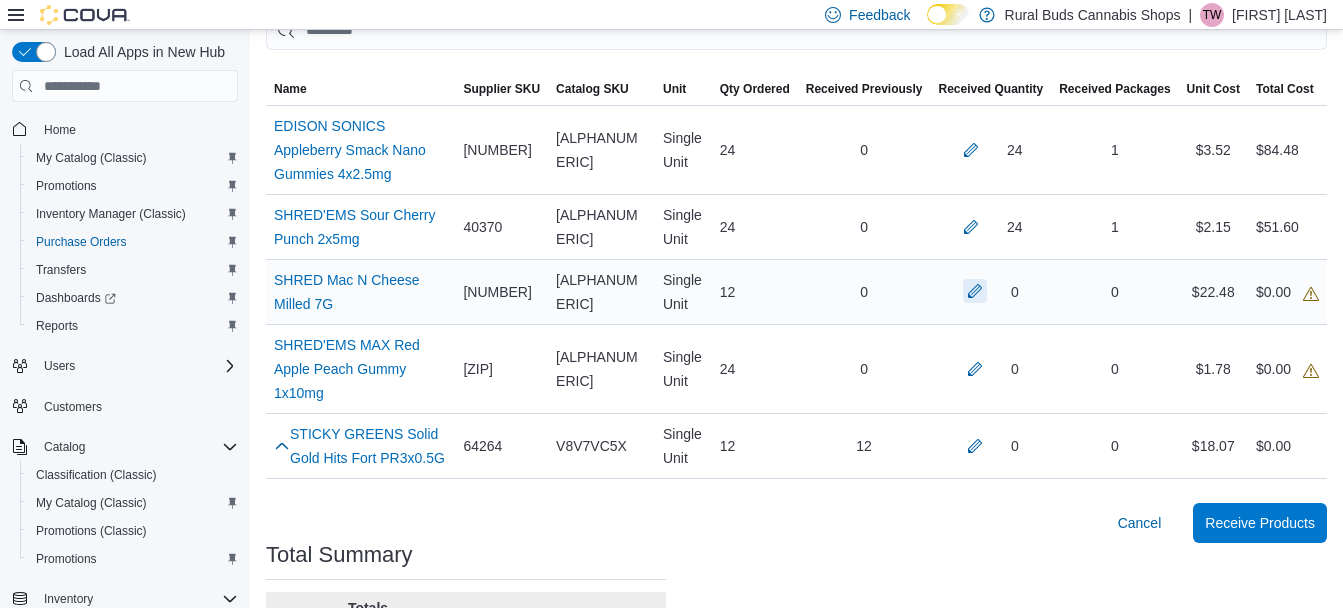 click at bounding box center (975, 291) 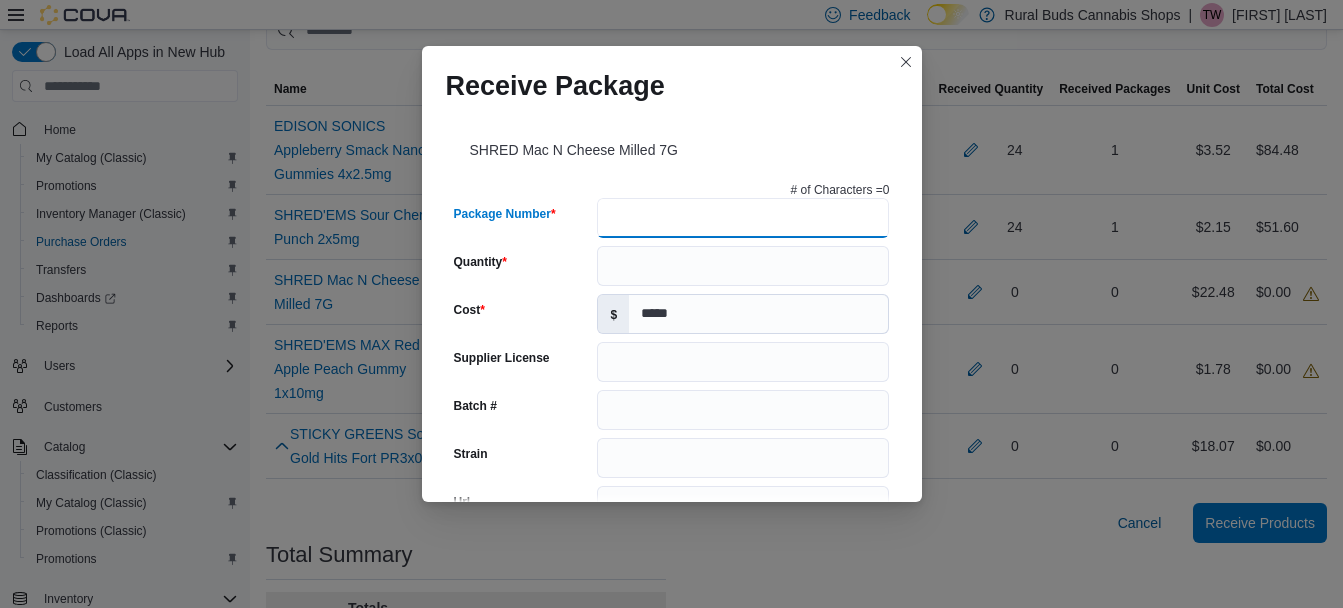 click on "Package Number" at bounding box center (743, 218) 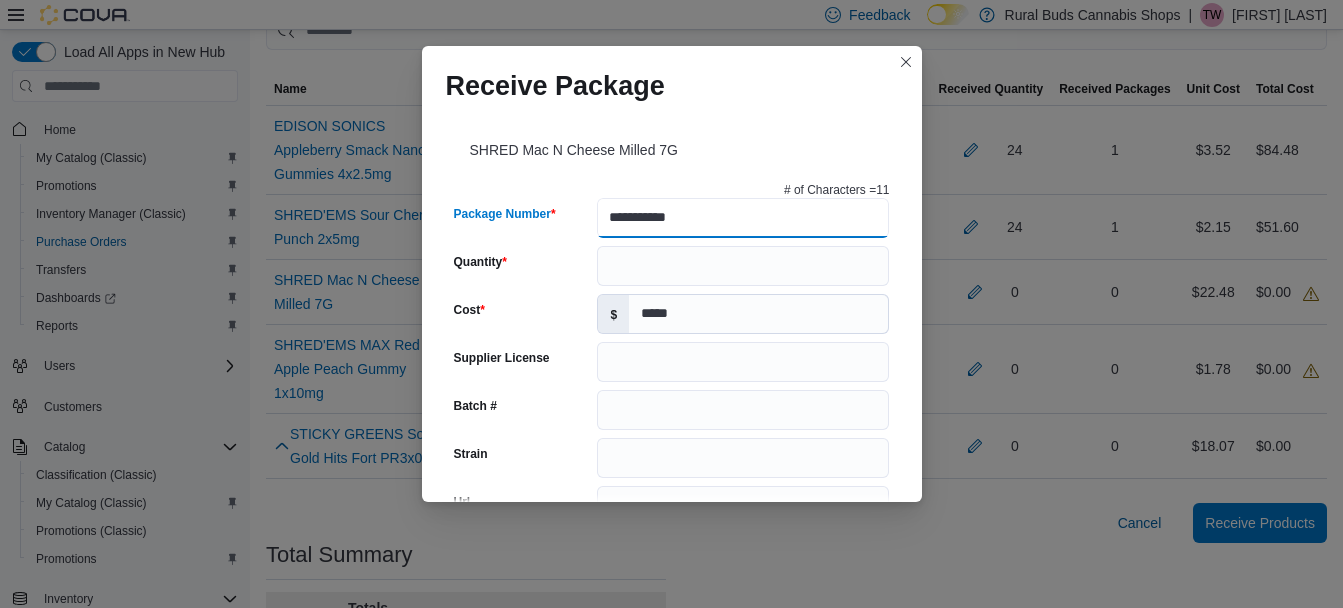 type on "**********" 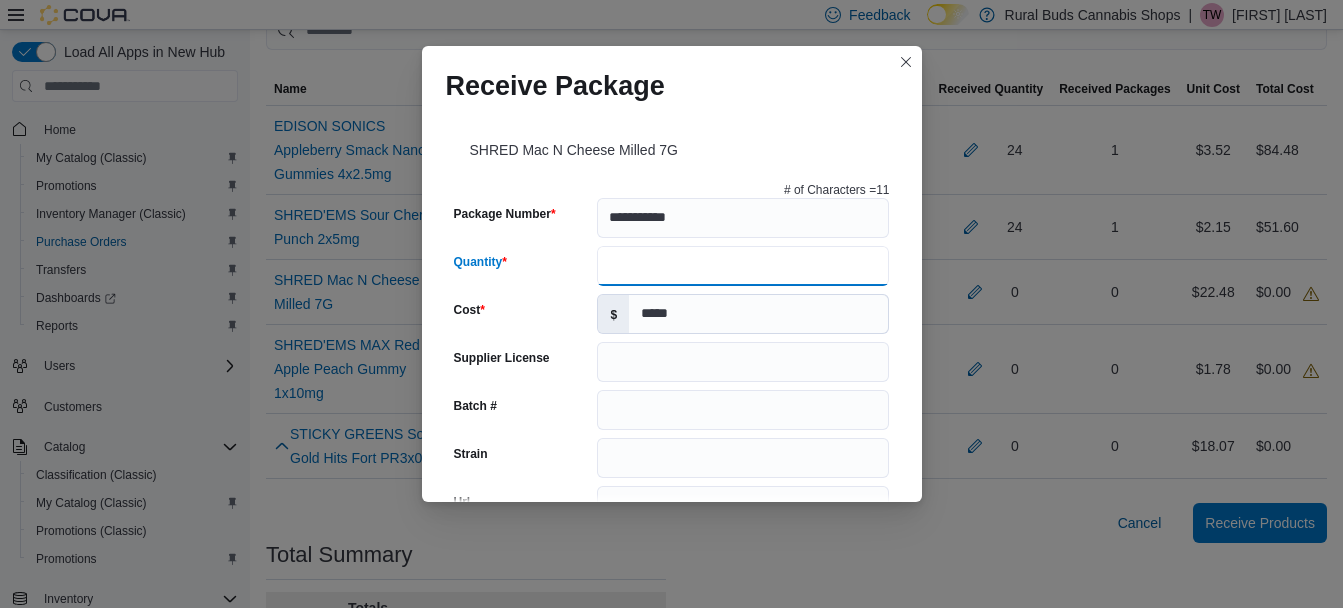 click on "Quantity" at bounding box center [743, 266] 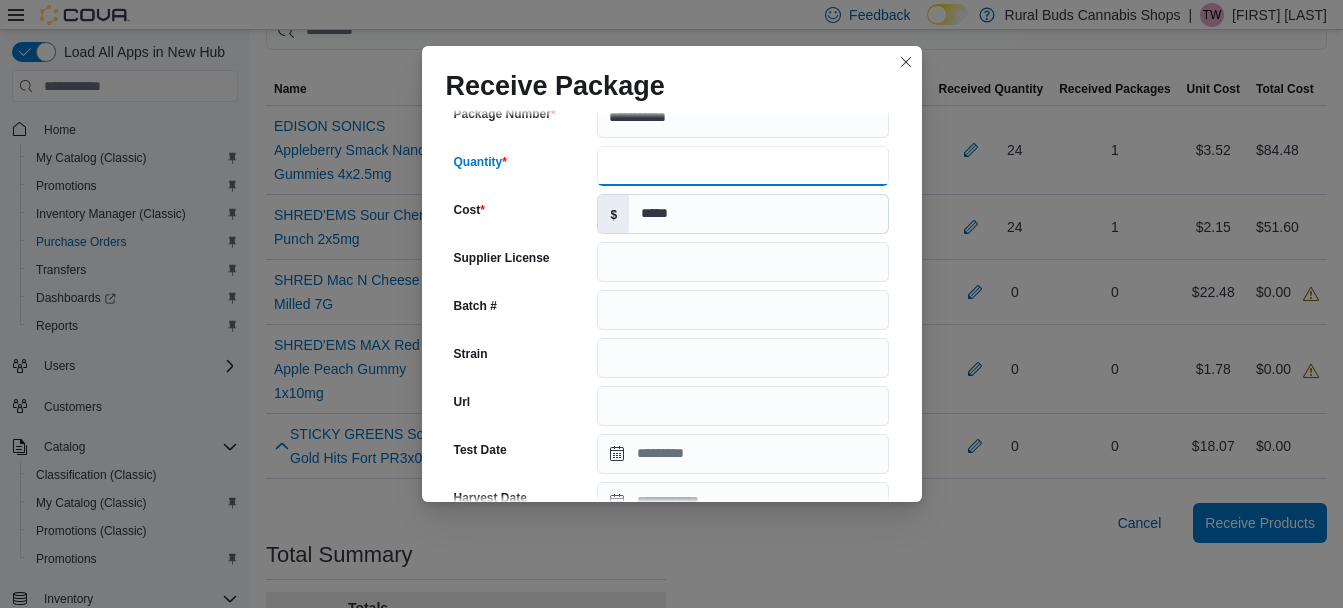 type on "**" 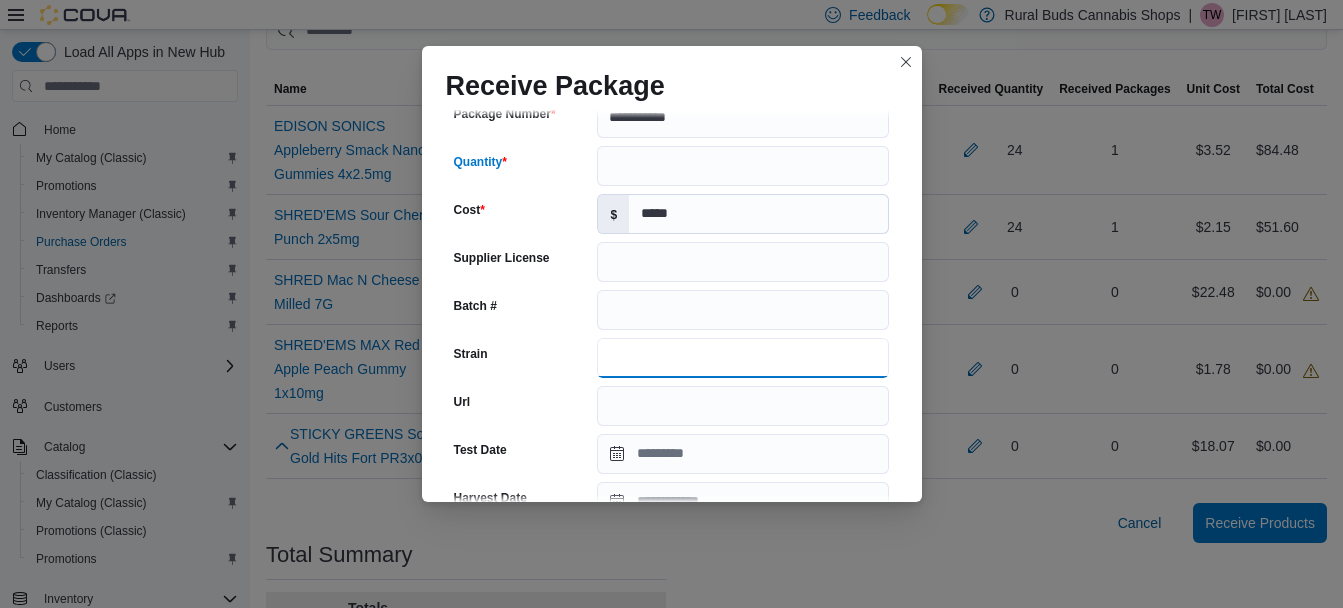 click on "Strain" at bounding box center (743, 358) 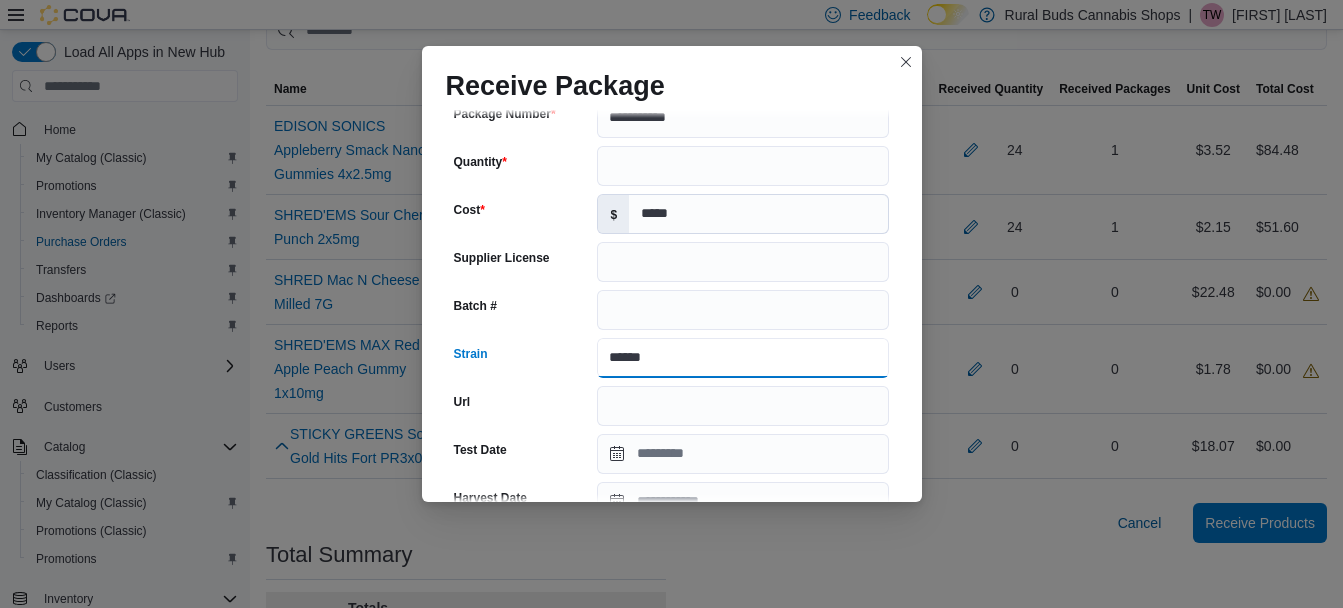 type on "******" 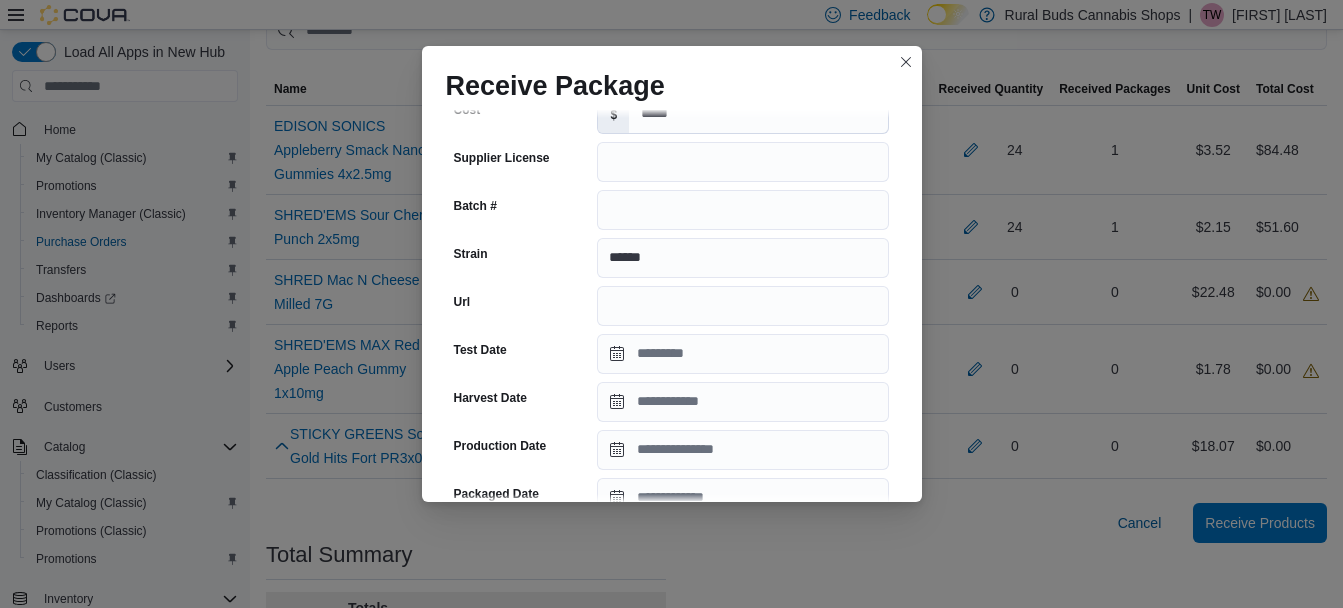 scroll, scrollTop: 300, scrollLeft: 0, axis: vertical 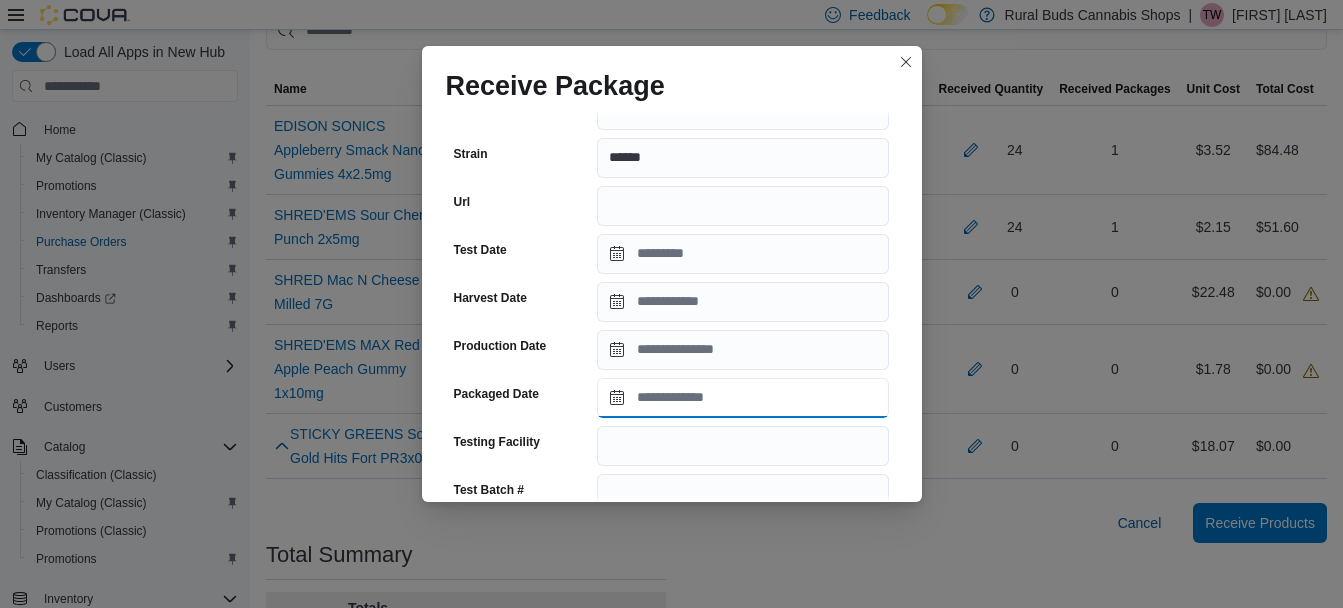 click on "Packaged Date" at bounding box center (743, 398) 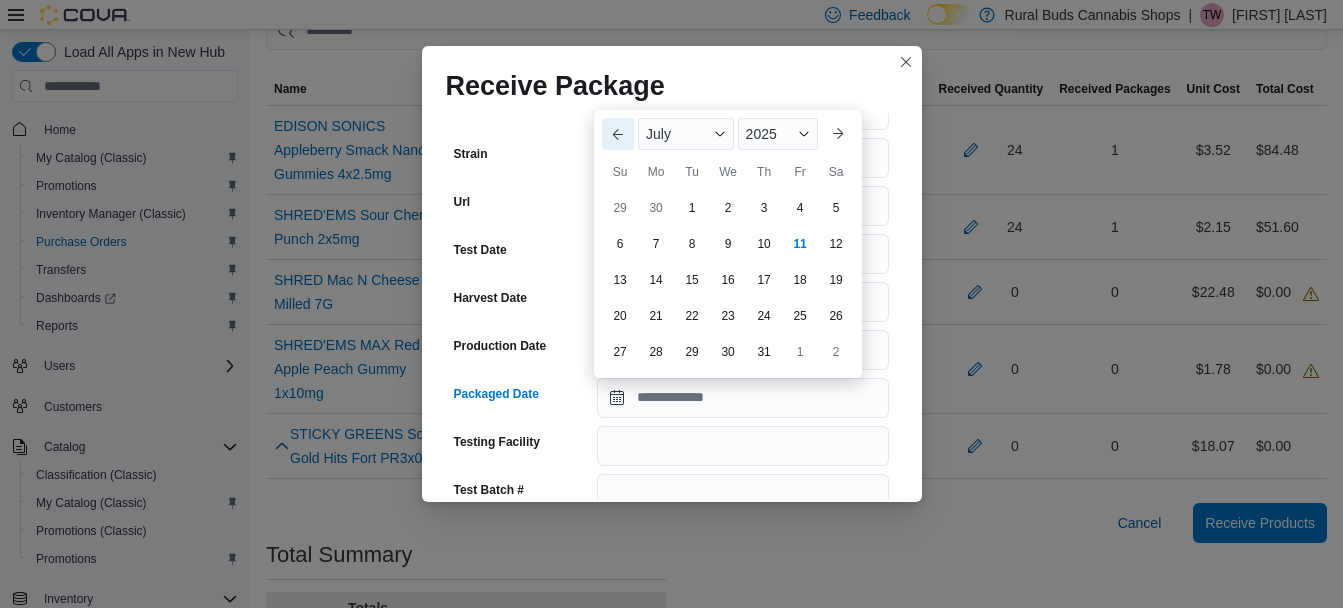 click on "Previous Month" at bounding box center [618, 134] 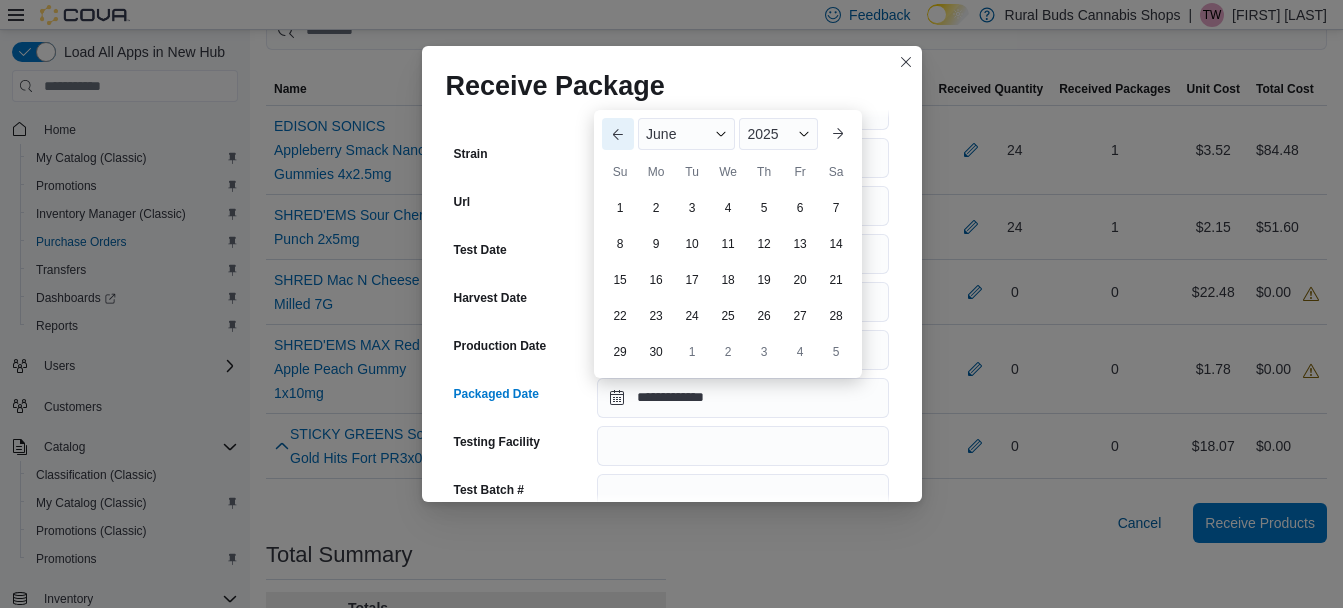 click on "Previous Month" at bounding box center [618, 134] 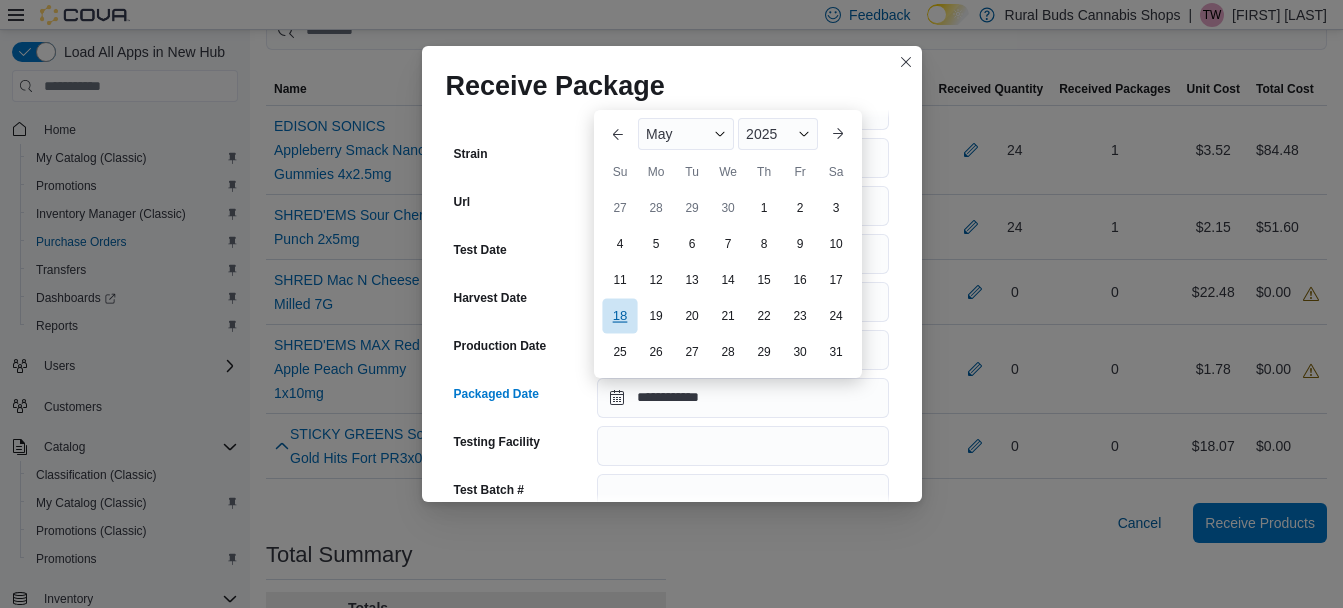 click on "18" at bounding box center (619, 315) 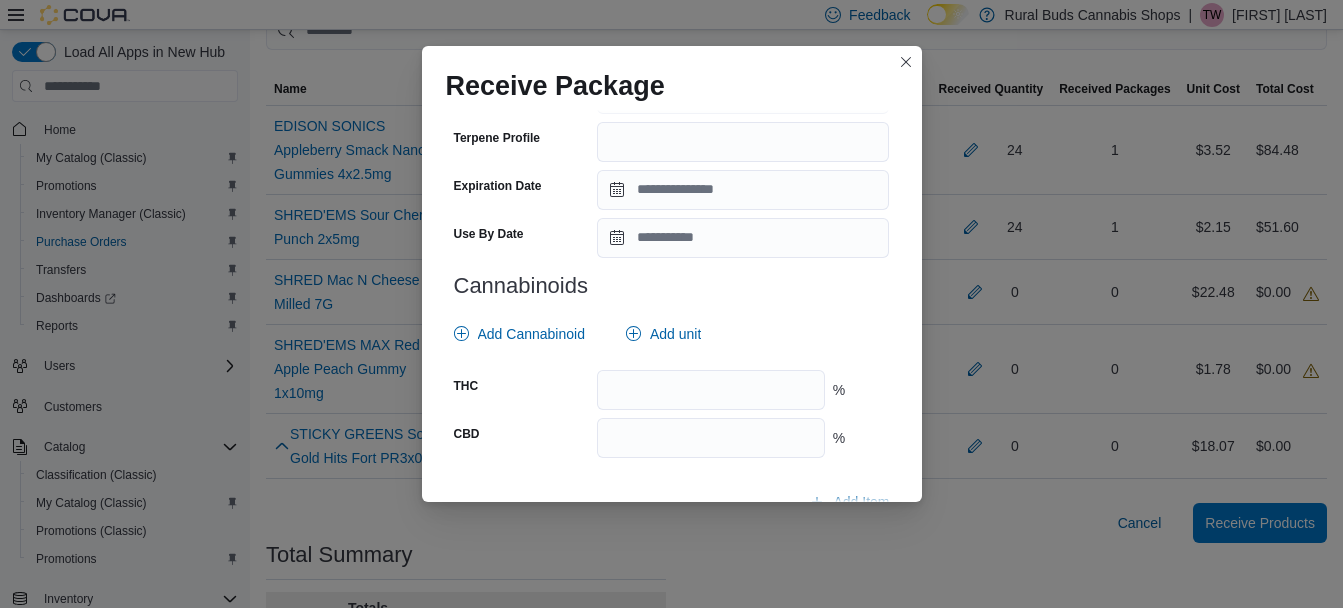scroll, scrollTop: 792, scrollLeft: 0, axis: vertical 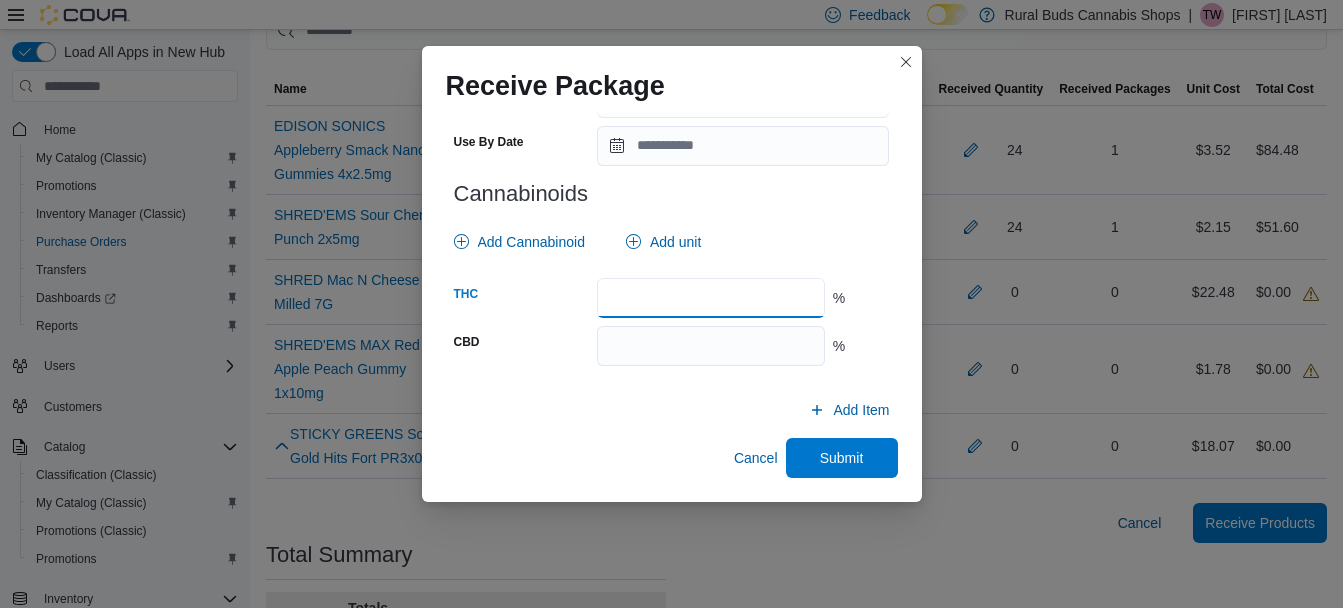 click at bounding box center (710, 298) 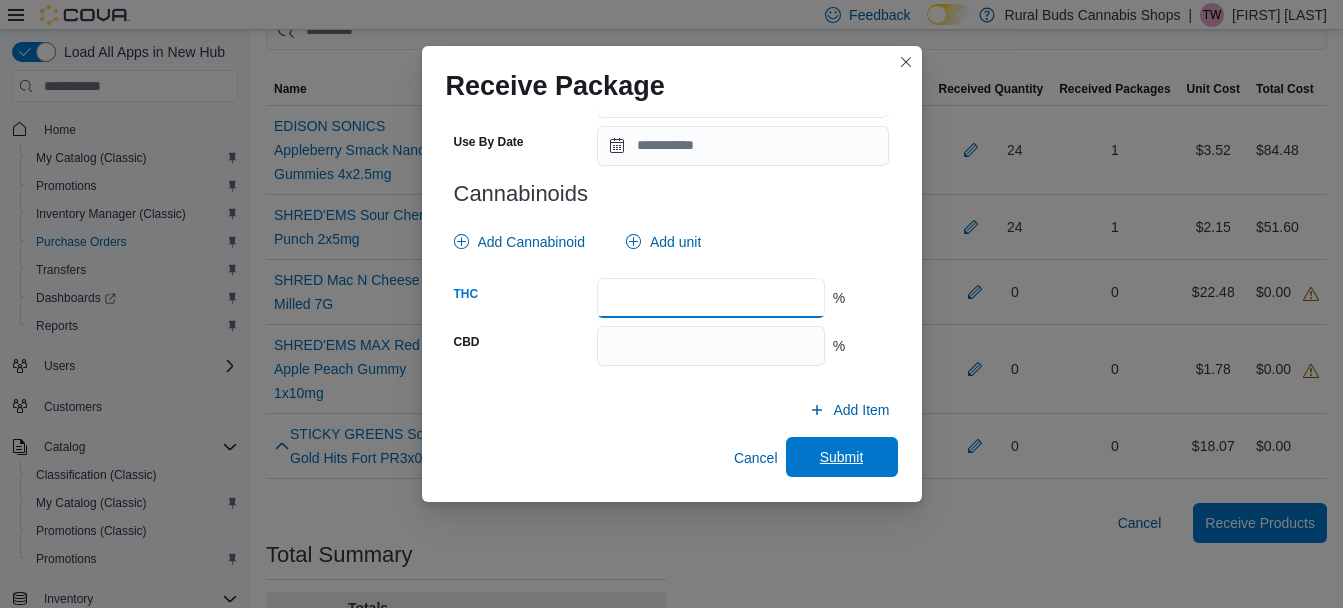type on "****" 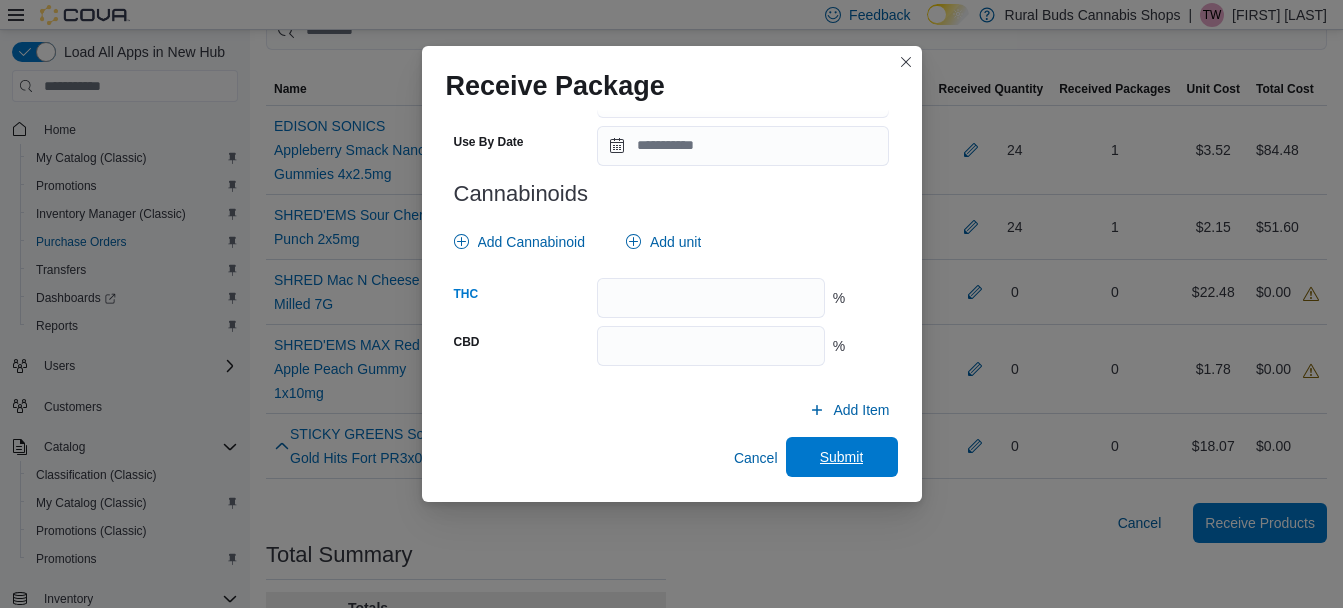 click on "Submit" at bounding box center [842, 457] 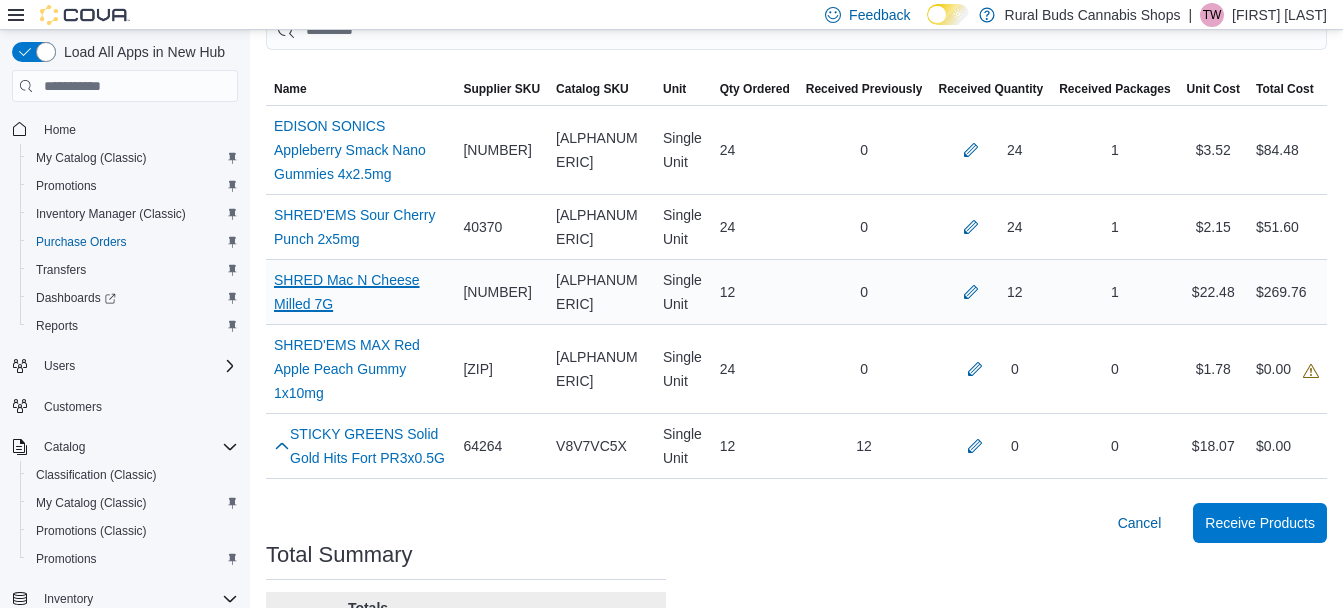 click on "SHRED Mac N Cheese Milled 7G (opens in a new tab or window)" at bounding box center (360, 292) 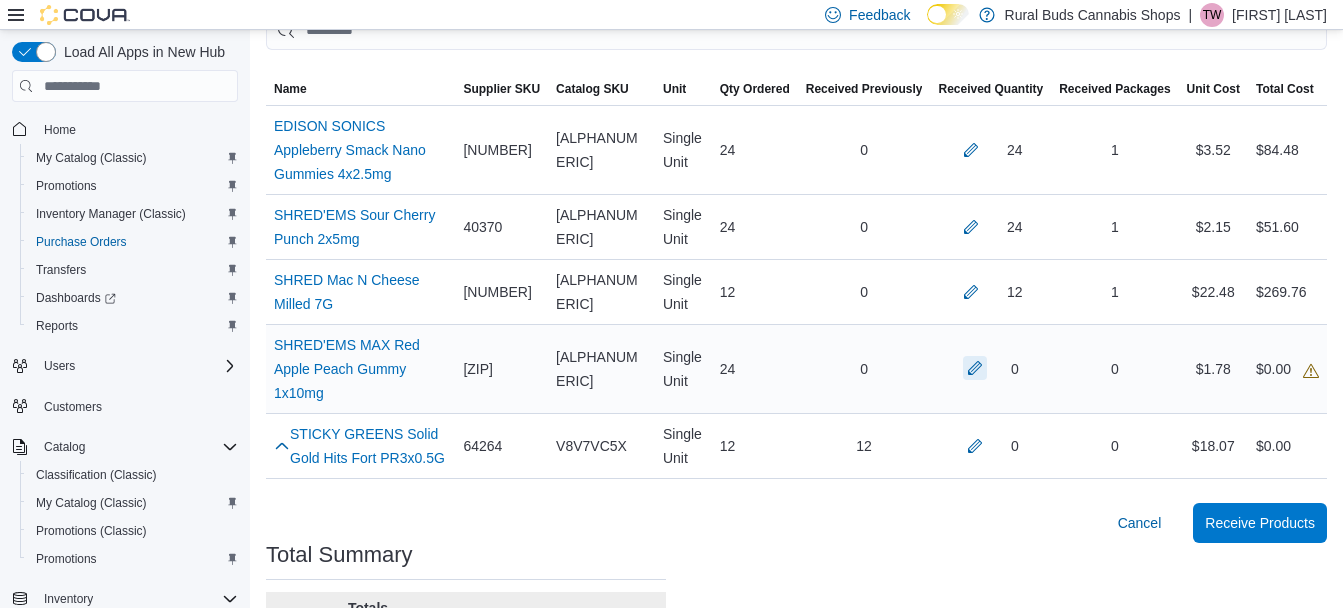 click at bounding box center [975, 368] 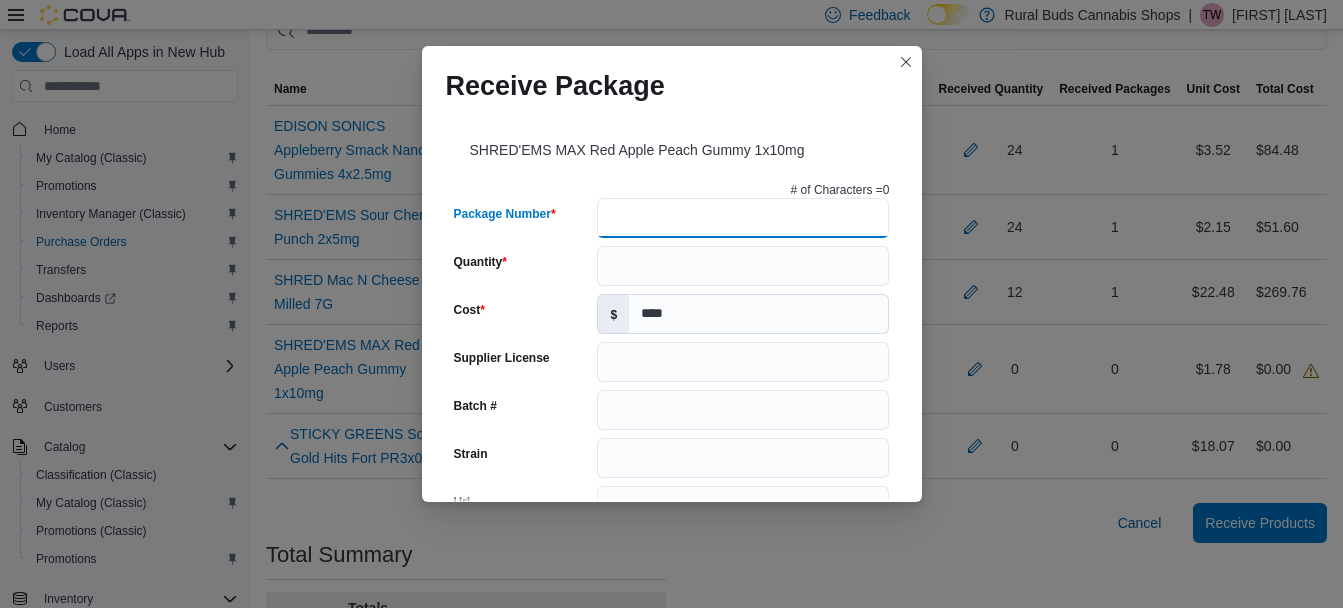 click on "Package Number" at bounding box center [743, 218] 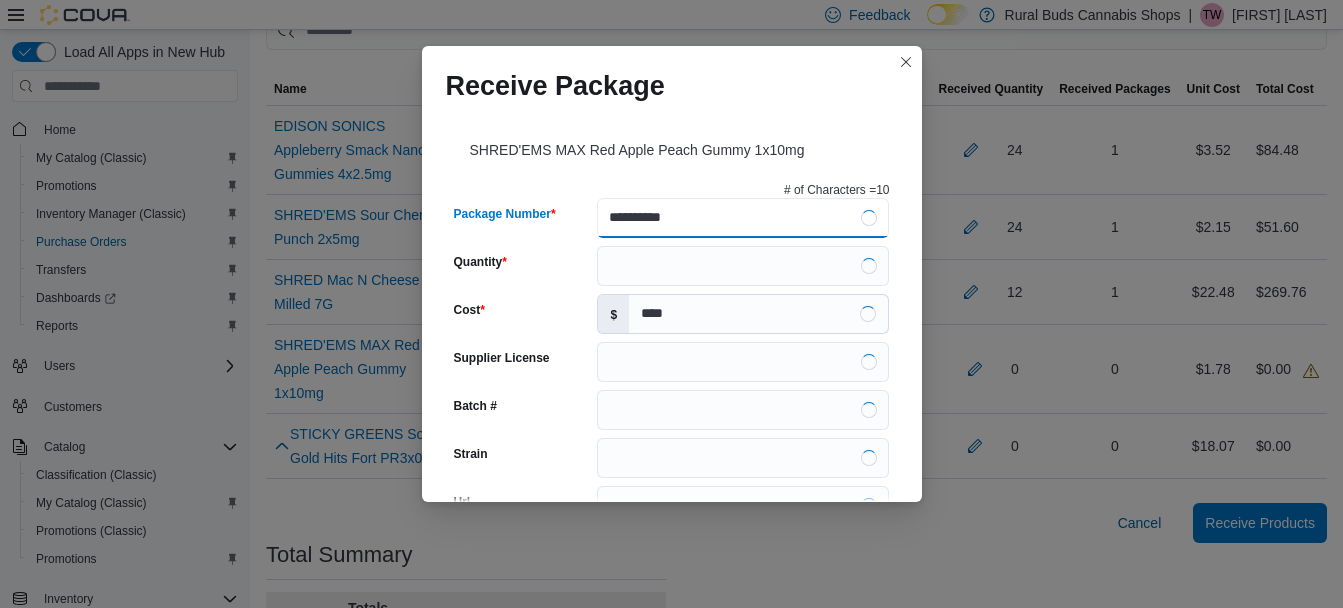 type on "**********" 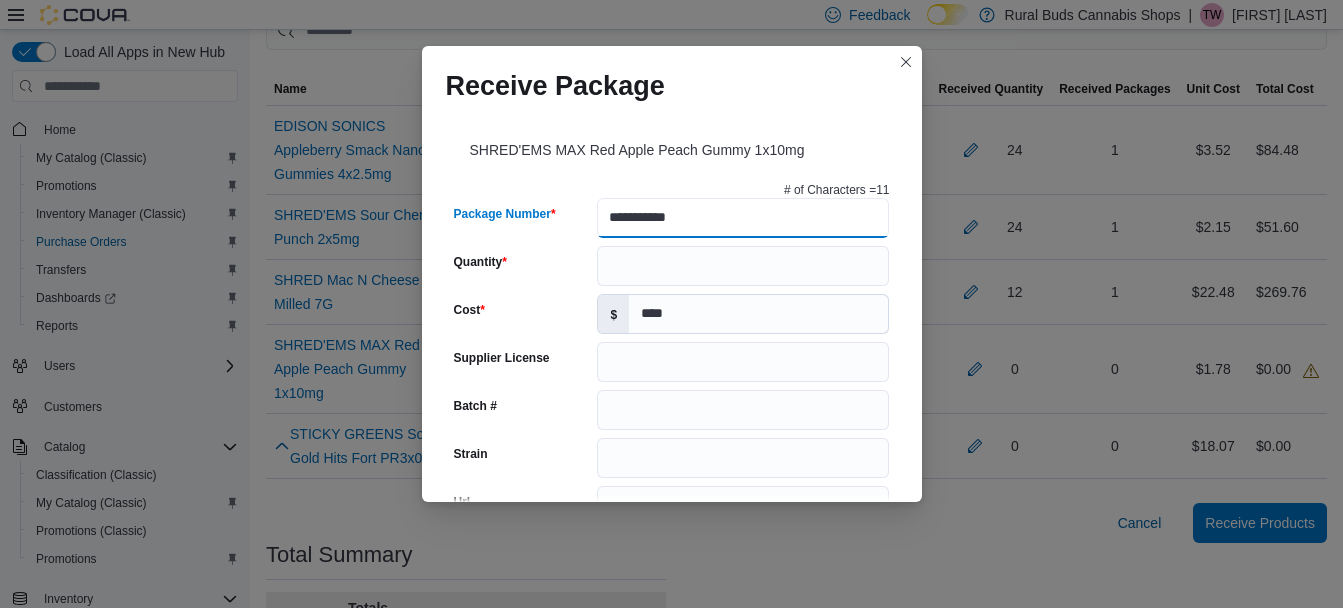 type on "******" 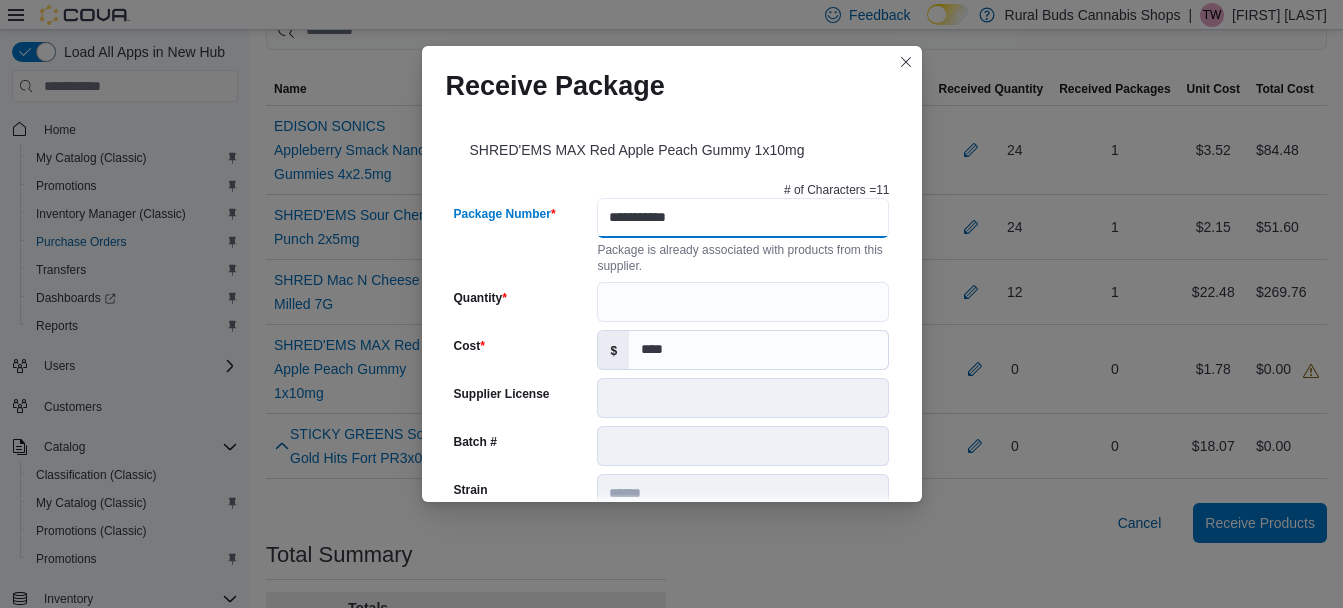 type on "**********" 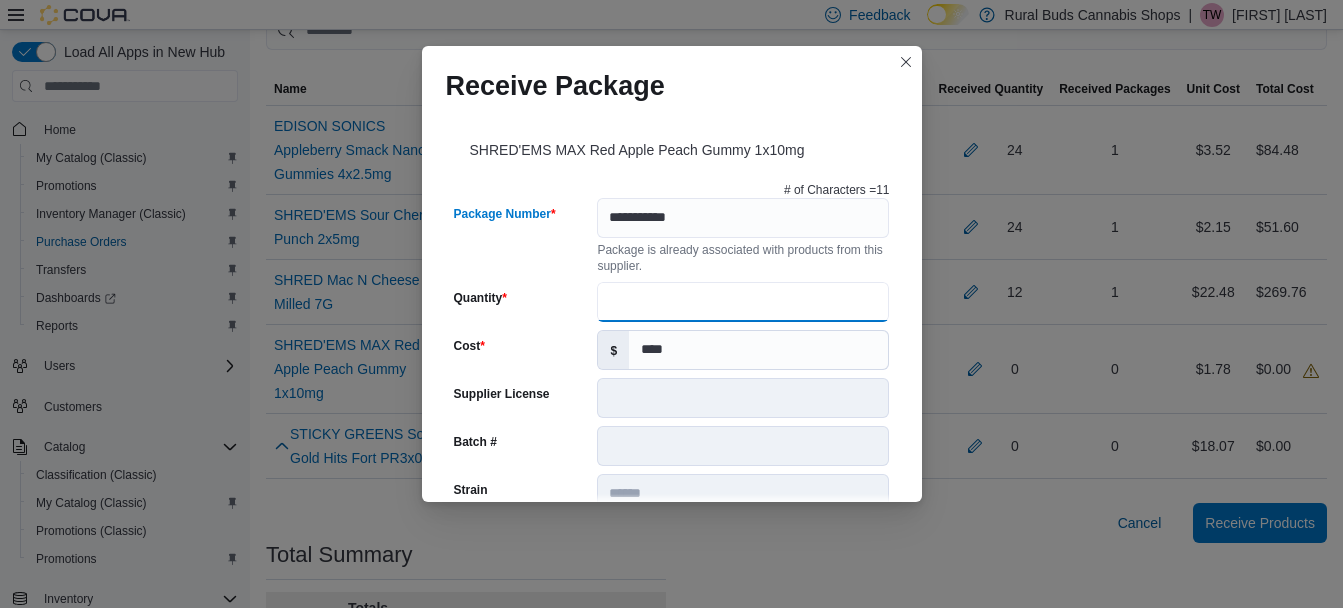 click on "Quantity" at bounding box center (743, 302) 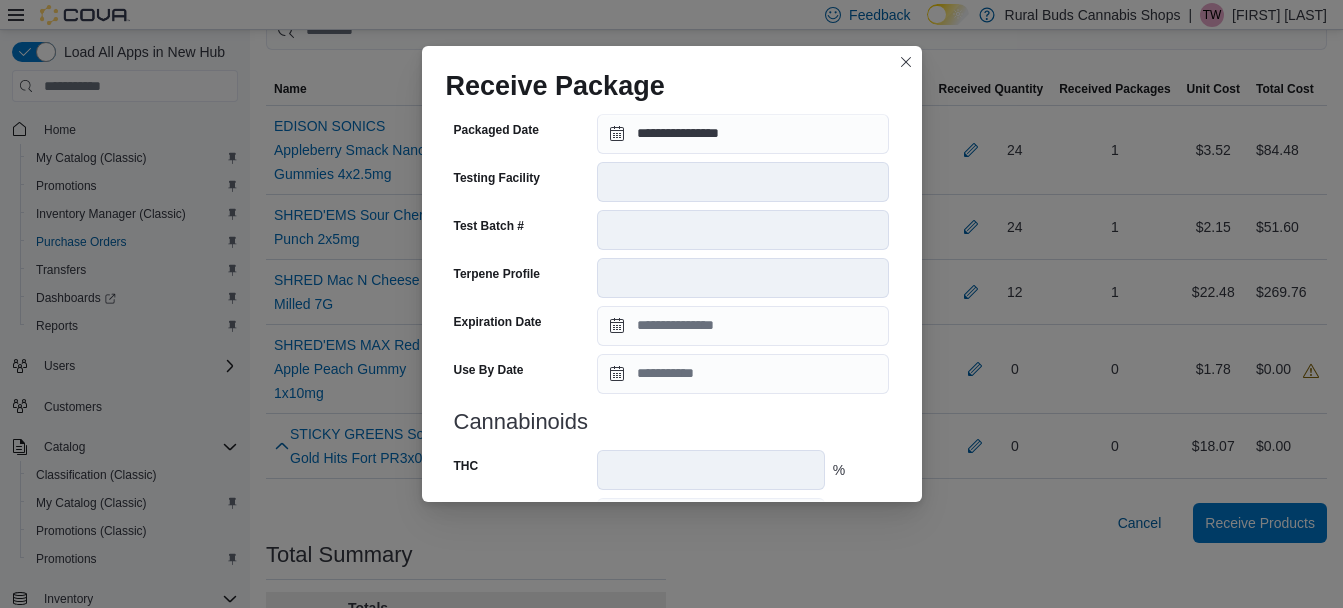 scroll, scrollTop: 772, scrollLeft: 0, axis: vertical 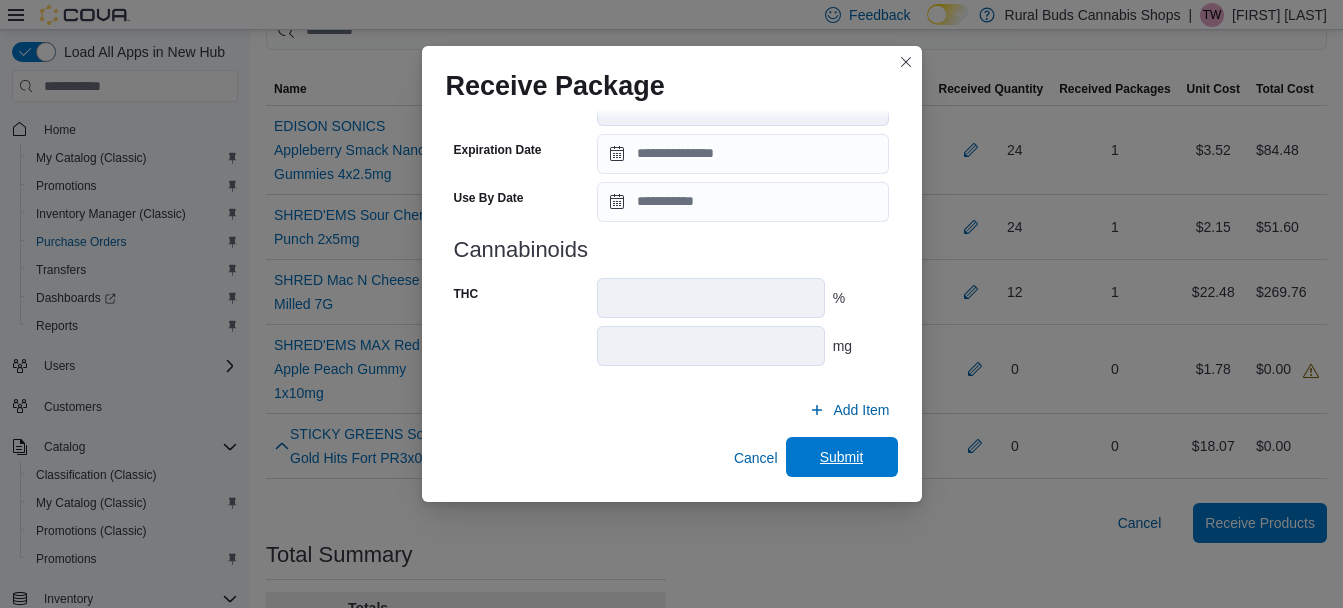 type on "**" 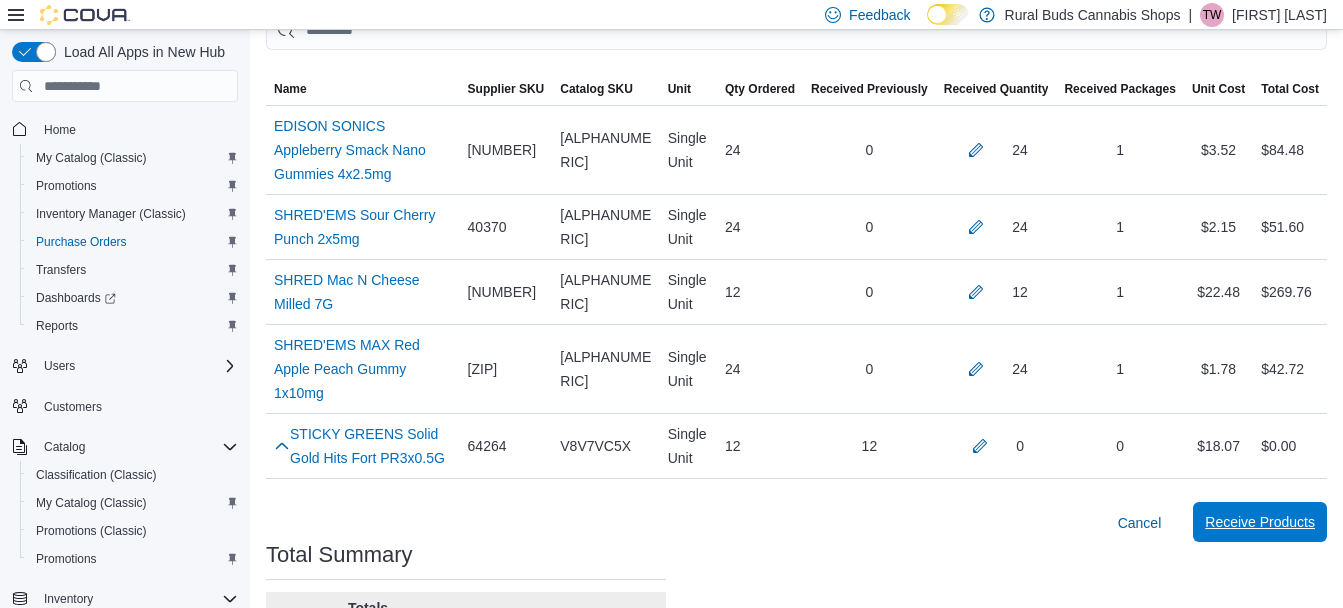 click on "Receive Products" at bounding box center [1260, 522] 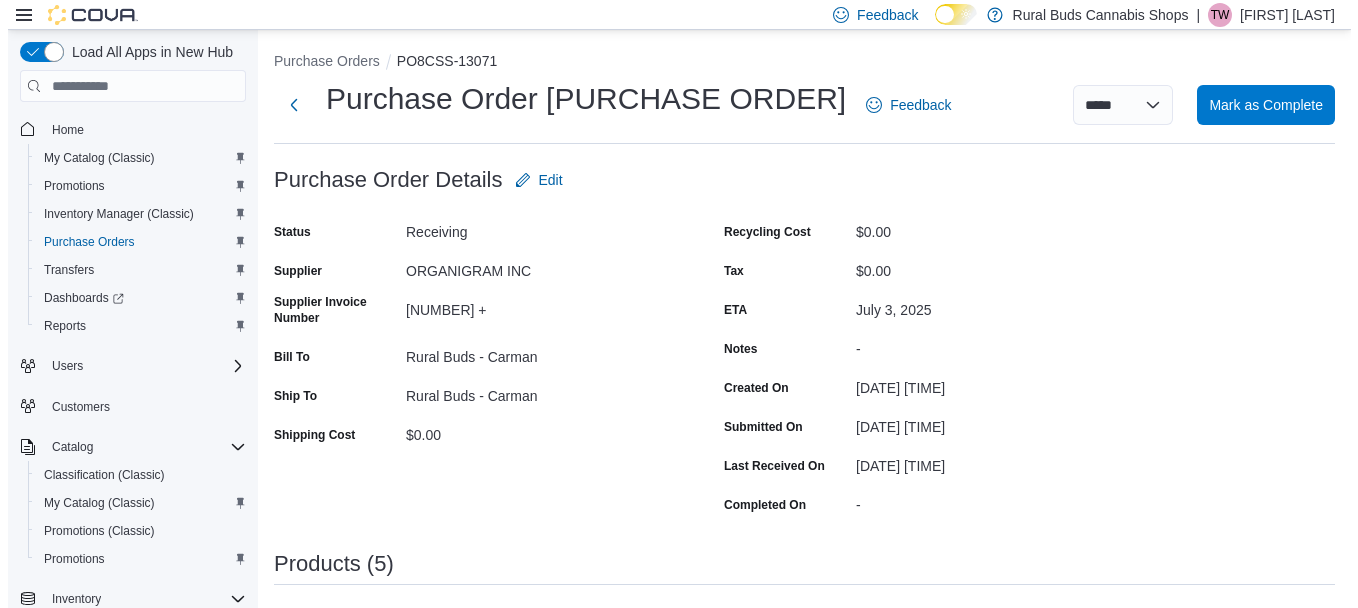 scroll, scrollTop: 0, scrollLeft: 0, axis: both 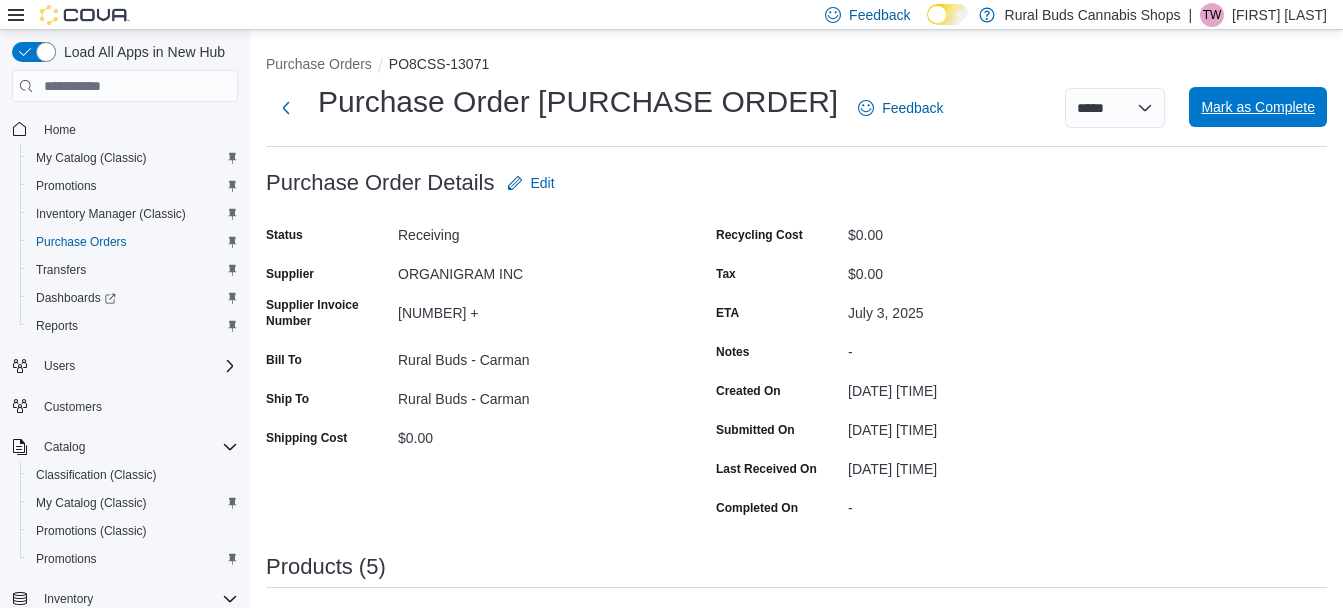 click on "Mark as Complete" at bounding box center [1258, 107] 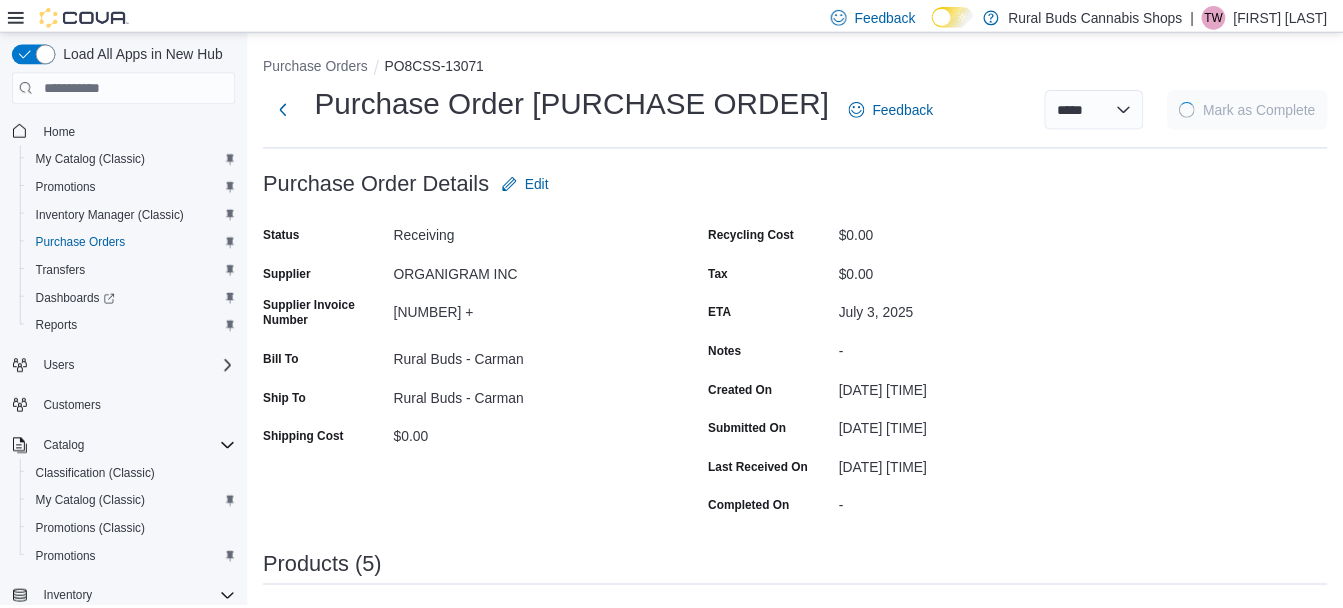 scroll, scrollTop: 0, scrollLeft: 0, axis: both 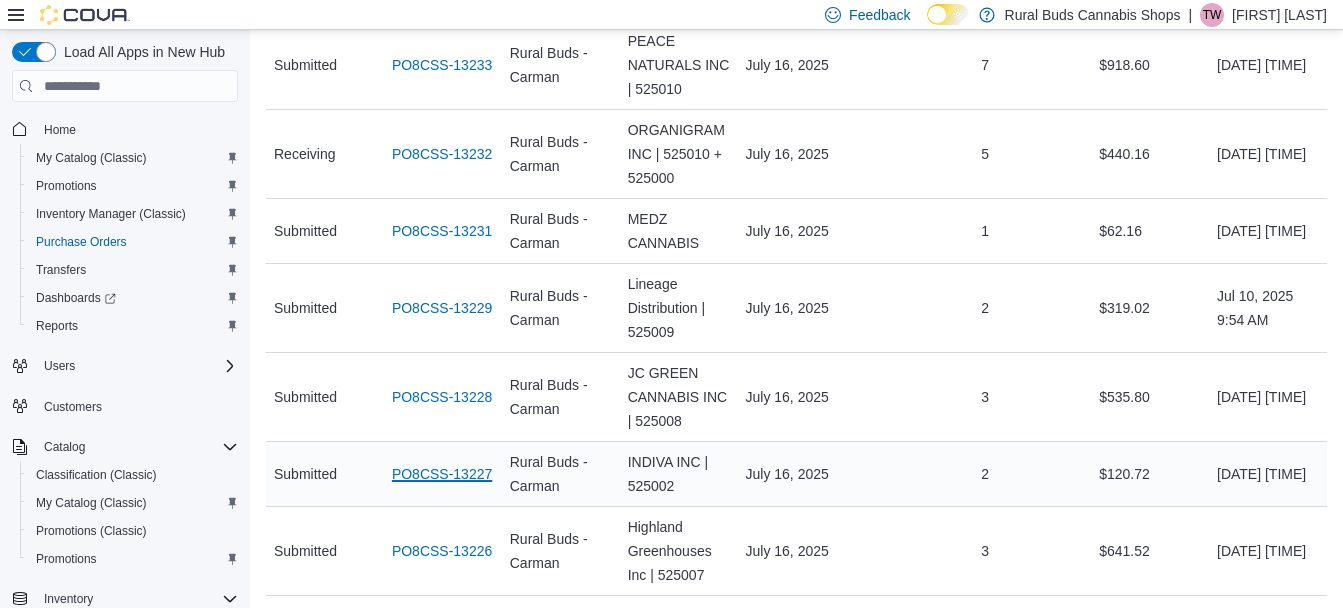 click on "PO8CSS-13227" at bounding box center (442, 474) 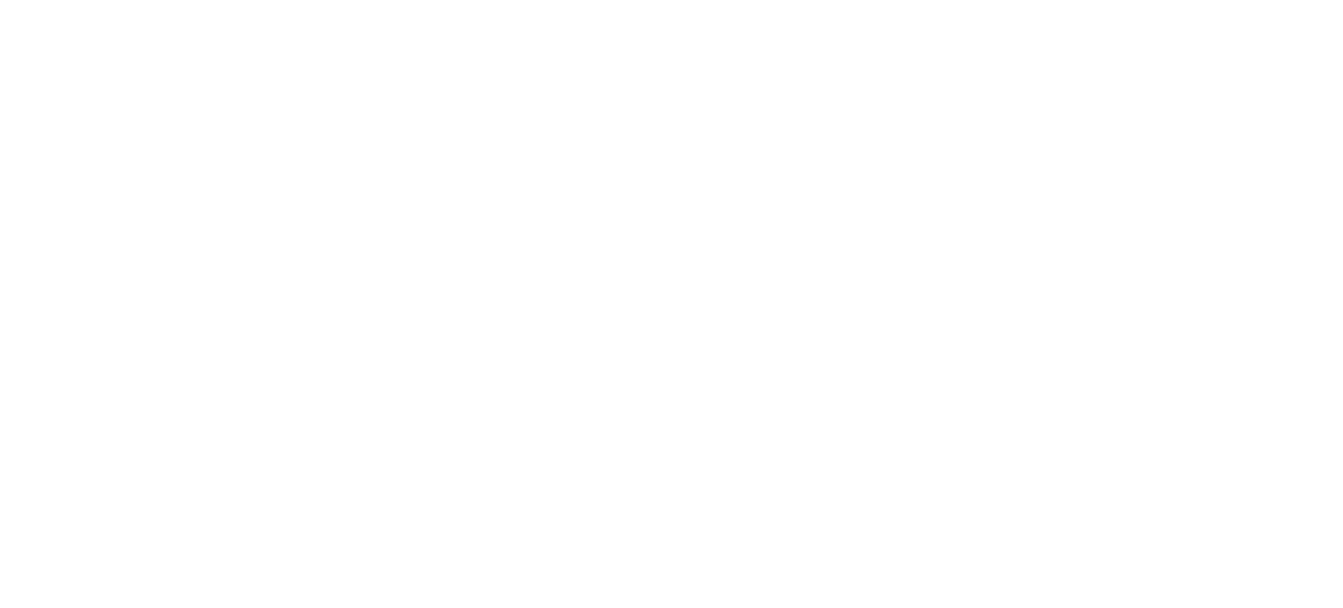 scroll, scrollTop: 0, scrollLeft: 0, axis: both 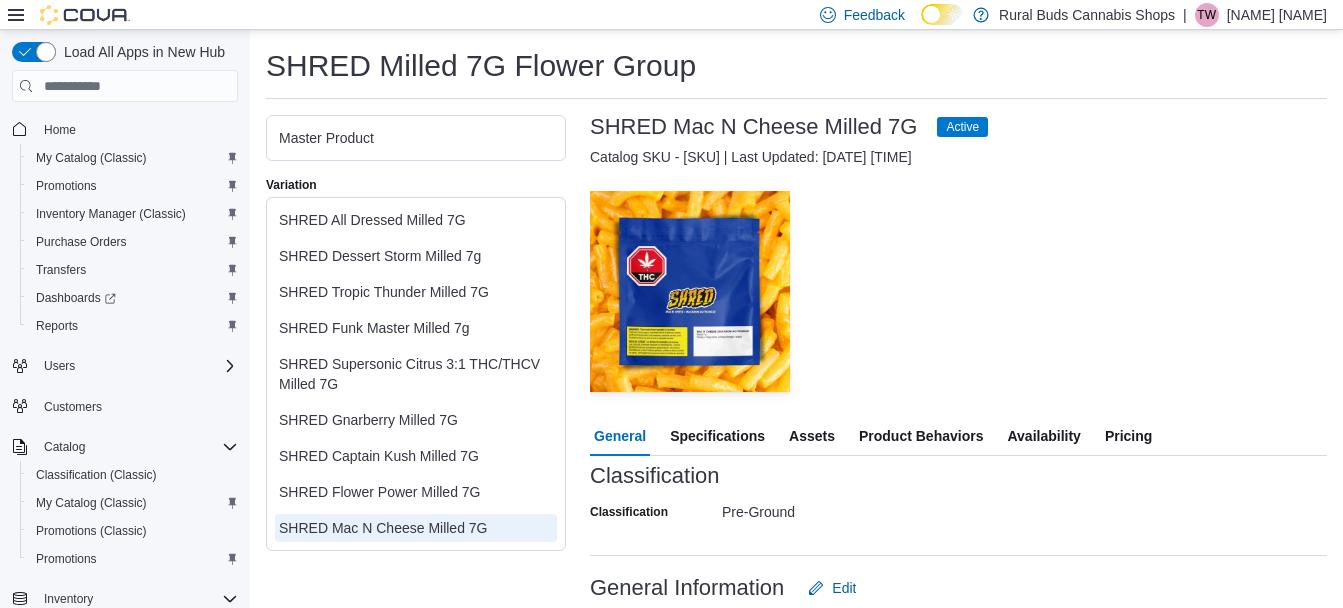 click on "—  Click to open this image in fullscreen mode" at bounding box center (958, 291) 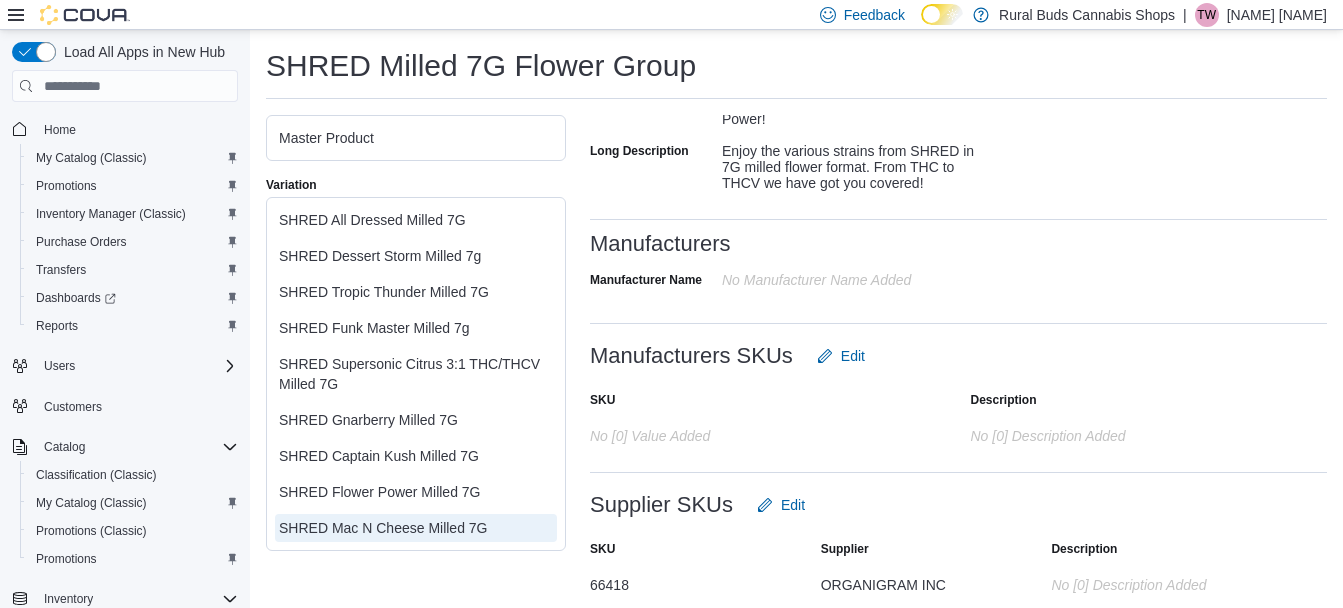 scroll, scrollTop: 300, scrollLeft: 0, axis: vertical 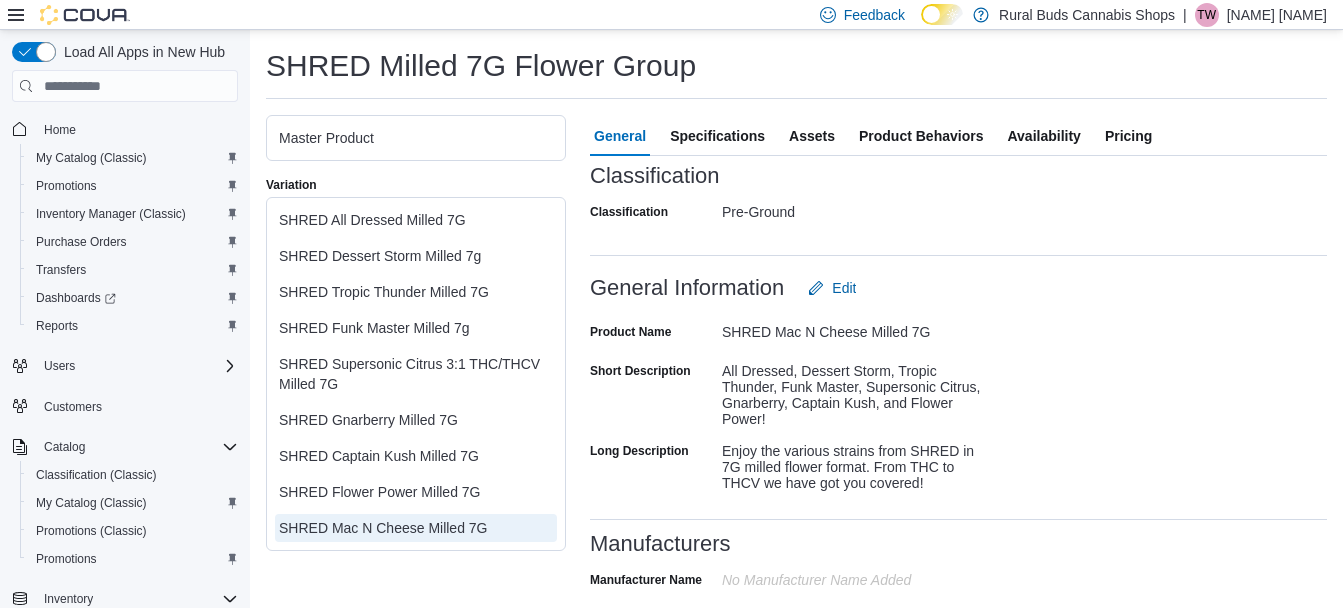 click on "Specifications" at bounding box center [717, 136] 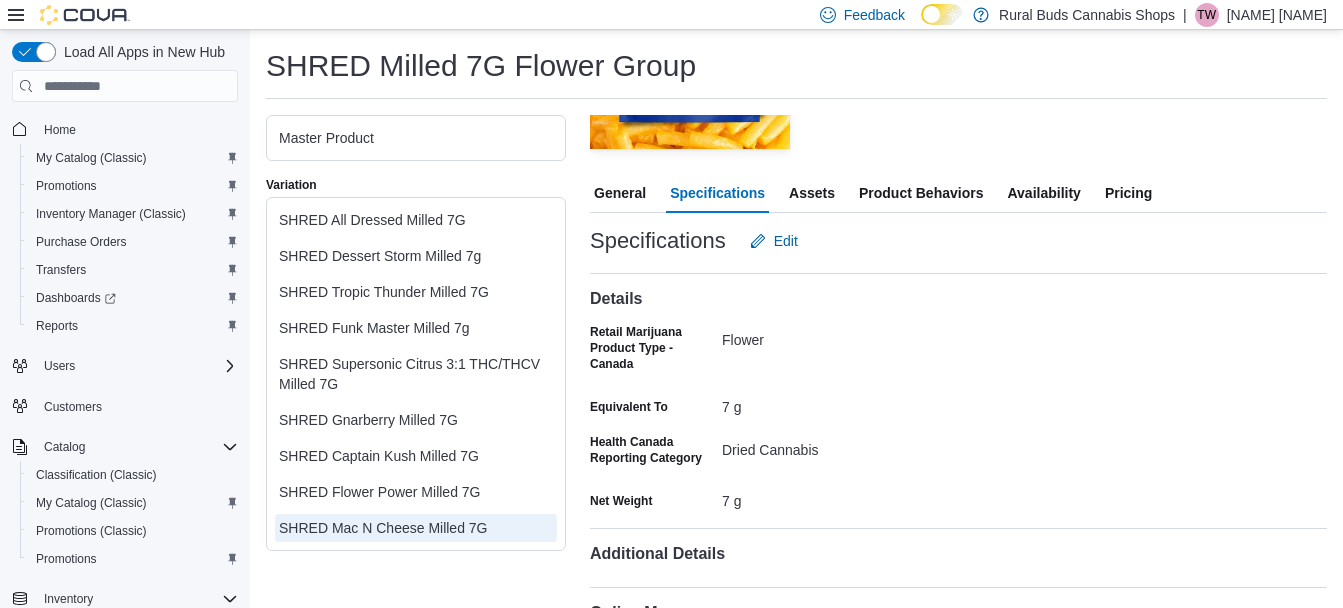 scroll, scrollTop: 243, scrollLeft: 0, axis: vertical 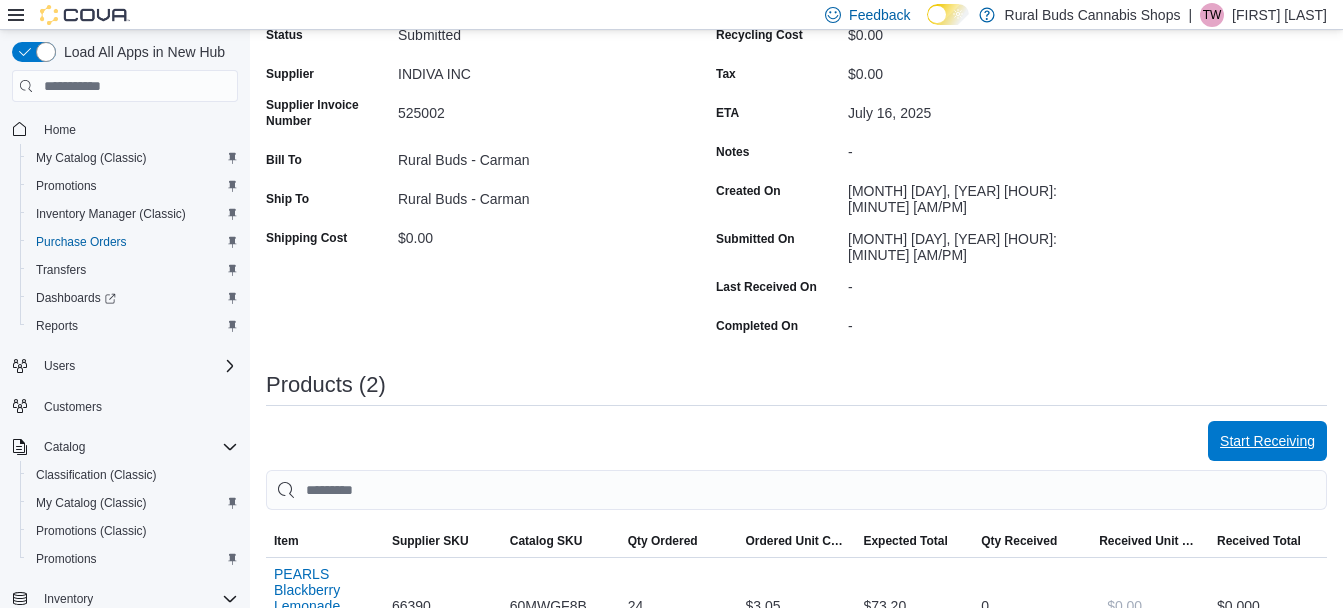 click on "Start Receiving" at bounding box center (1267, 441) 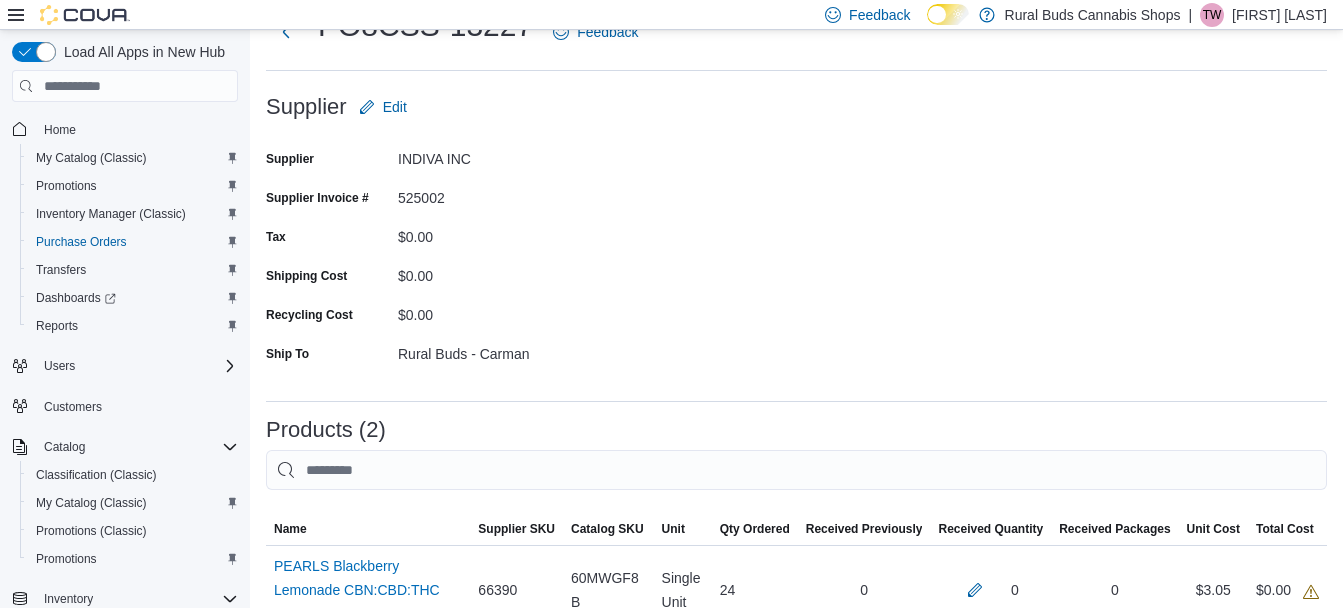 scroll, scrollTop: 200, scrollLeft: 0, axis: vertical 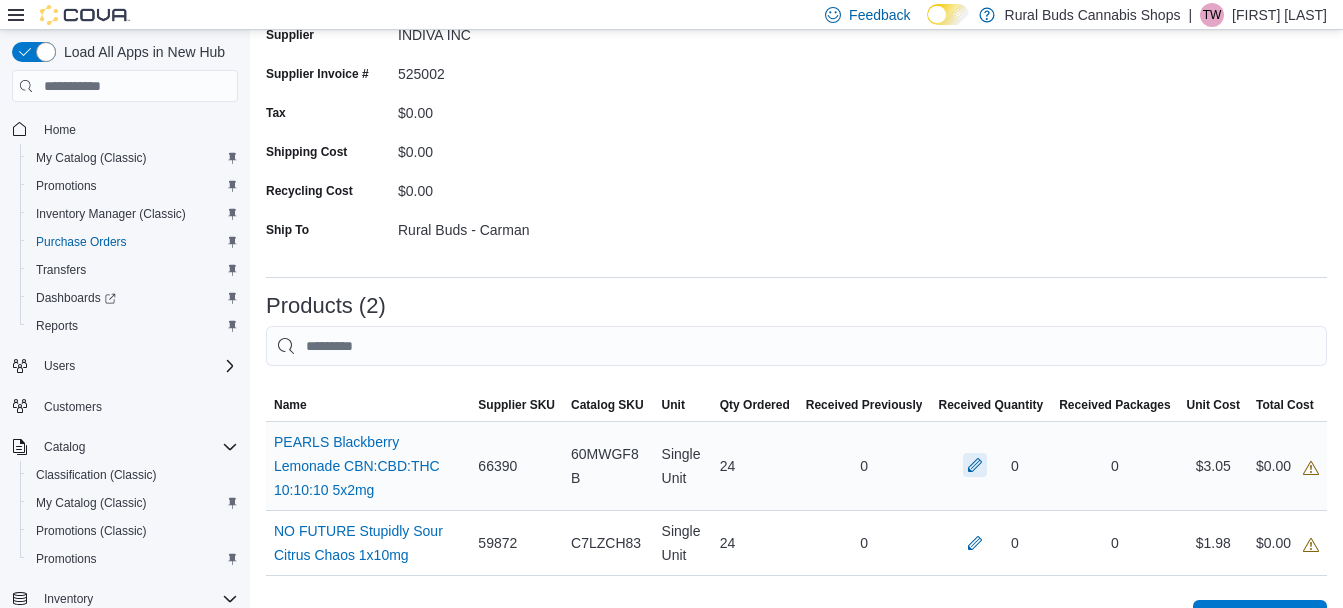 click at bounding box center [975, 465] 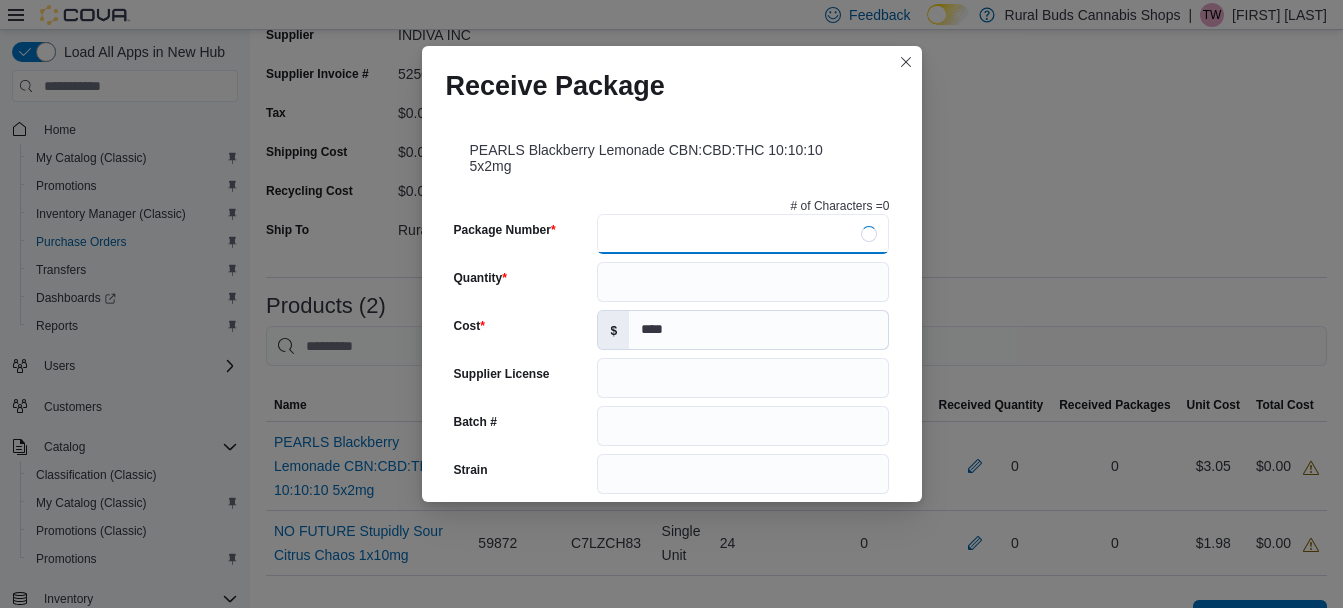 click on "Package Number" at bounding box center [743, 234] 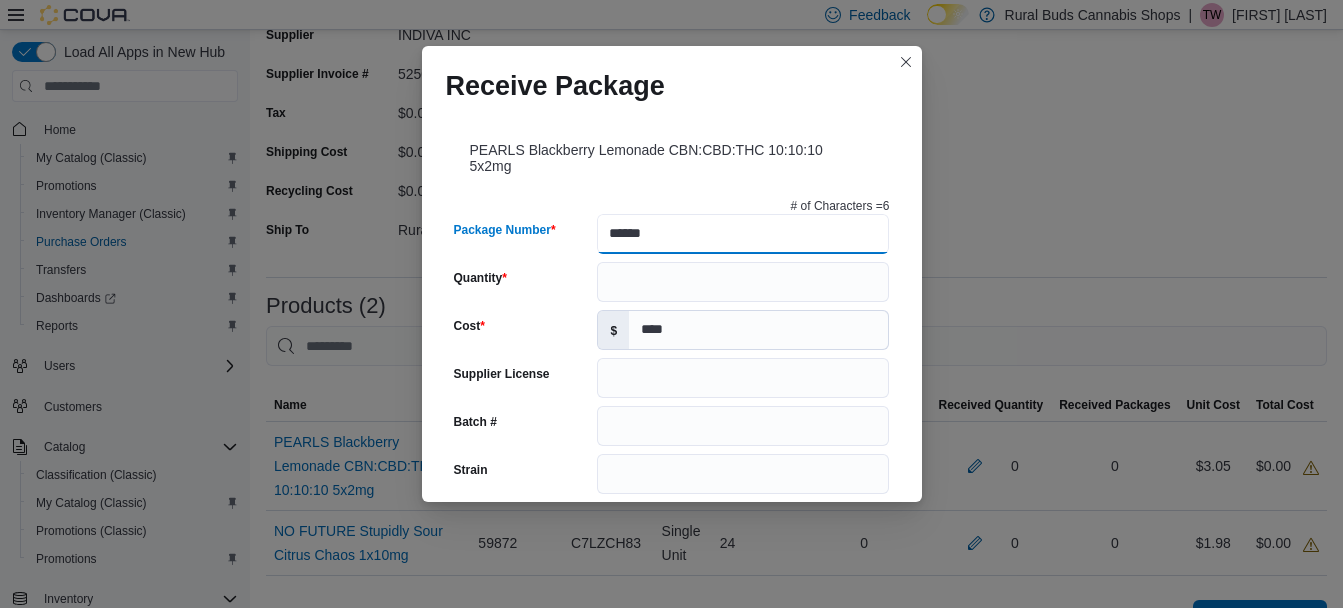 type on "******" 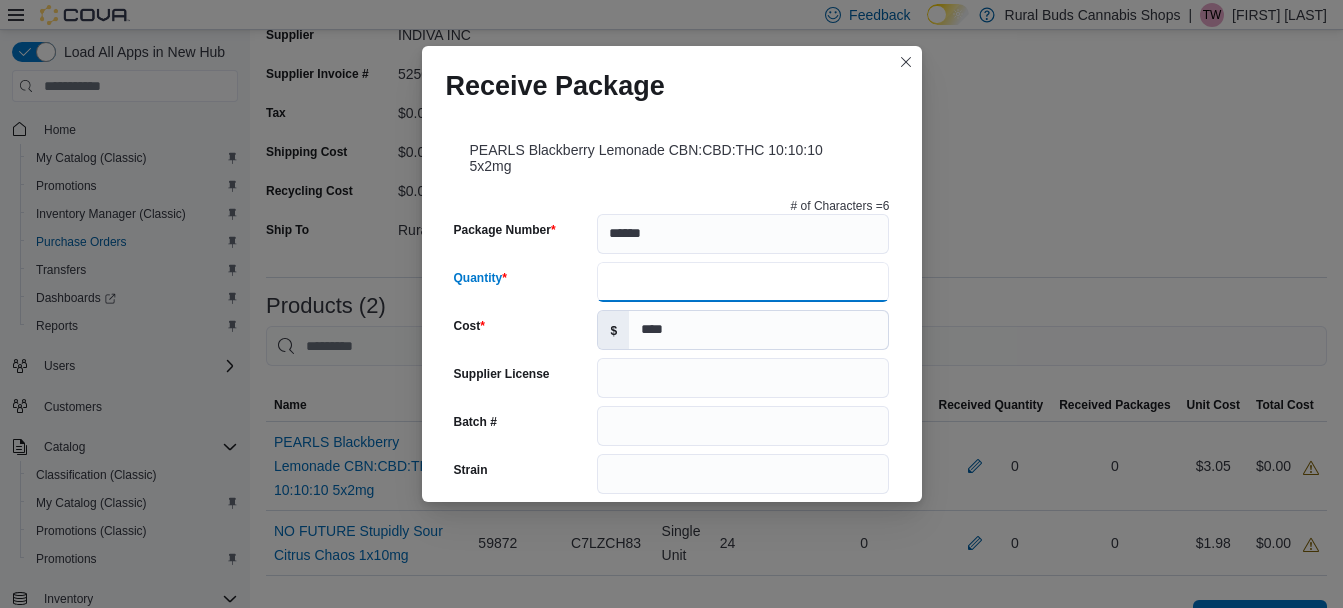 click on "Quantity" at bounding box center (743, 282) 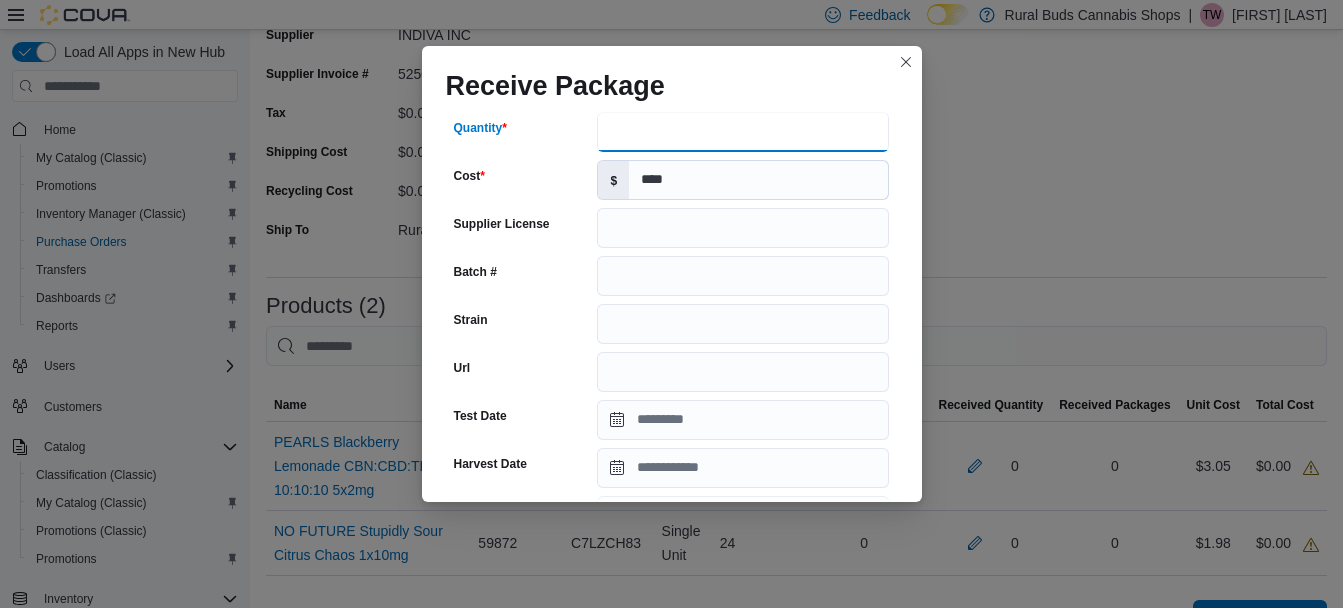 scroll, scrollTop: 200, scrollLeft: 0, axis: vertical 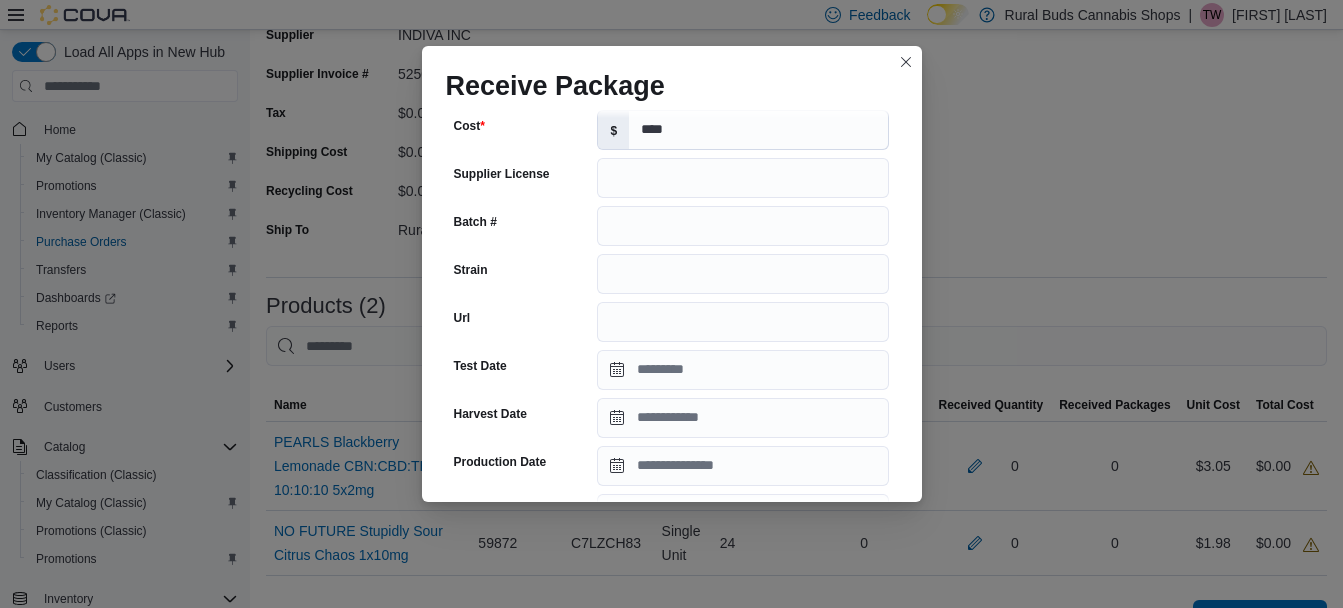 type on "**" 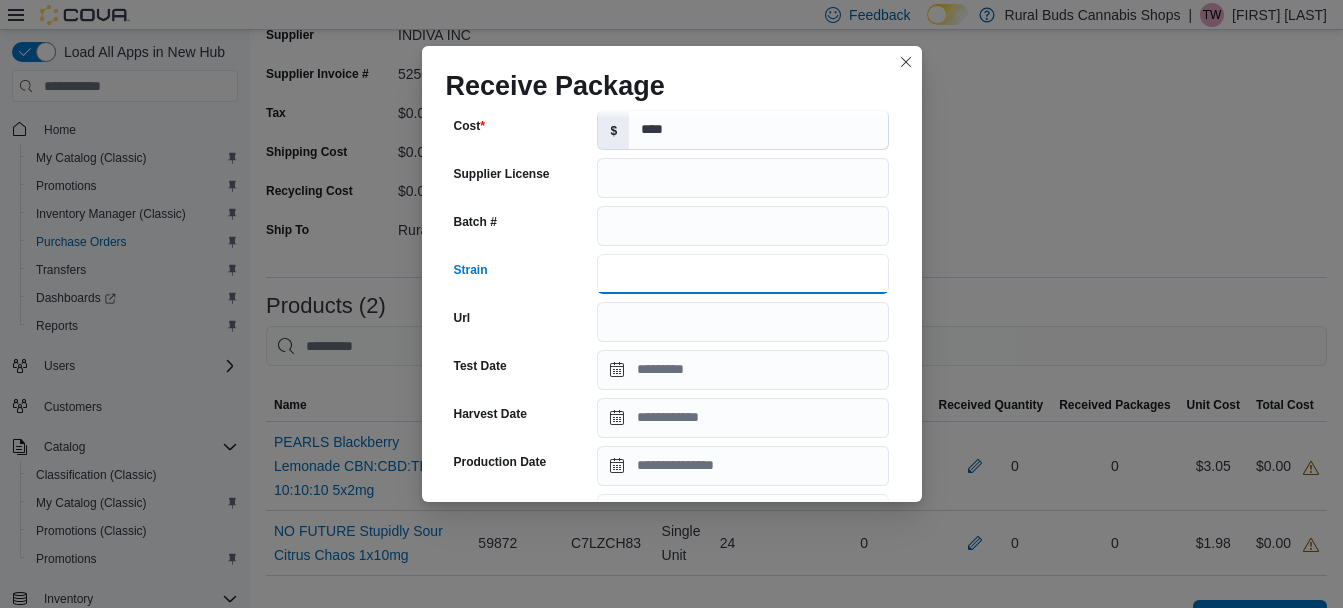 click on "Strain" at bounding box center (743, 274) 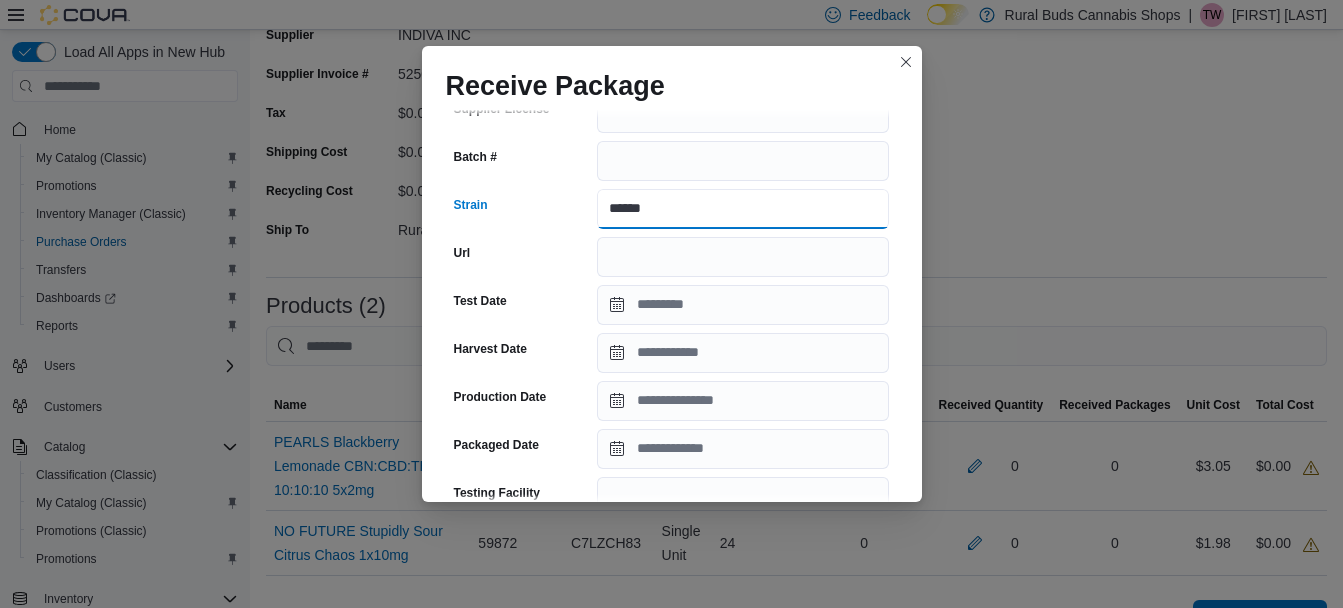 scroll, scrollTop: 300, scrollLeft: 0, axis: vertical 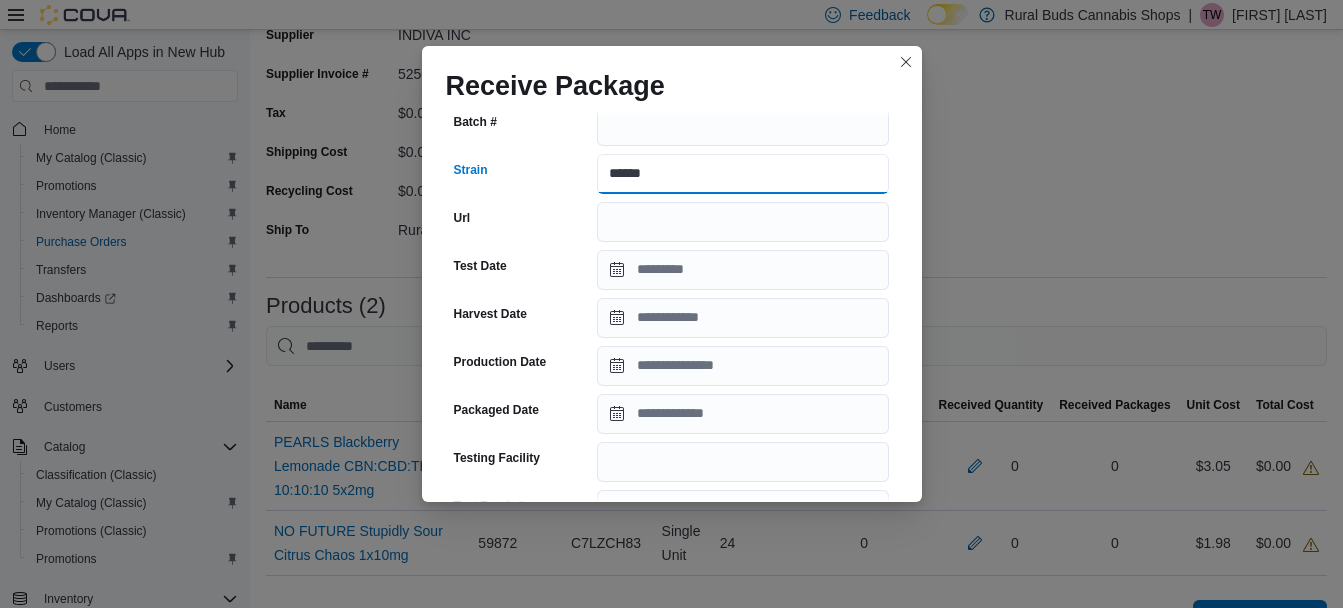type on "******" 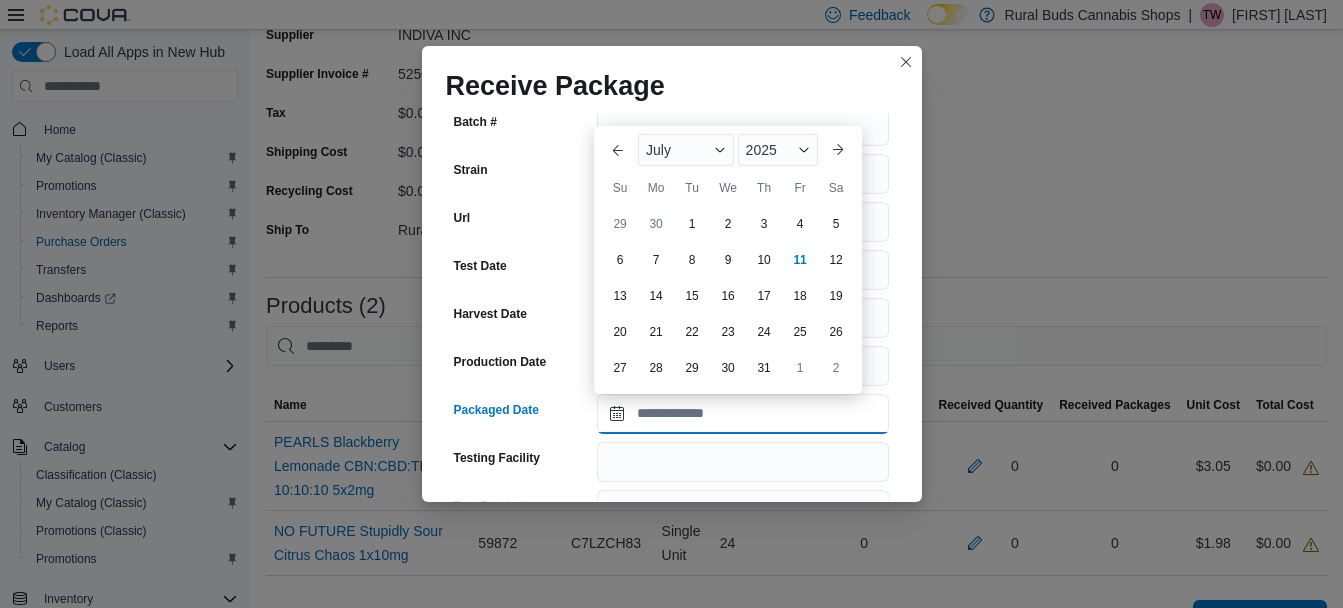 click on "Packaged Date" at bounding box center (743, 414) 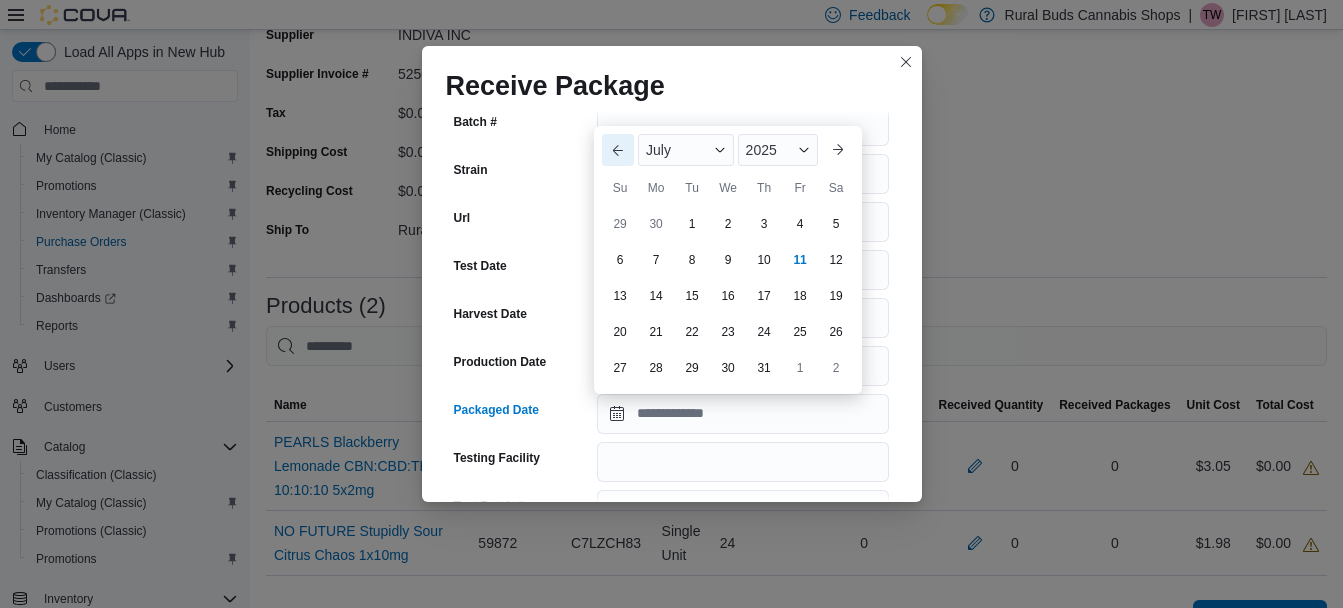click on "Previous Month" at bounding box center [618, 150] 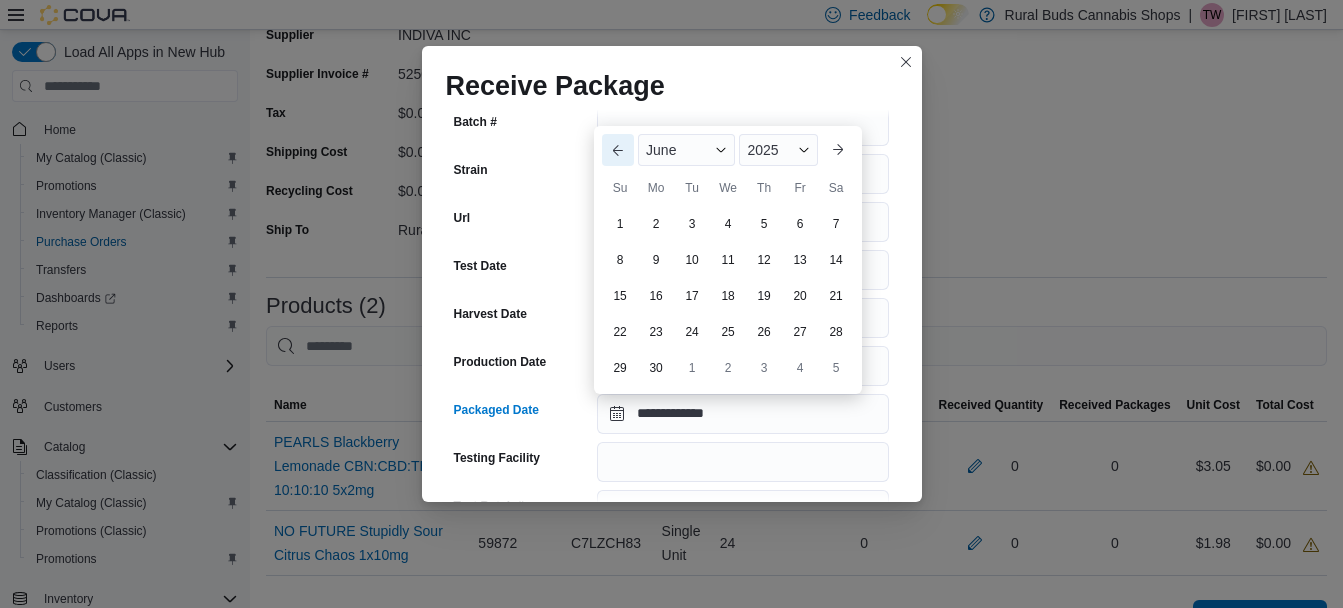 click on "Previous Month" at bounding box center [618, 150] 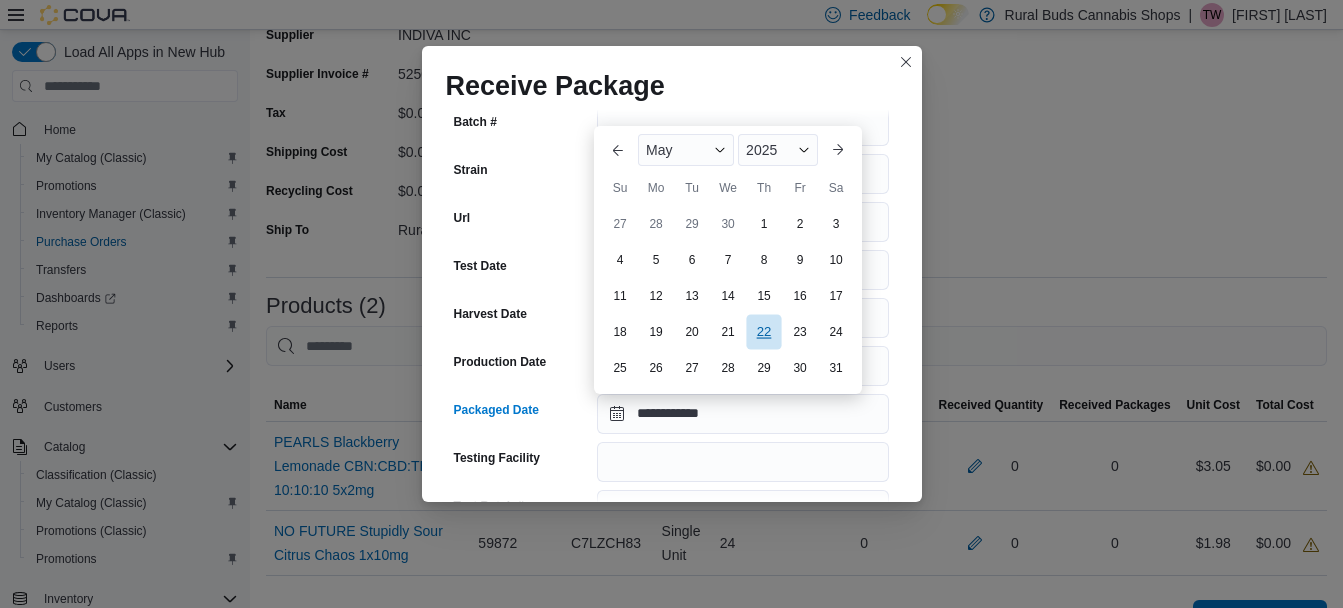 click on "22" at bounding box center (763, 331) 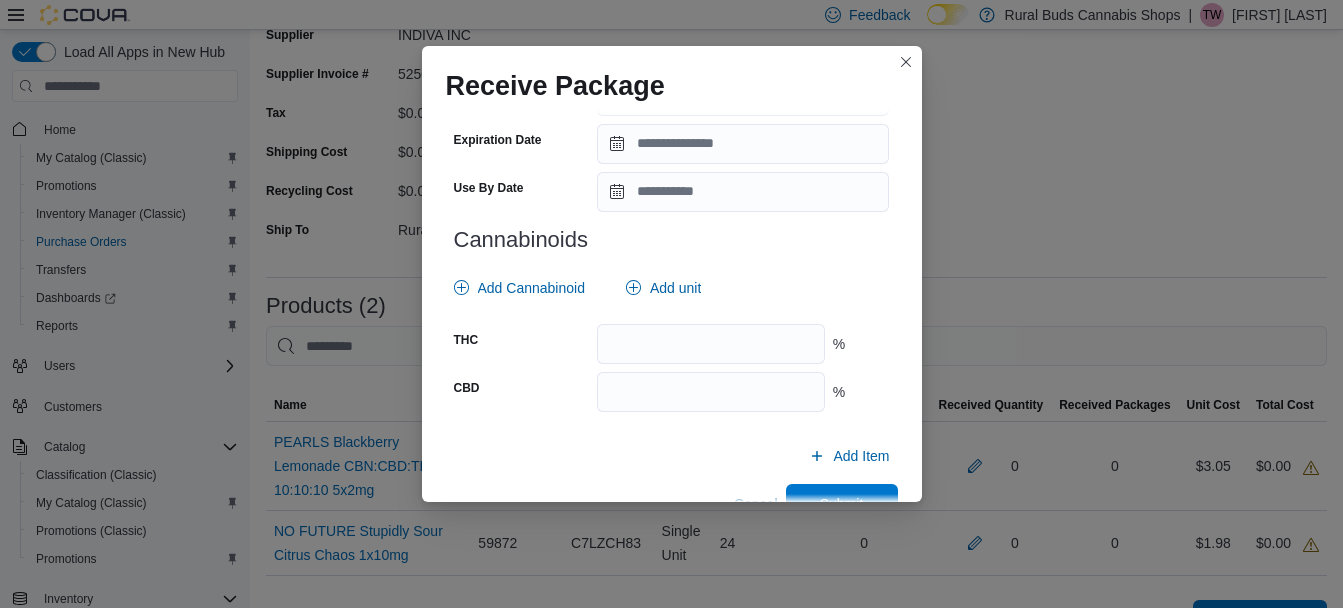 scroll, scrollTop: 800, scrollLeft: 0, axis: vertical 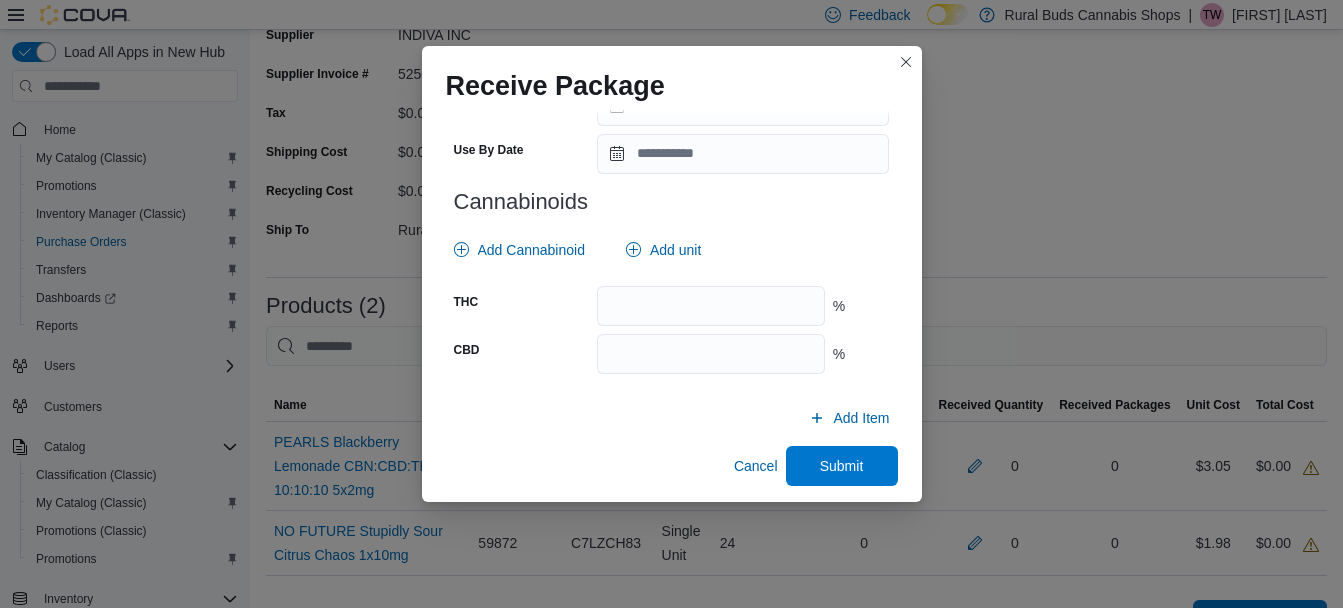click on "**********" at bounding box center [672, -110] 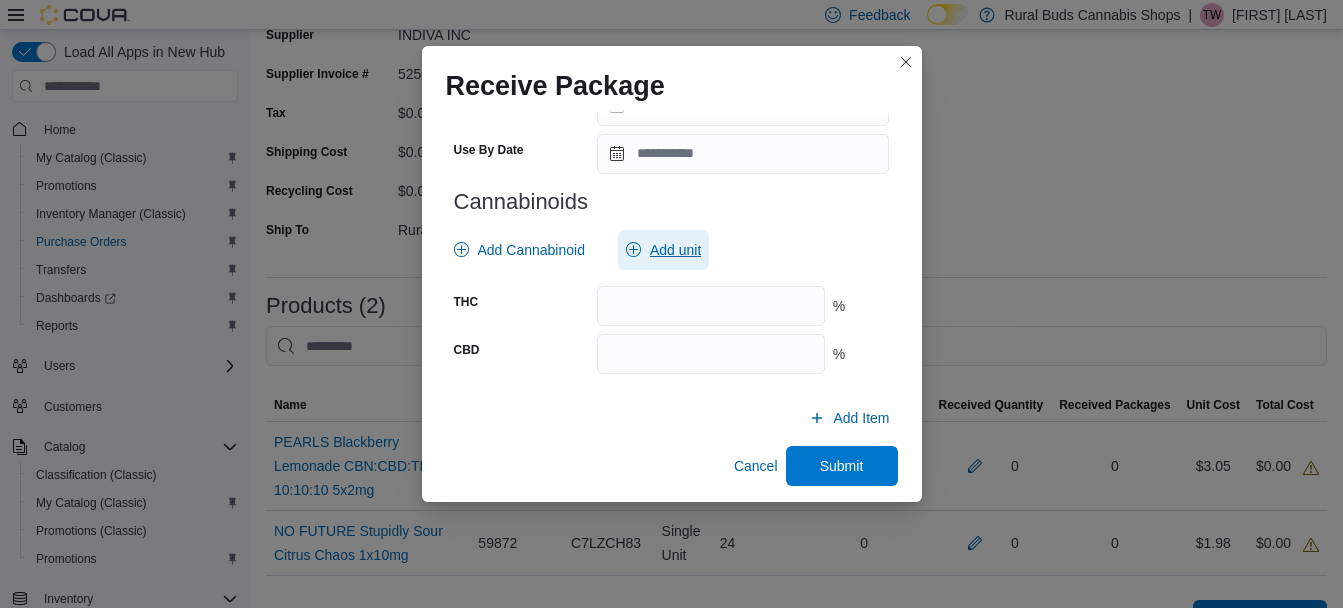 click on "Add unit" at bounding box center (675, 250) 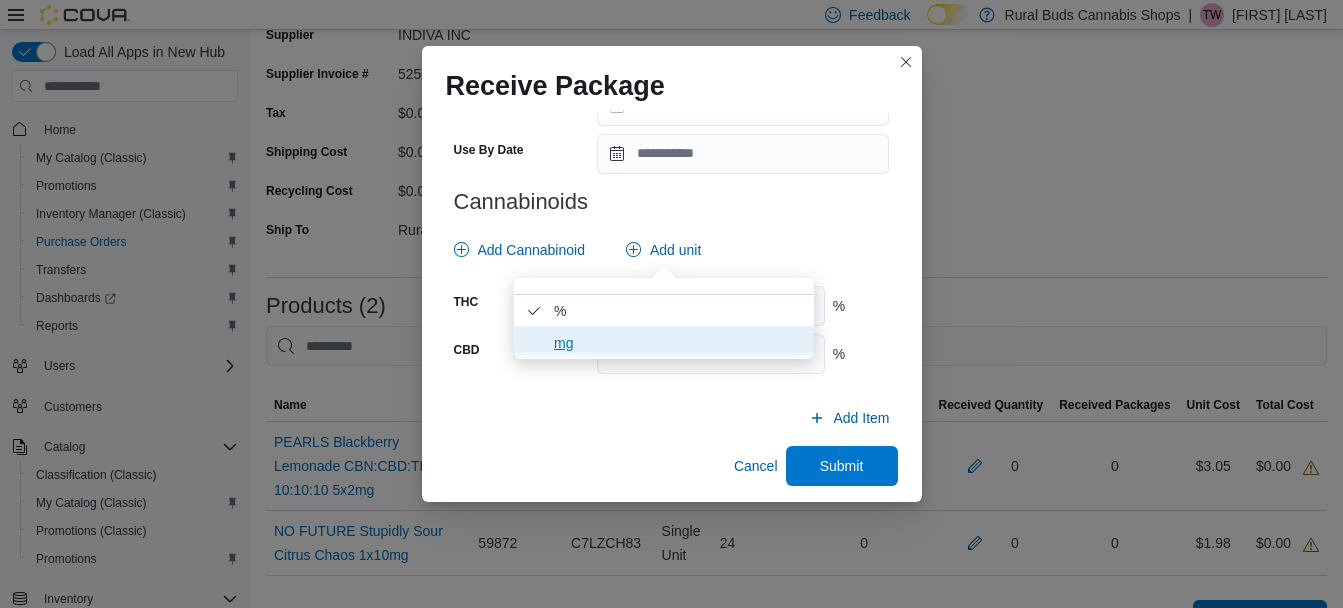 click on "mg" at bounding box center (678, 343) 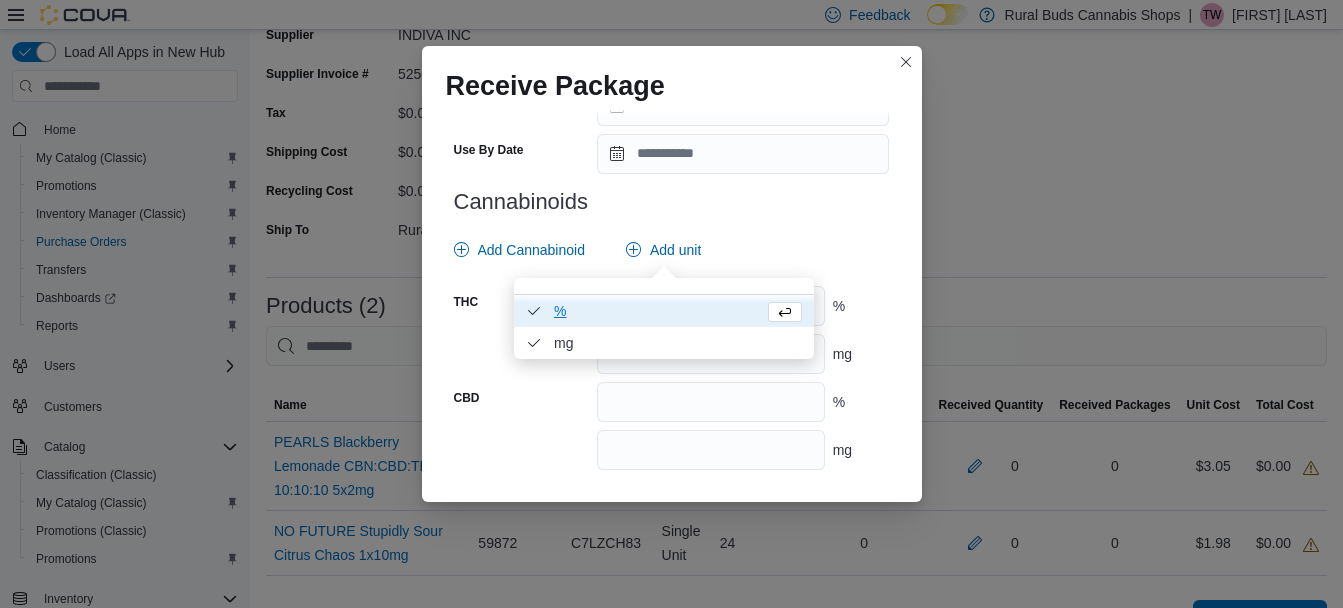 click on "% .  Checked option." at bounding box center (655, 310) 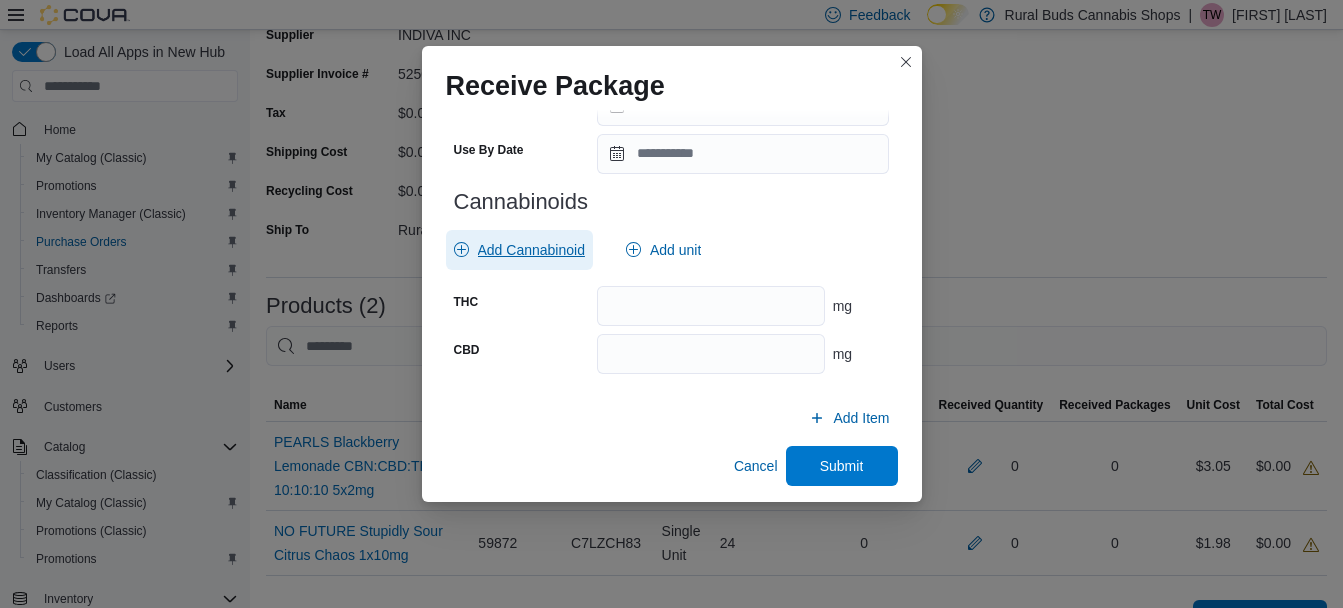 click on "Add Cannabinoid" at bounding box center (531, 250) 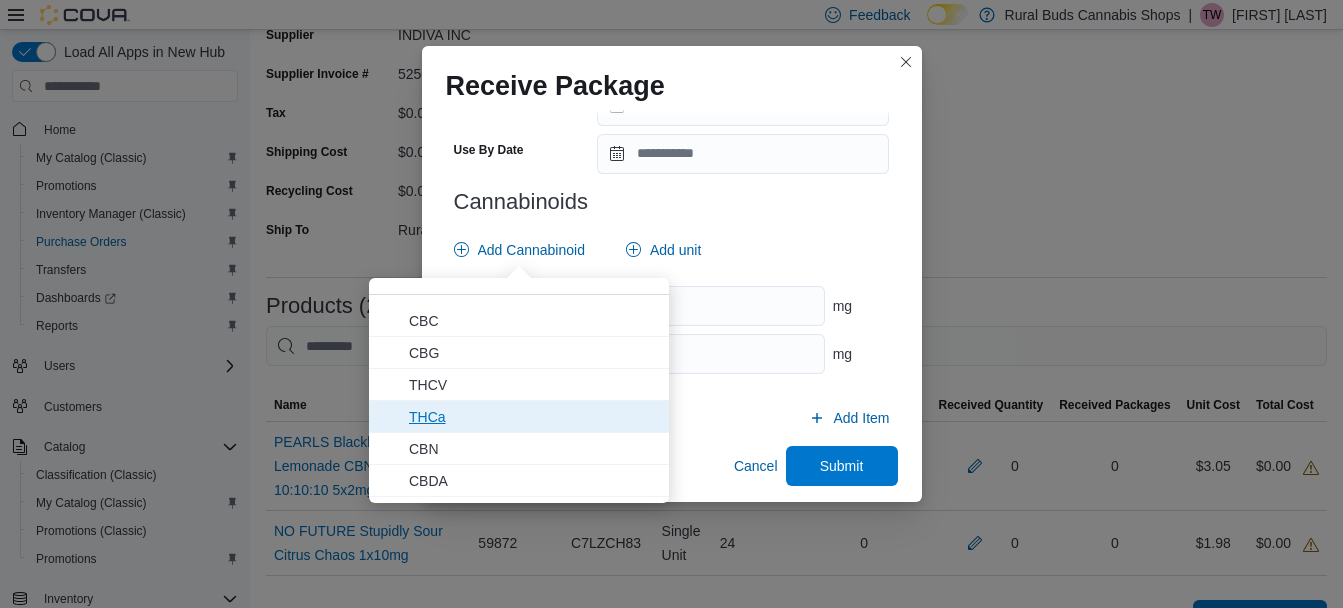 scroll, scrollTop: 100, scrollLeft: 0, axis: vertical 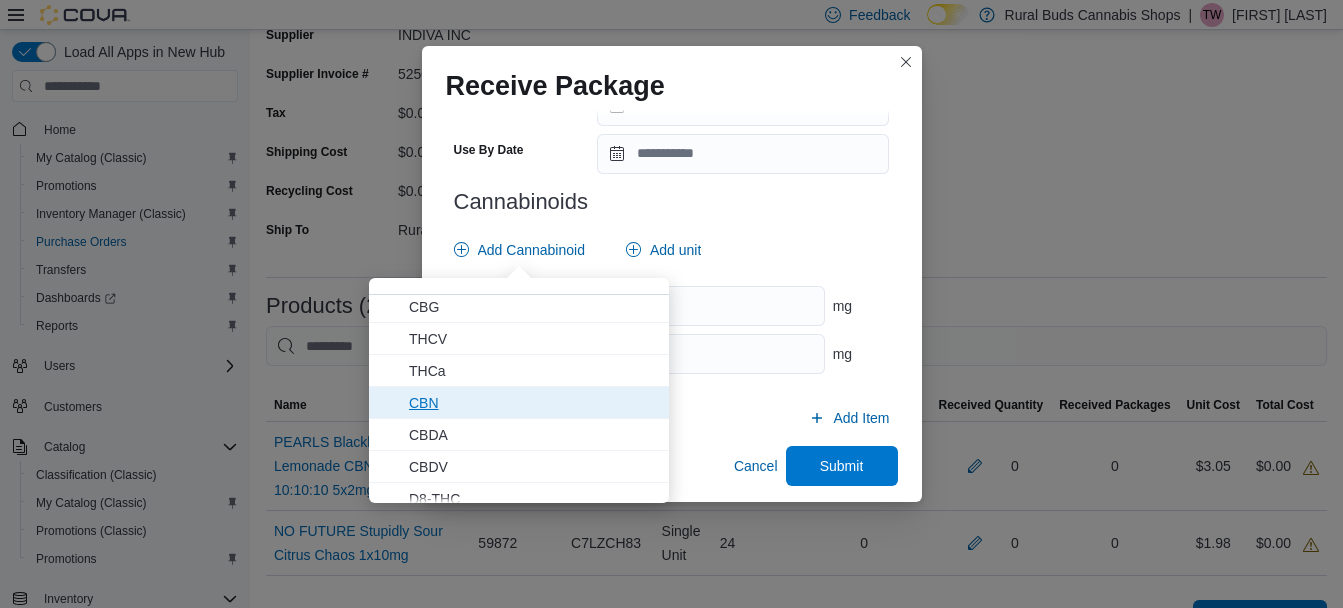 click on "CBN" at bounding box center [533, 402] 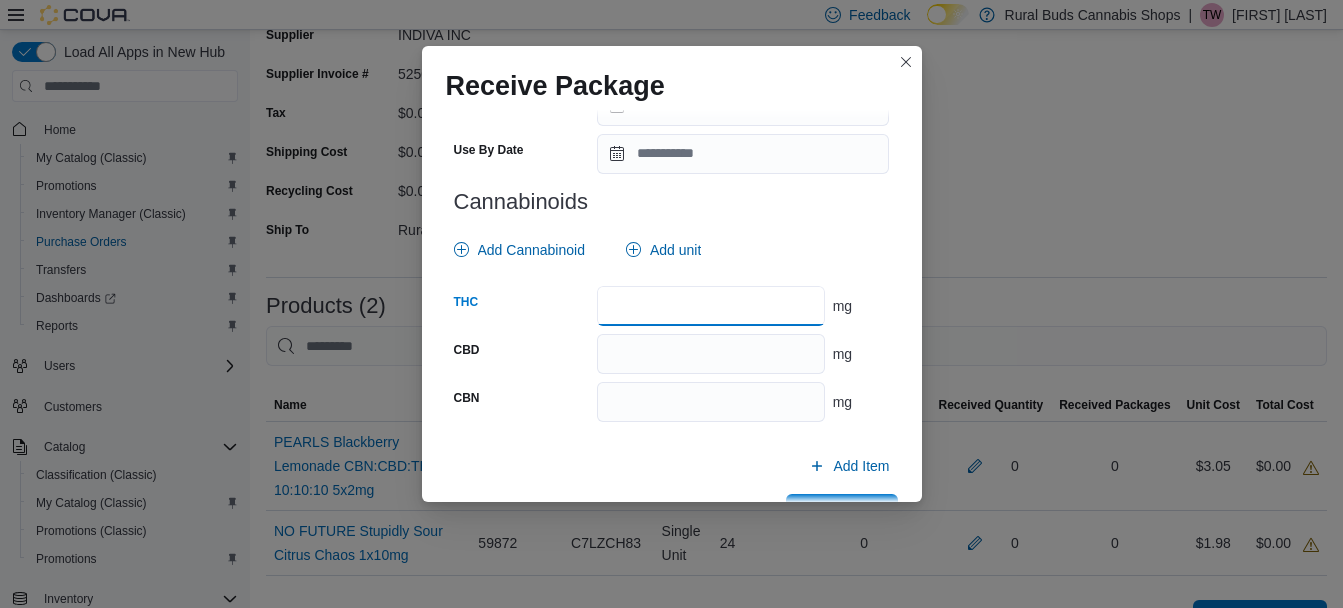 click at bounding box center [710, 306] 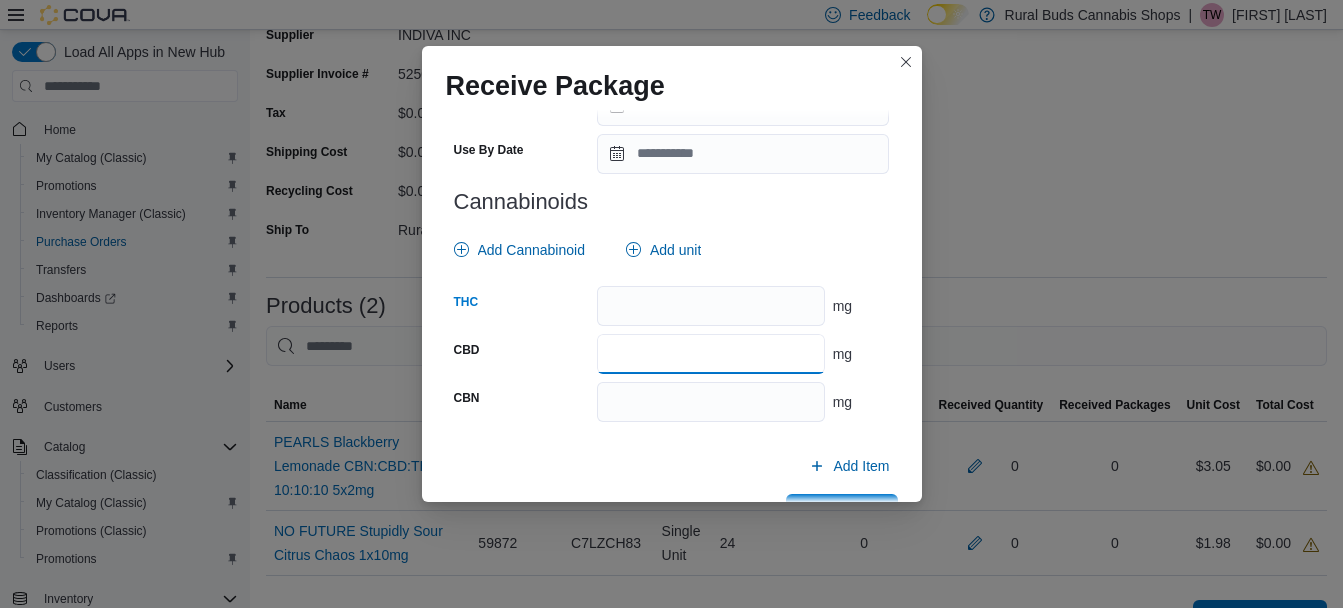 click at bounding box center [710, 354] 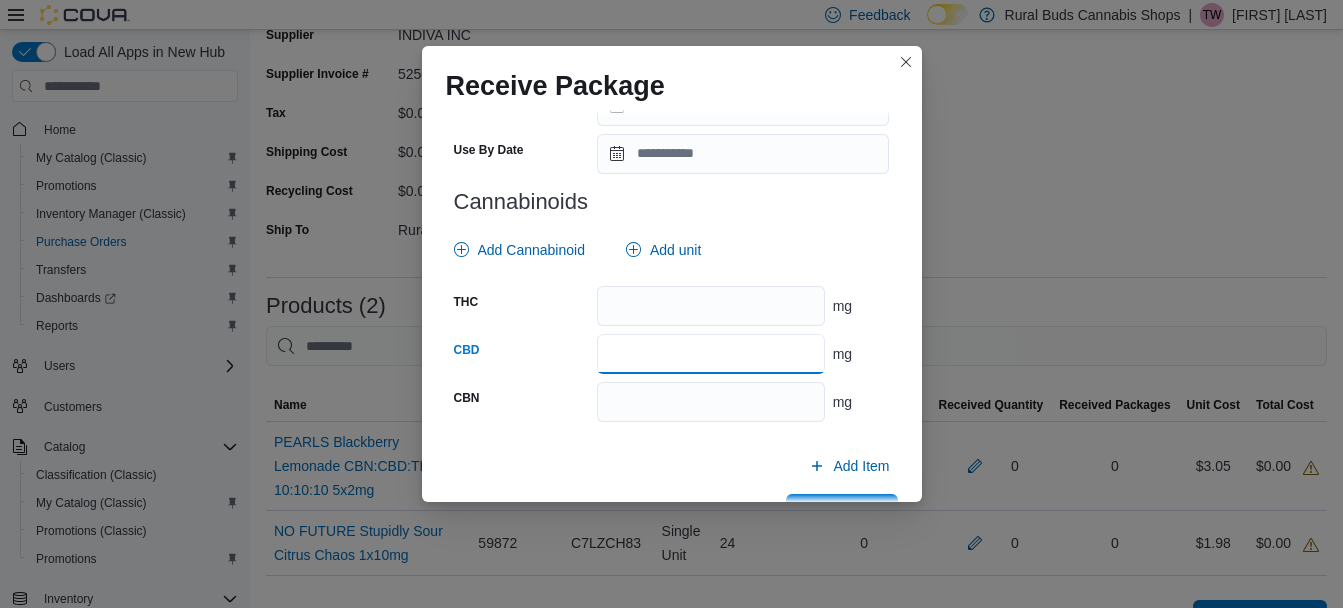 type on "**" 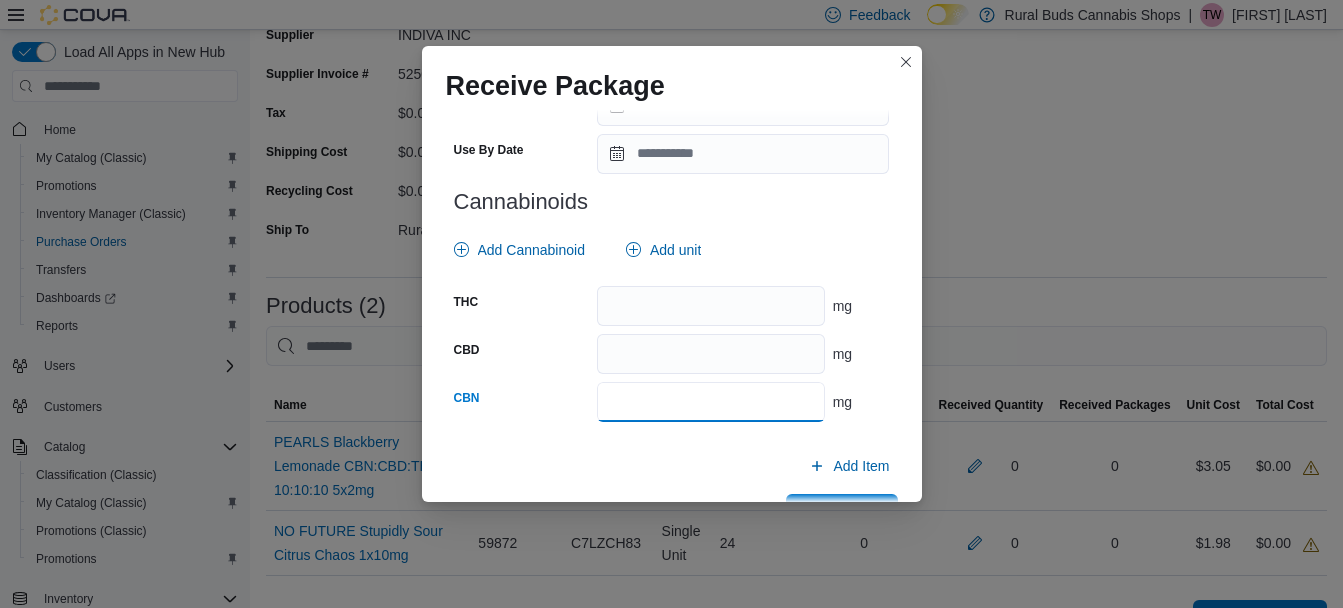 click at bounding box center (710, 402) 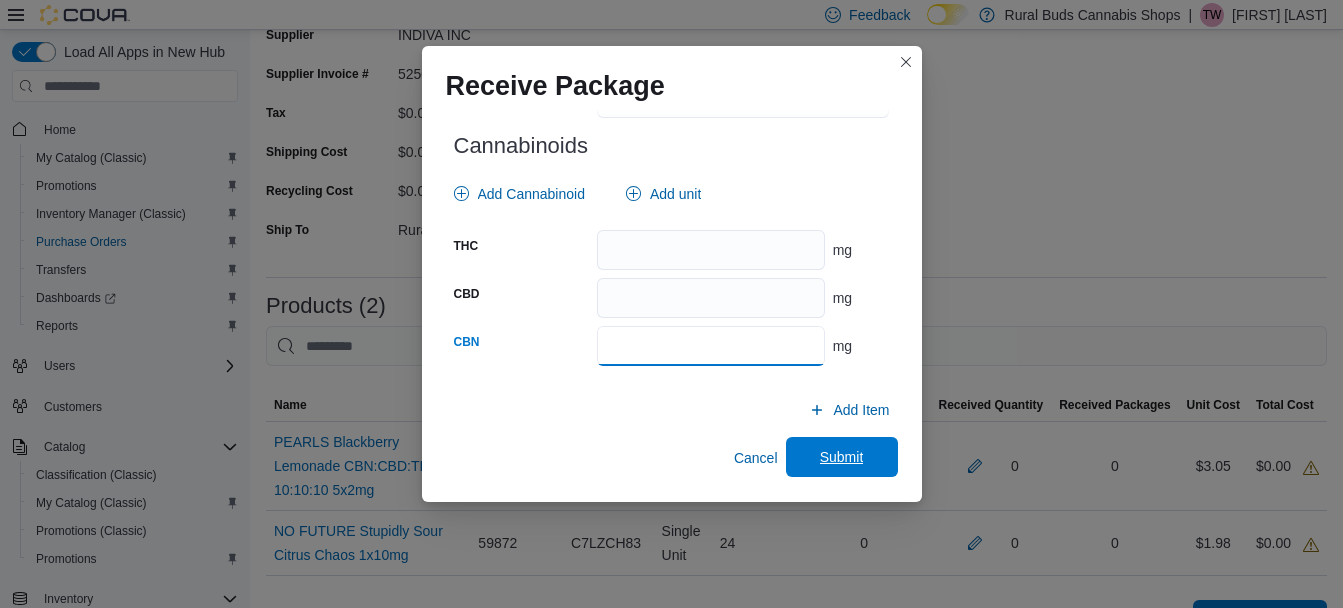 type on "**" 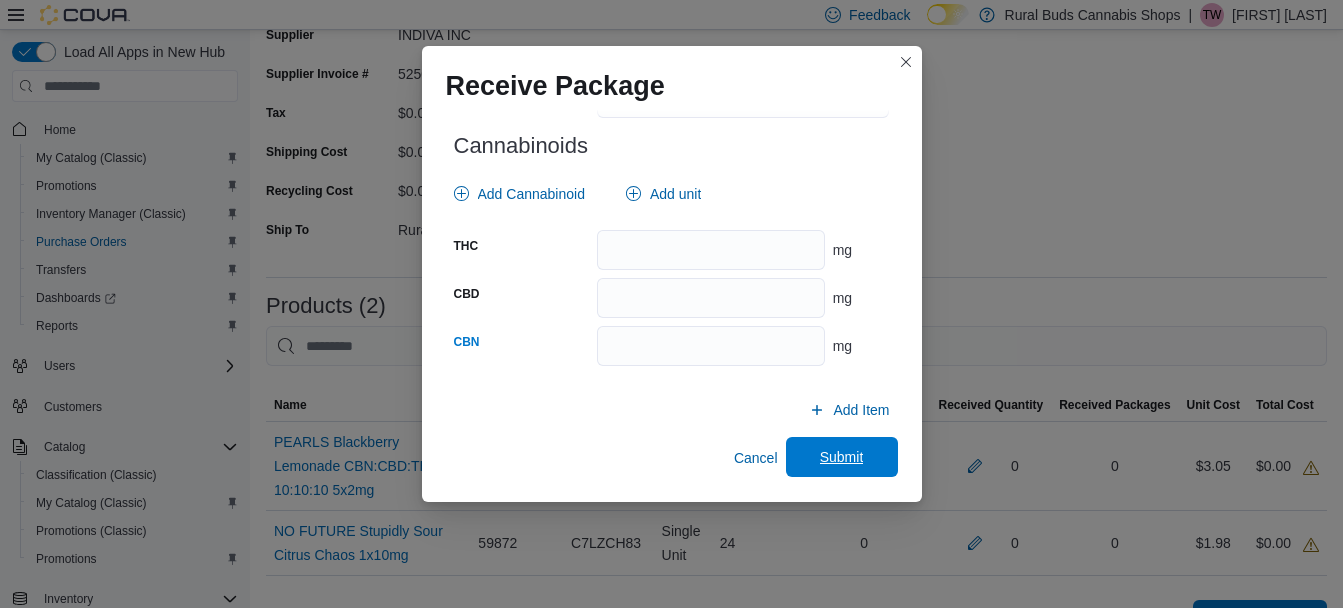 click on "Submit" at bounding box center [842, 457] 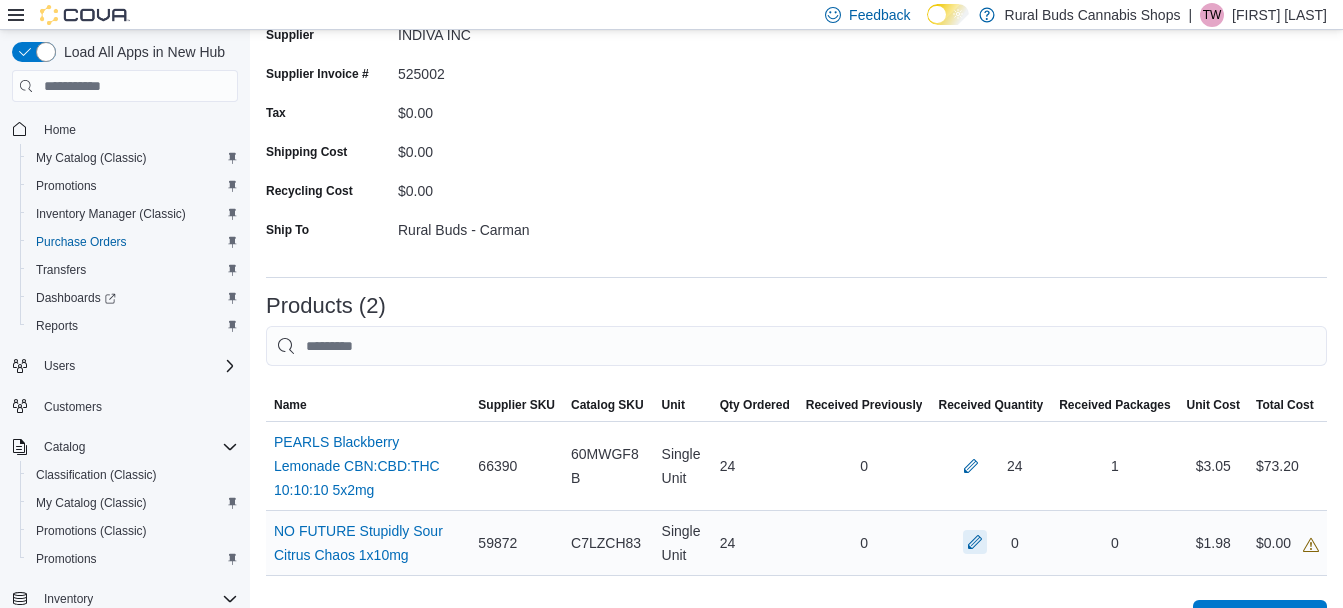 click at bounding box center [975, 542] 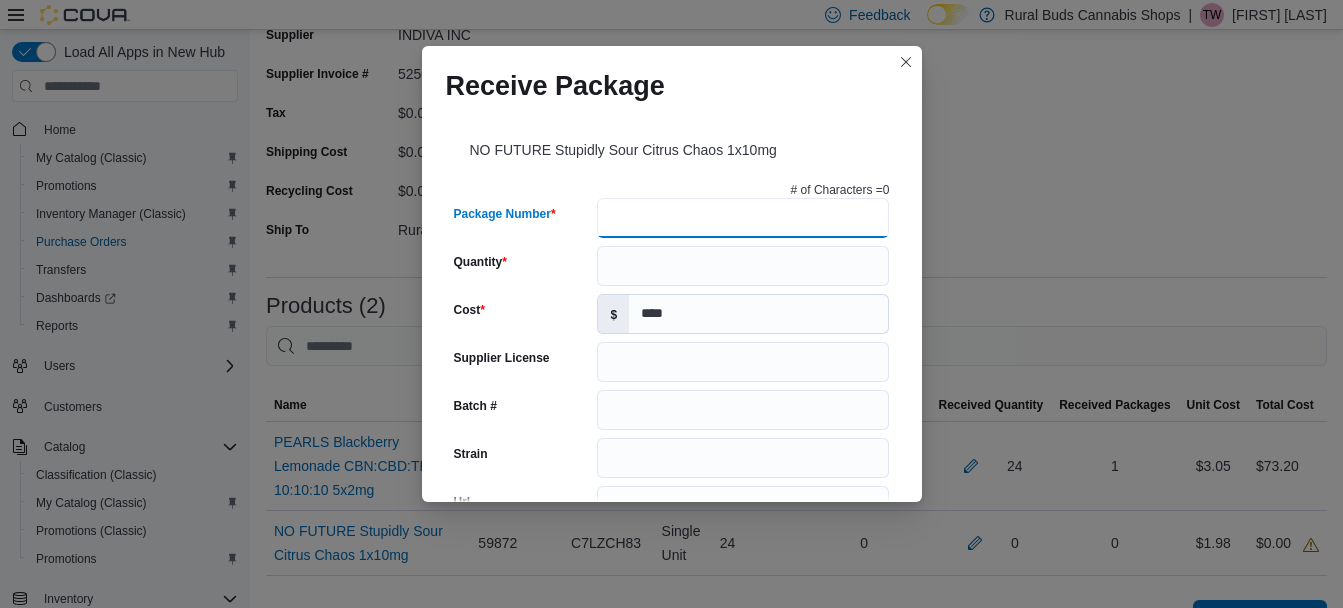 click on "Package Number" at bounding box center (743, 218) 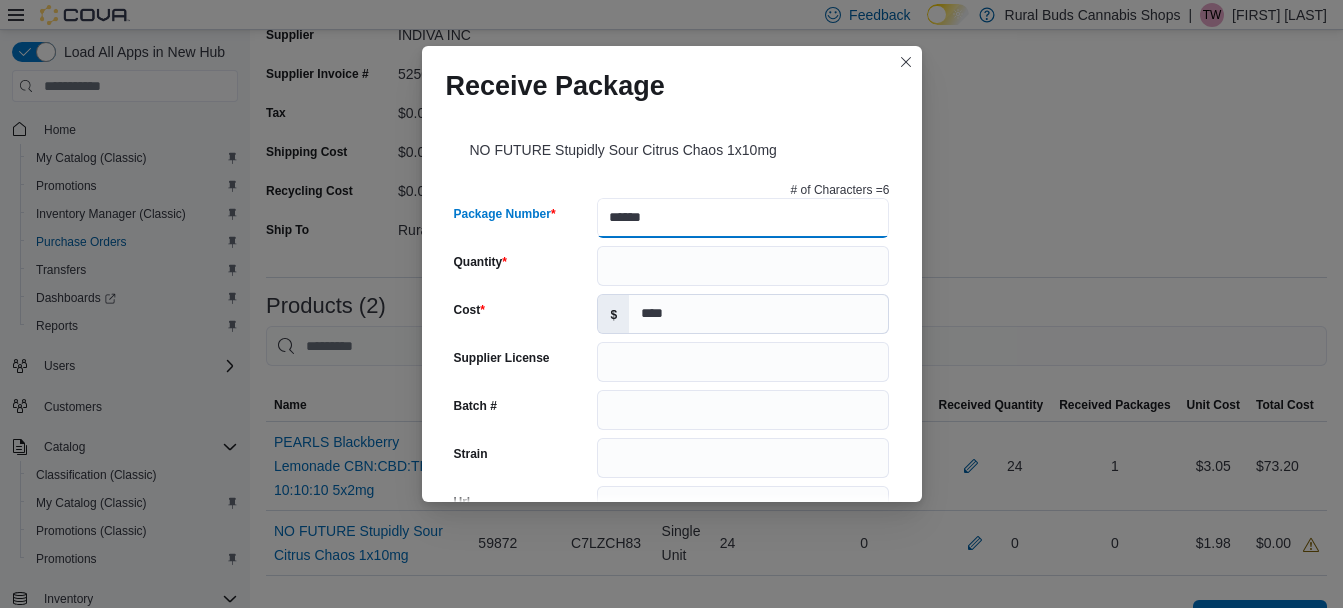 type on "******" 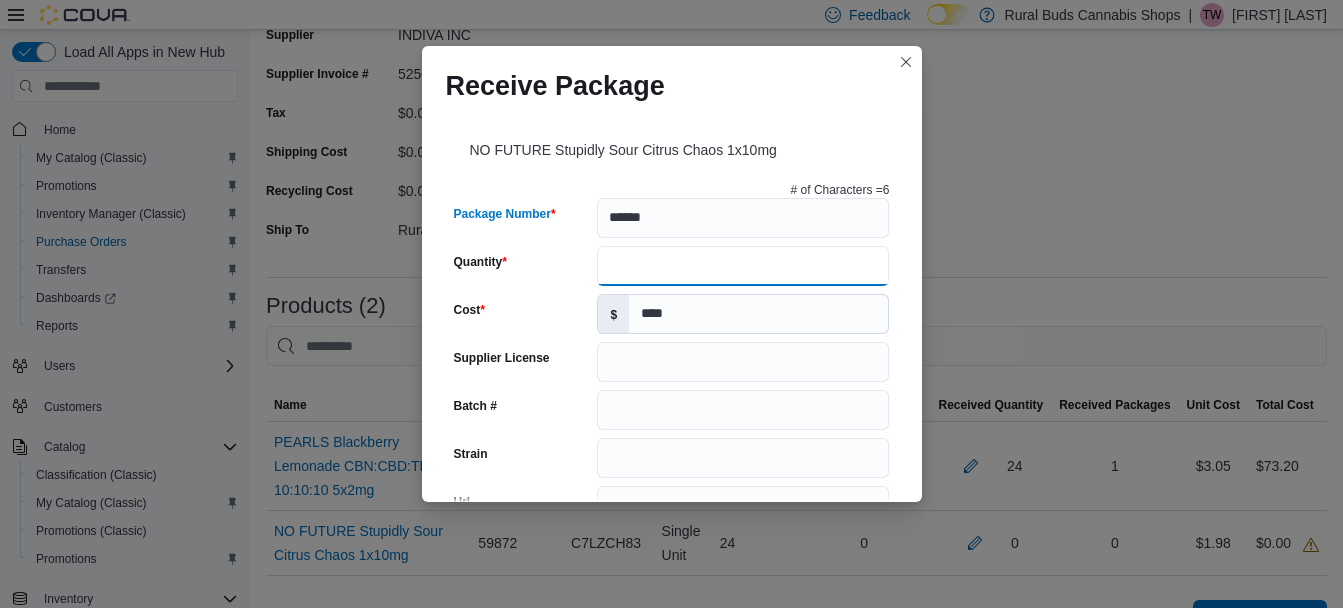 click on "Quantity" at bounding box center [743, 266] 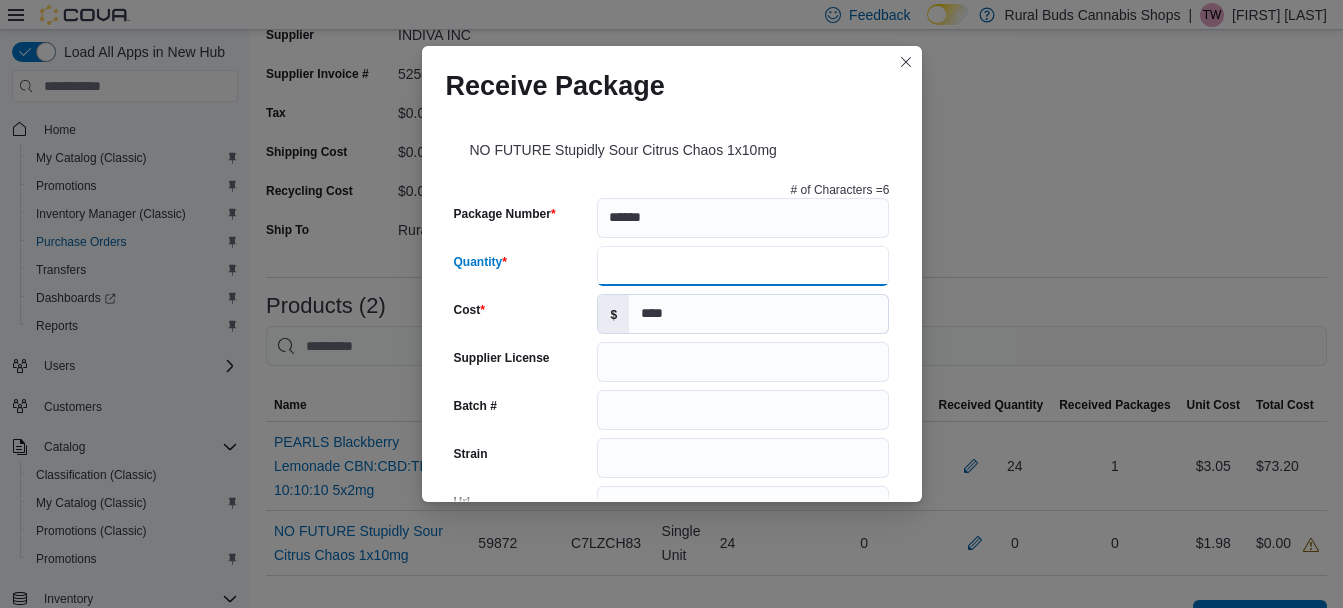 type on "**" 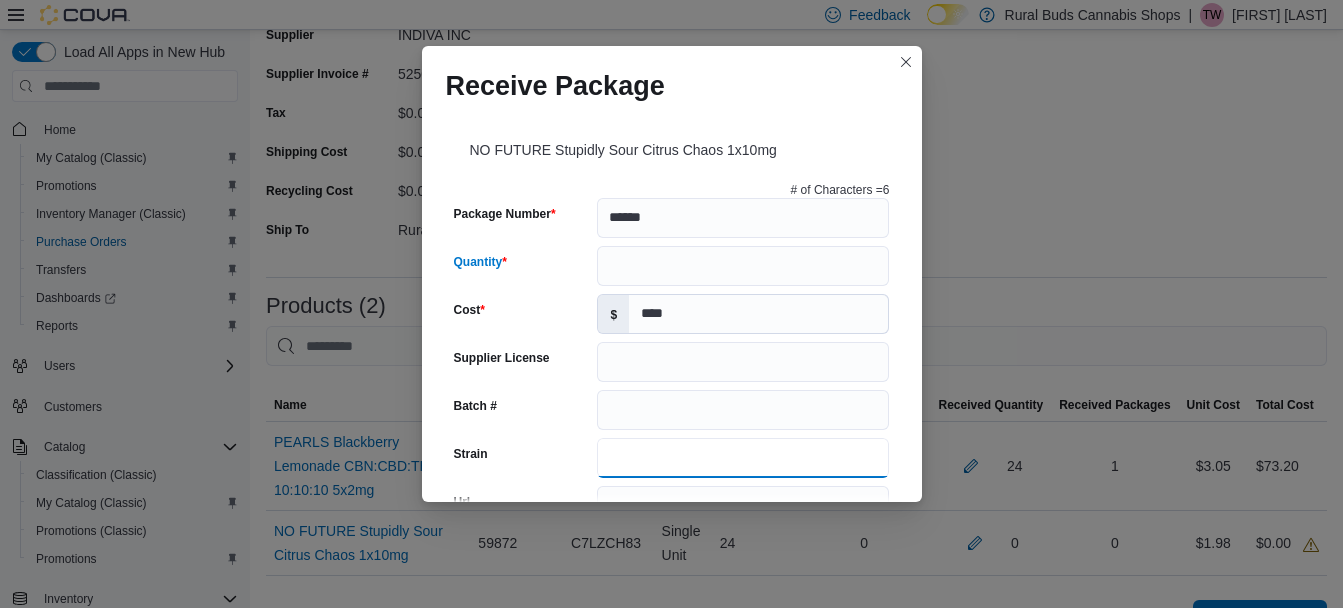 click on "Strain" at bounding box center (743, 458) 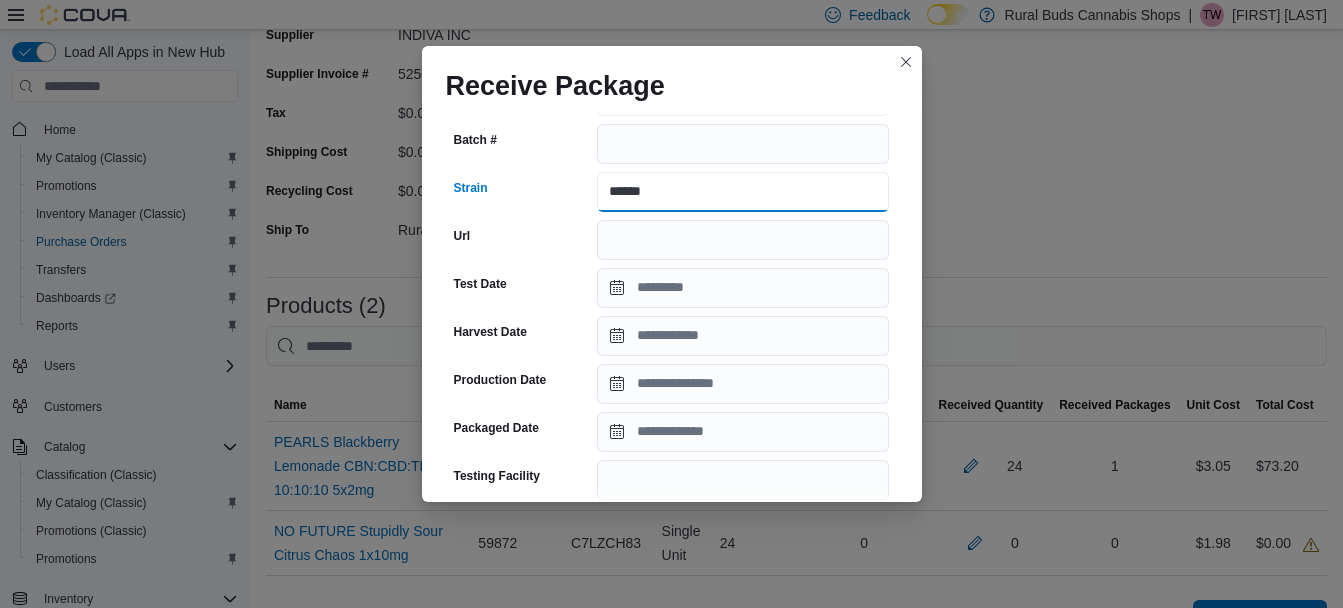 scroll, scrollTop: 300, scrollLeft: 0, axis: vertical 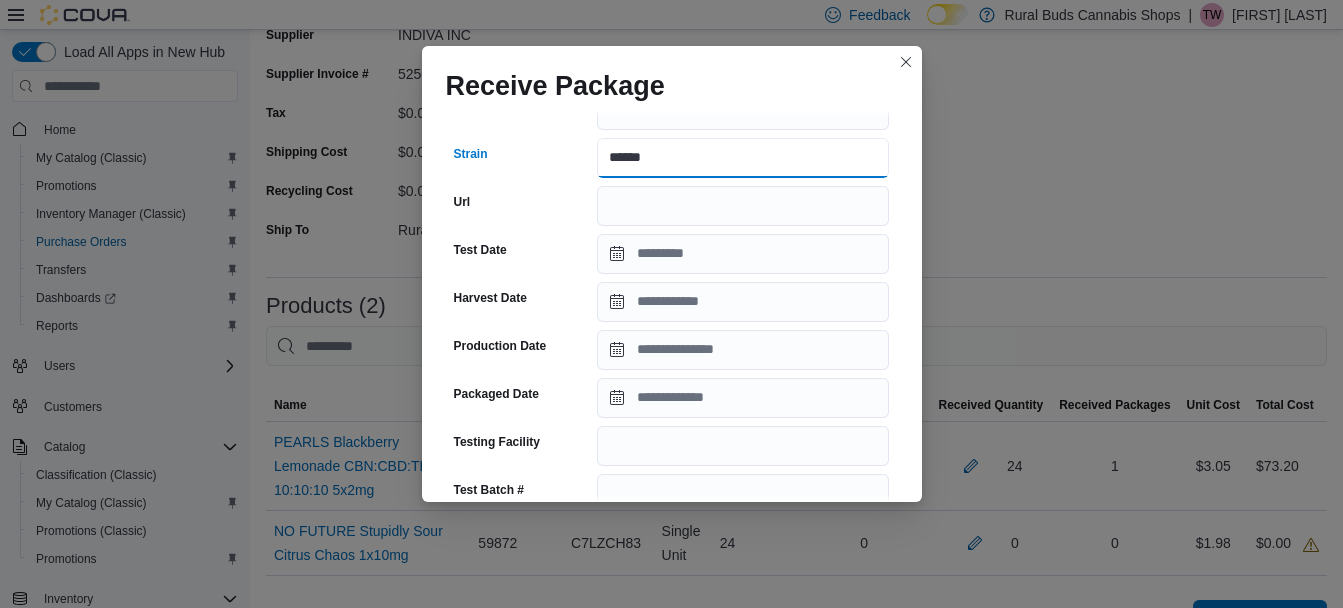type on "******" 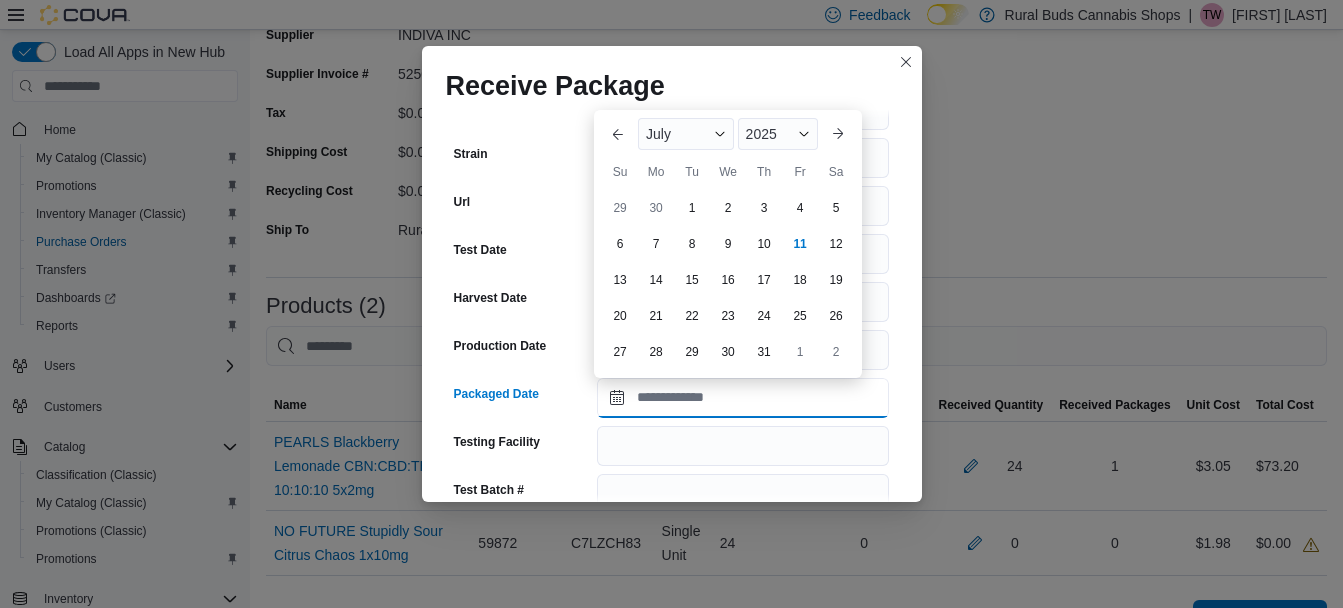 click on "Packaged Date" at bounding box center [743, 398] 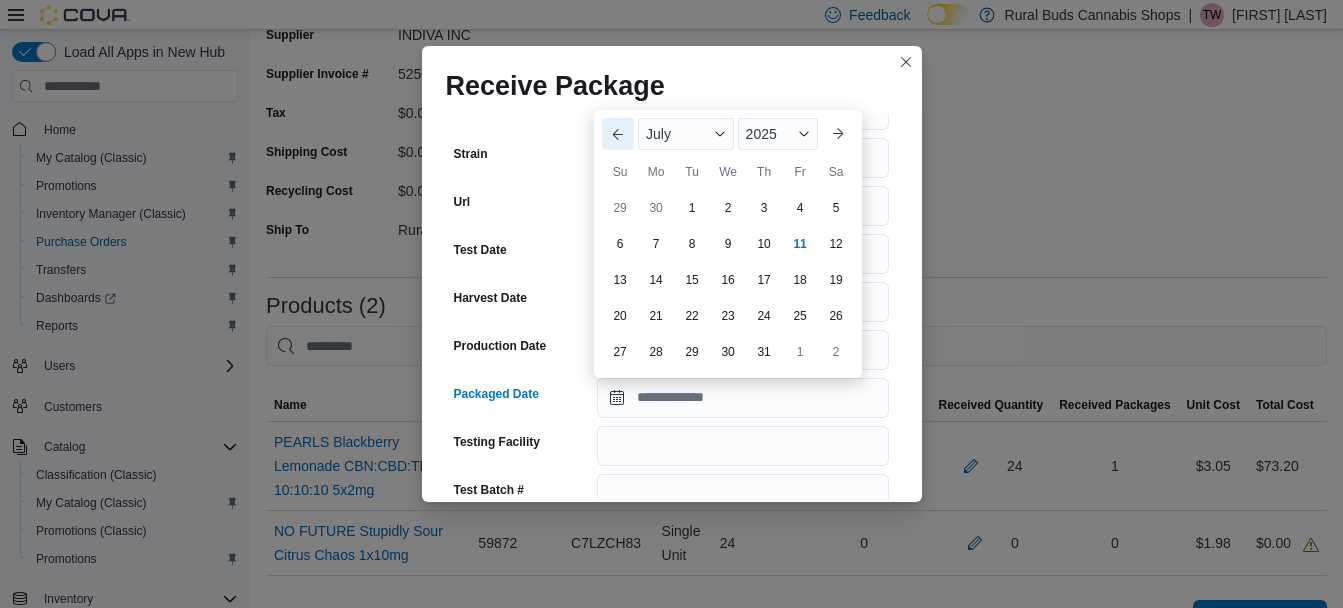 click on "Previous Month" at bounding box center [618, 134] 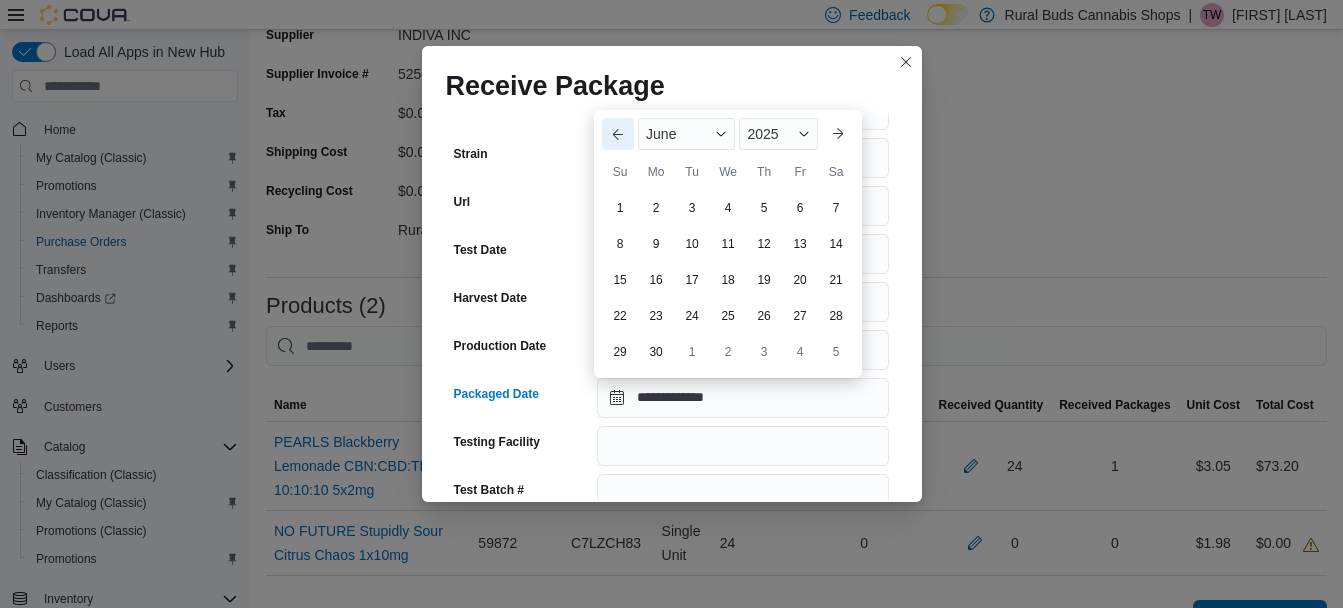 click on "Previous Month" at bounding box center (618, 134) 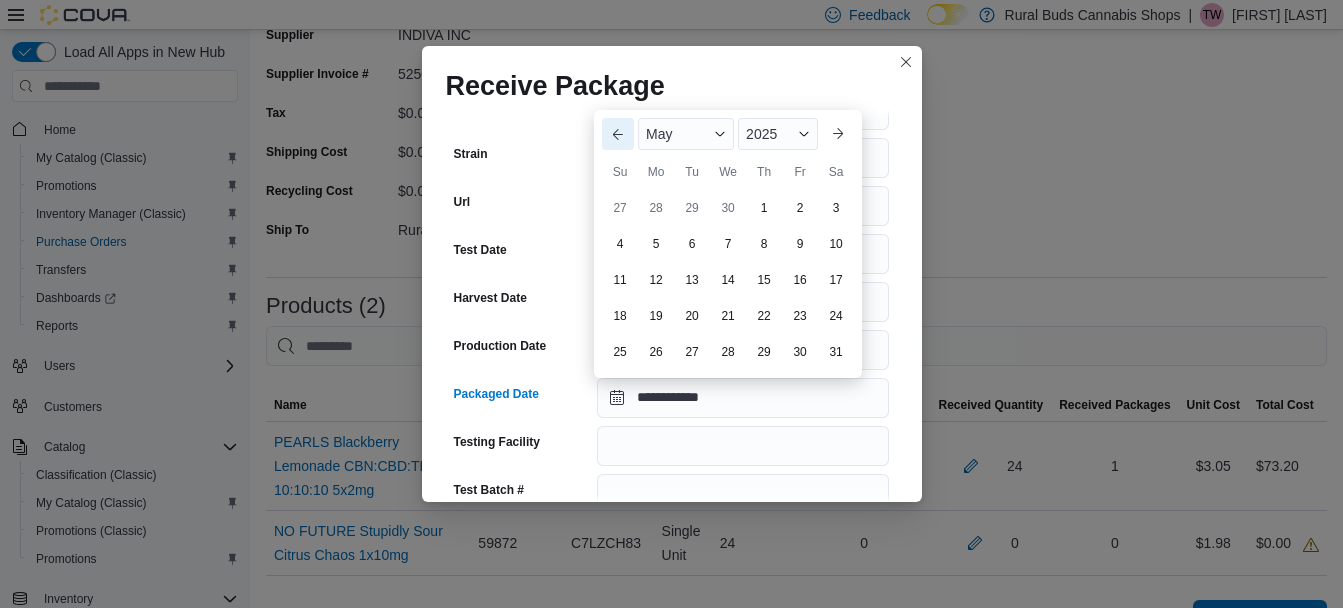 click on "Previous Month" at bounding box center (618, 134) 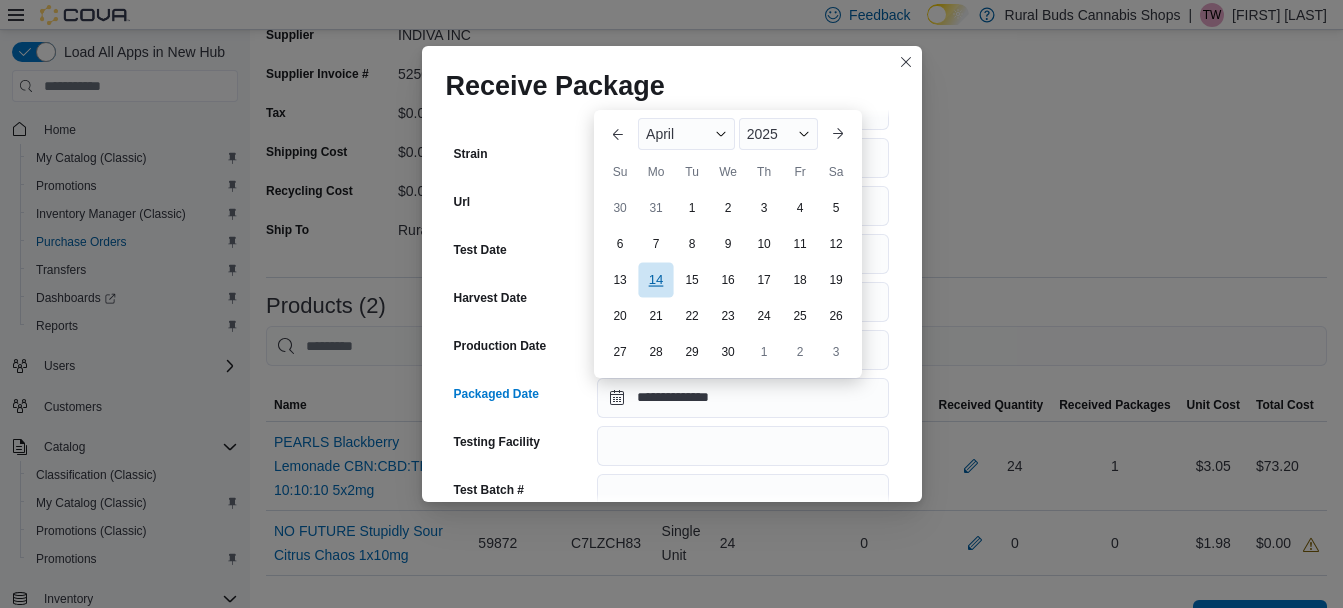 click on "14" at bounding box center (655, 279) 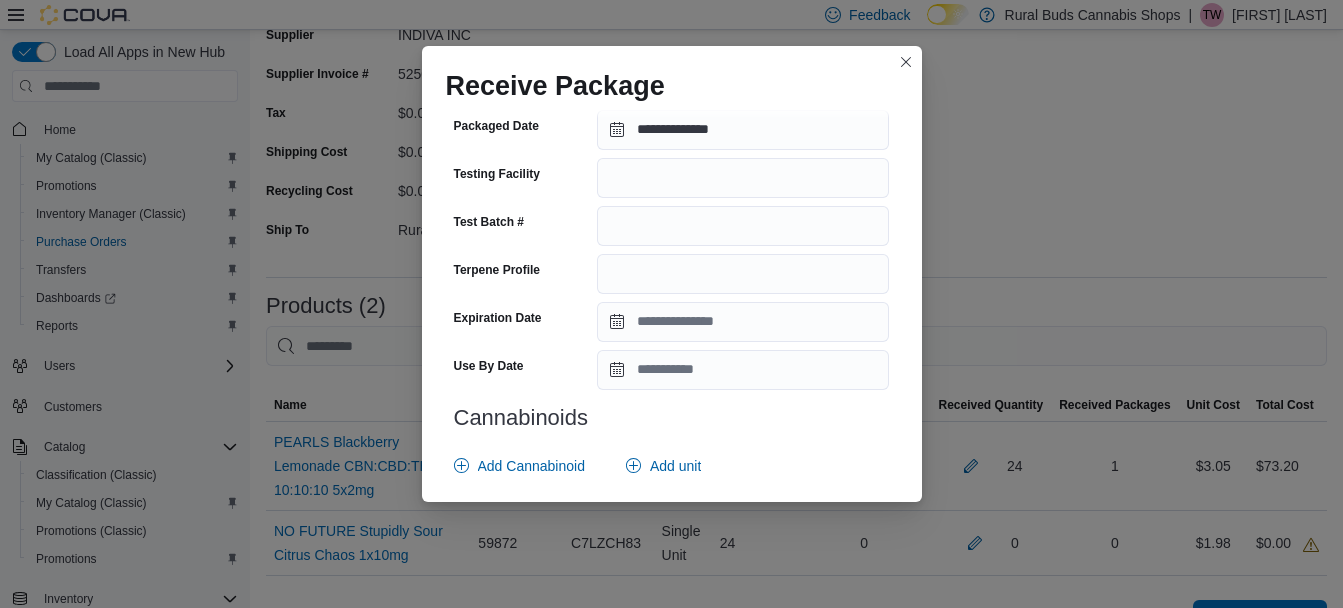 scroll, scrollTop: 792, scrollLeft: 0, axis: vertical 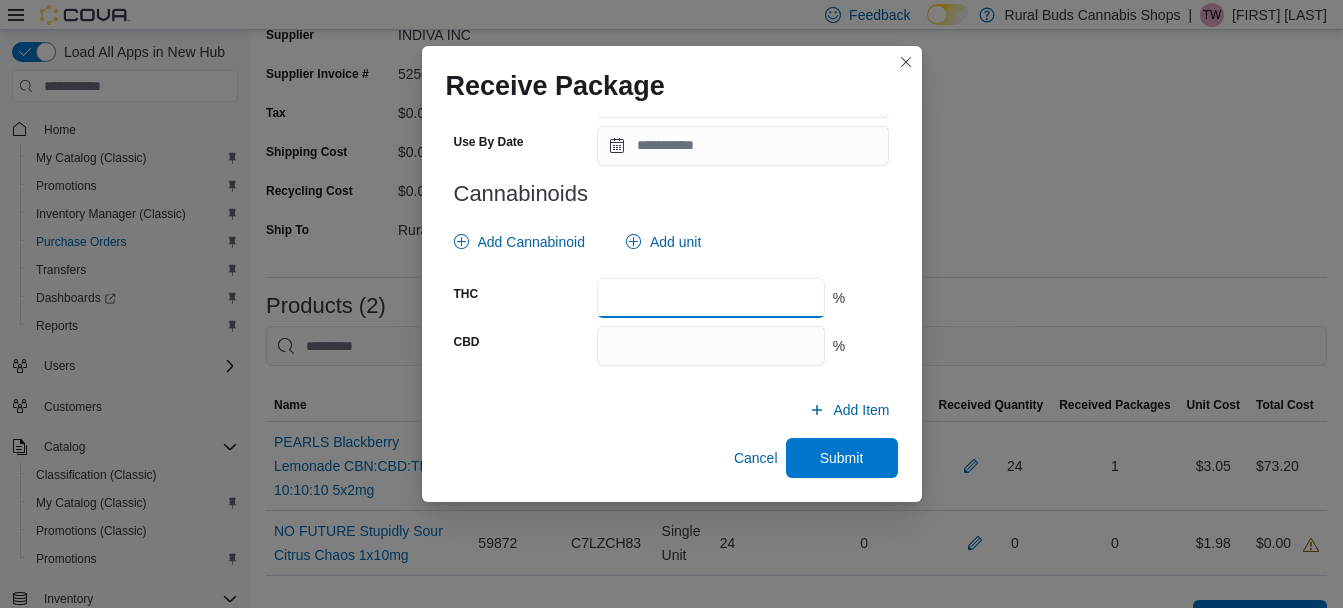 click at bounding box center (710, 298) 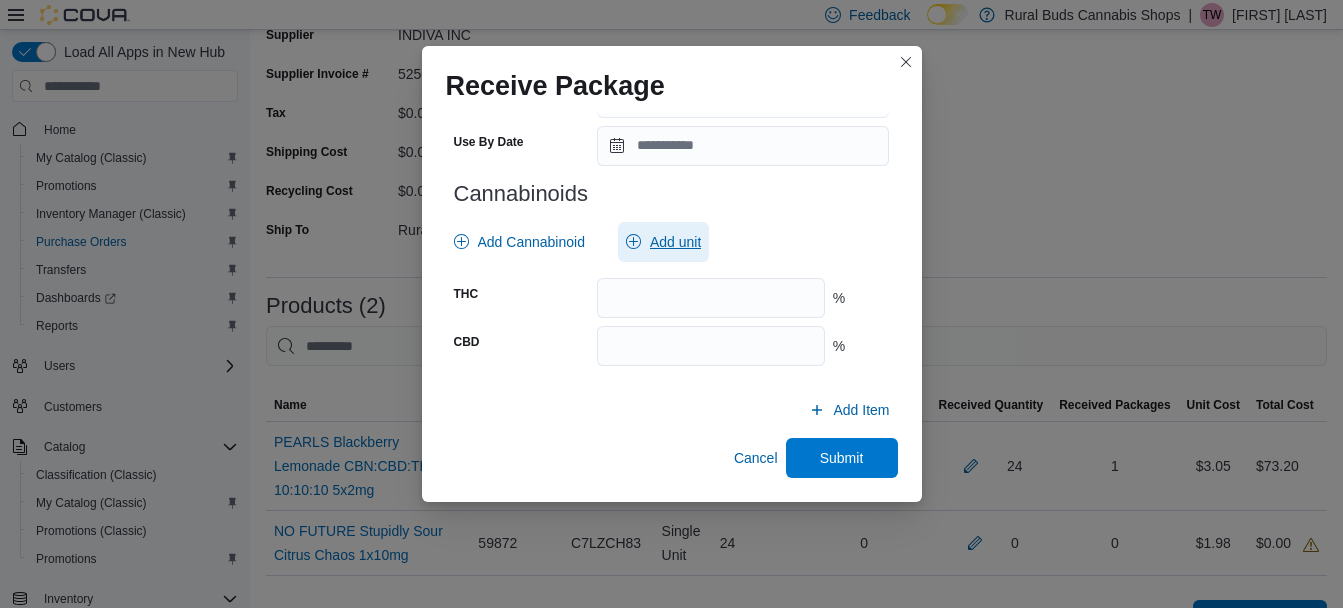 click on "Add unit" at bounding box center (675, 242) 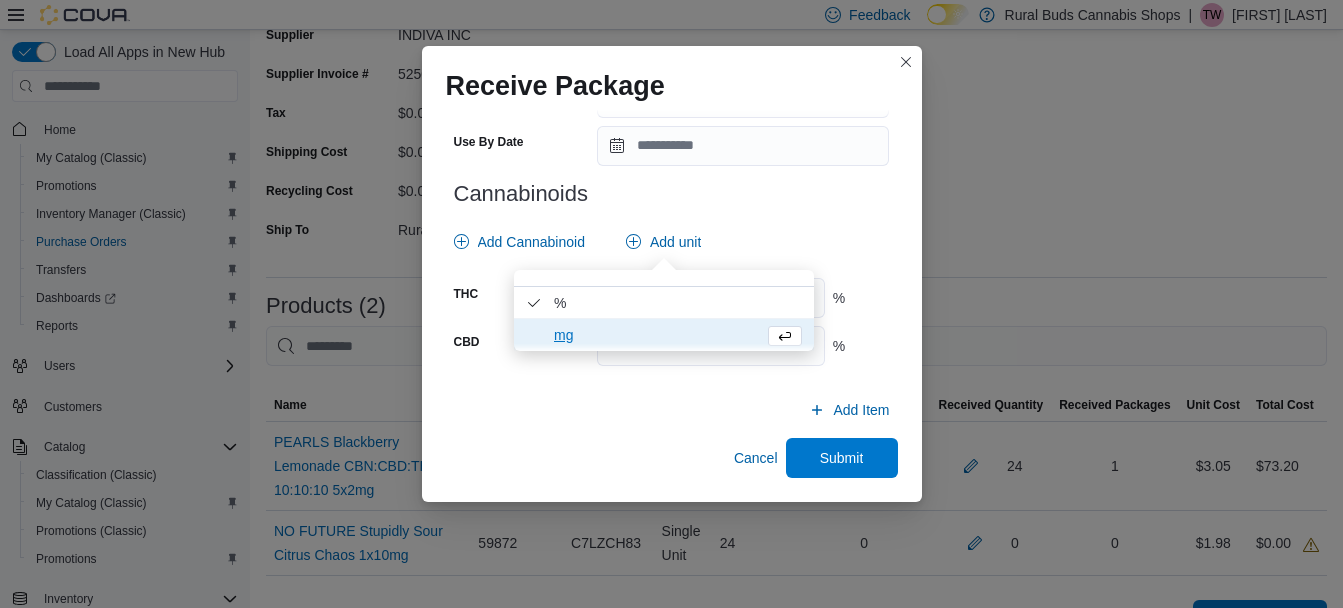 drag, startPoint x: 636, startPoint y: 334, endPoint x: 633, endPoint y: 322, distance: 12.369317 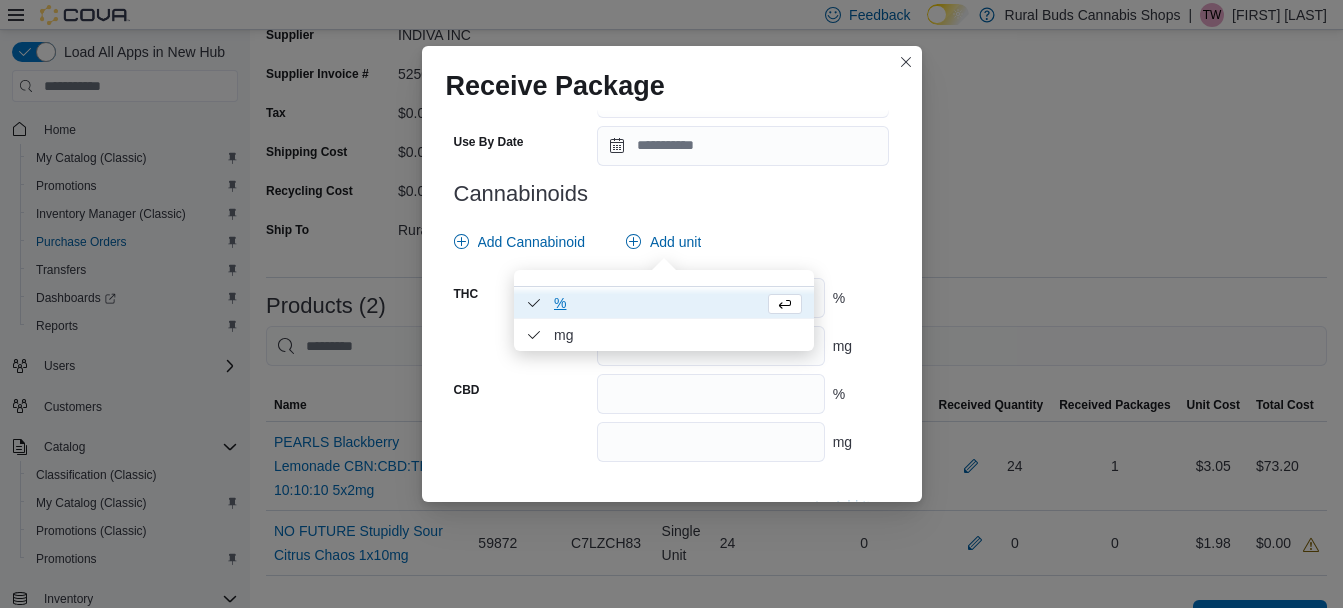 click on "% .  Checked option." at bounding box center (655, 302) 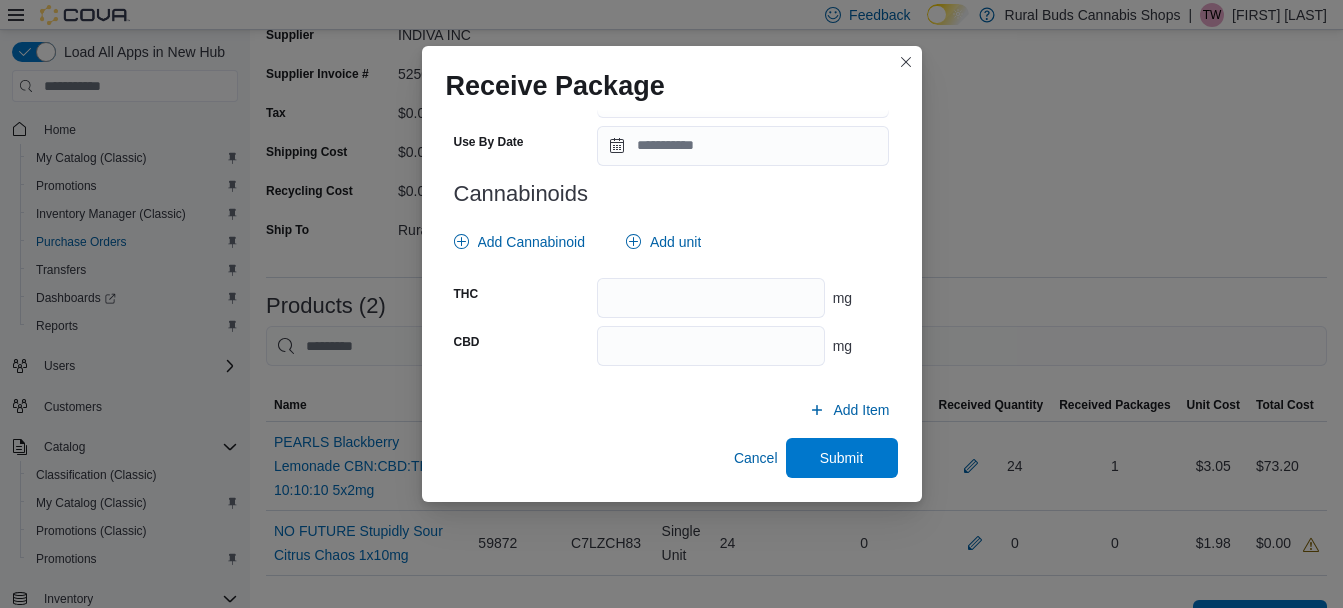 click on "**********" at bounding box center [672, -118] 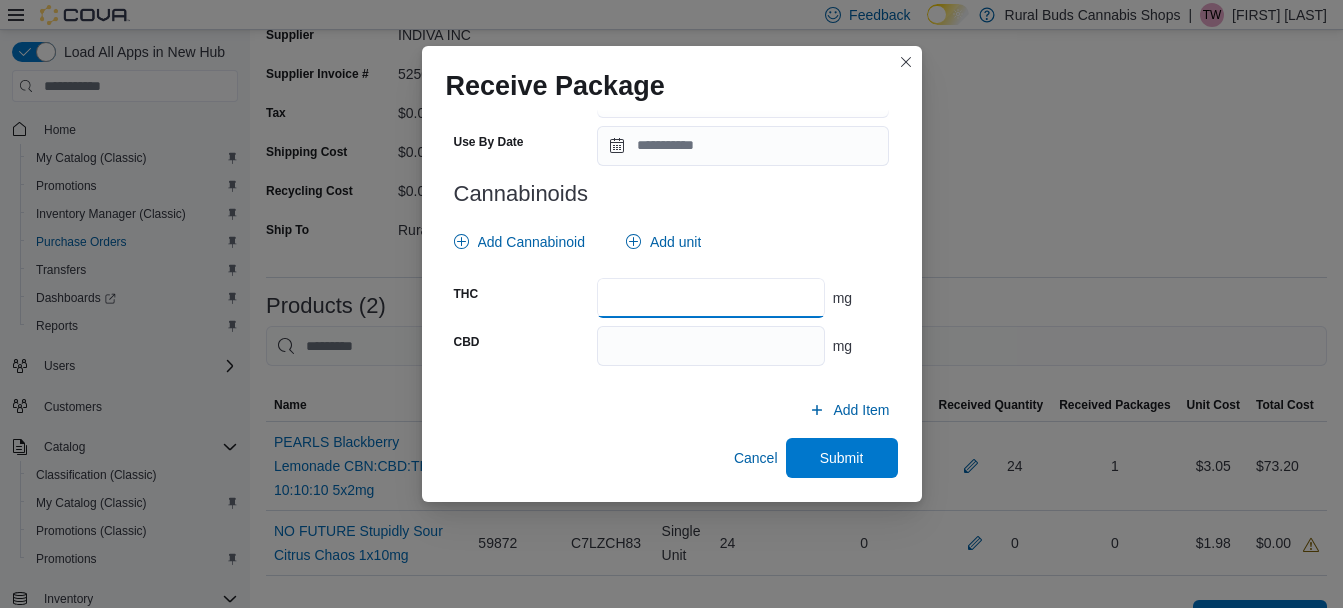 click at bounding box center (710, 298) 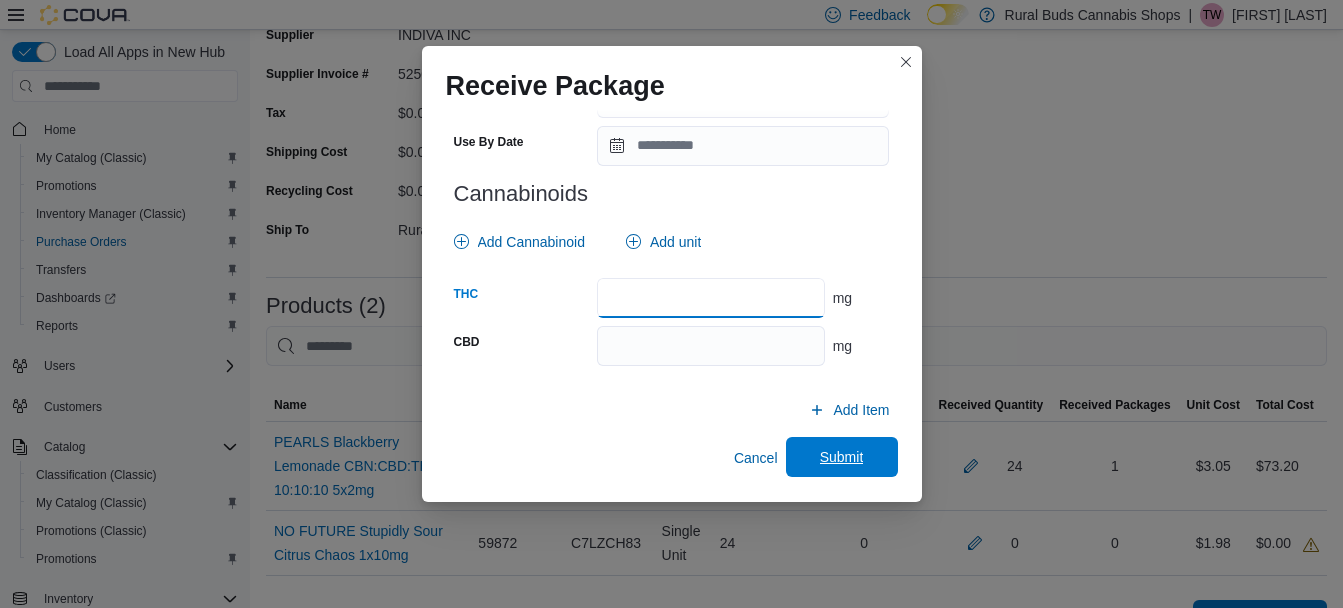type on "**" 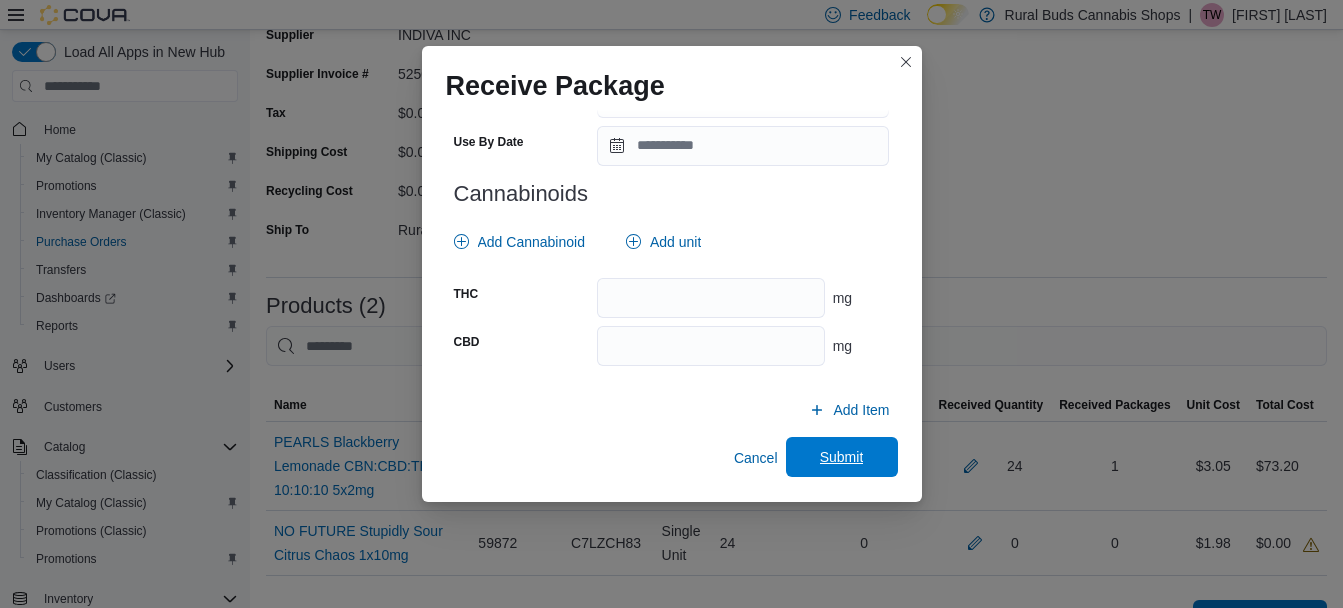 click on "Submit" at bounding box center [842, 457] 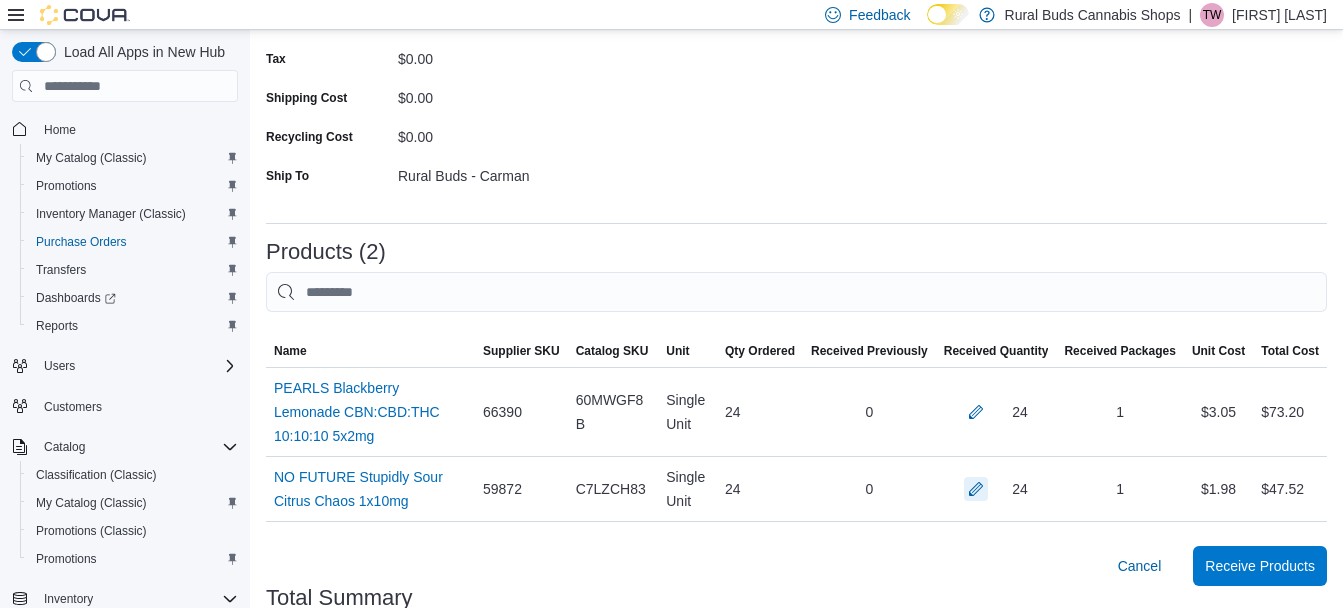 scroll, scrollTop: 300, scrollLeft: 0, axis: vertical 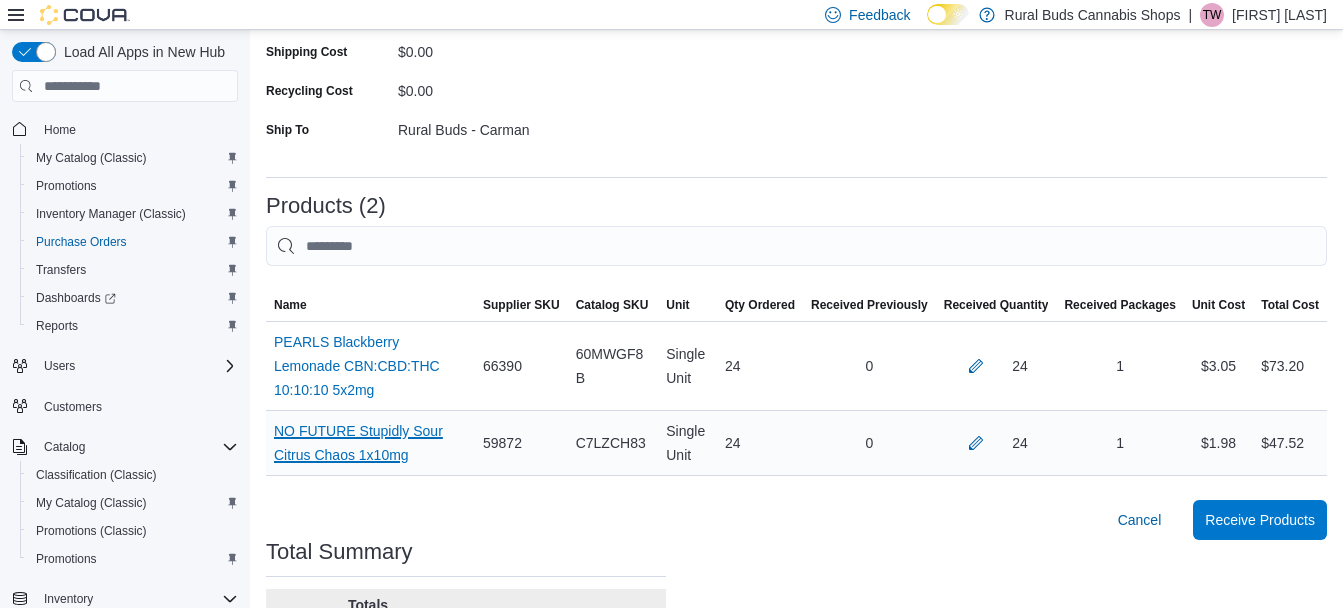 click on "NO FUTURE Stupidly Sour Citrus Chaos 1x10mg (opens in a new tab or window)" at bounding box center (370, 443) 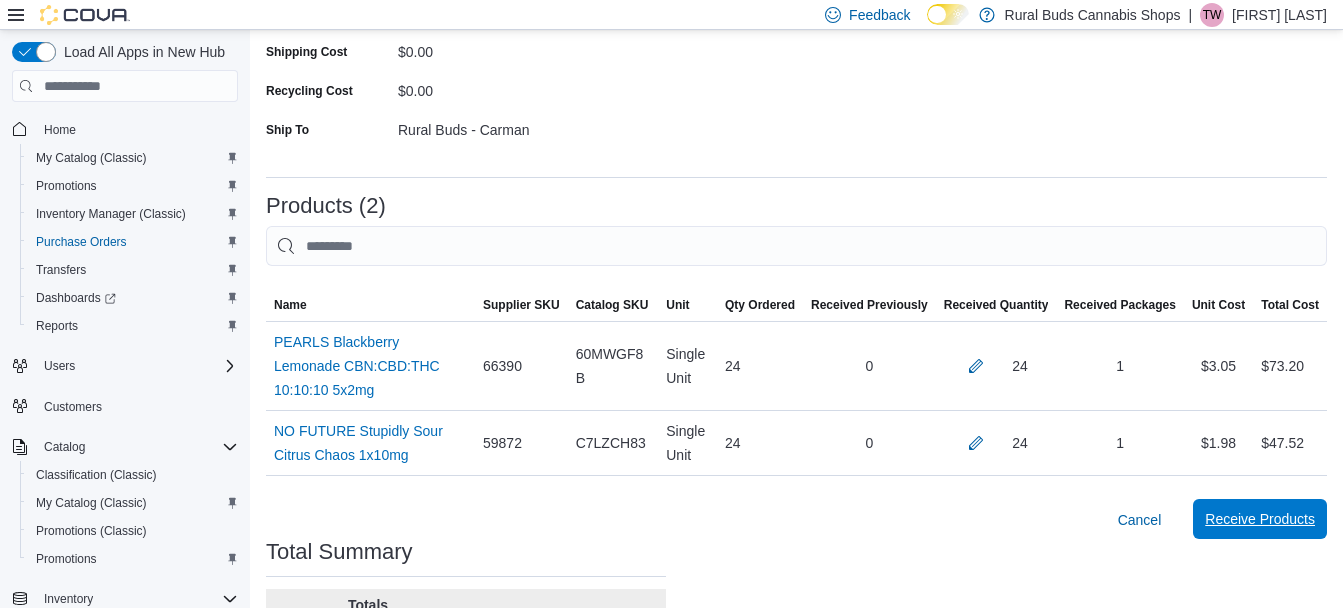 click on "Receive Products" at bounding box center [1260, 519] 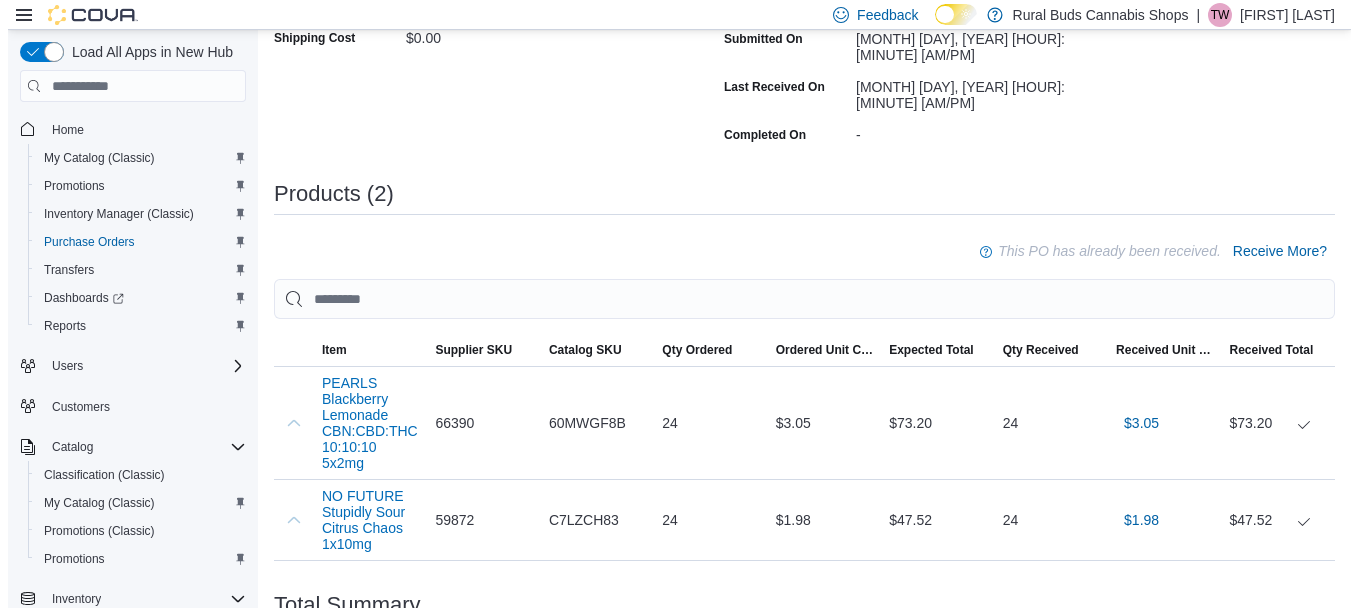 scroll, scrollTop: 0, scrollLeft: 0, axis: both 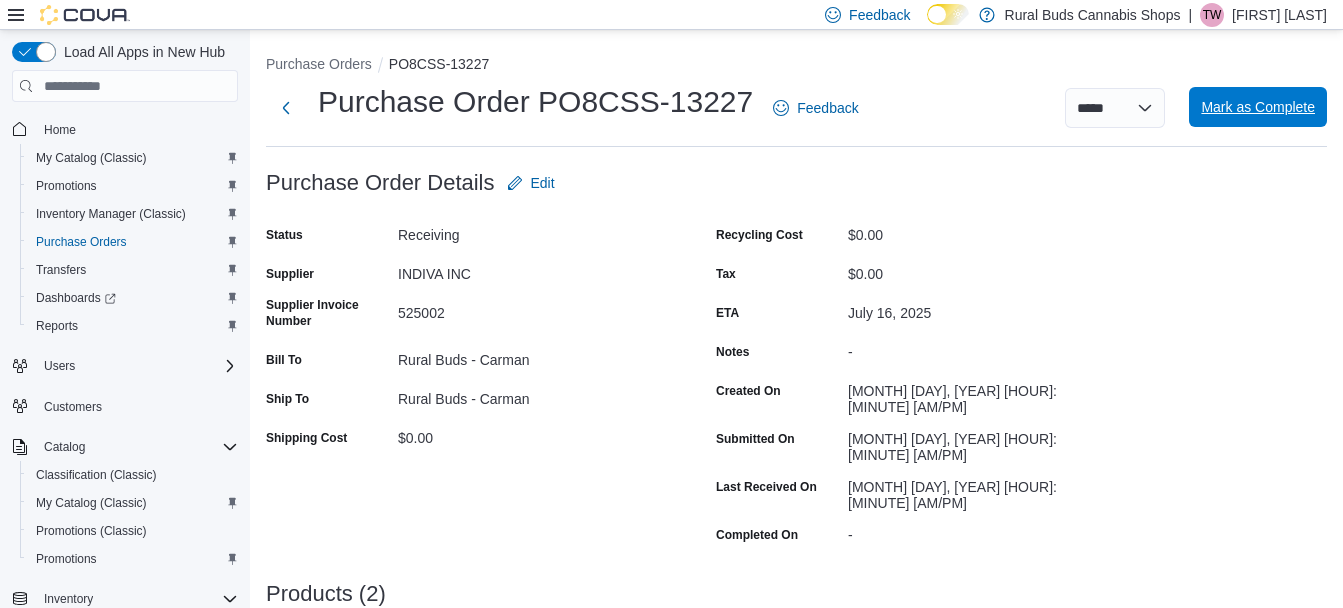 click on "Mark as Complete" at bounding box center [1258, 107] 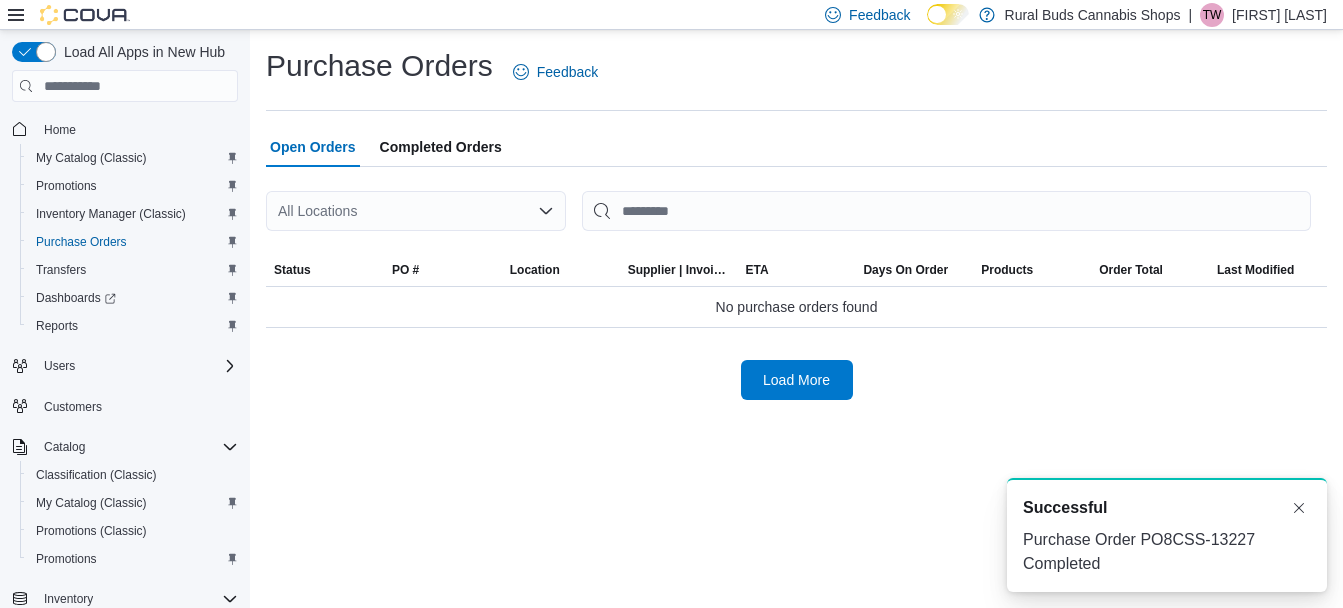 scroll, scrollTop: 0, scrollLeft: 0, axis: both 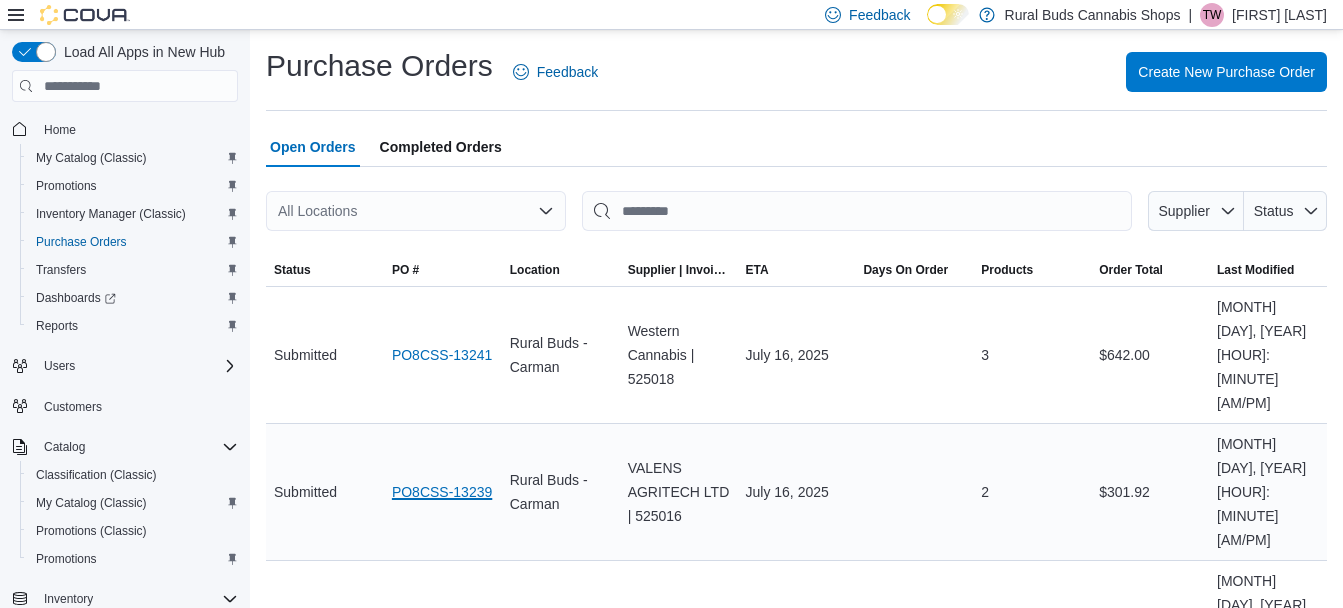 click on "PO8CSS-13239" at bounding box center (442, 492) 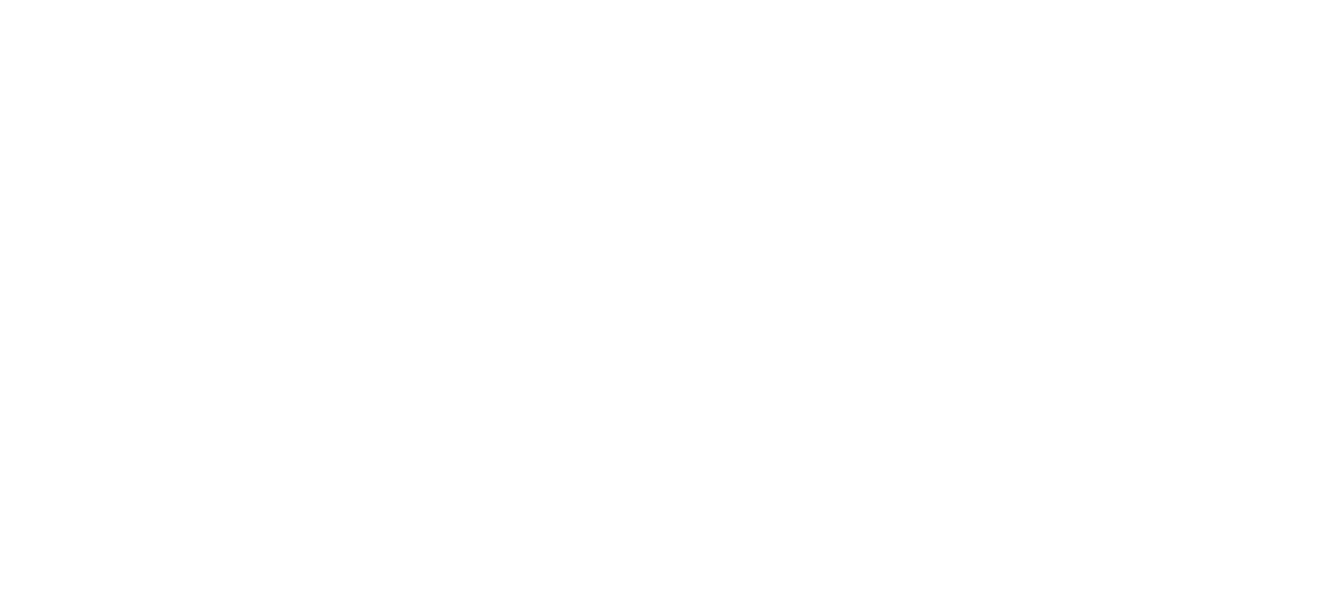 scroll, scrollTop: 0, scrollLeft: 0, axis: both 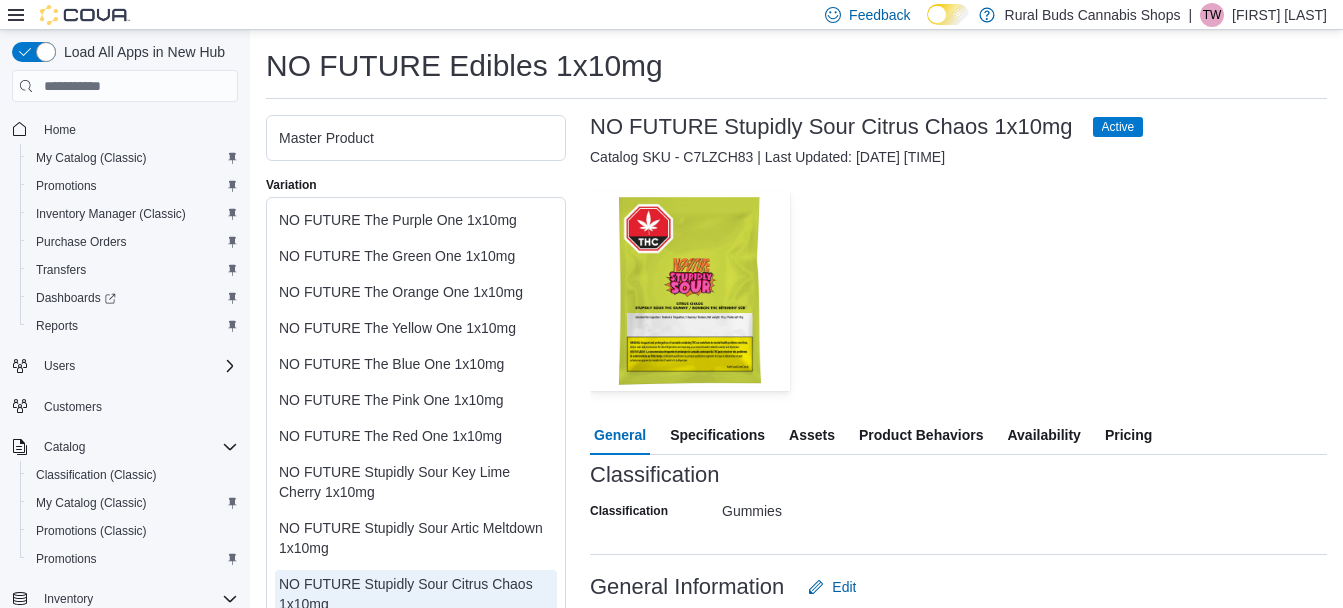 click on "—  Click to open this image in fullscreen mode" at bounding box center [958, 291] 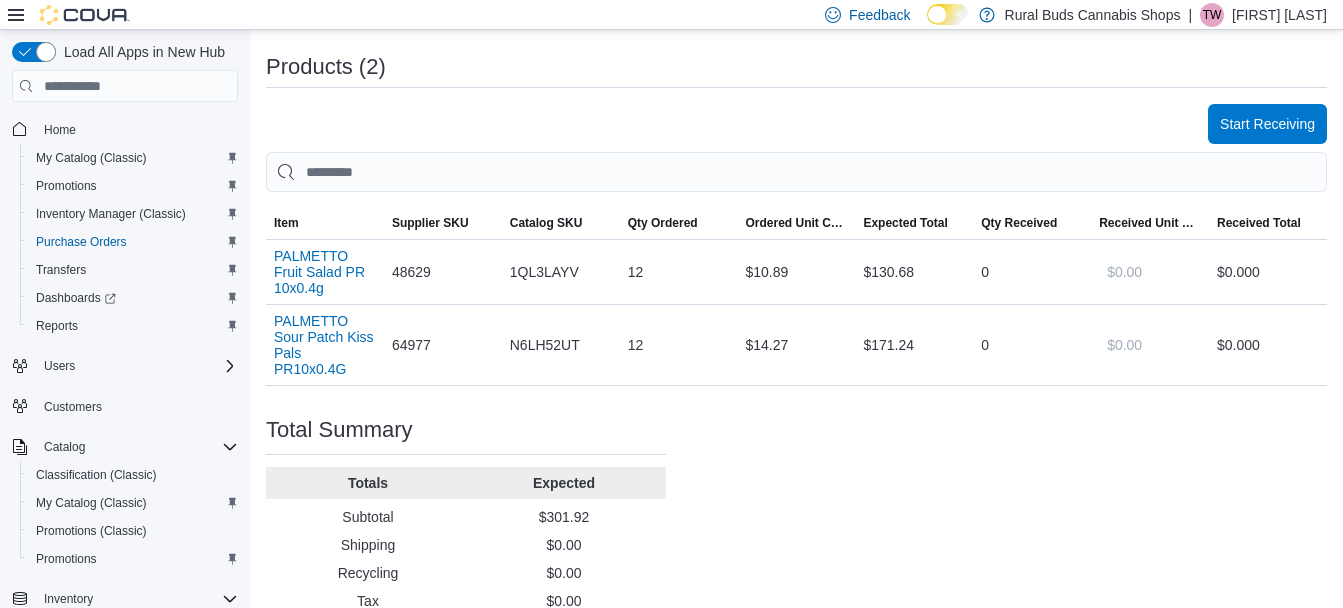 scroll, scrollTop: 100, scrollLeft: 0, axis: vertical 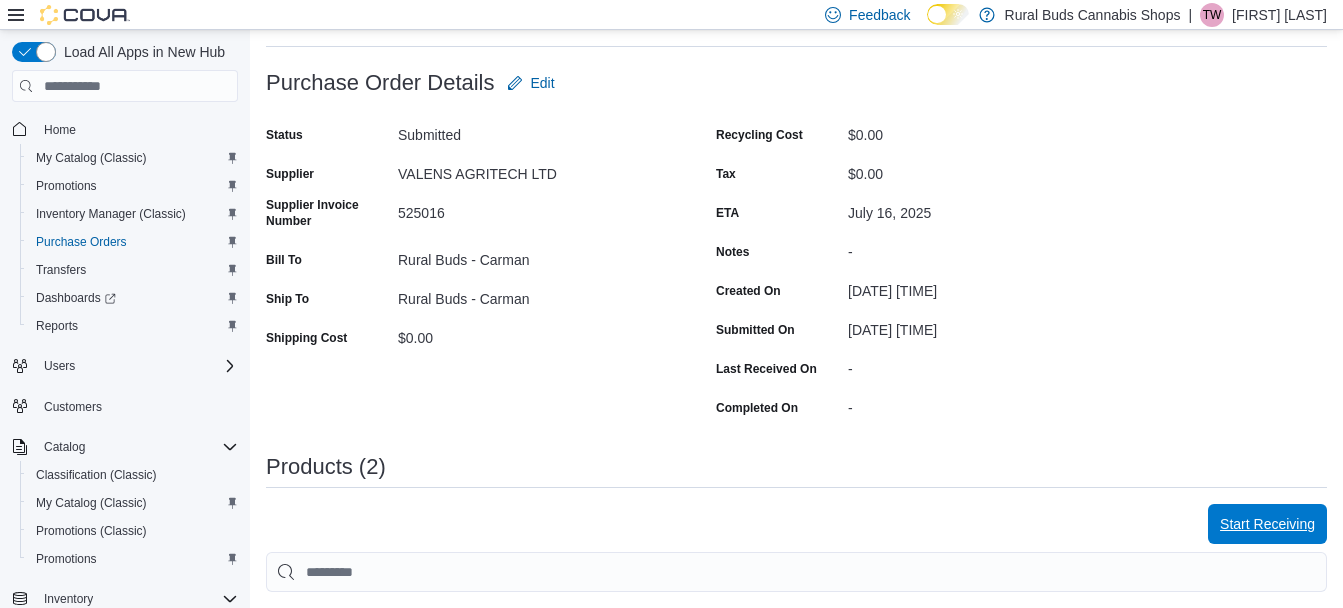 click on "Start Receiving" at bounding box center [1267, 524] 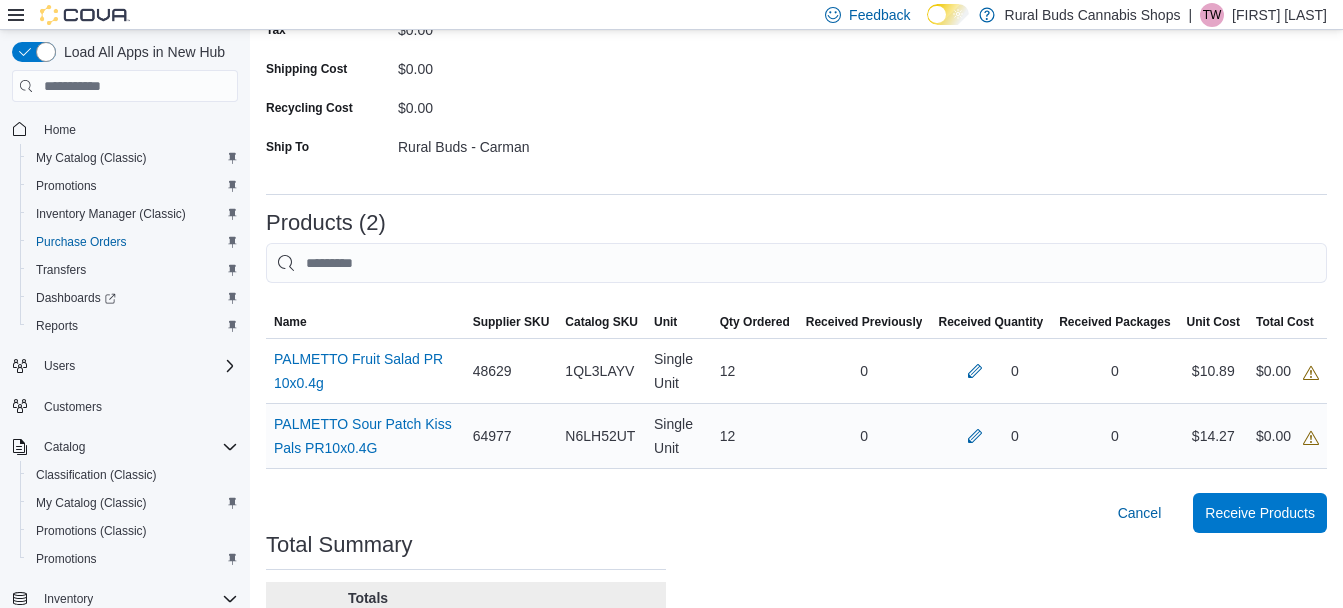 scroll, scrollTop: 300, scrollLeft: 0, axis: vertical 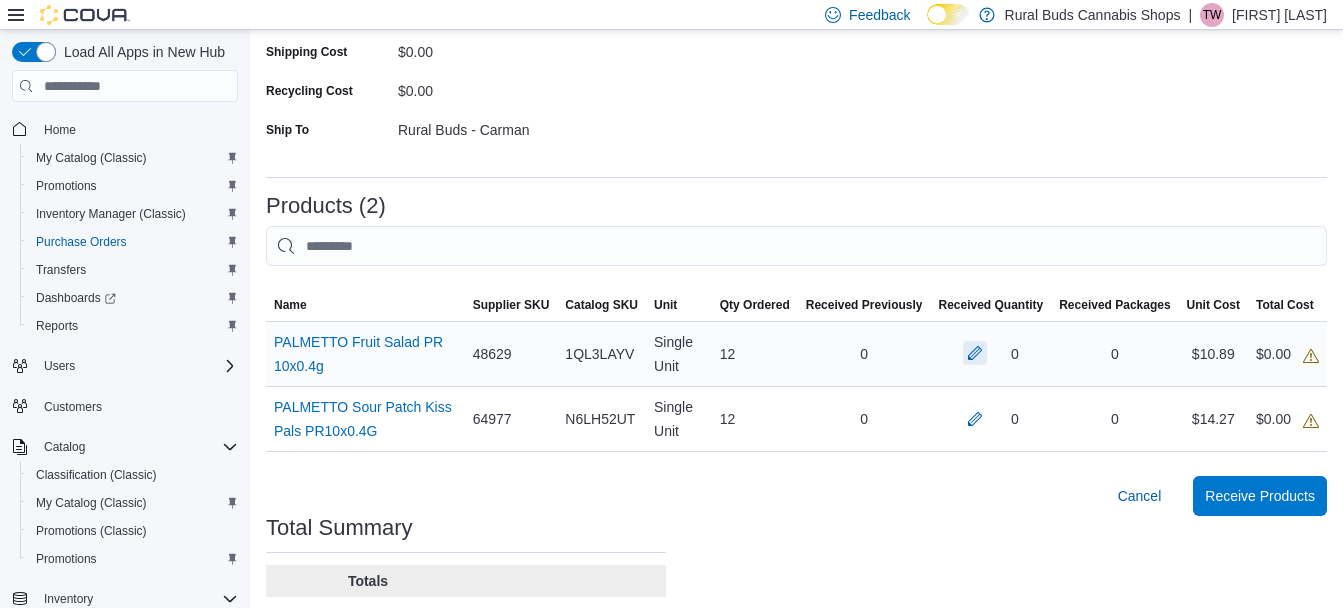 click at bounding box center [975, 353] 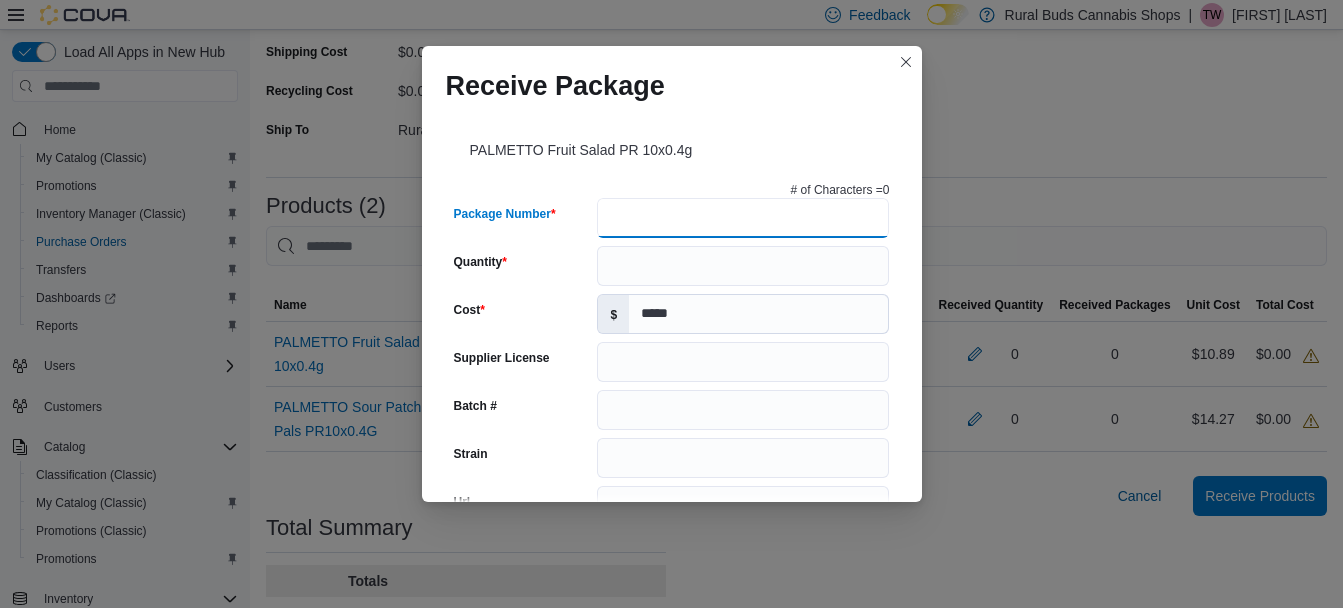 click on "Package Number" at bounding box center [743, 218] 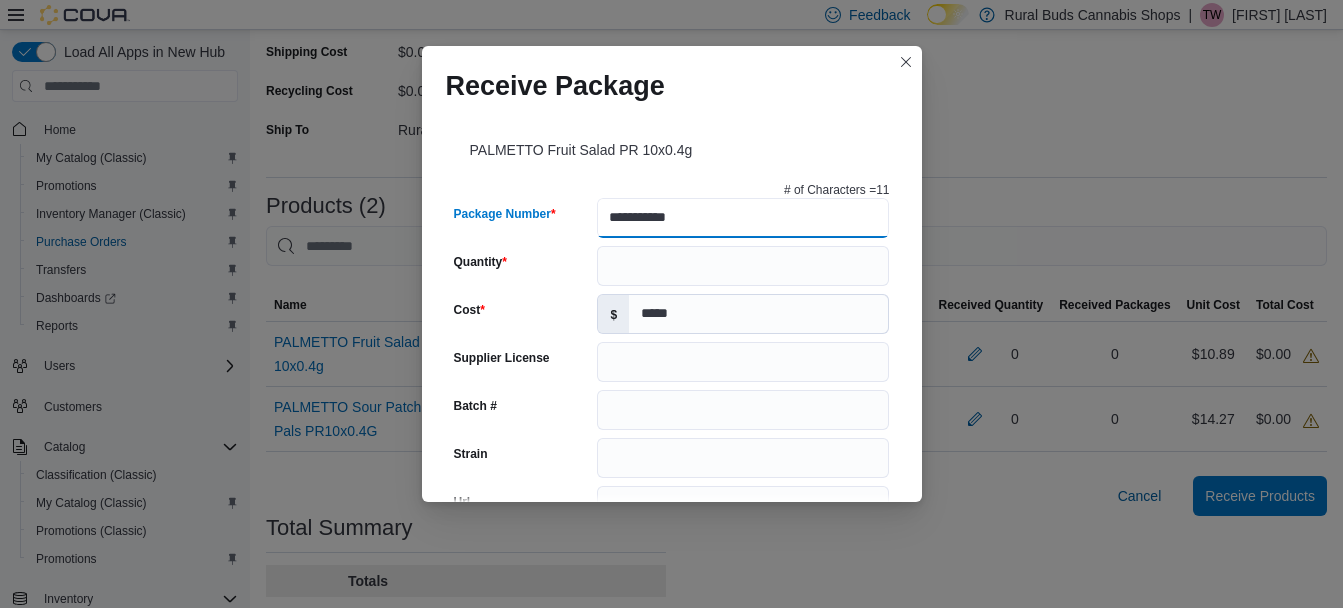 type on "**********" 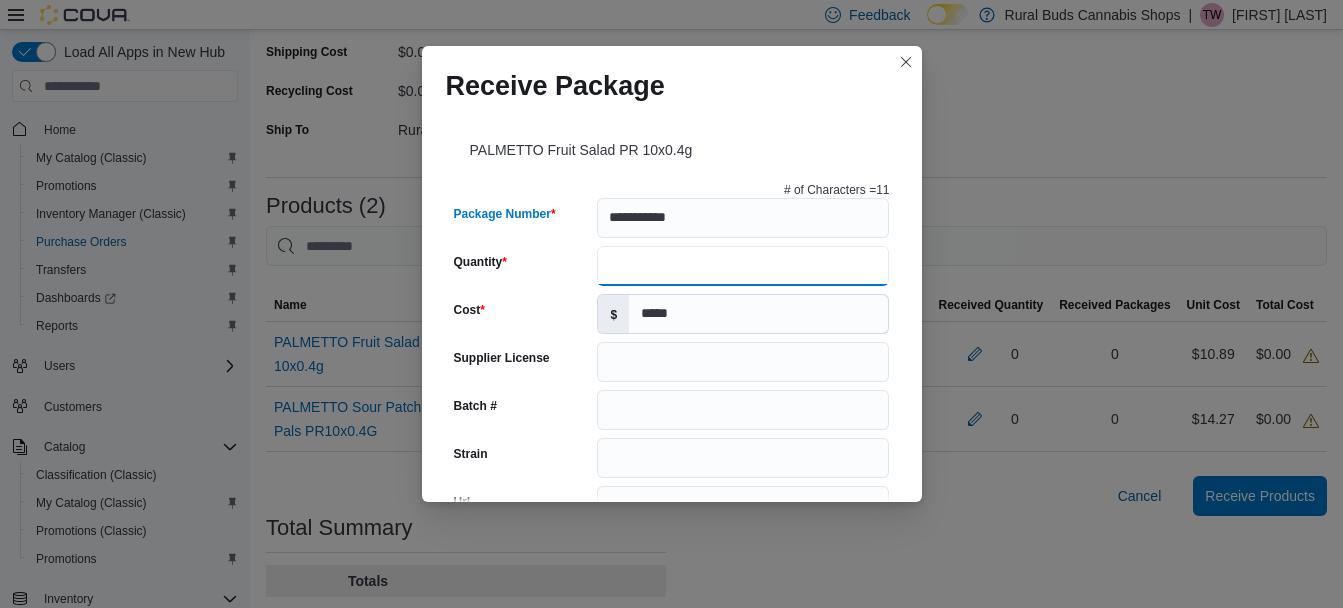 click on "Quantity" at bounding box center [743, 266] 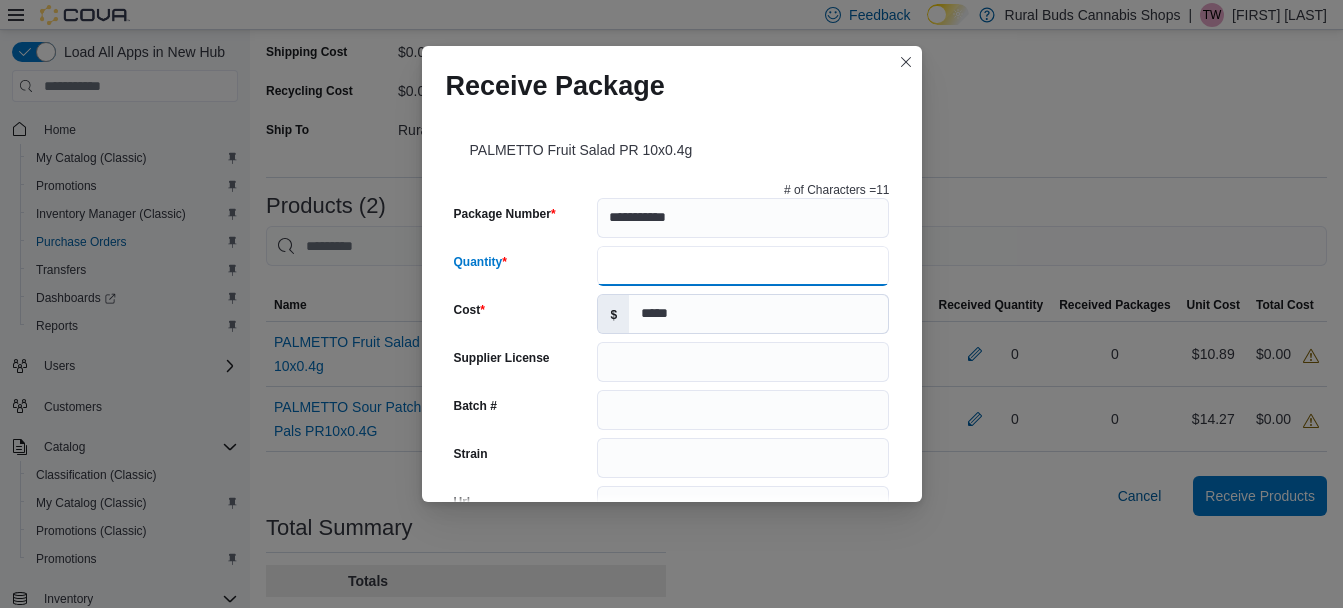 type on "**" 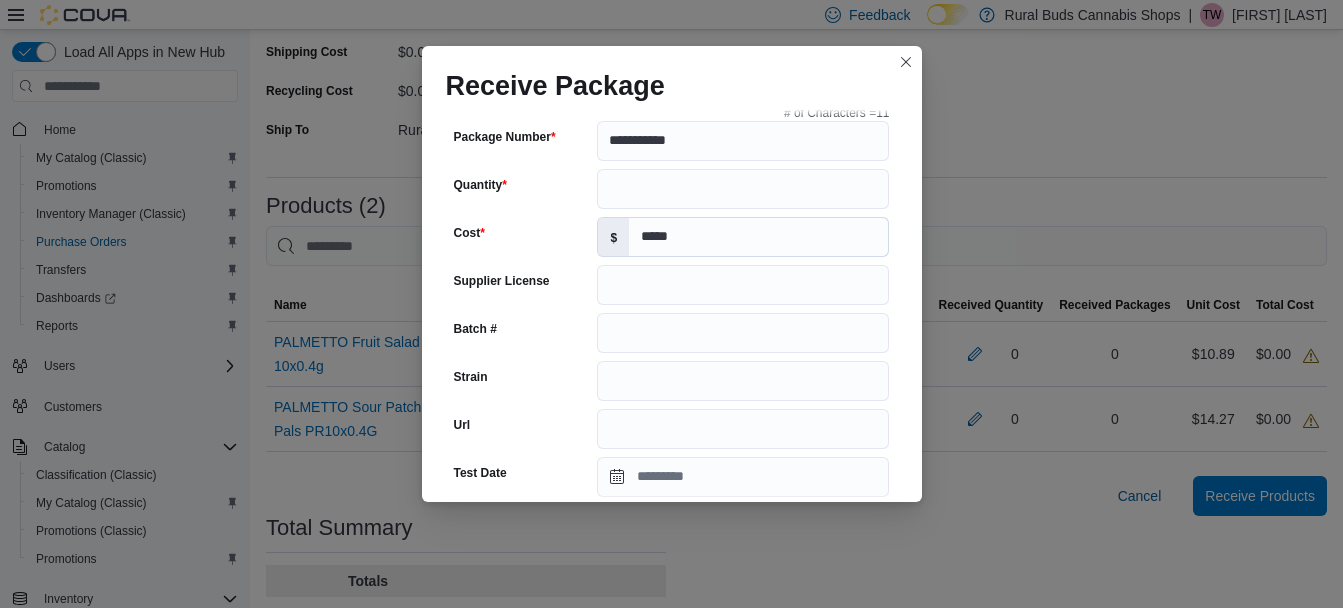 scroll, scrollTop: 100, scrollLeft: 0, axis: vertical 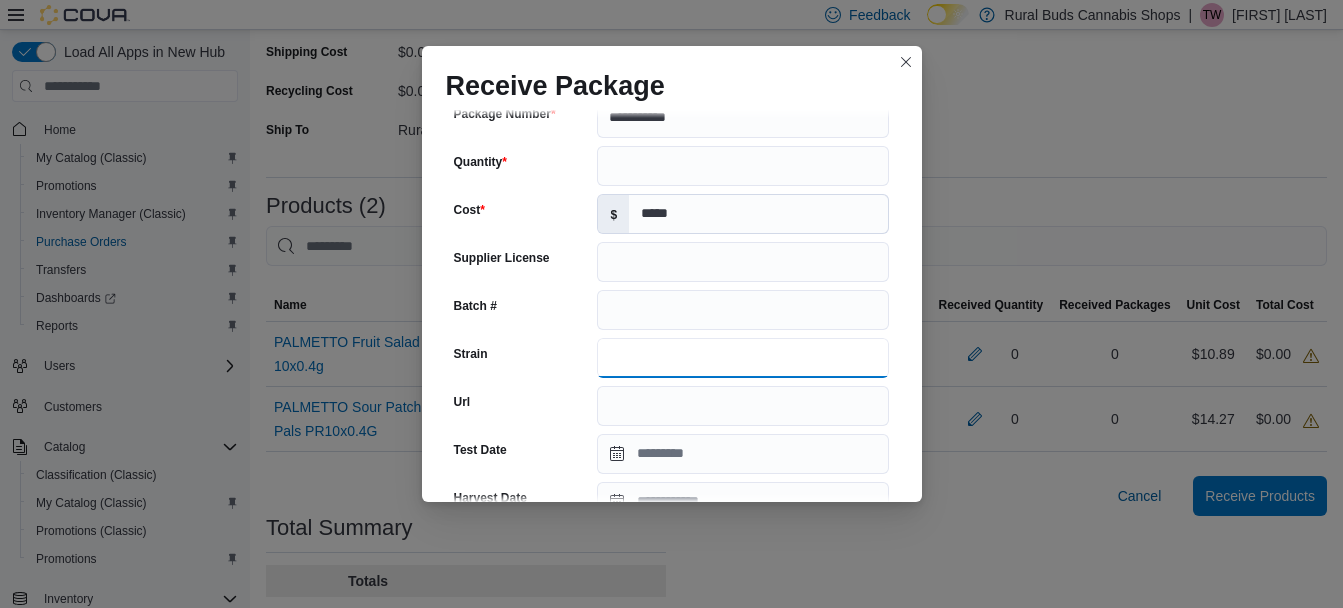 click on "Strain" at bounding box center (743, 358) 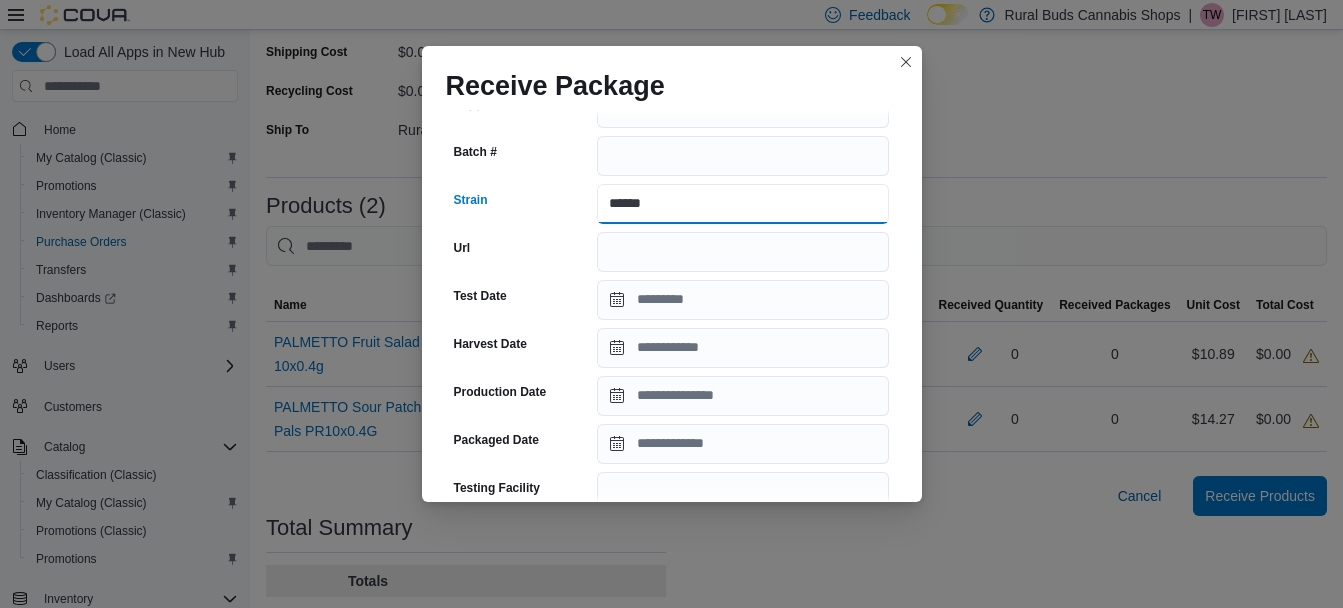 scroll, scrollTop: 300, scrollLeft: 0, axis: vertical 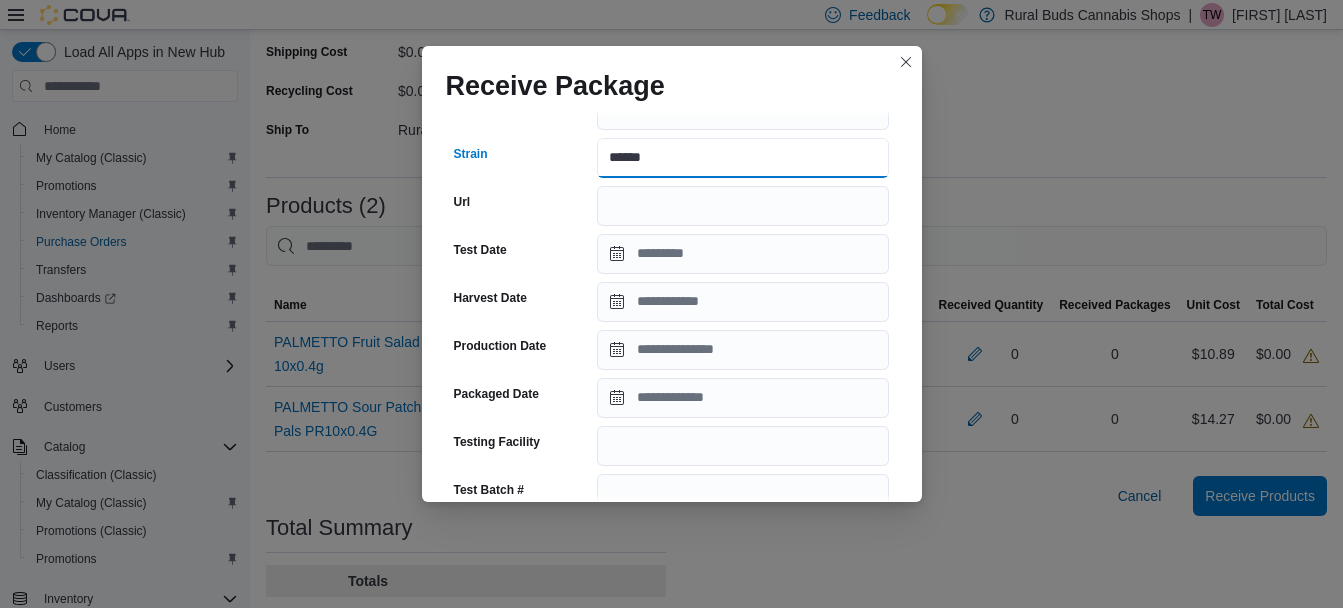 type on "******" 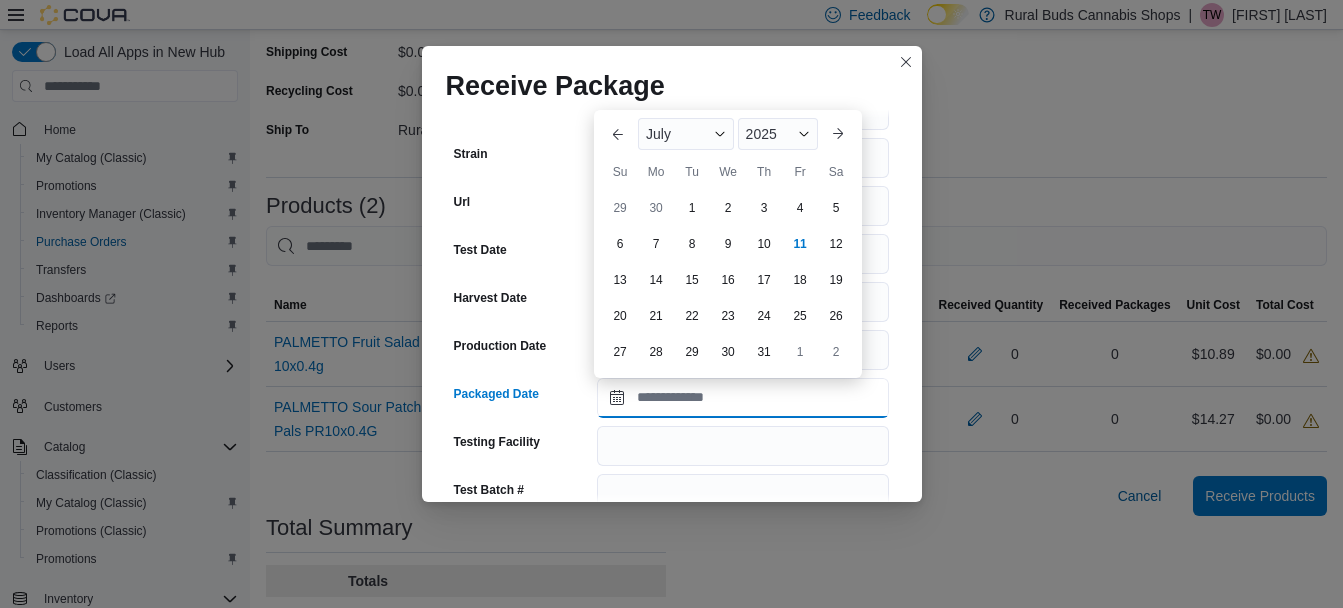 click on "Packaged Date" at bounding box center (743, 398) 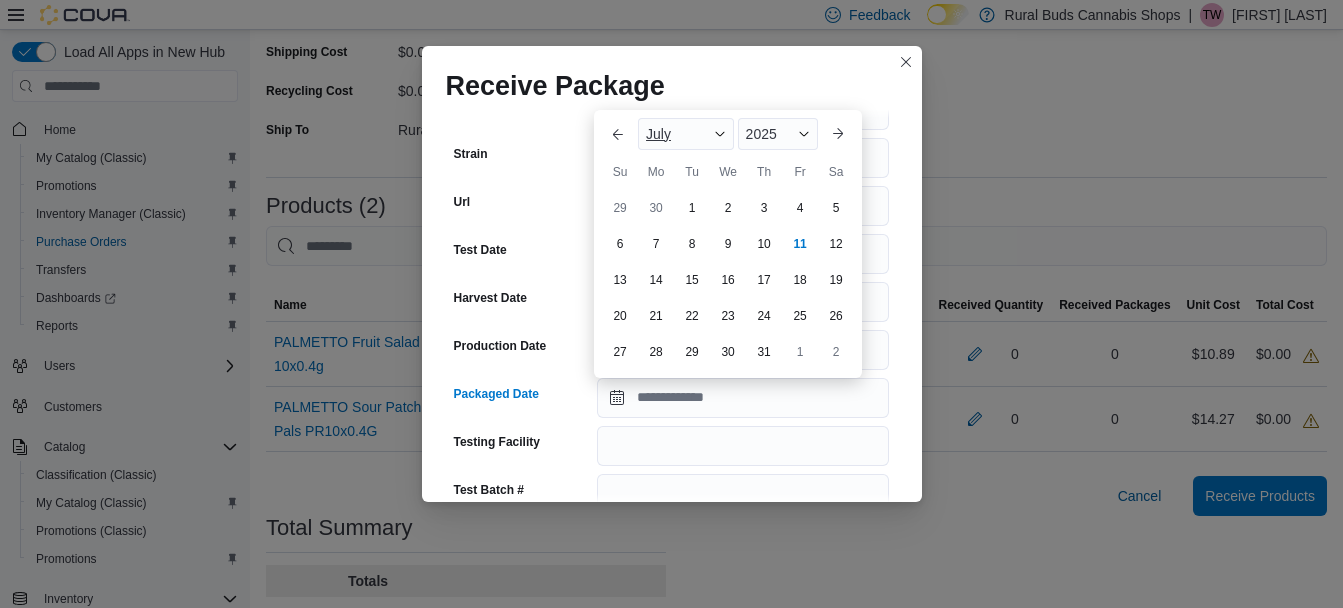 click on "July" at bounding box center (686, 134) 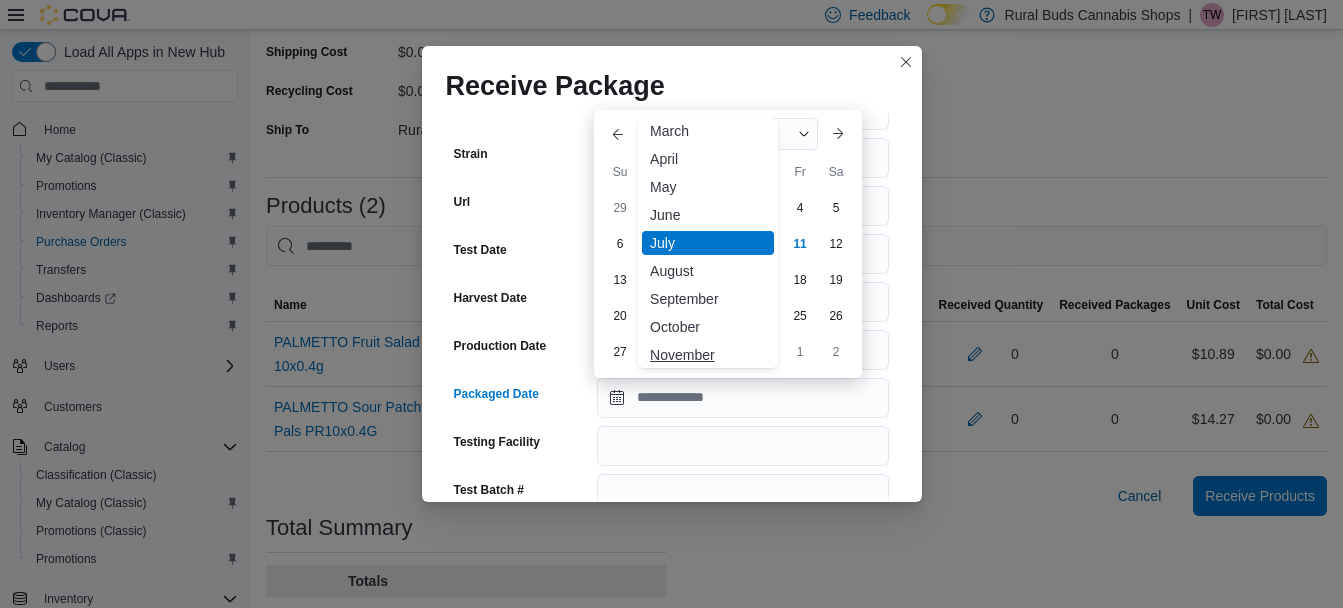 scroll, scrollTop: 98, scrollLeft: 0, axis: vertical 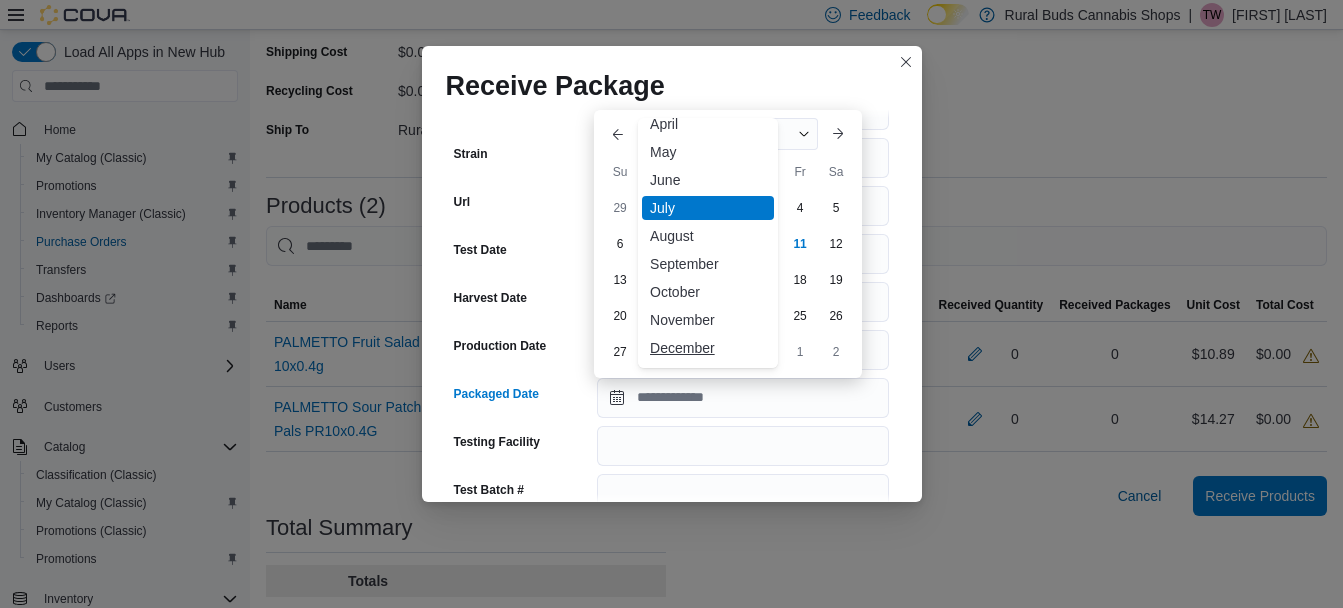 click on "December" at bounding box center [708, 348] 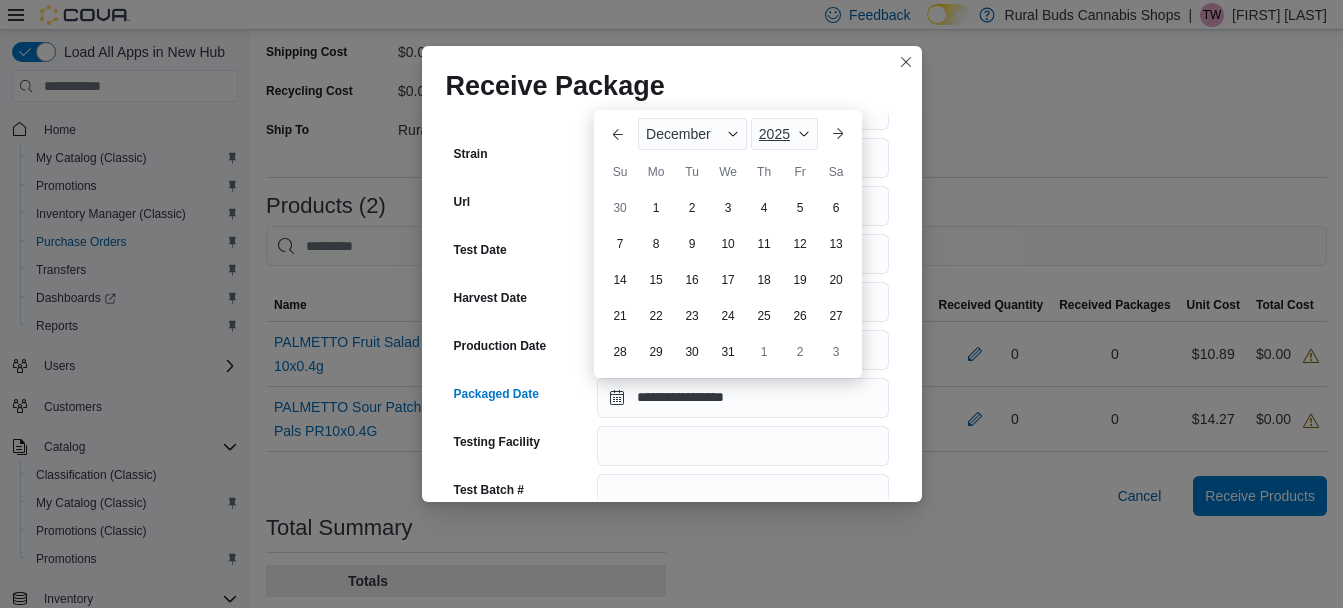 click on "2025" at bounding box center [784, 134] 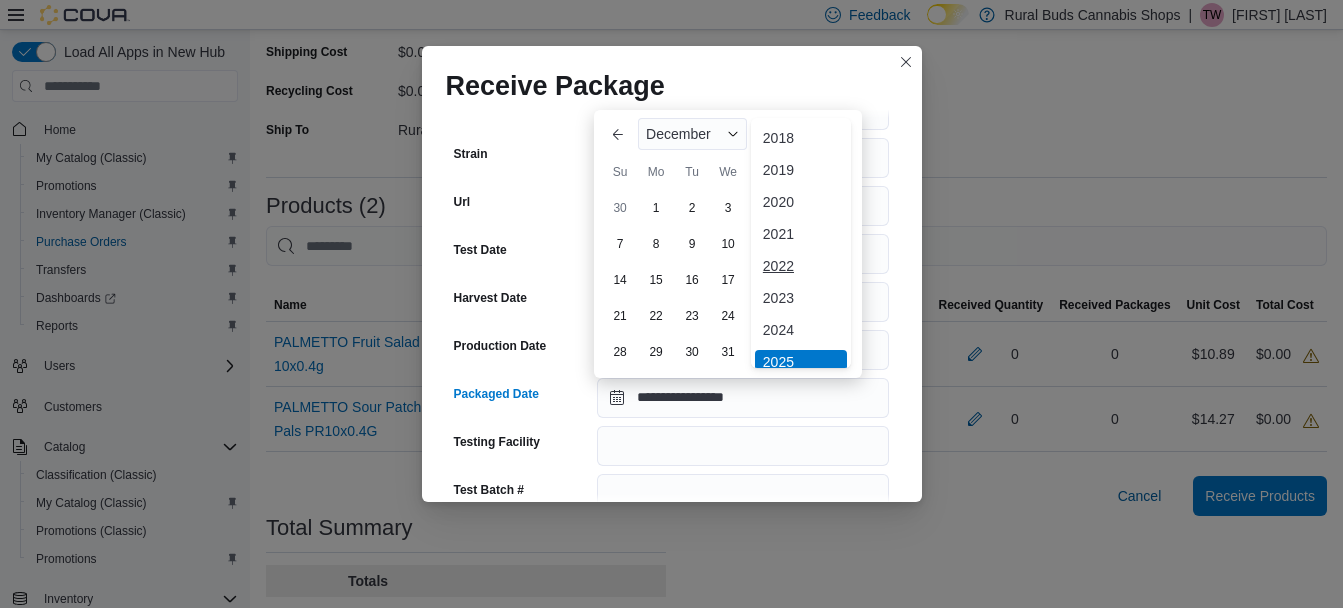scroll, scrollTop: 6, scrollLeft: 0, axis: vertical 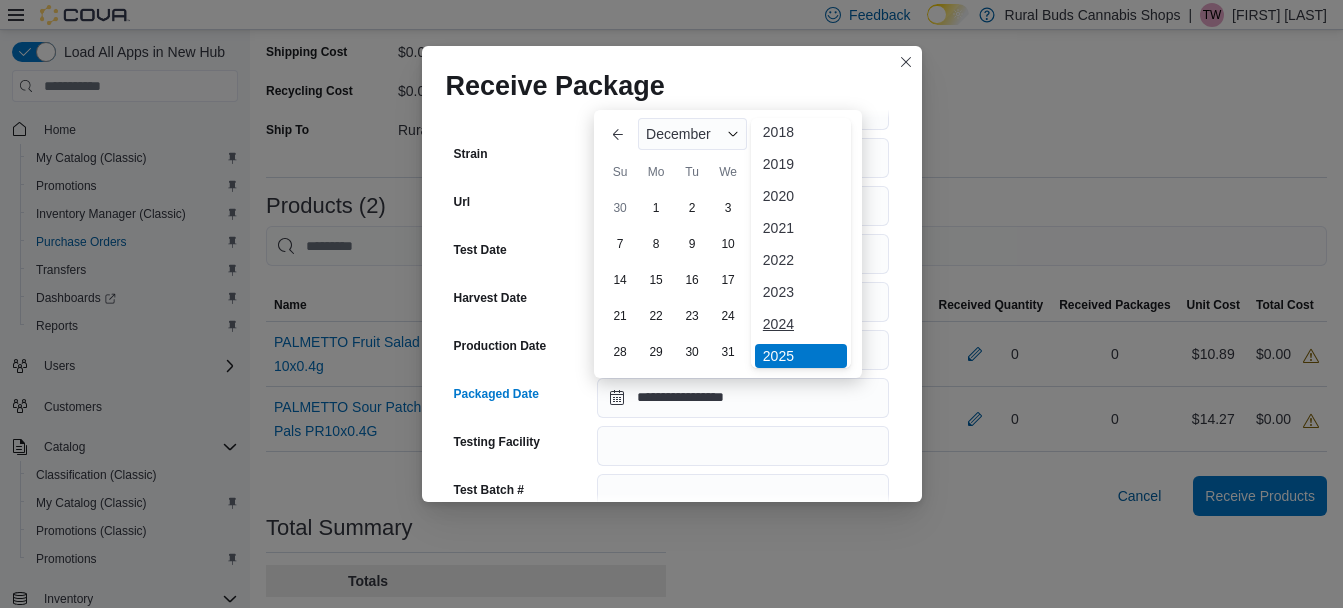 click on "2024" at bounding box center (801, 324) 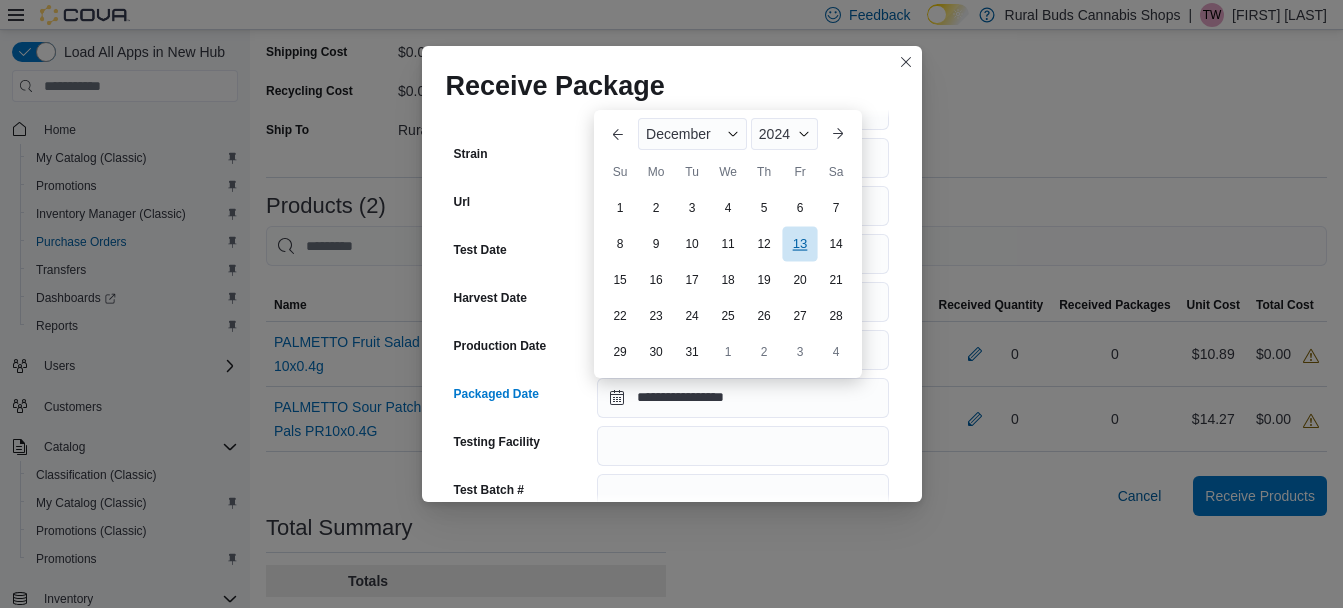 click on "13" at bounding box center [799, 243] 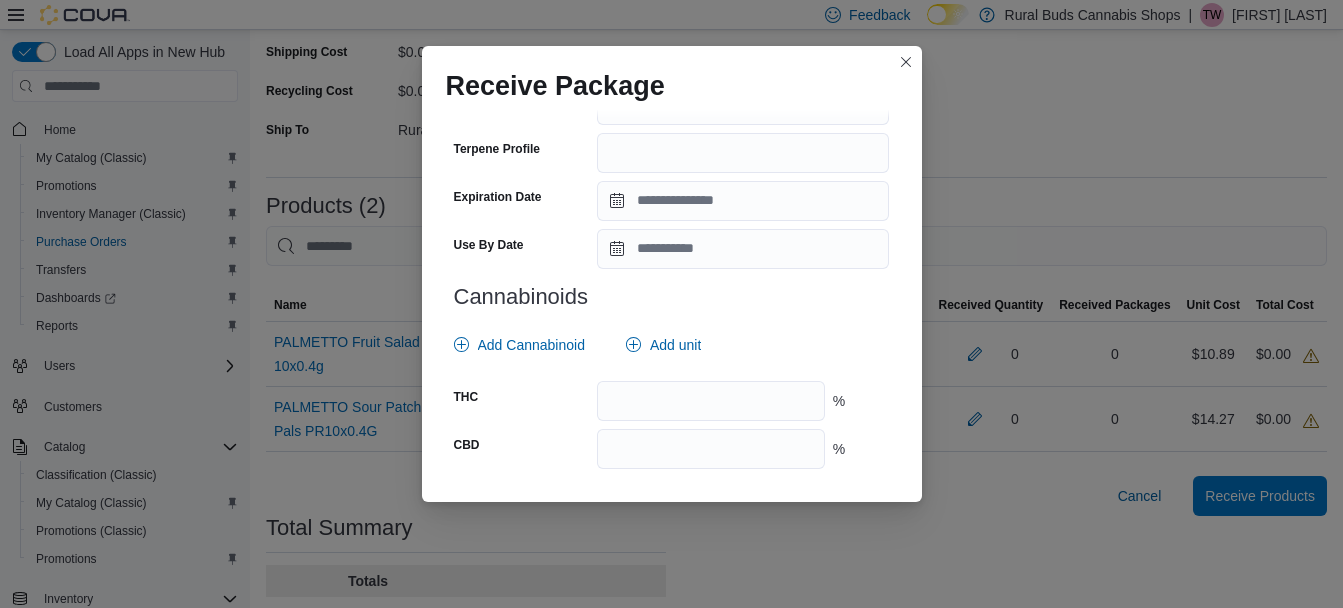 scroll, scrollTop: 700, scrollLeft: 0, axis: vertical 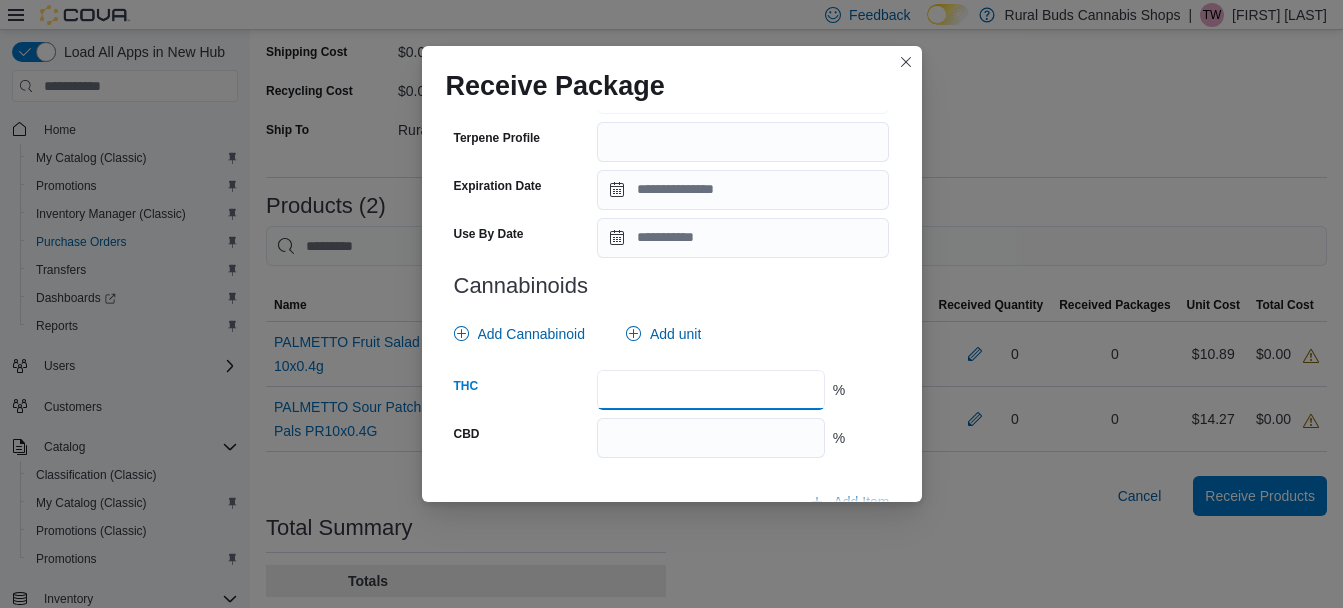 click at bounding box center (710, 390) 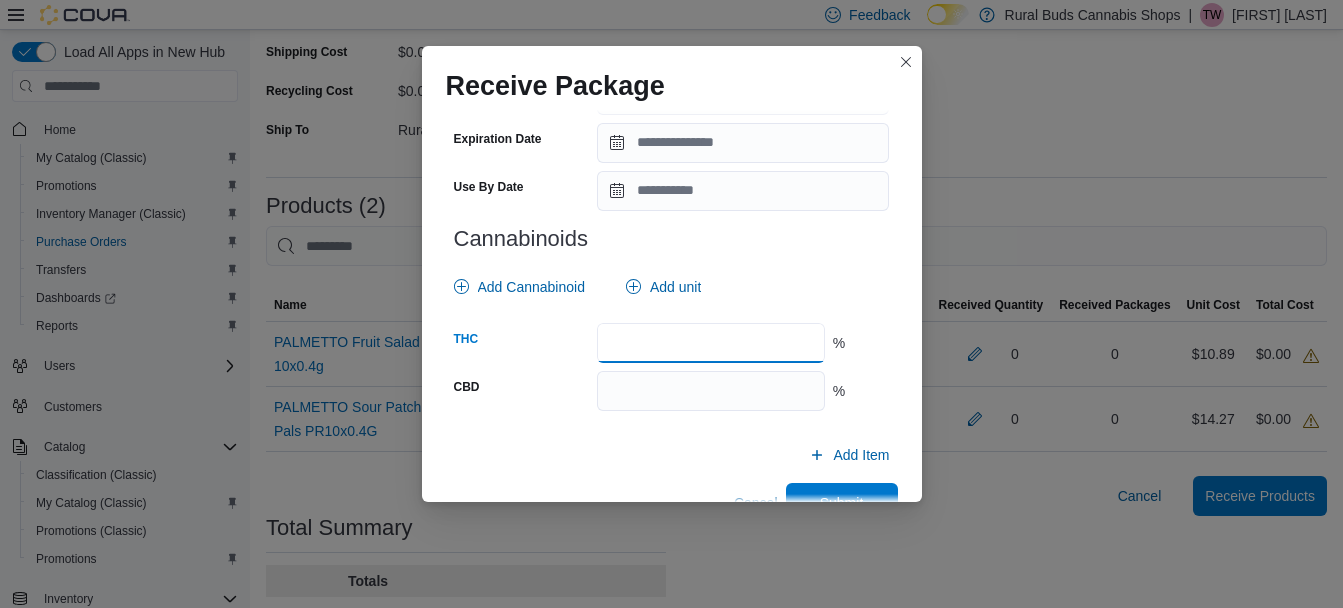 scroll, scrollTop: 792, scrollLeft: 0, axis: vertical 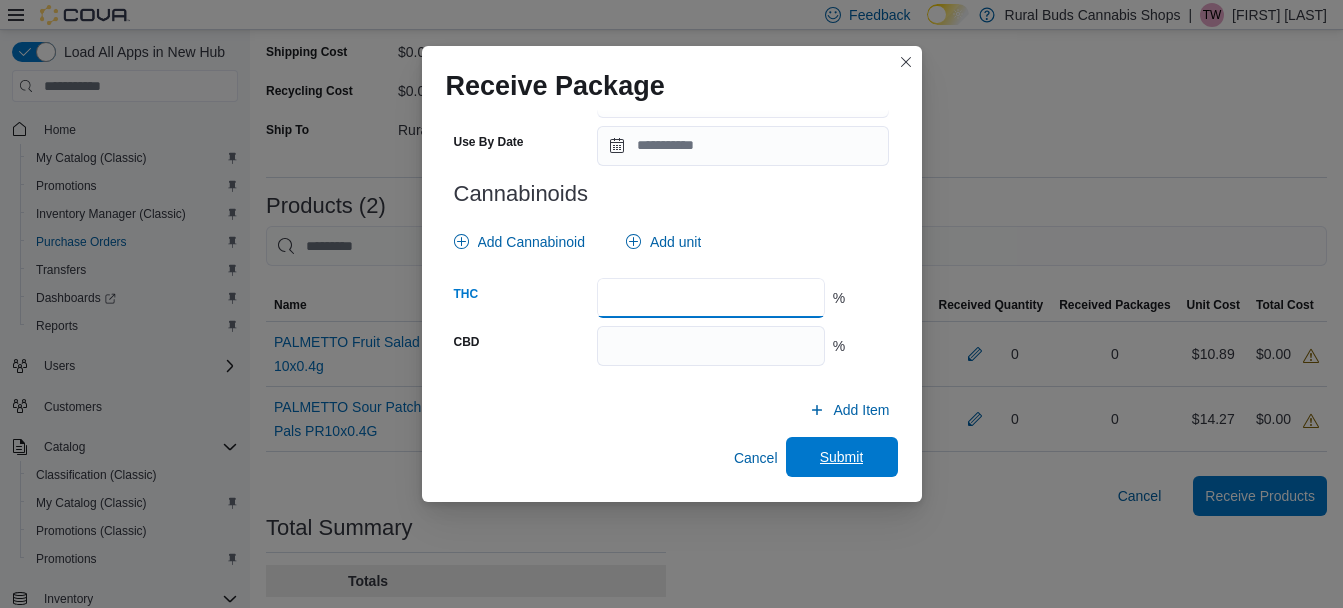 type on "****" 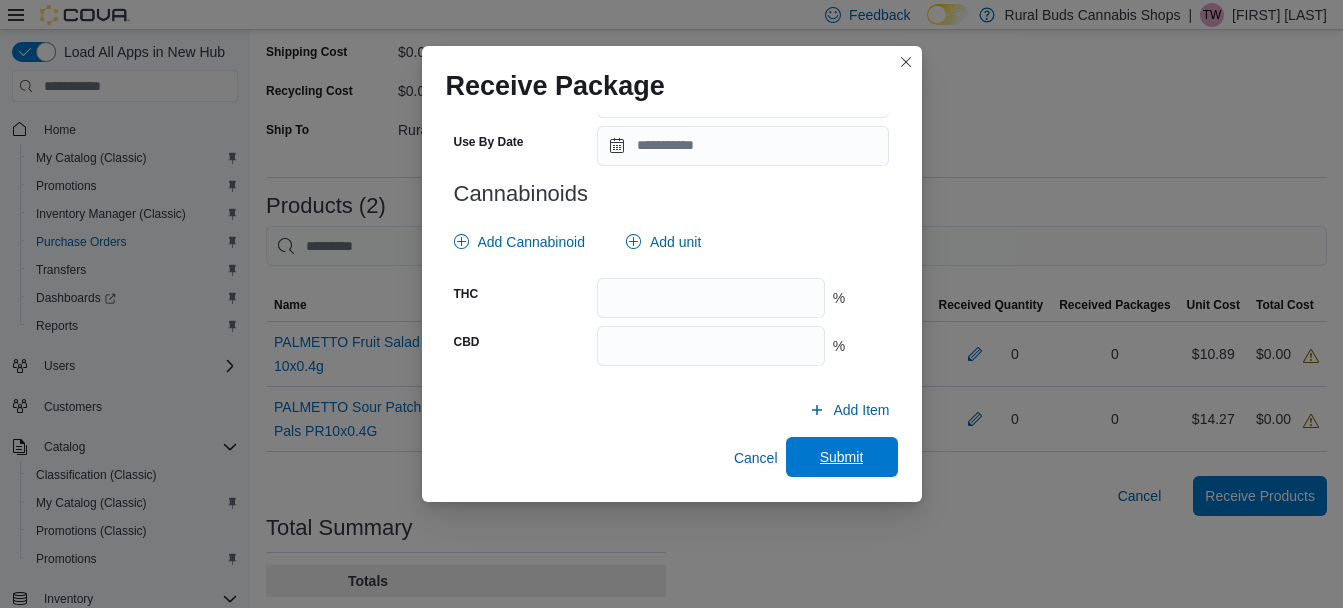 click on "Submit" at bounding box center [842, 457] 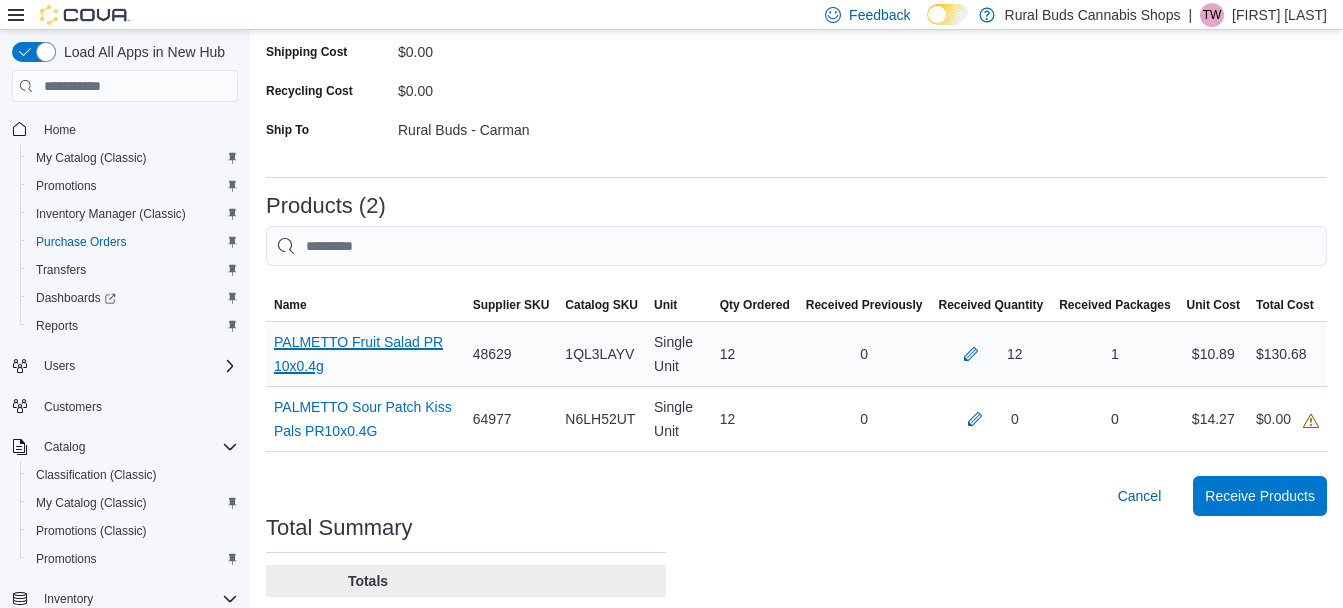 click on "PALMETTO Fruit Salad PR 10x0.4g (opens in a new tab or window)" at bounding box center (365, 354) 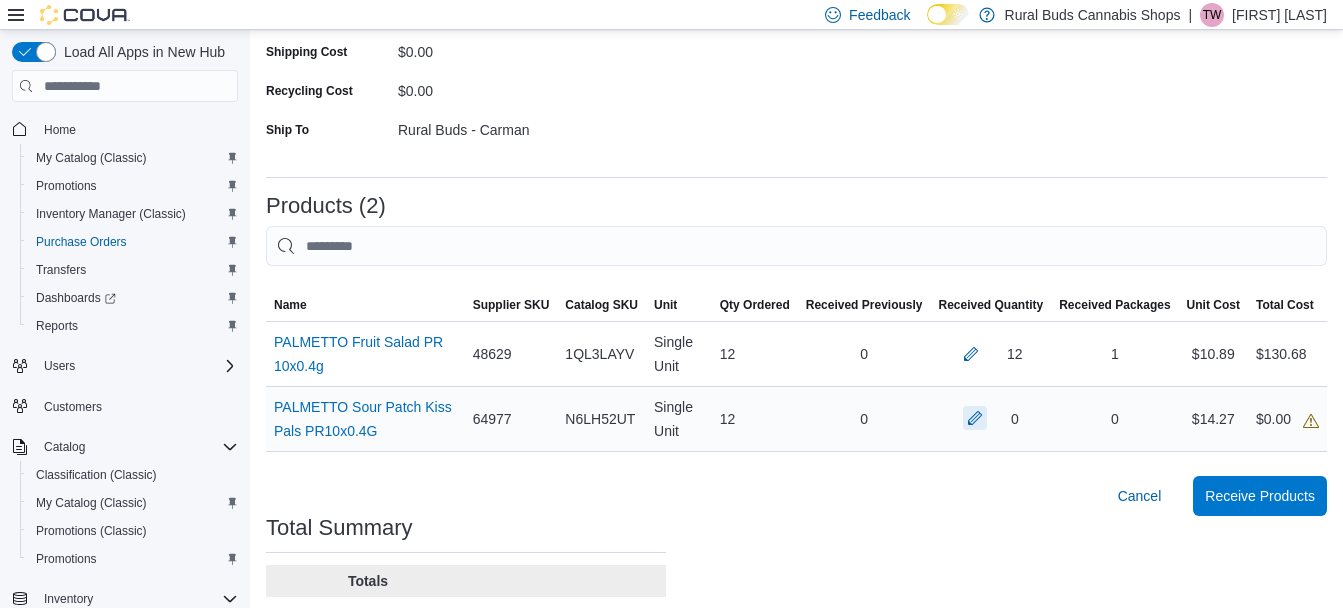 click at bounding box center (975, 418) 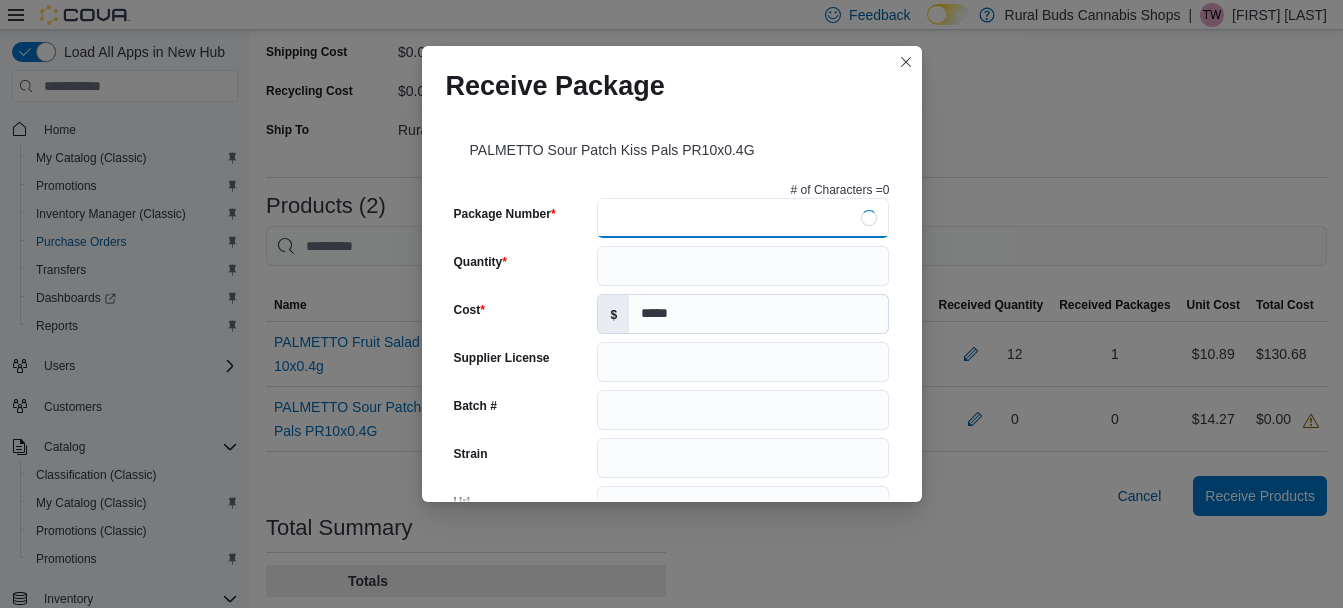 click on "Package Number" at bounding box center [743, 218] 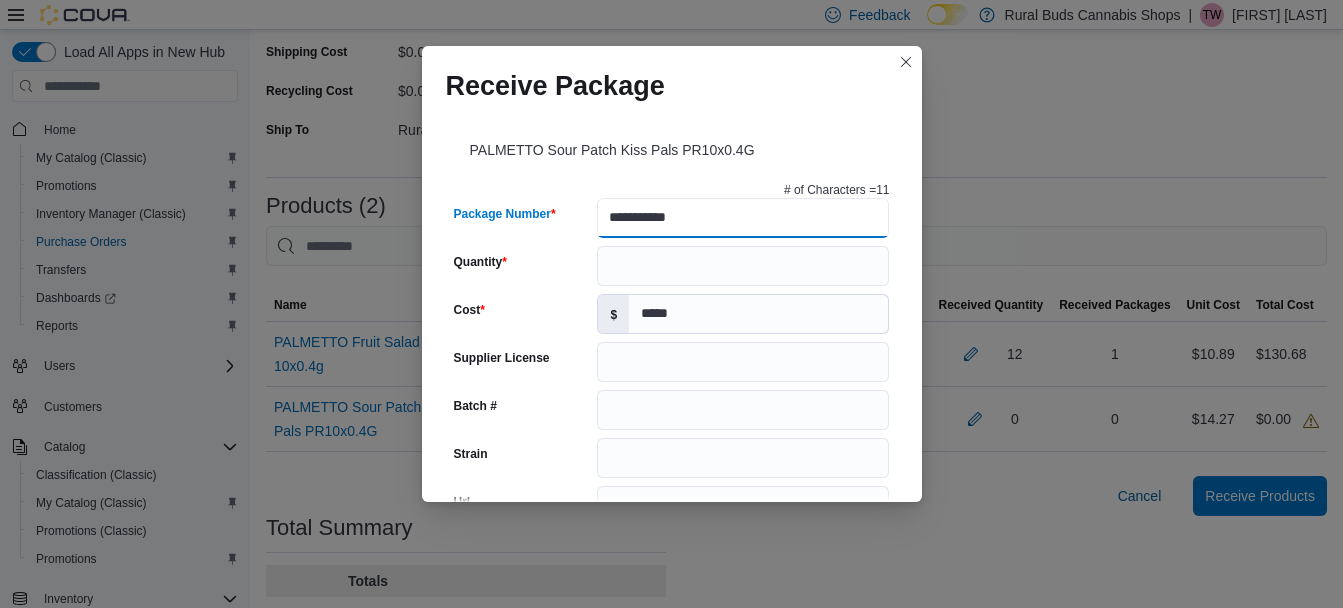 type on "**********" 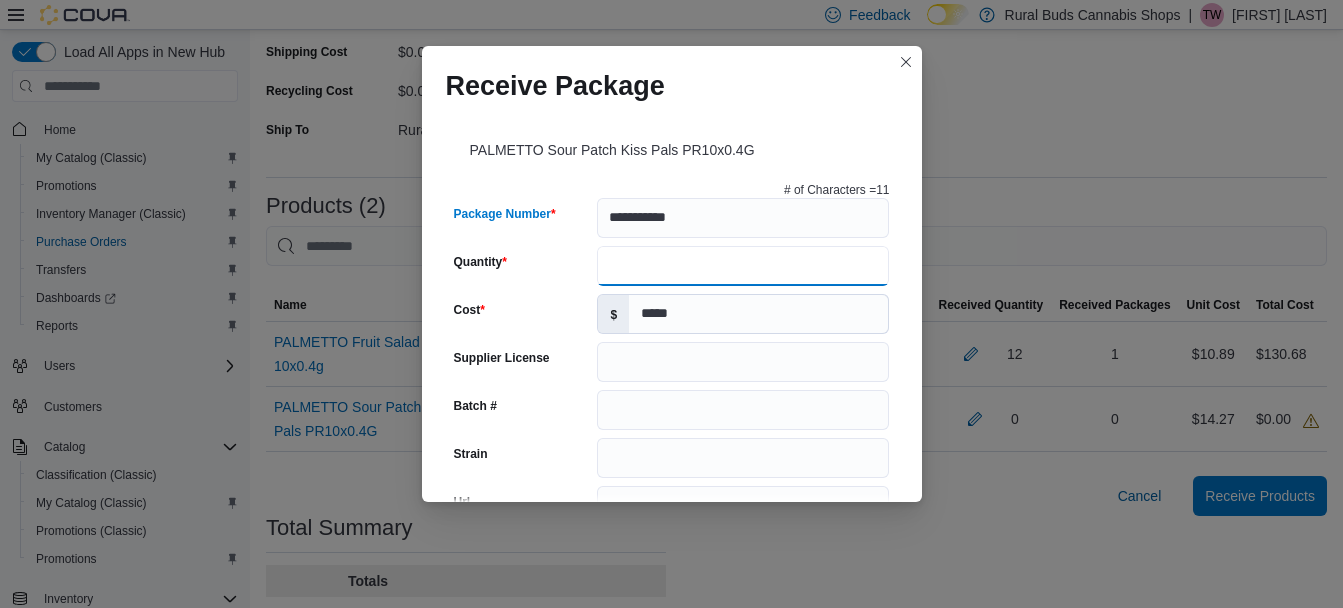 click on "Quantity" at bounding box center (743, 266) 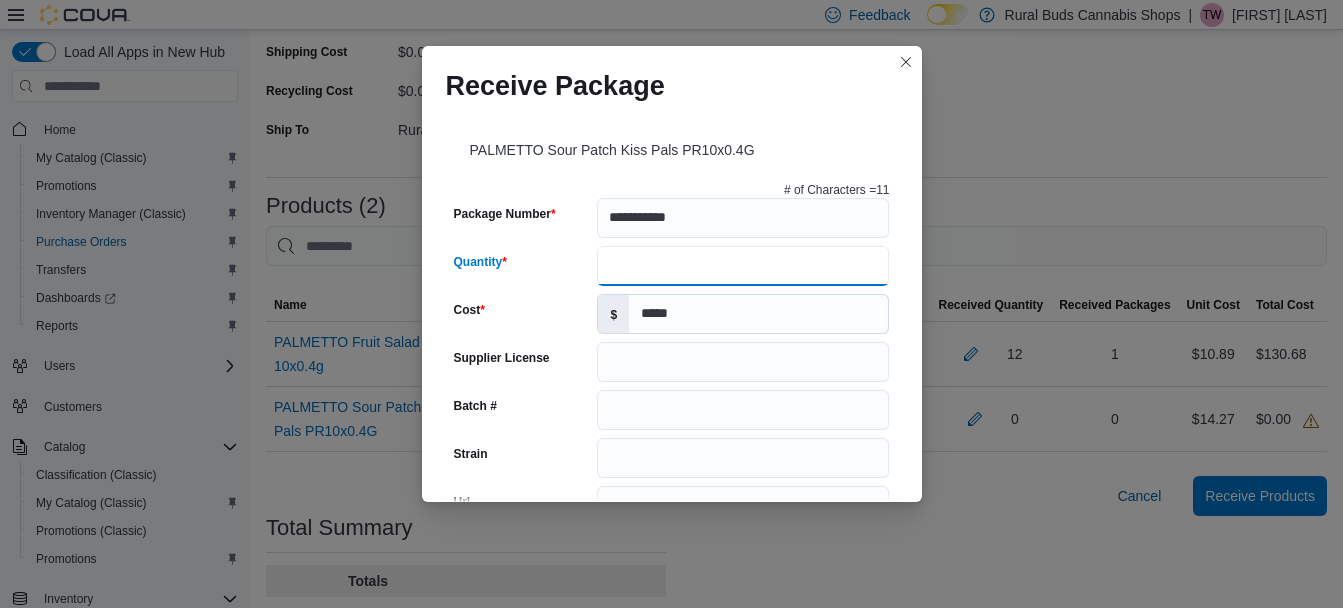 scroll, scrollTop: 100, scrollLeft: 0, axis: vertical 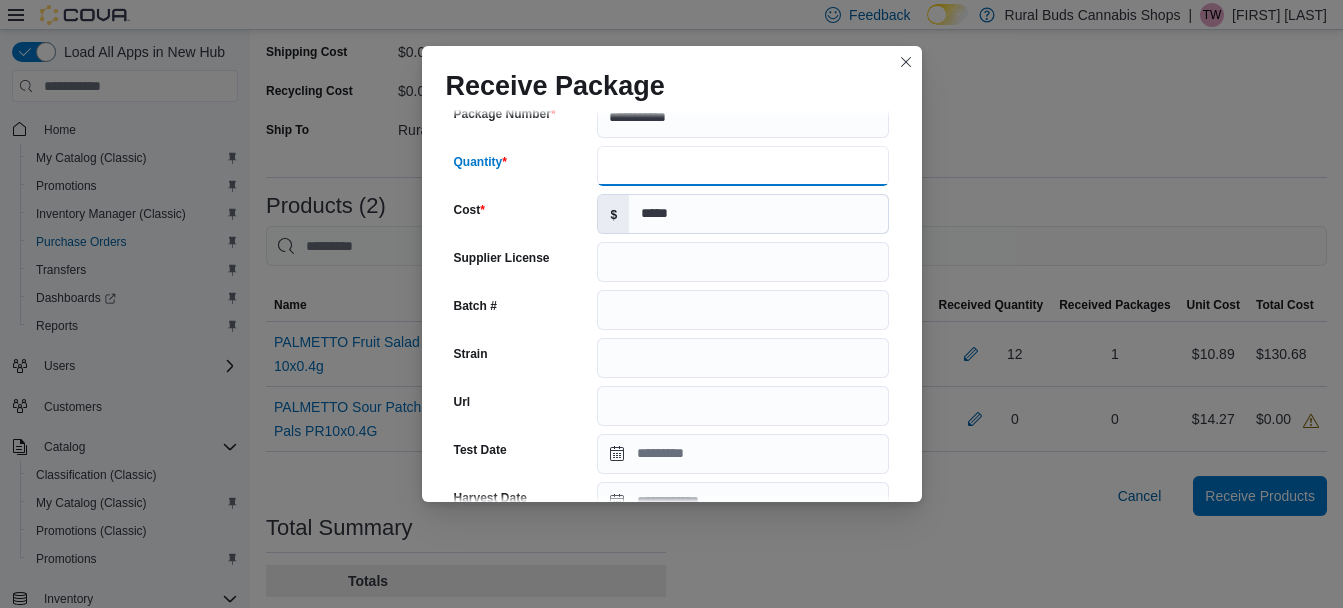 type on "**" 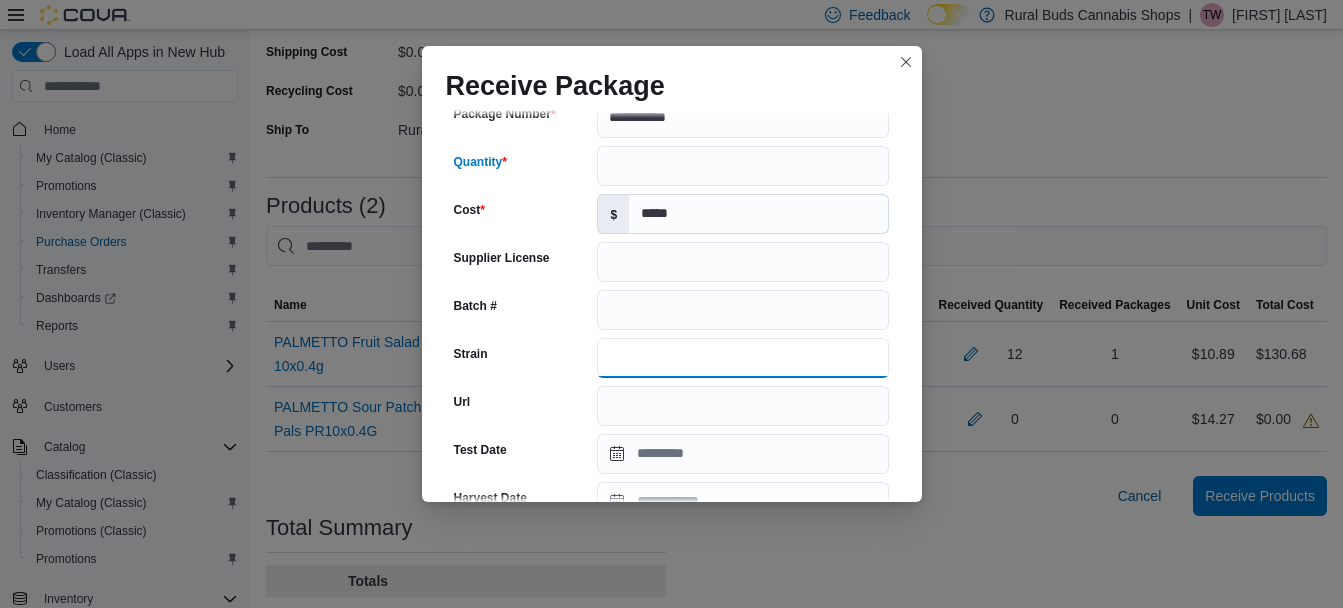 click on "Strain" at bounding box center [743, 358] 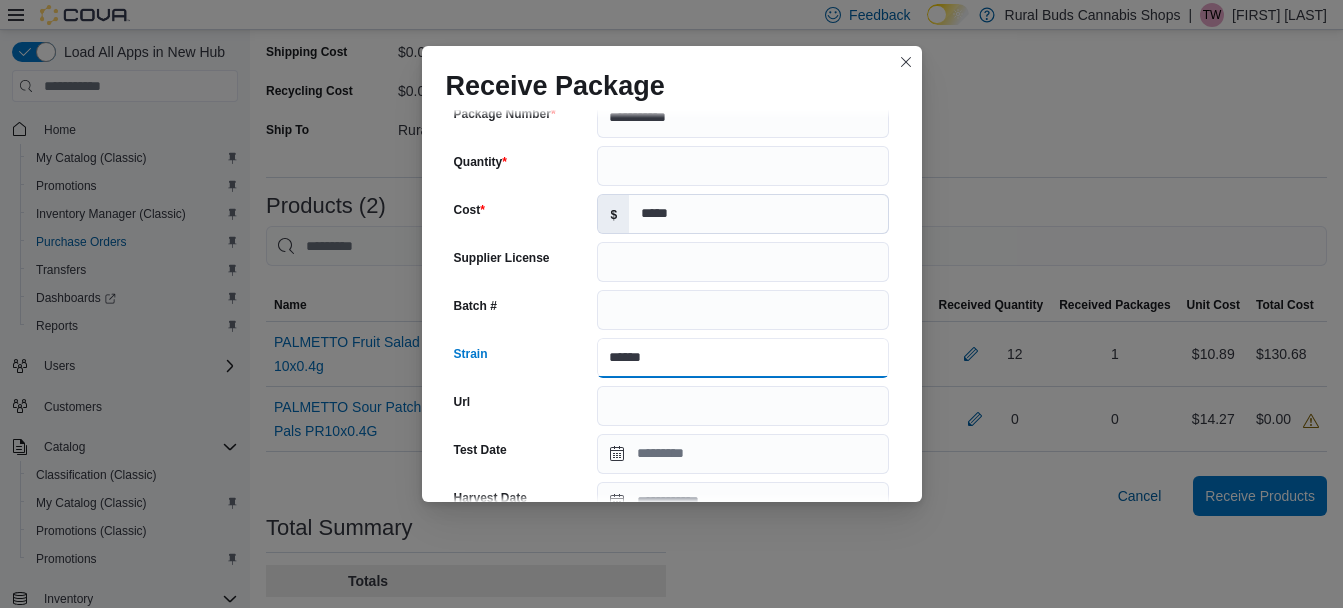 type on "******" 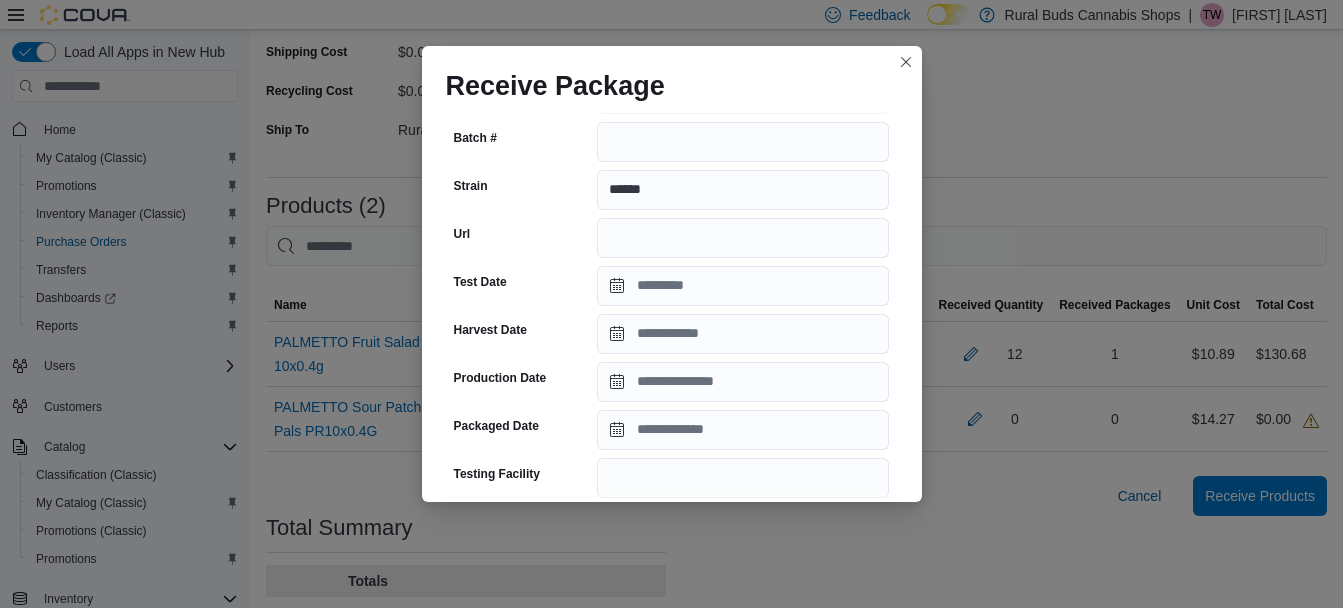 scroll, scrollTop: 300, scrollLeft: 0, axis: vertical 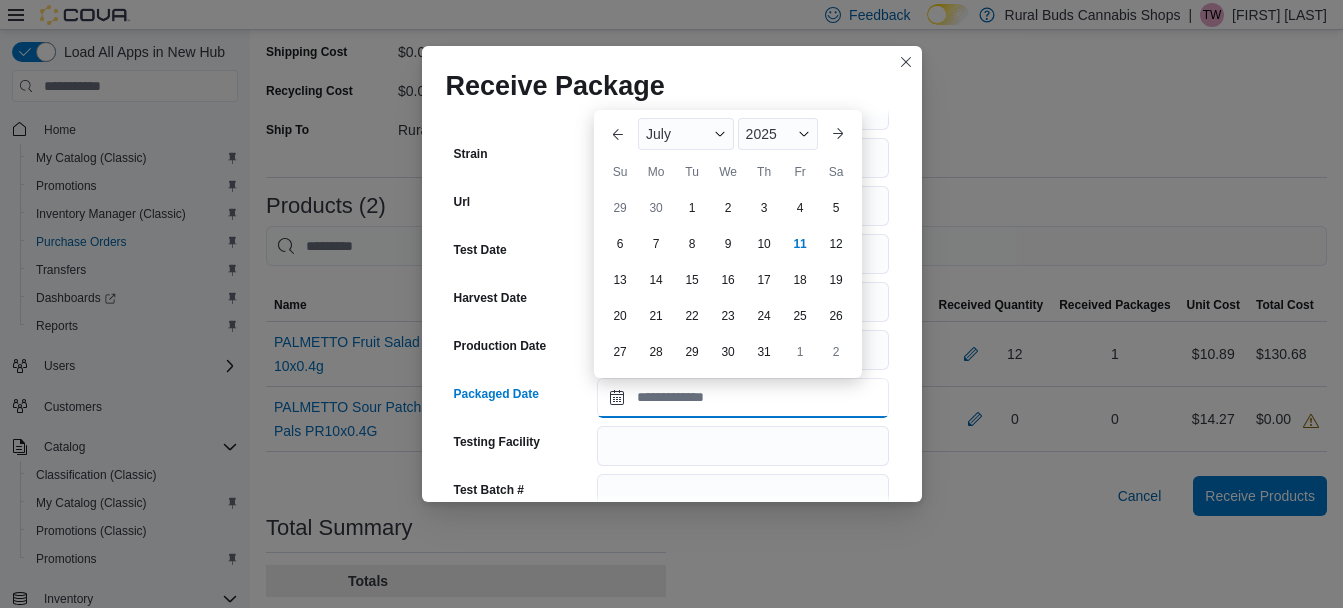 click on "Packaged Date" at bounding box center (743, 398) 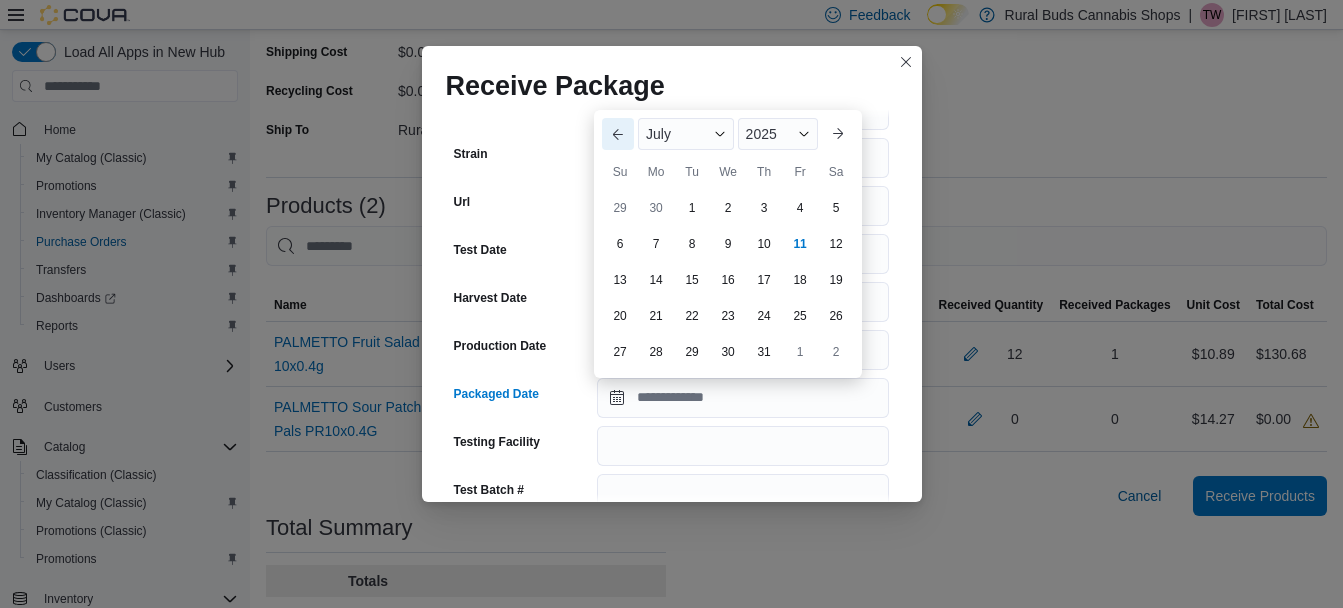 click on "Previous Month" at bounding box center [618, 134] 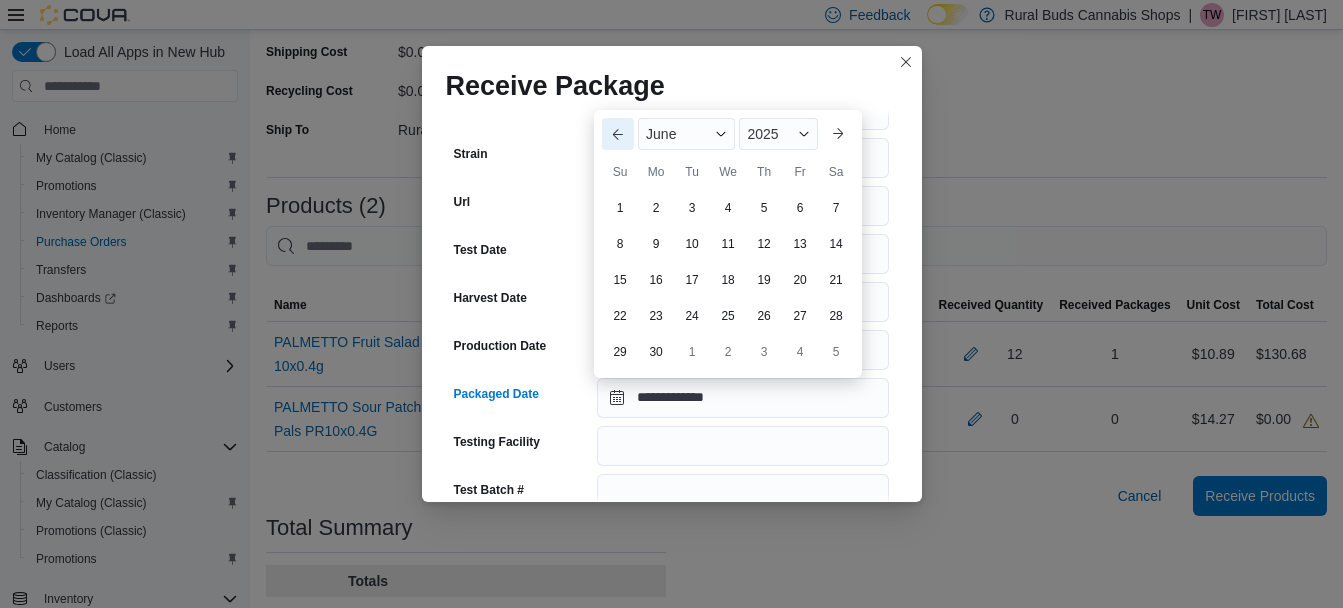 click on "Previous Month" at bounding box center (618, 134) 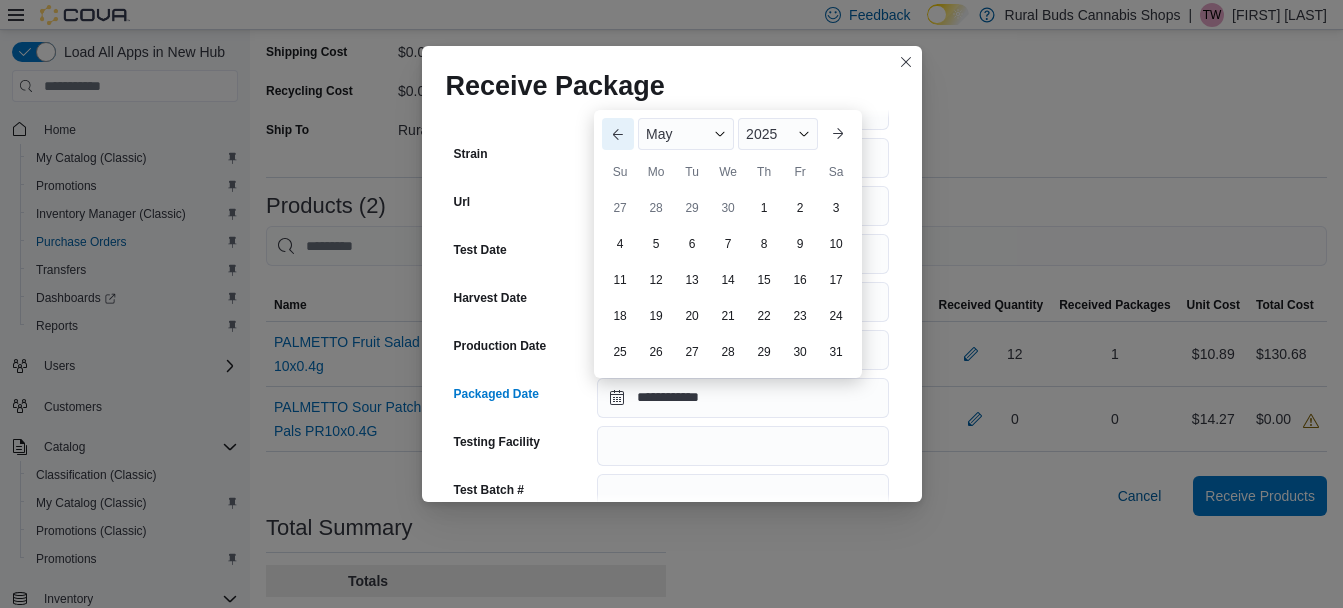 click on "Previous Month" at bounding box center [618, 134] 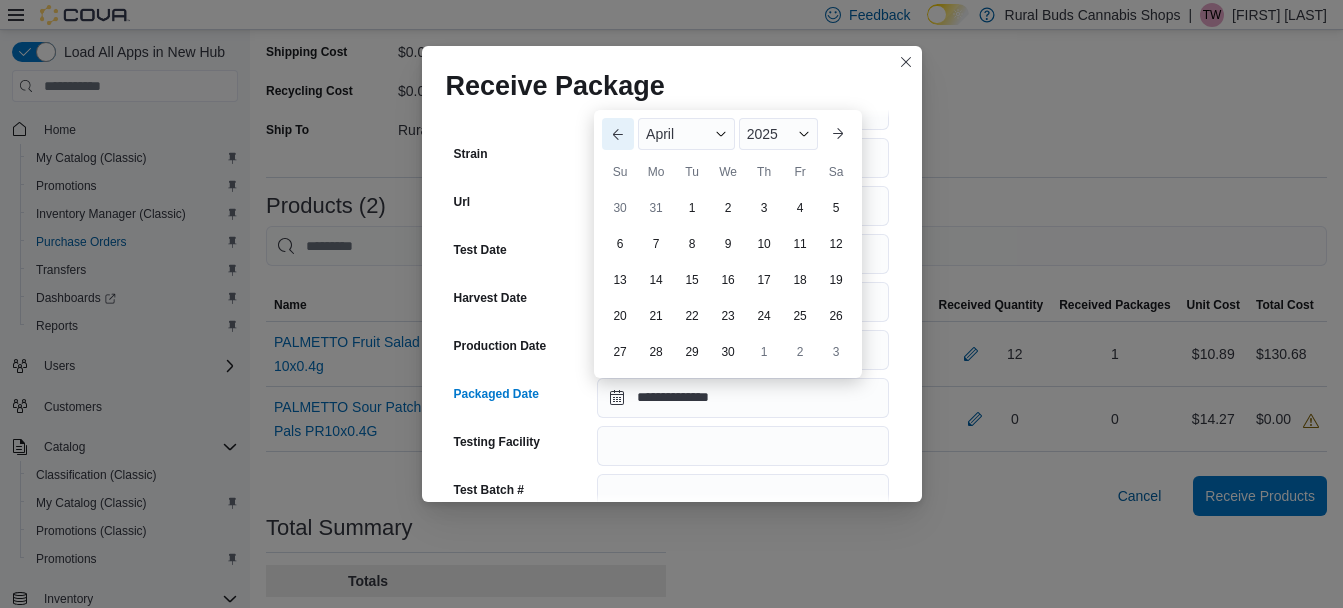 click on "Previous Month" at bounding box center (618, 134) 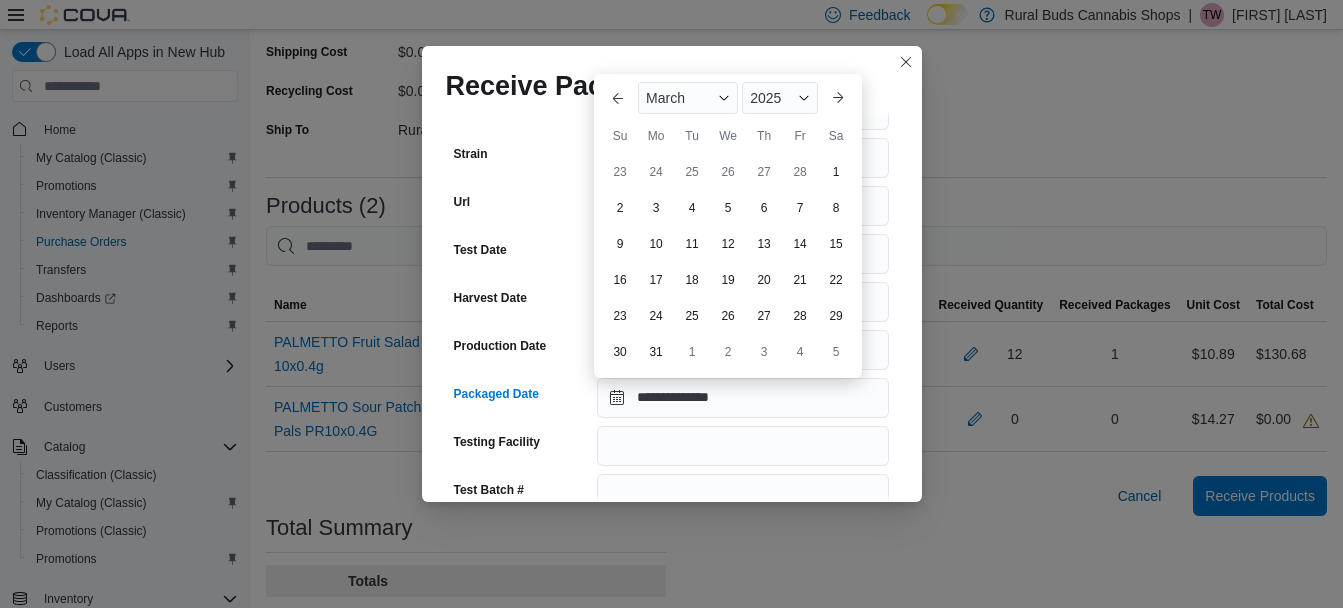 click on "21" at bounding box center (800, 280) 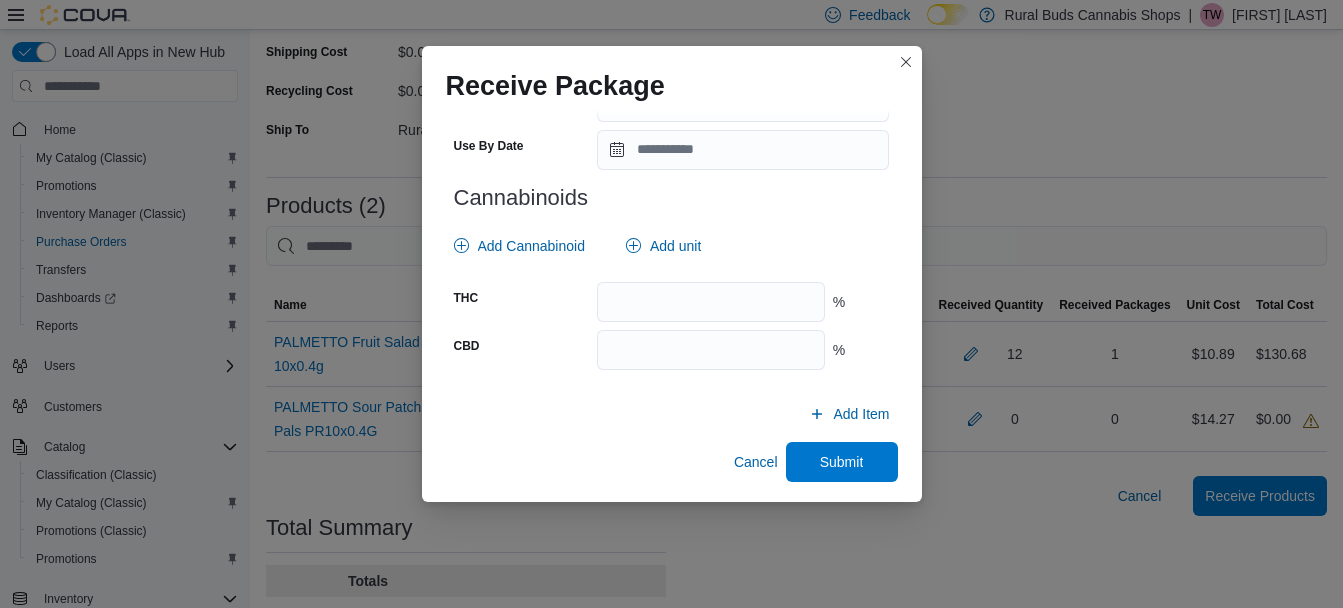 scroll, scrollTop: 792, scrollLeft: 0, axis: vertical 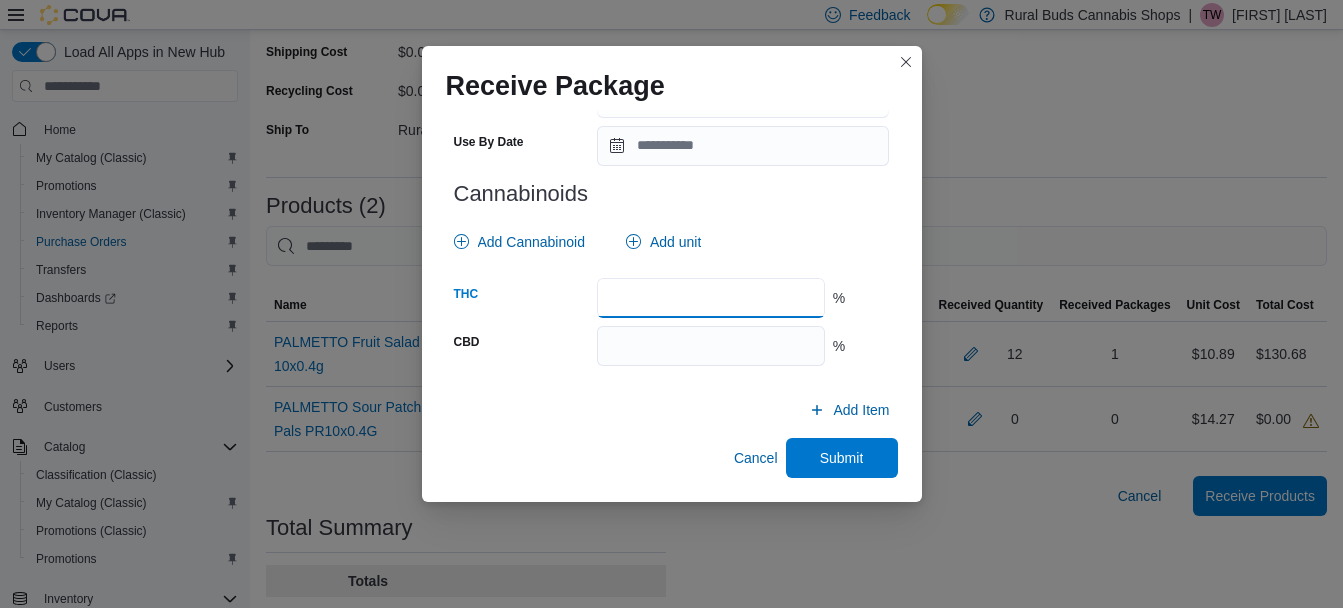 click at bounding box center (710, 298) 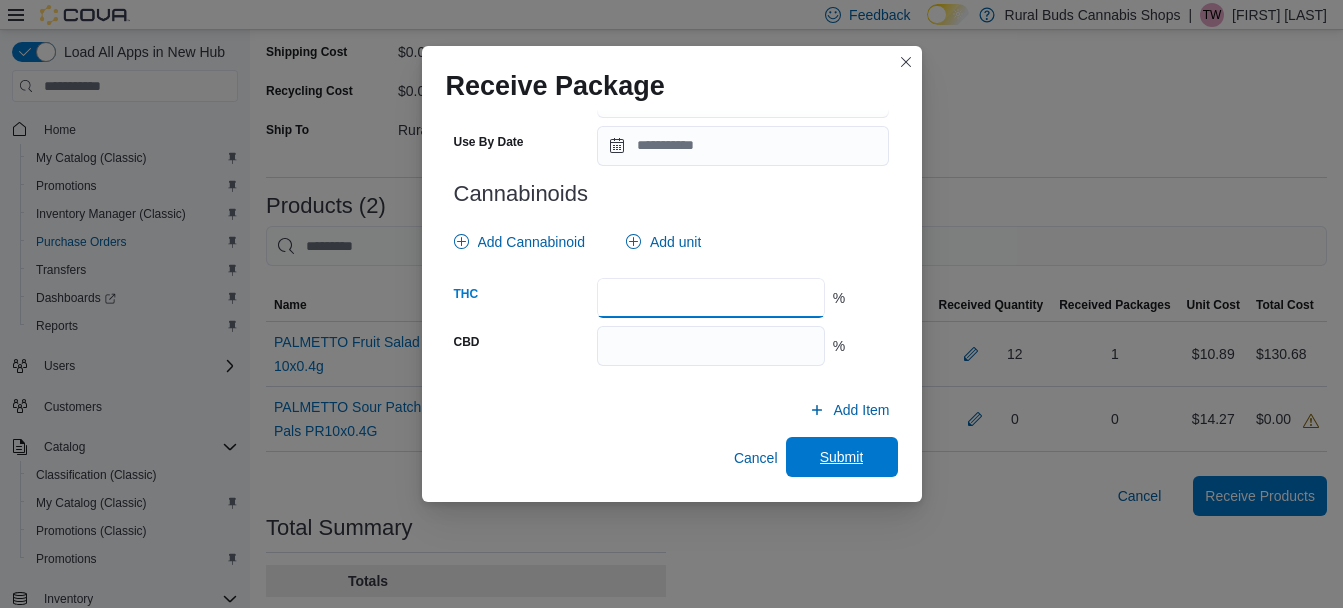type on "****" 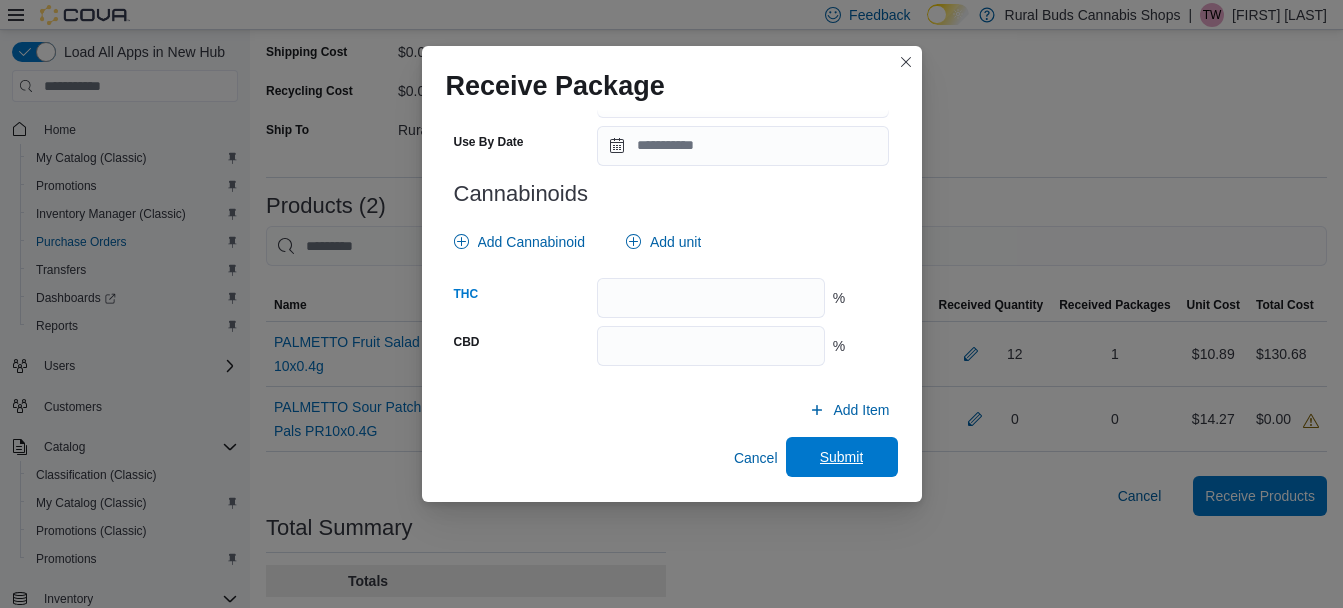 click on "Submit" at bounding box center [842, 457] 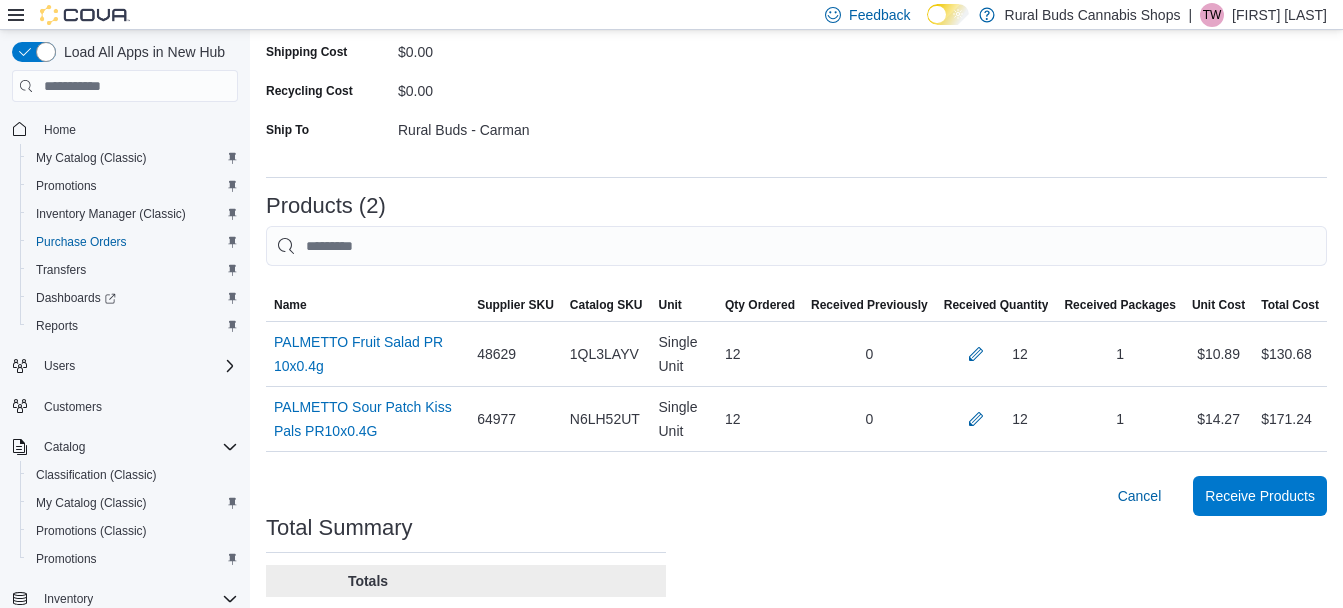 click on "Purchase Orders PO8CSS-13239 Receiving Order PO8CSS-13239 Feedback Supplier   Edit Supplier VALENS AGRITECH LTD Supplier Invoice # 525016 Tax $0.00 Shipping Cost $0.00 Recycling Cost $0.00 Ship To Rural Buds - Carman Products (2)   Sorting This table contains 2 rows. Name Supplier SKU Catalog SKU Unit Qty Ordered Received Previously Received Quantity Received Packages Unit Cost Total Cost Name PALMETTO Fruit Salad PR 10x0.4g (opens in a new tab or window) Supplier SKU 48629 Catalog SKU 1QL3LAYV Unit Single Unit Qty Ordered 12 Received Previously 0 Received Quantity 12 Received Packages 1 Unit Cost $10.89 Total Cost $130.68 Name PALMETTO Sour Patch Kiss Pals PR10x0.4G (opens in a new tab or window) Supplier SKU 64977 Catalog SKU N6LH52UT Unit Single Unit Qty Ordered 12 Received Previously 0 Received Quantity 12 Received Packages 1 Unit Cost $14.27 Total Cost $171.24 Cancel Receive Products  Total Summary   Totals Subtotal $301.92 Shipping $0.00 Recycling $0.00 Tax $0.00 Total $301.92" at bounding box center [796, 250] 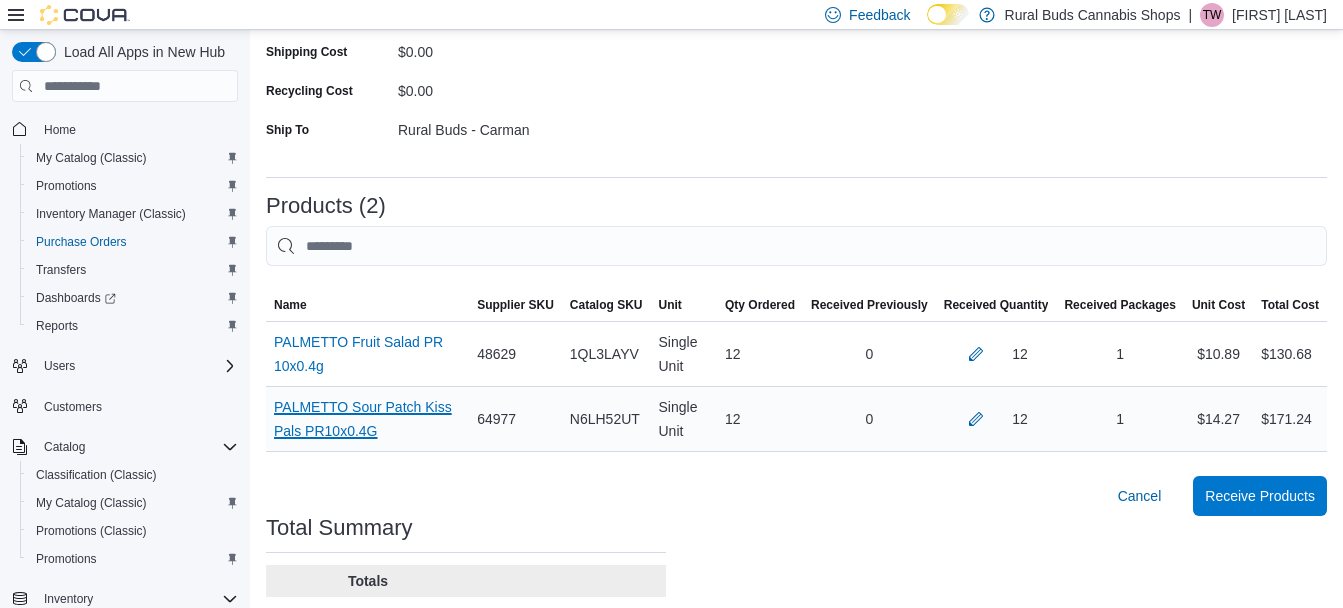 click on "PALMETTO Sour Patch Kiss Pals PR10x0.4G (opens in a new tab or window)" at bounding box center [367, 419] 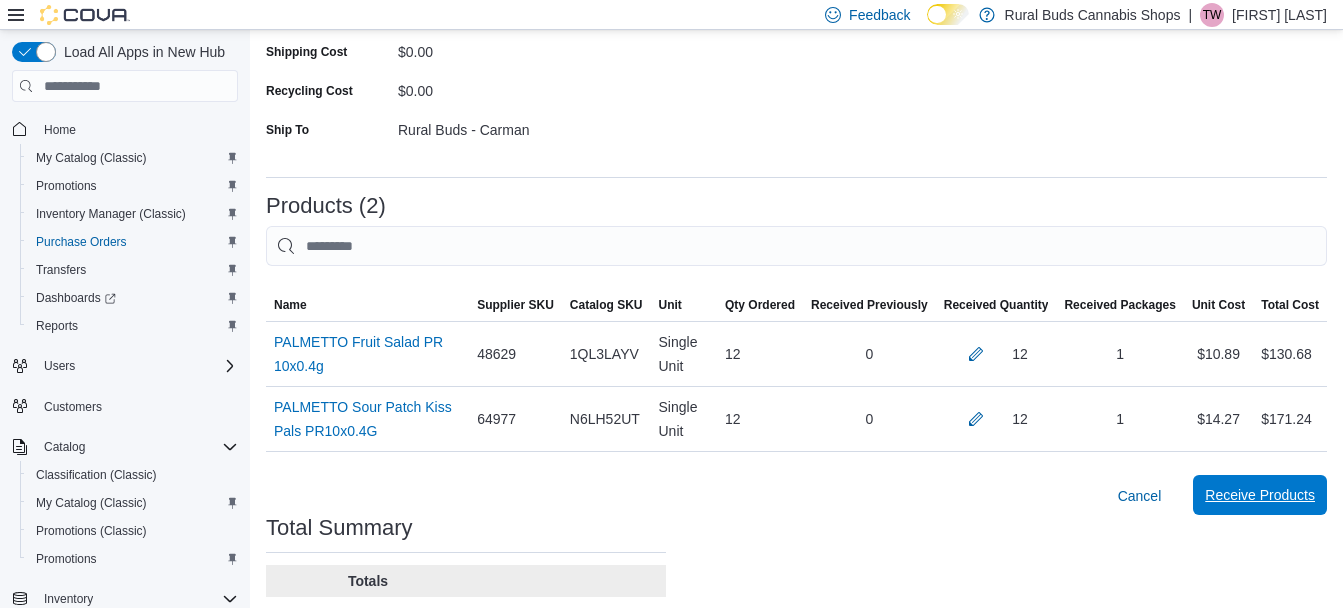 click on "Receive Products" at bounding box center (1260, 495) 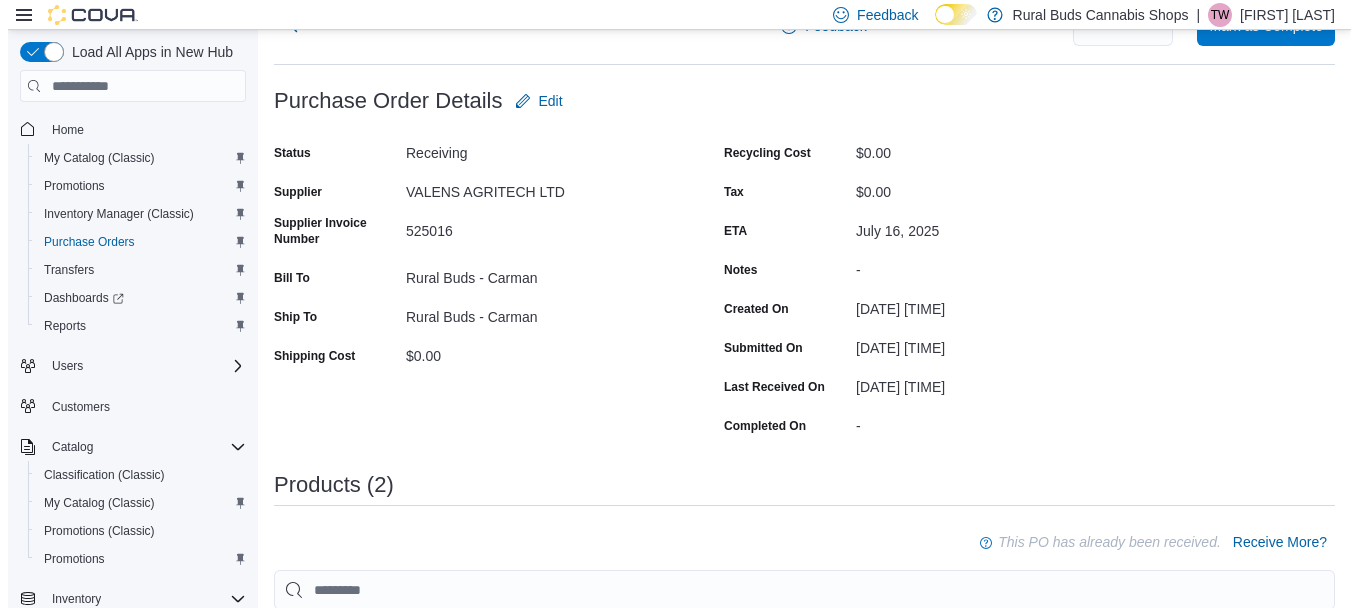 scroll, scrollTop: 0, scrollLeft: 0, axis: both 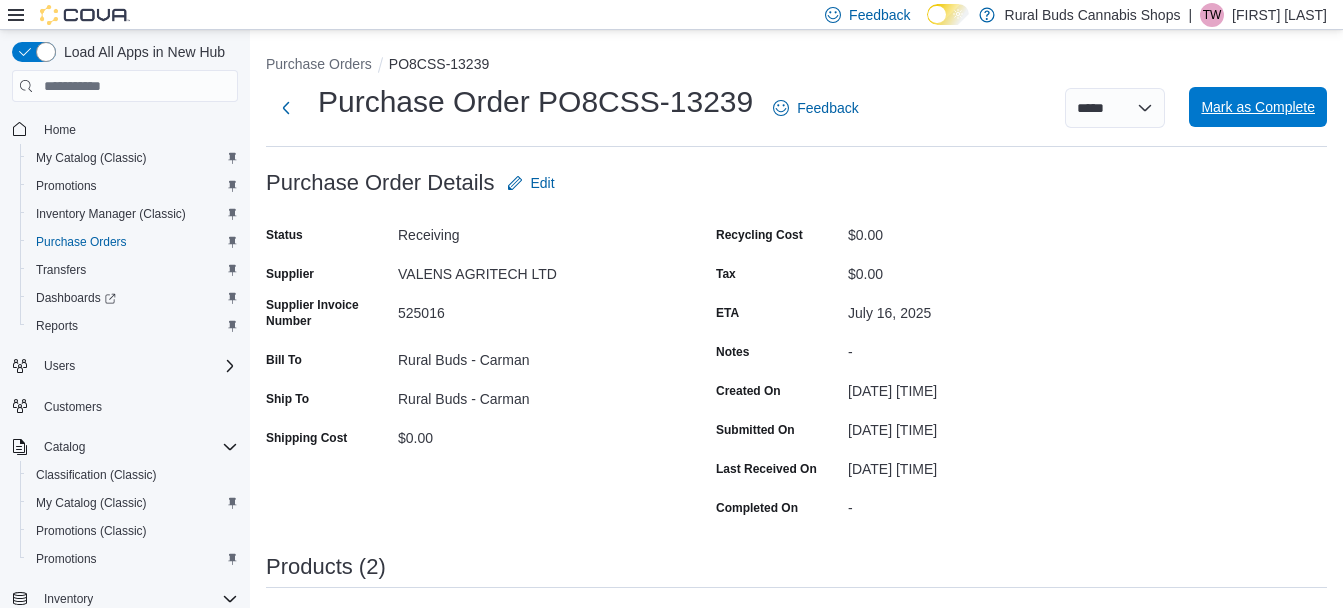 click on "Mark as Complete" at bounding box center [1258, 107] 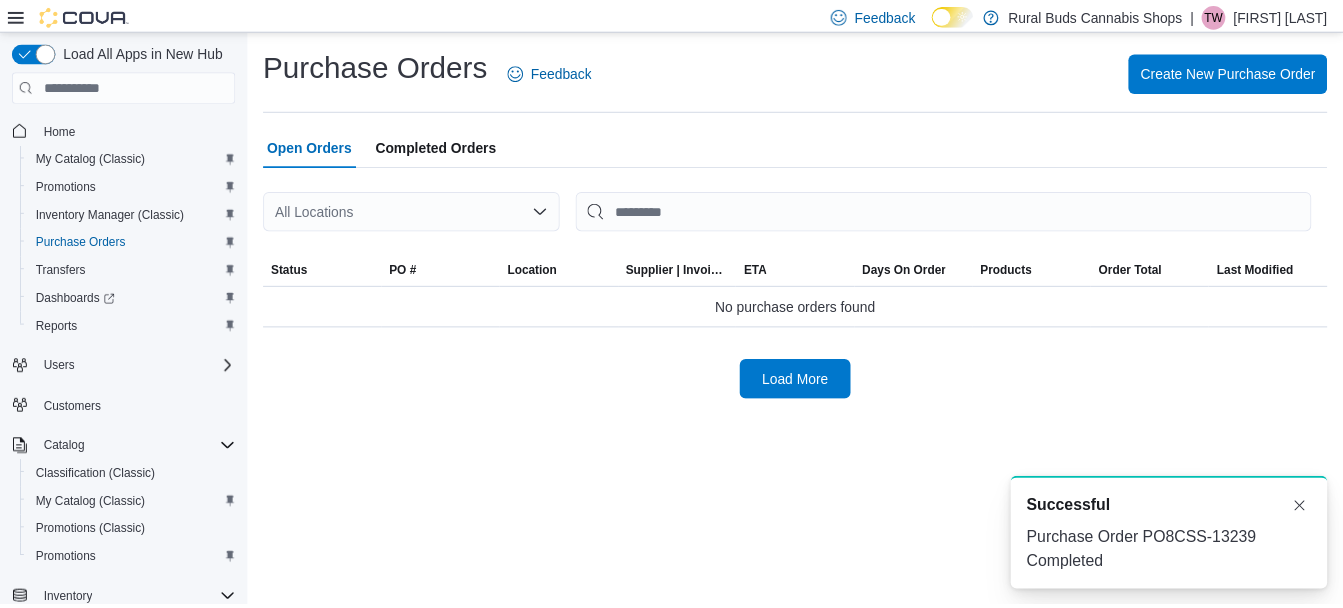 scroll, scrollTop: 0, scrollLeft: 0, axis: both 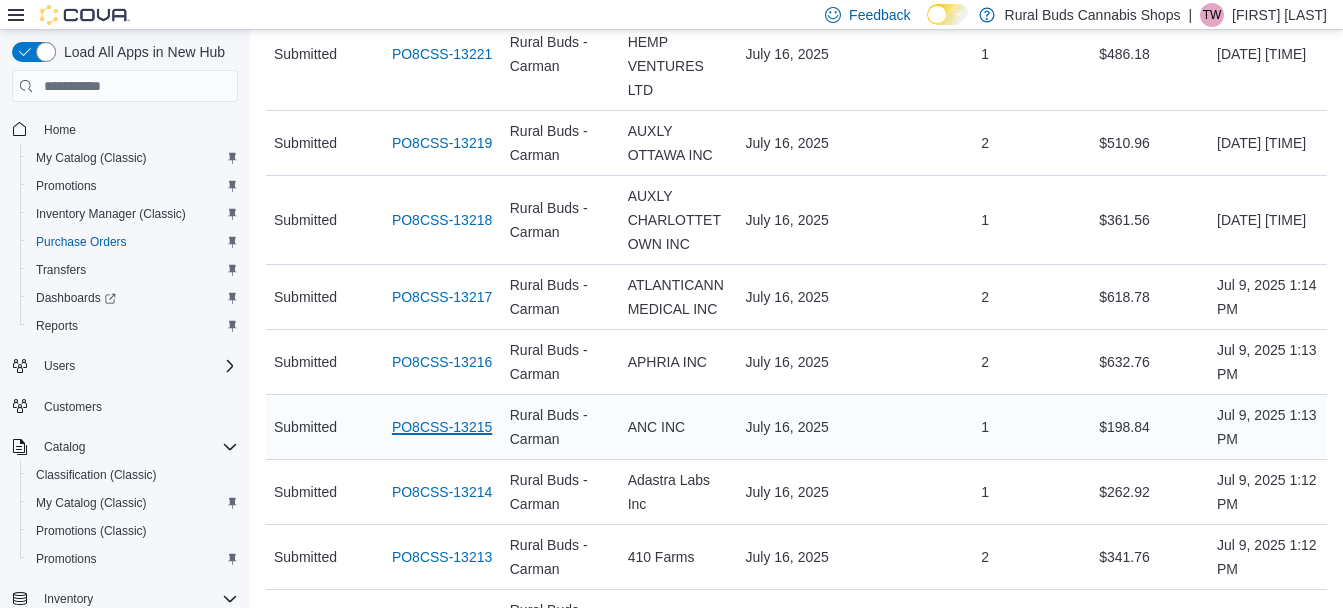 click on "PO8CSS-13215" at bounding box center (442, 427) 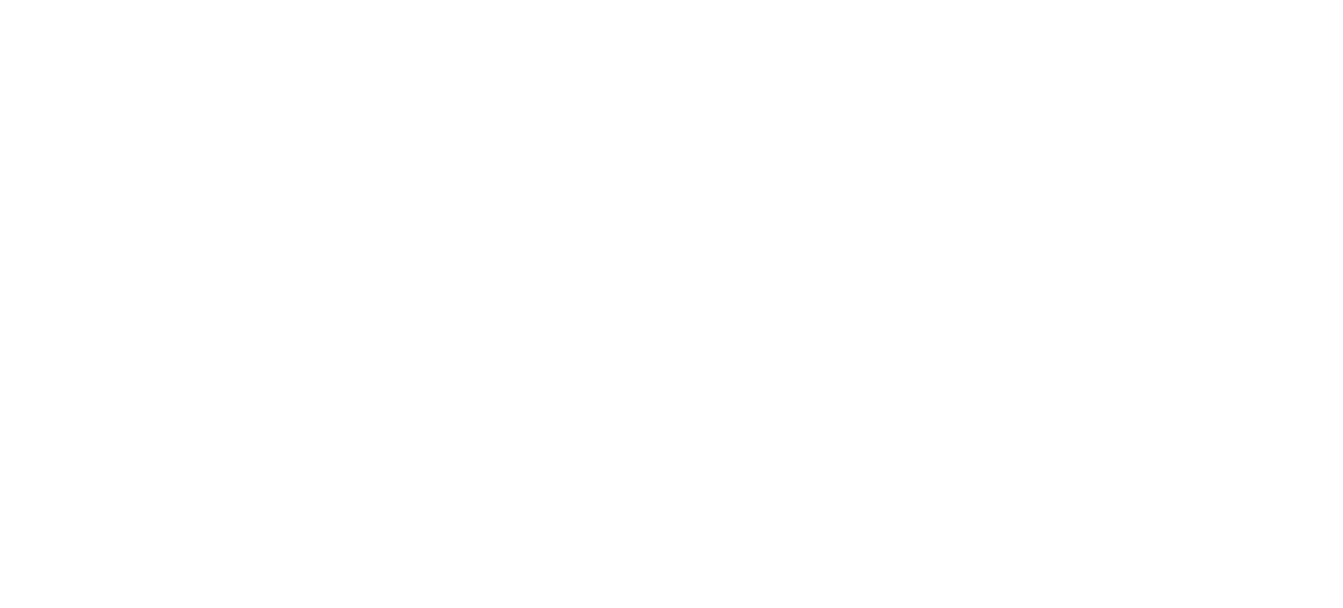 scroll, scrollTop: 0, scrollLeft: 0, axis: both 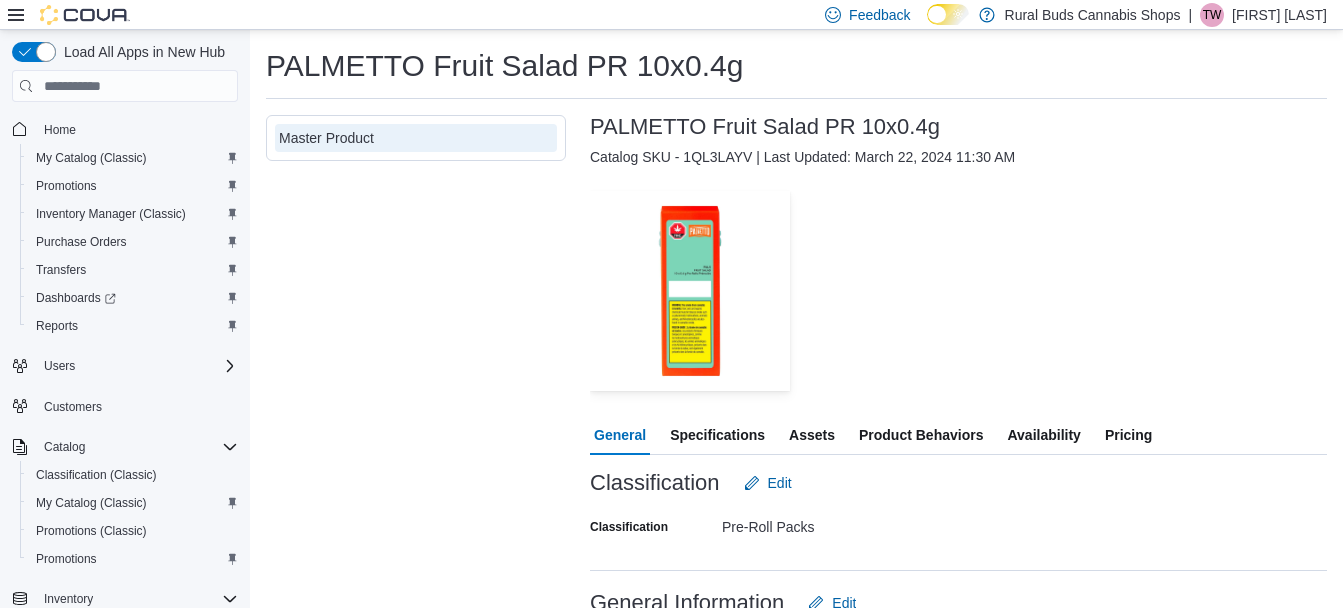 click on "—  Click to open this image in fullscreen mode" at bounding box center (958, 291) 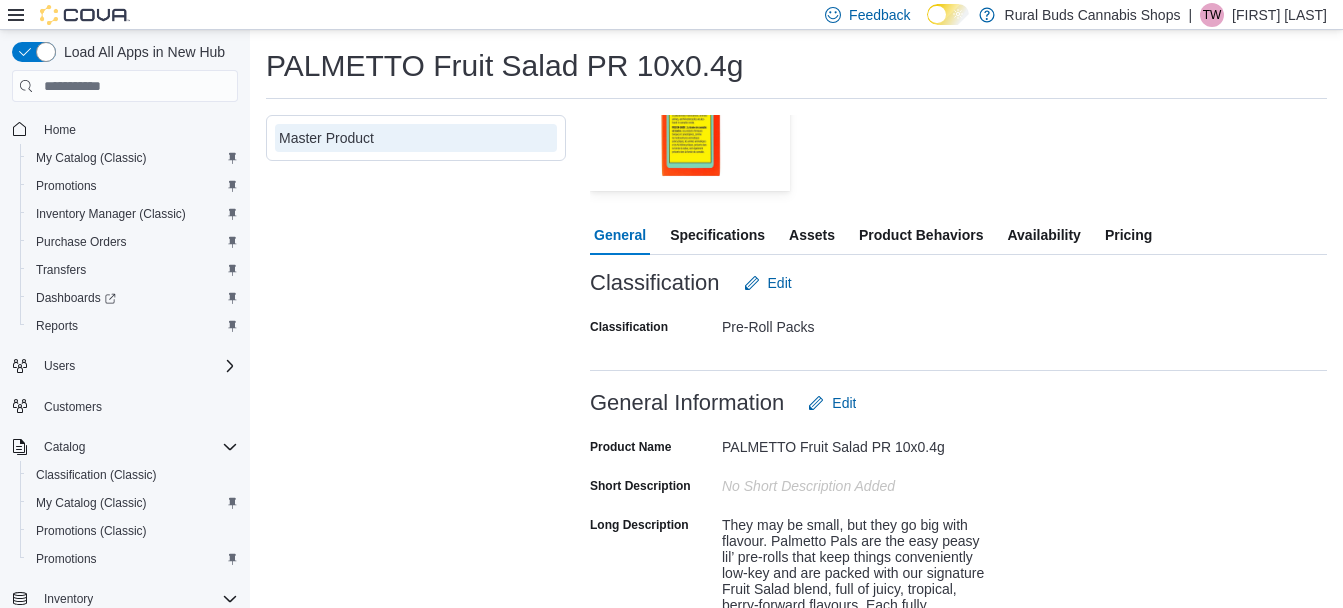 scroll, scrollTop: 400, scrollLeft: 0, axis: vertical 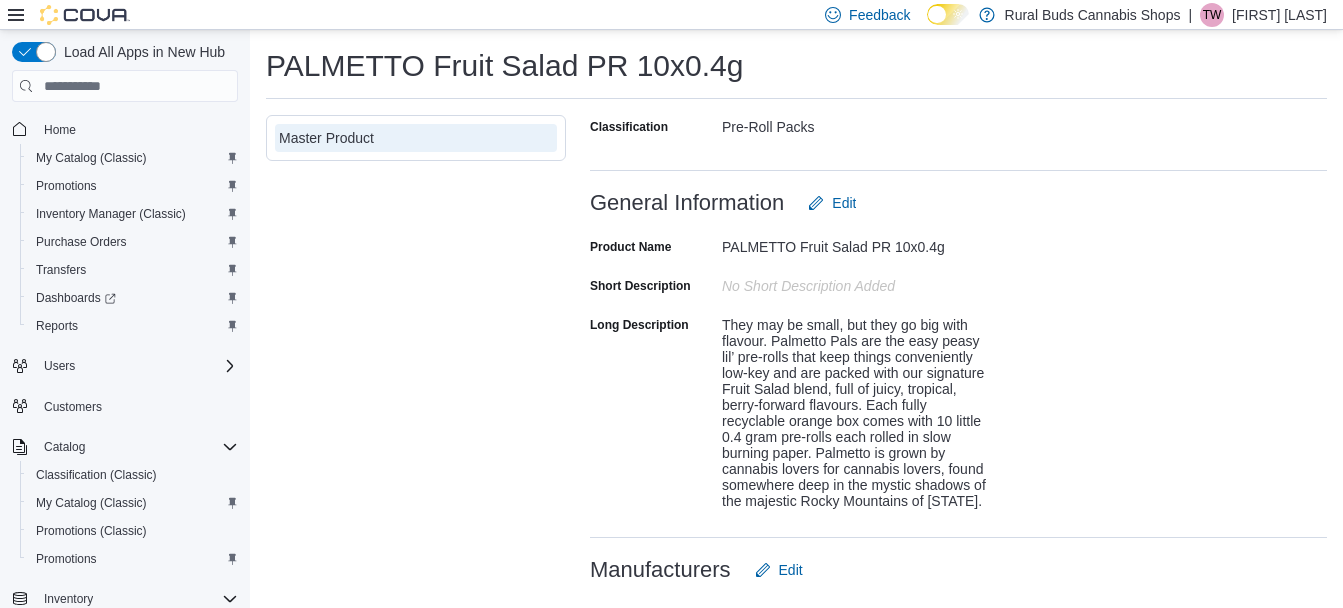 click on "Product Name PALMETTO Fruit Salad PR 10x0.4g Short Description No Short Description added Long Description They may be small, but they go big with flavour. Palmetto Pals are the easy peasy lil’ pre-rolls that keep things conveniently low-key and are packed with our signature Fruit Salad blend, full of juicy, tropical, berry-forward flavours. Each fully recyclable orange box comes with 10 little 0.4 gram pre-rolls each rolled in slow burning paper. Palmetto is grown by cannabis lovers for cannabis lovers, found somewhere deep in the mystic shadows of the majestic Rocky Mountains of [STATE]." at bounding box center (958, 374) 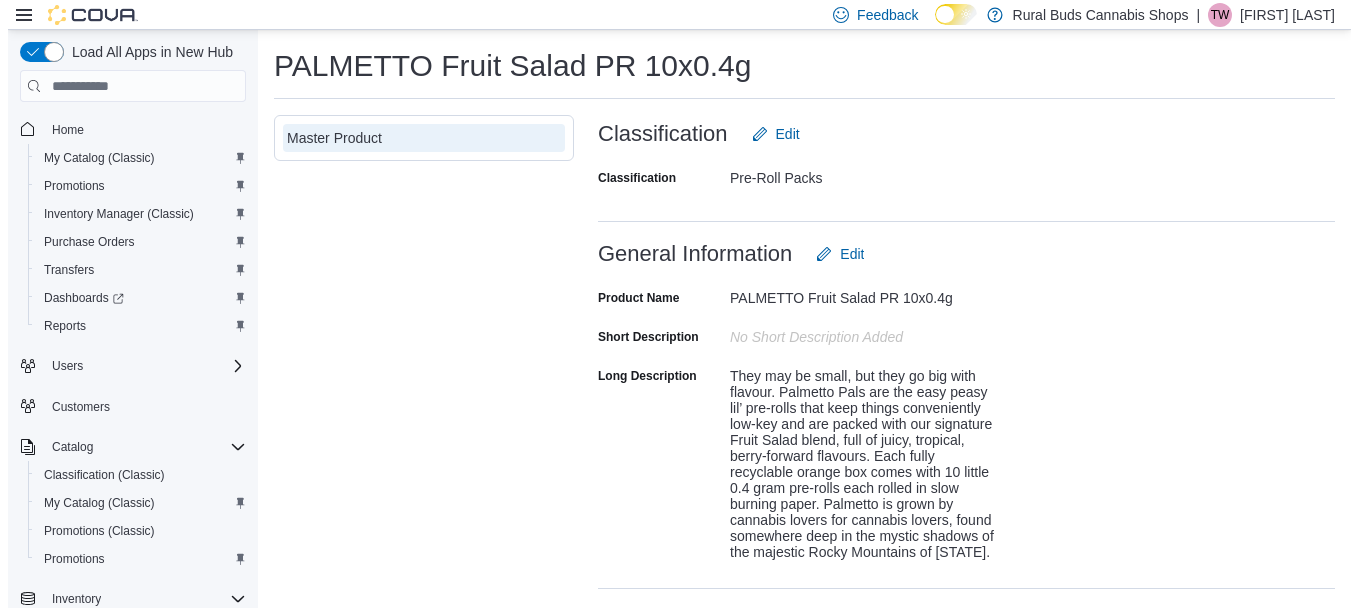 scroll, scrollTop: 300, scrollLeft: 0, axis: vertical 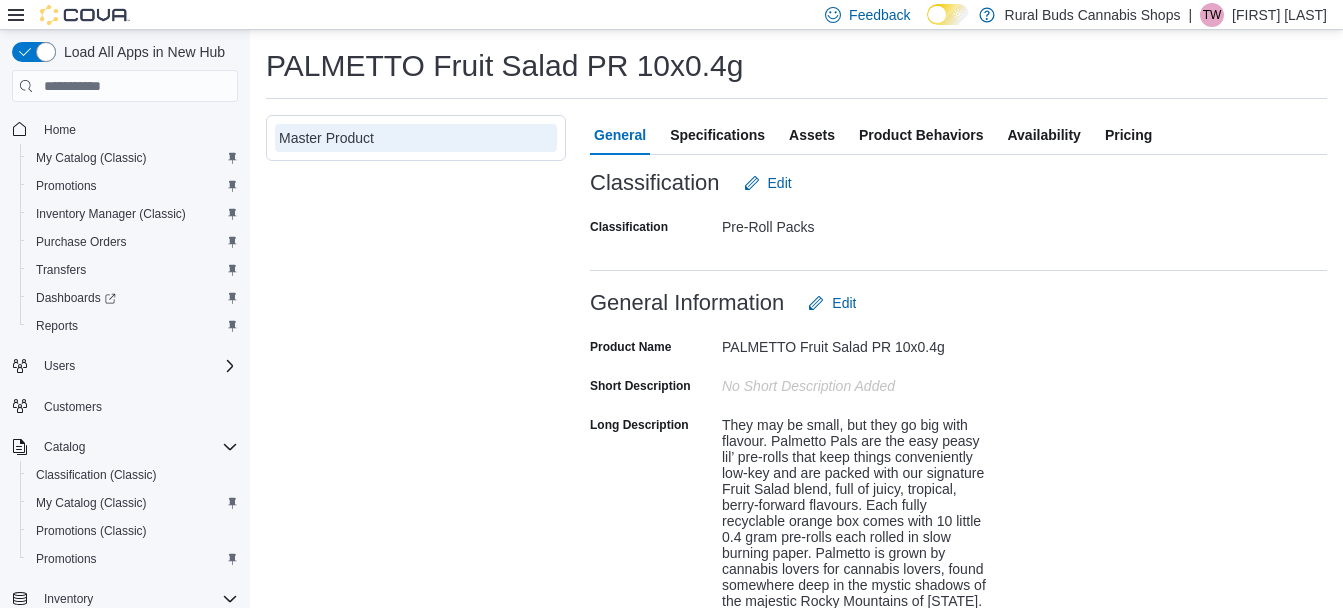click on "Pricing" at bounding box center (1128, 135) 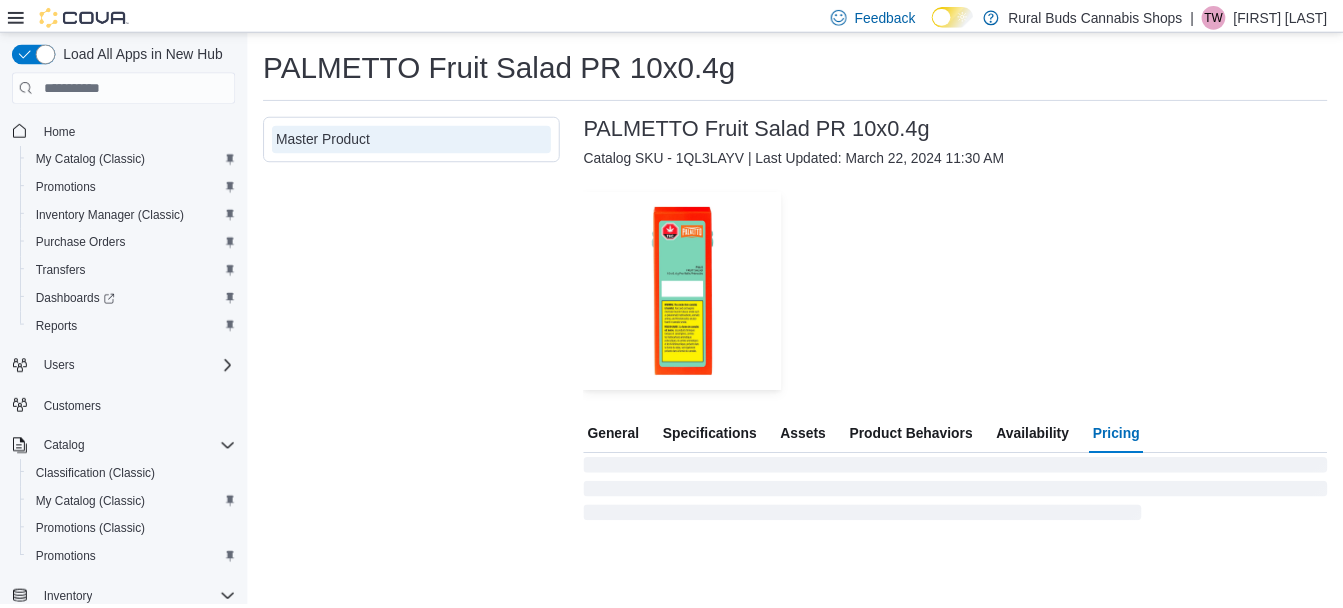 scroll, scrollTop: 0, scrollLeft: 0, axis: both 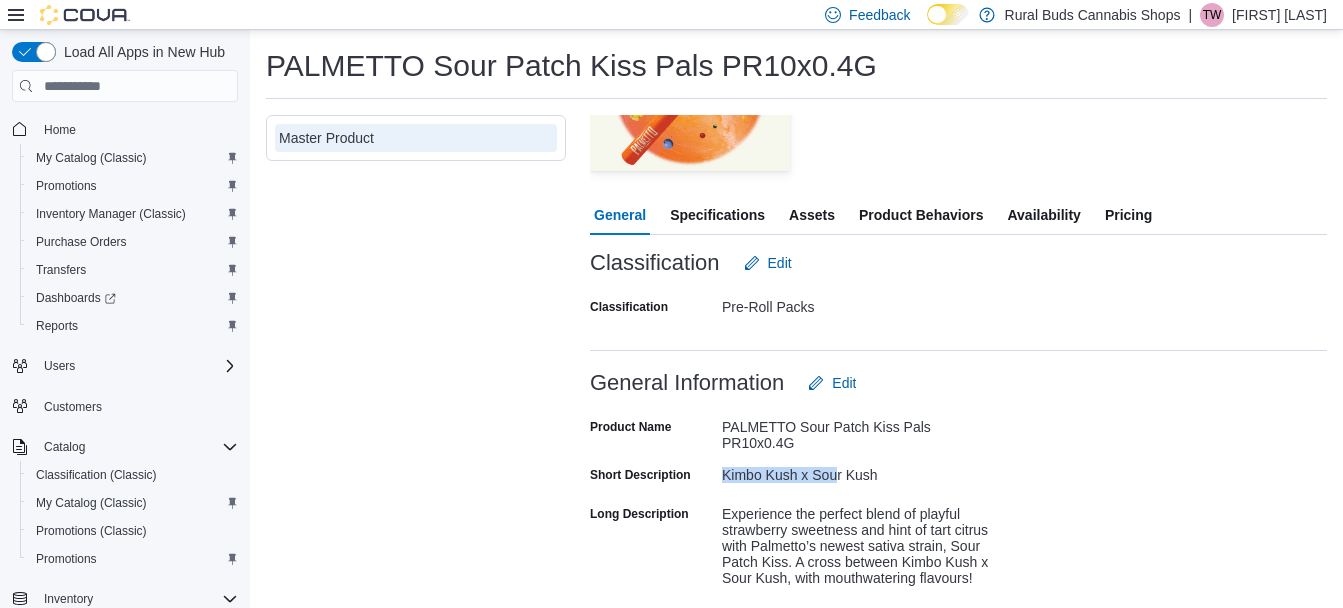 drag, startPoint x: 720, startPoint y: 471, endPoint x: 835, endPoint y: 473, distance: 115.01739 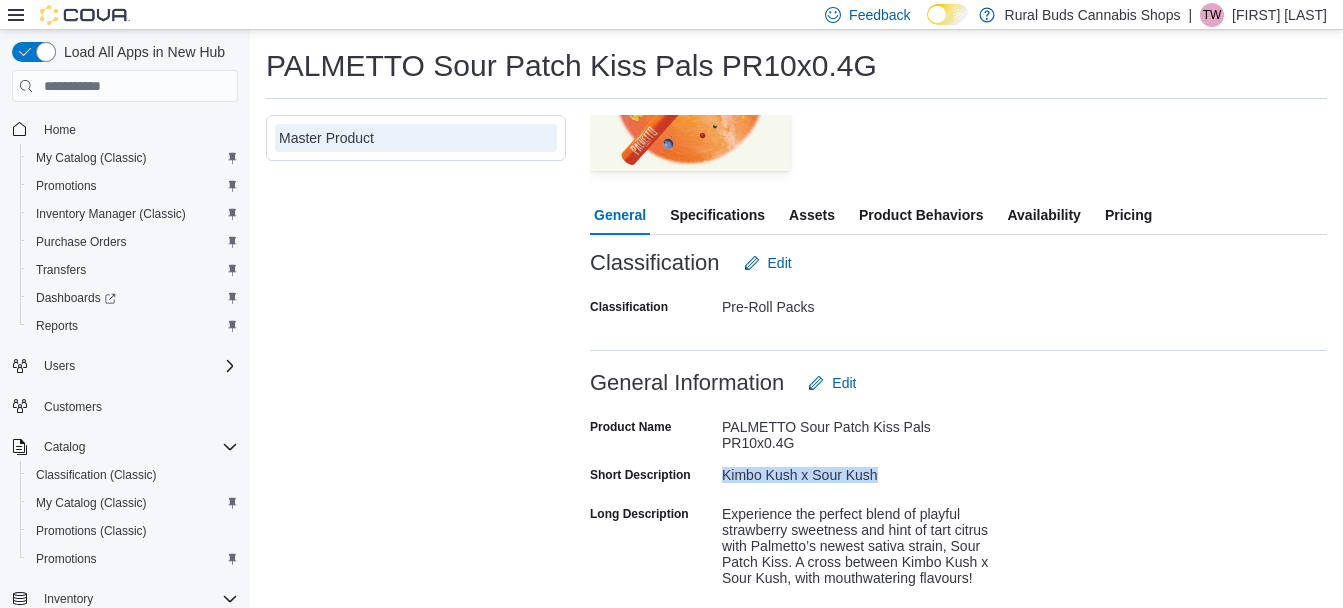 drag, startPoint x: 835, startPoint y: 473, endPoint x: 717, endPoint y: 488, distance: 118.94957 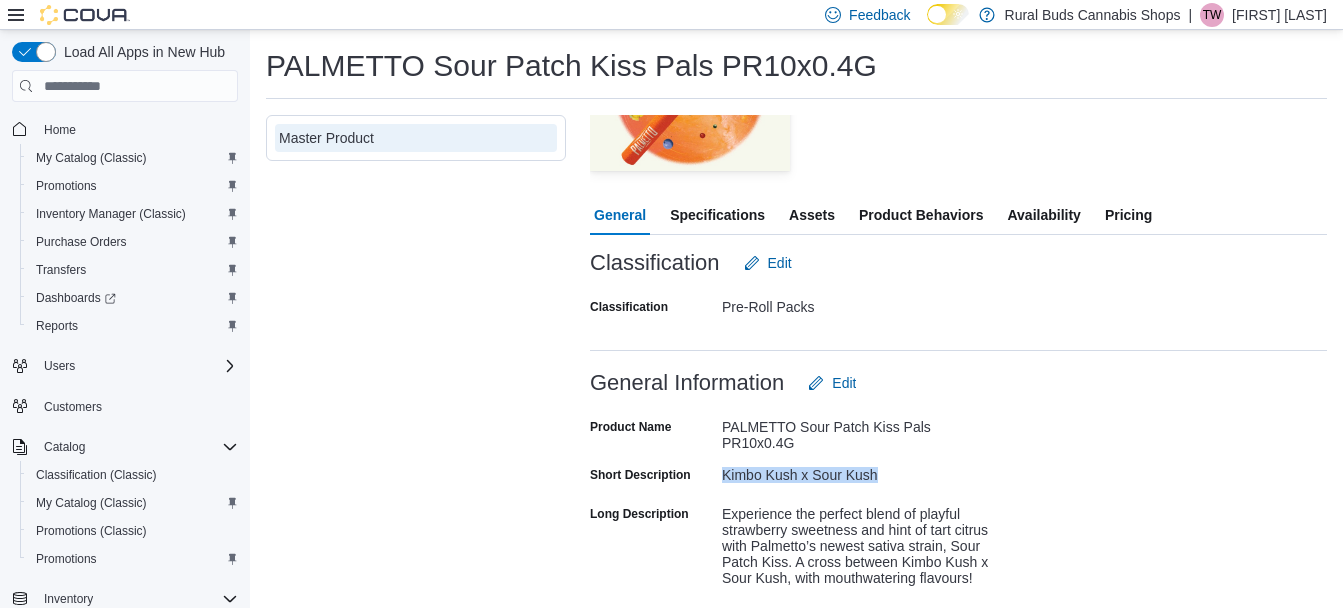 copy on "Kimbo Kush x Sour Kush" 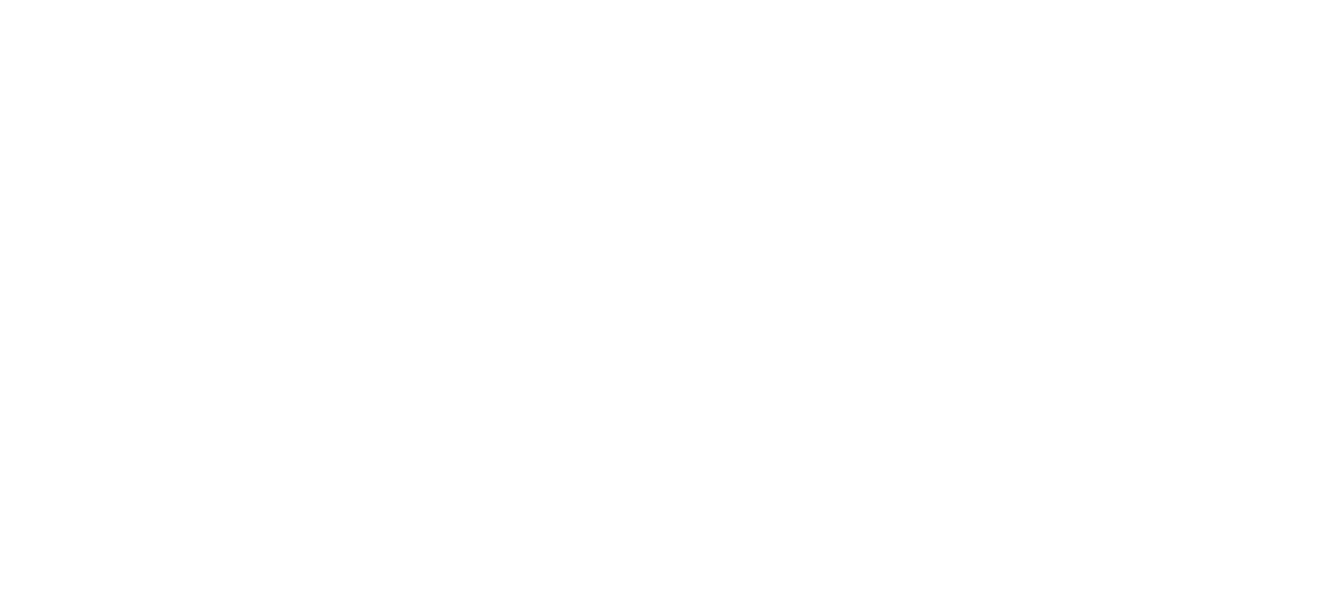 scroll, scrollTop: 0, scrollLeft: 0, axis: both 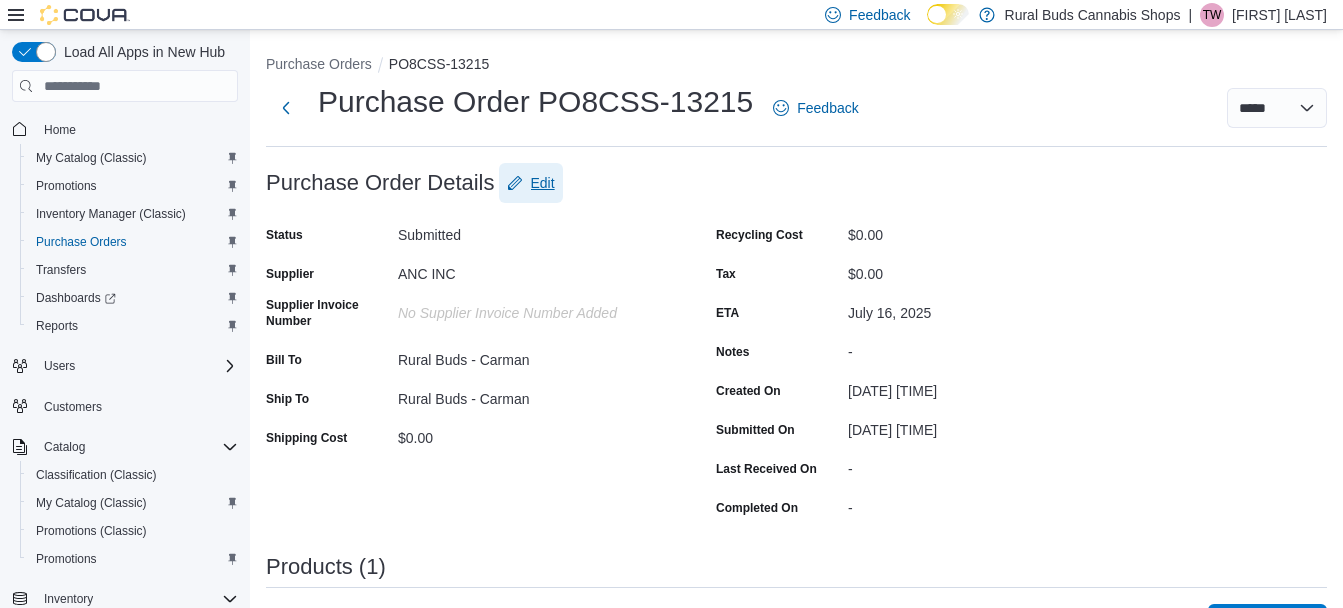click on "Edit" at bounding box center (543, 183) 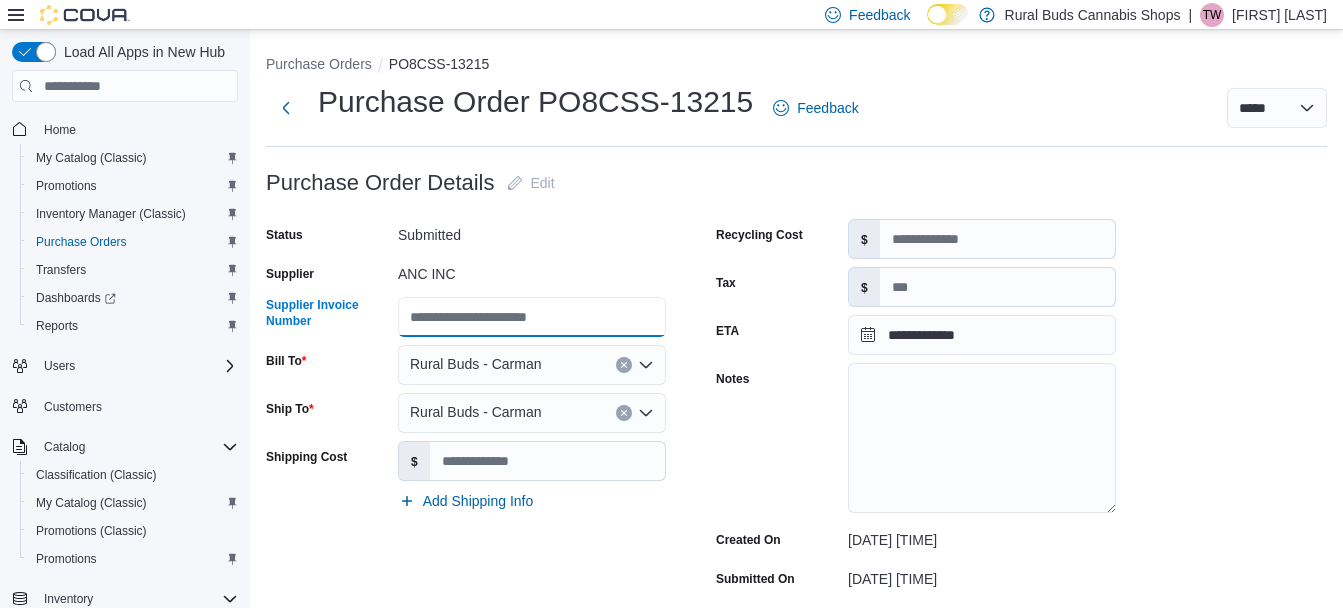 click on "Supplier Invoice Number" at bounding box center [532, 317] 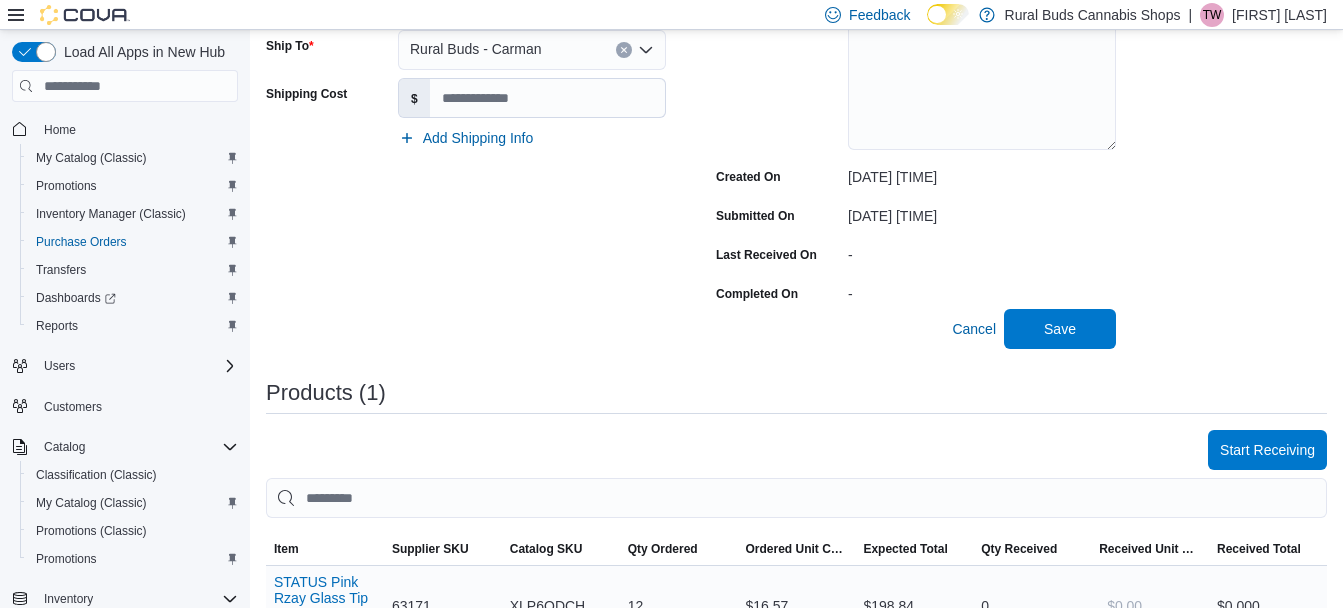scroll, scrollTop: 500, scrollLeft: 0, axis: vertical 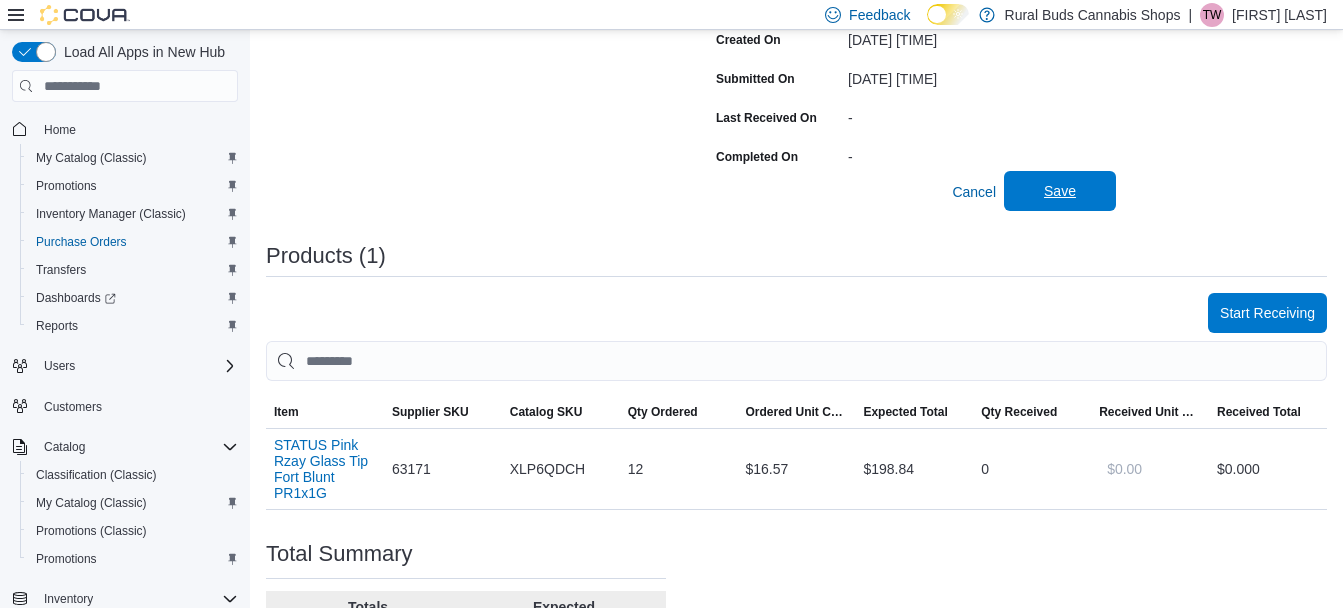 type on "******" 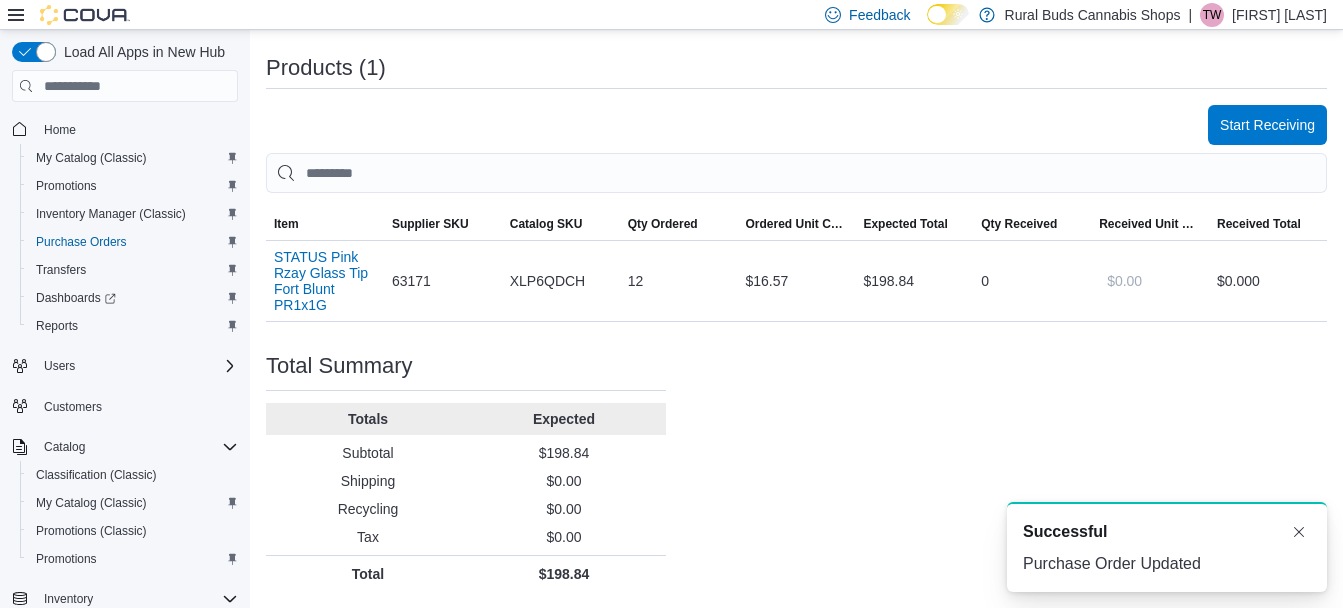 scroll, scrollTop: 499, scrollLeft: 0, axis: vertical 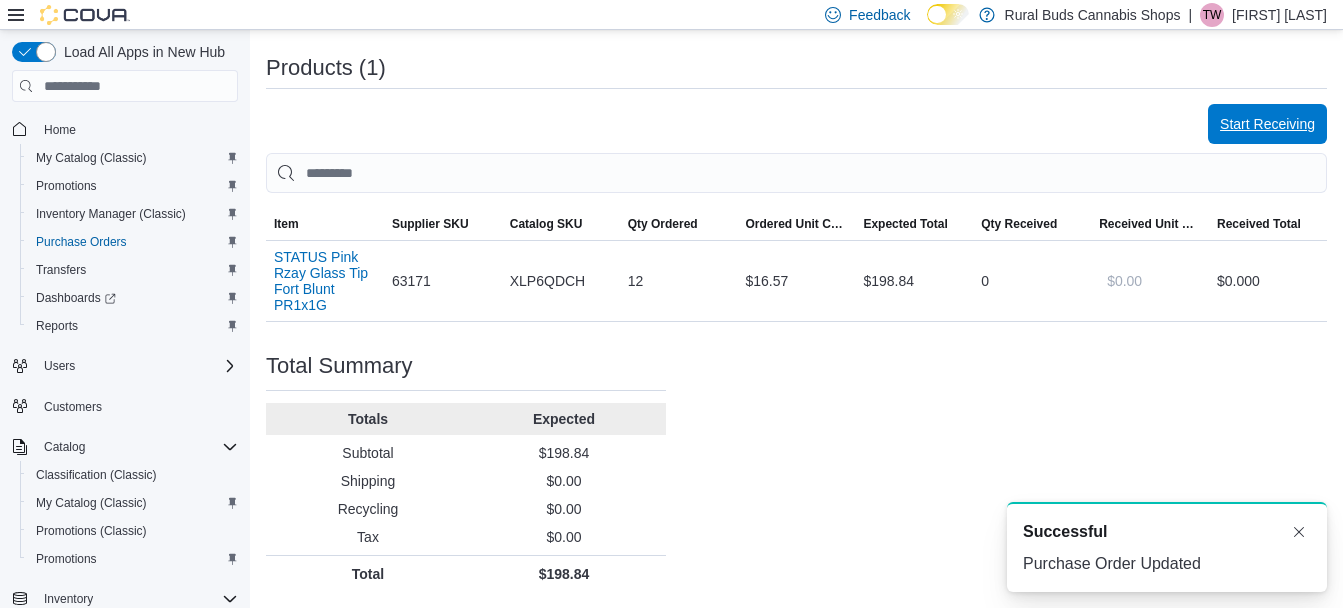 click on "Start Receiving" at bounding box center (1267, 124) 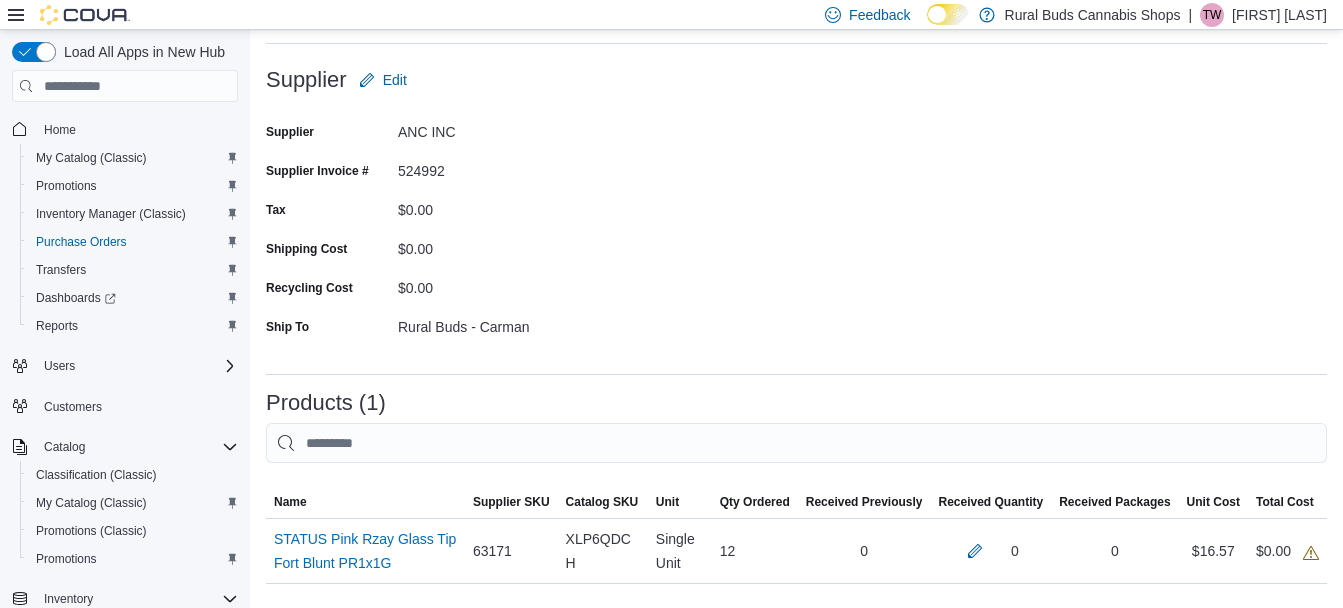 scroll, scrollTop: 200, scrollLeft: 0, axis: vertical 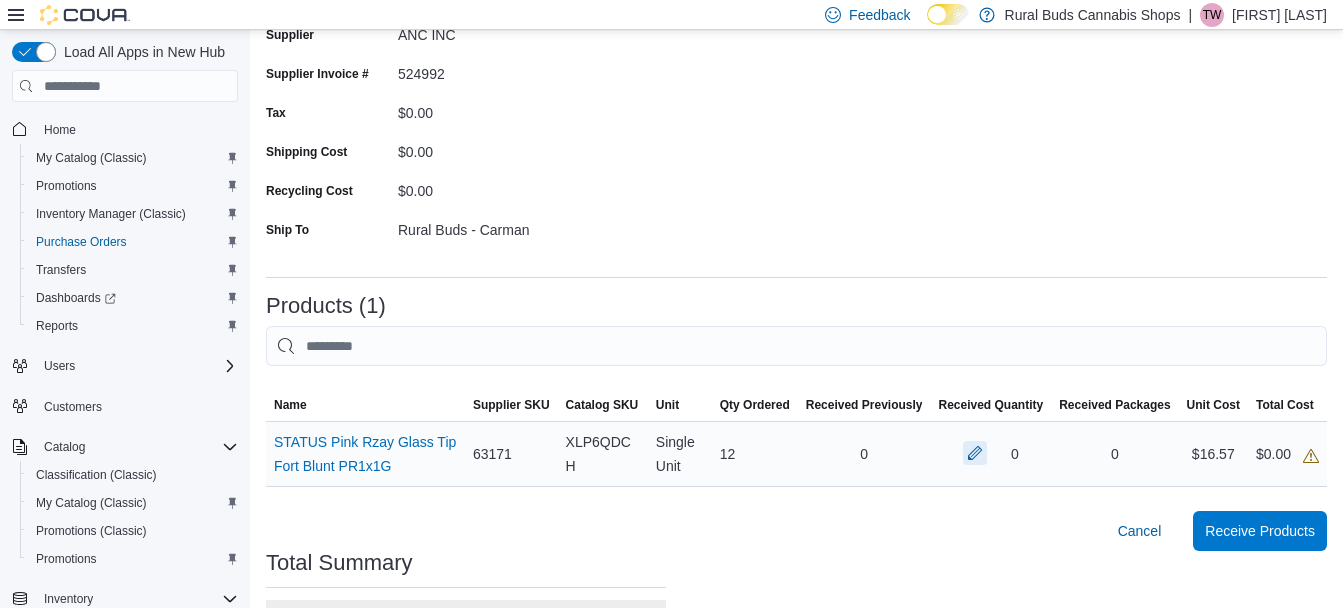 click at bounding box center (975, 453) 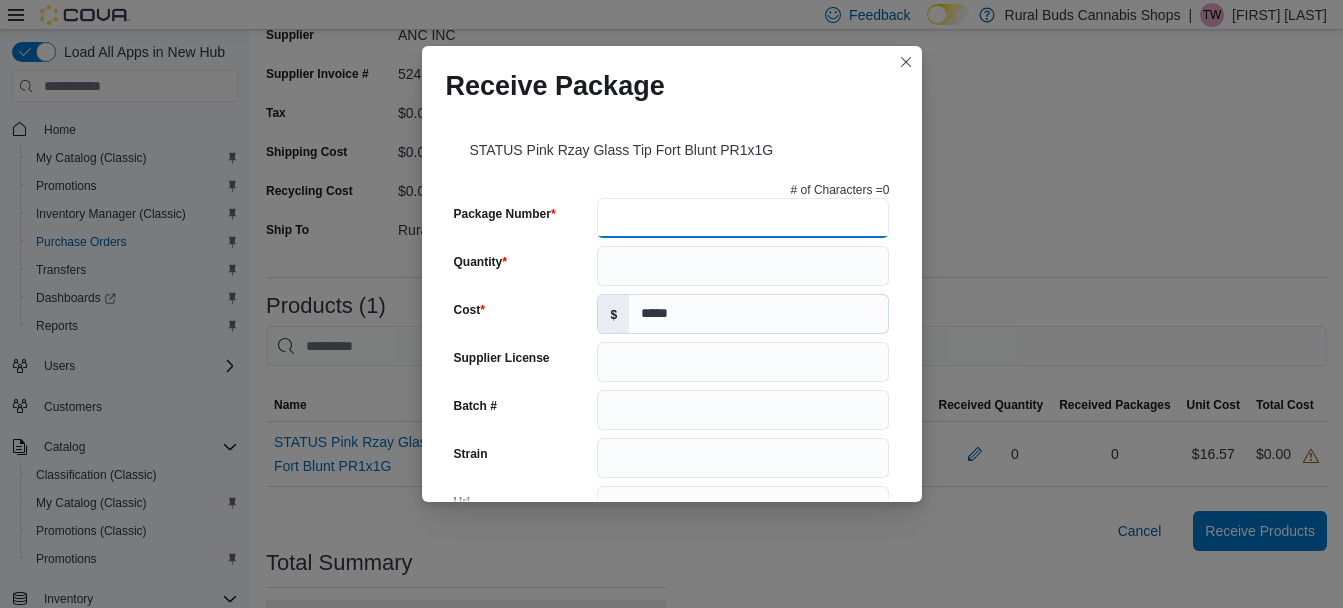 click on "Package Number" at bounding box center (743, 218) 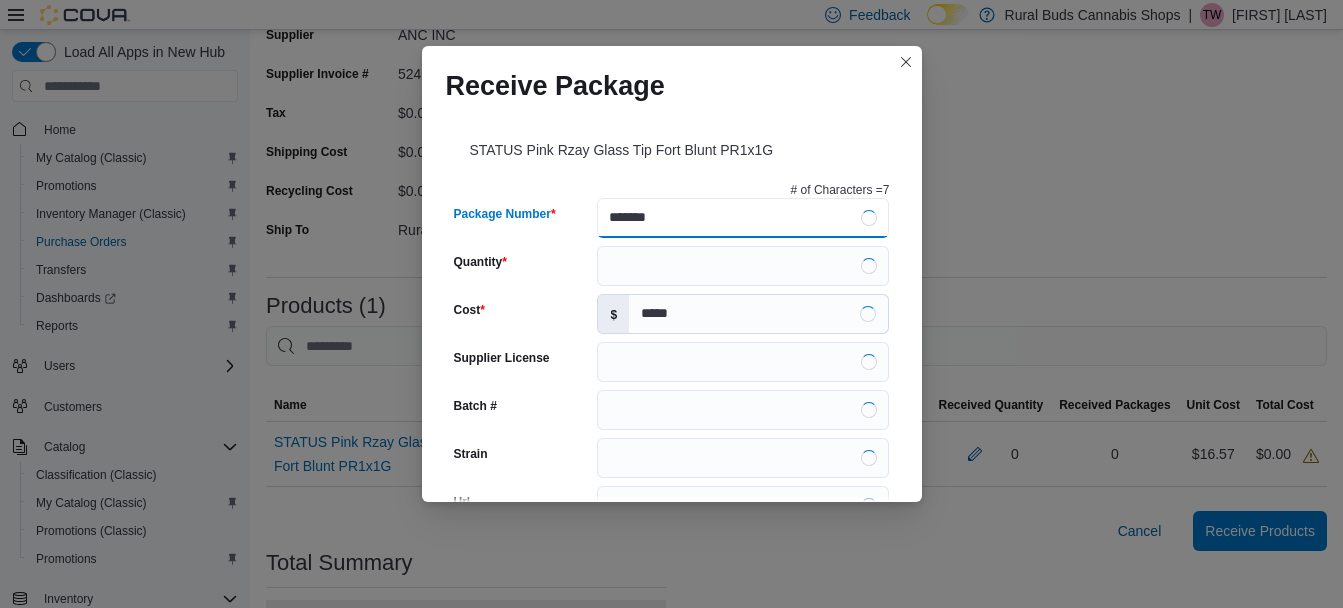 type on "********" 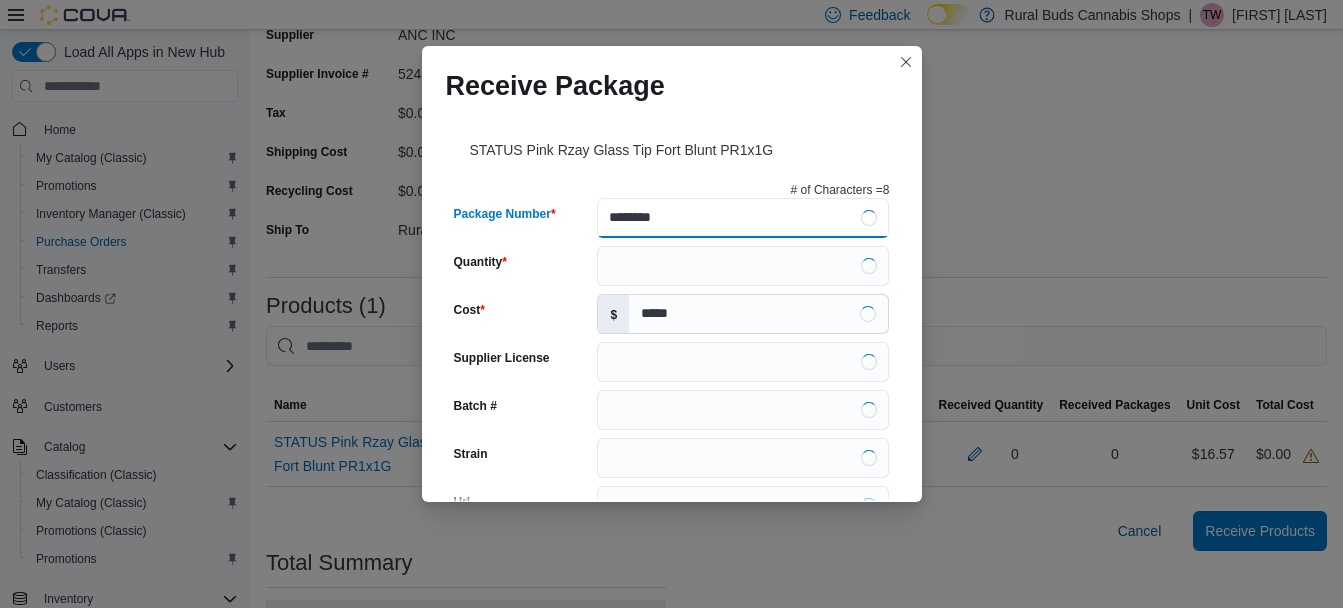 type on "******" 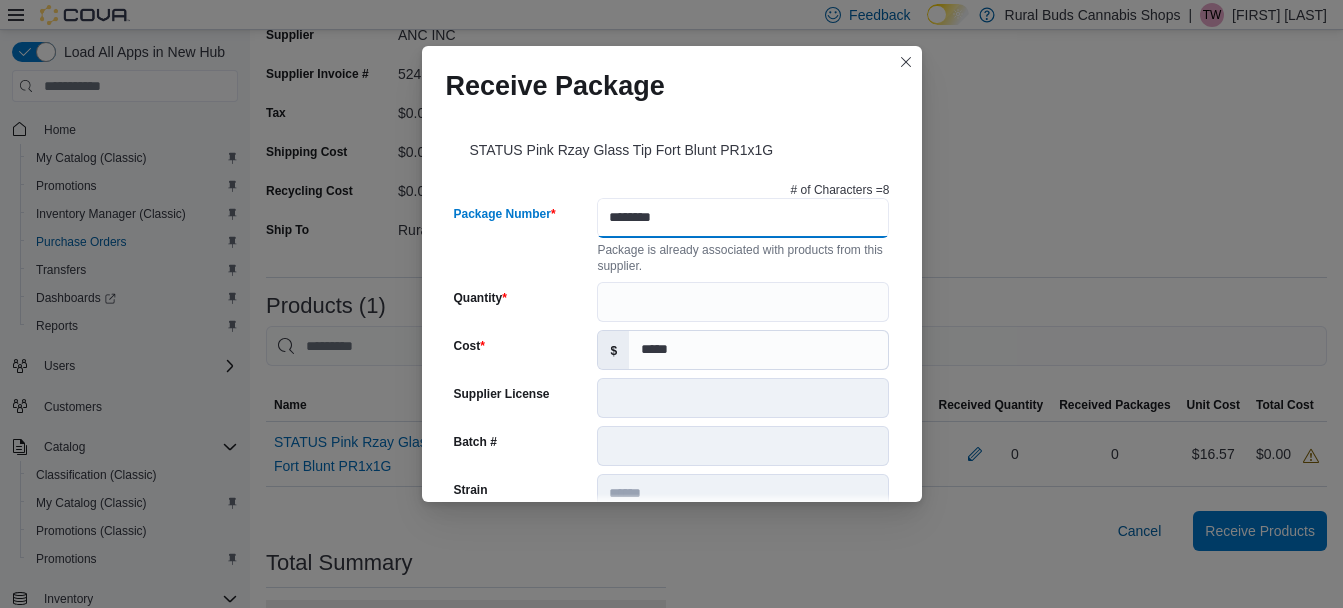 type on "********" 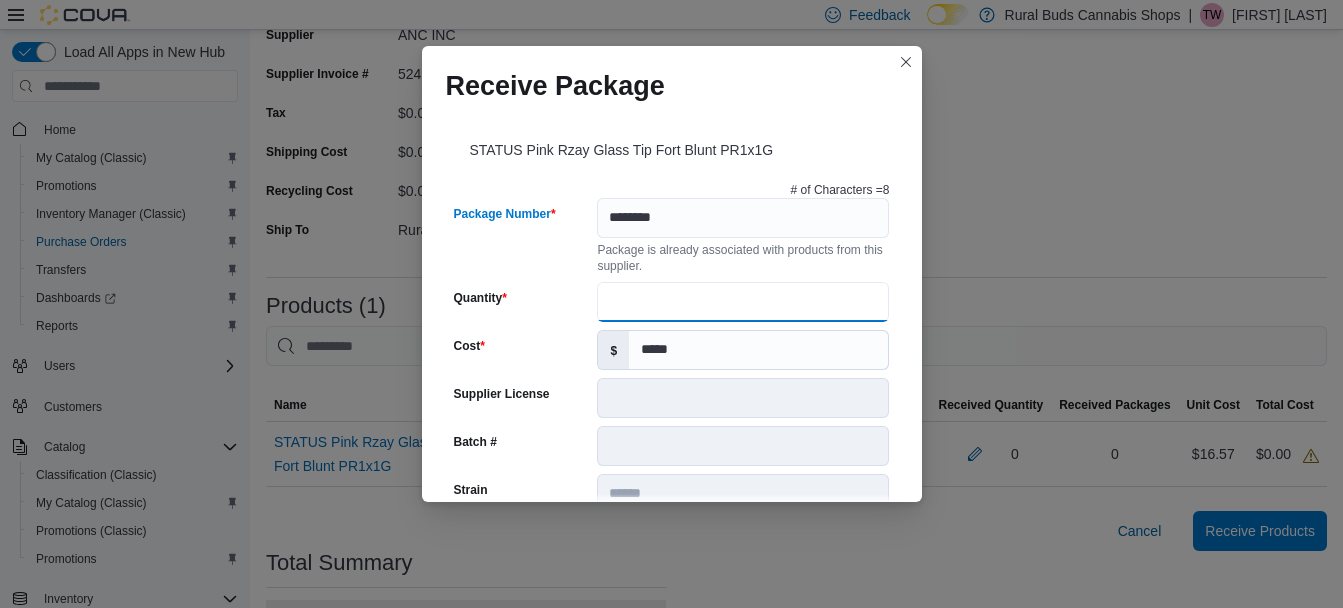 click on "Quantity" at bounding box center [743, 302] 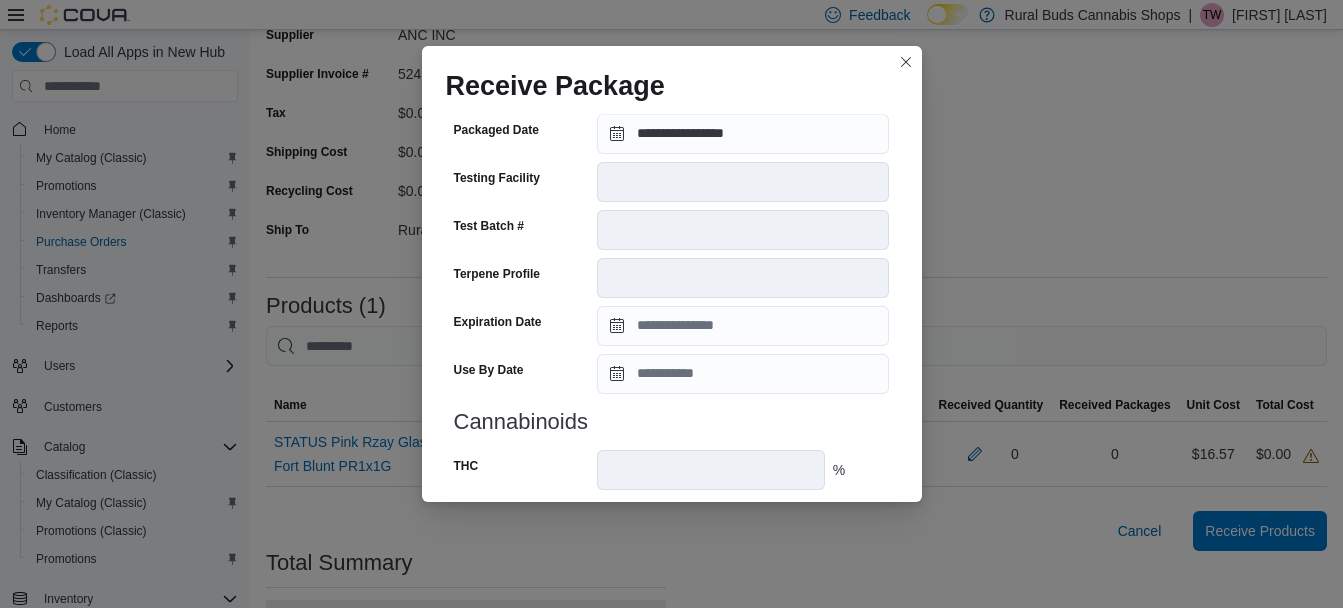 scroll, scrollTop: 724, scrollLeft: 0, axis: vertical 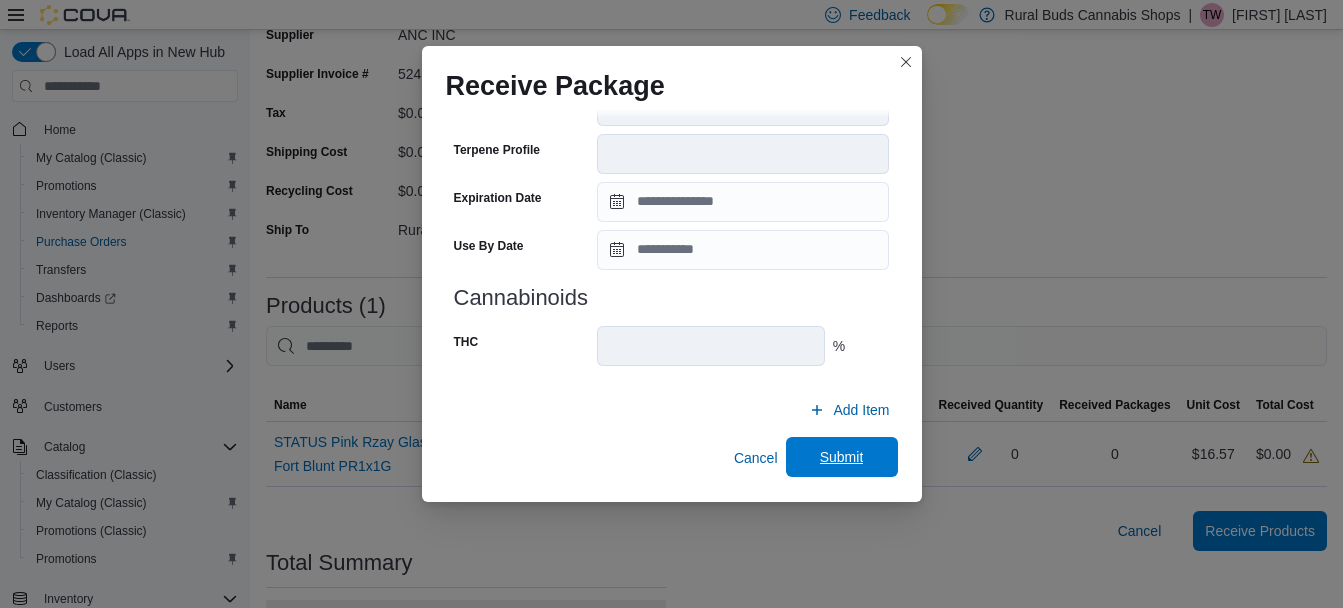 type on "**" 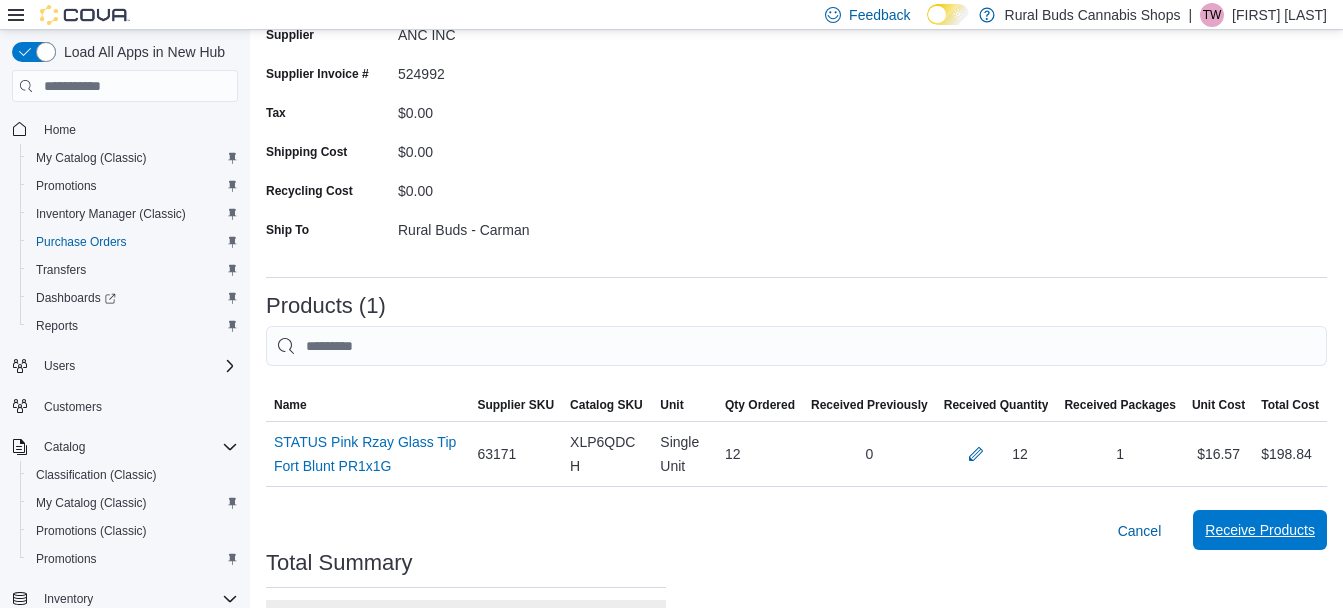 click on "Receive Products" at bounding box center (1260, 530) 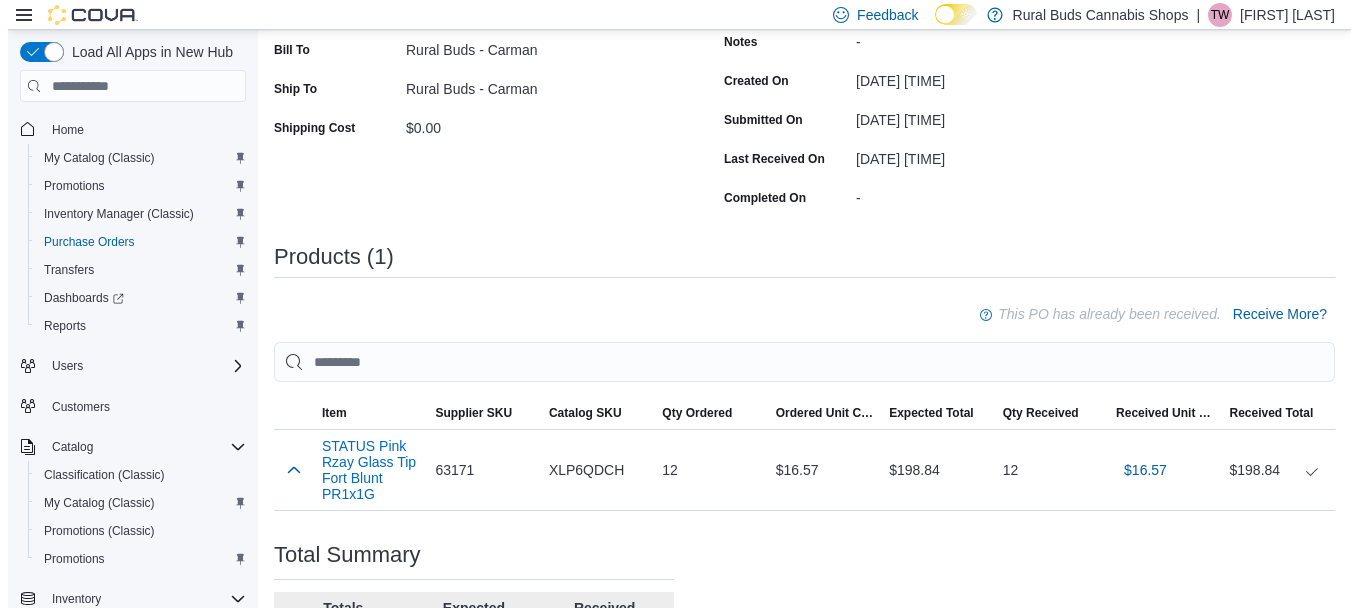 scroll, scrollTop: 0, scrollLeft: 0, axis: both 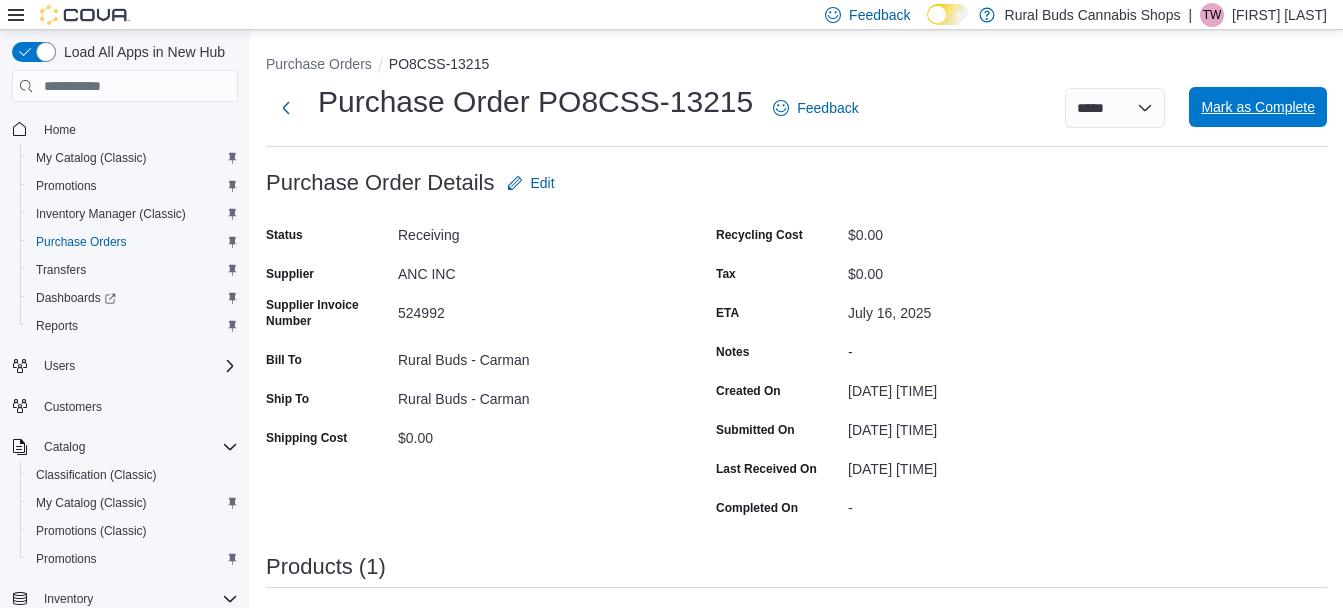 click on "Mark as Complete" at bounding box center (1258, 107) 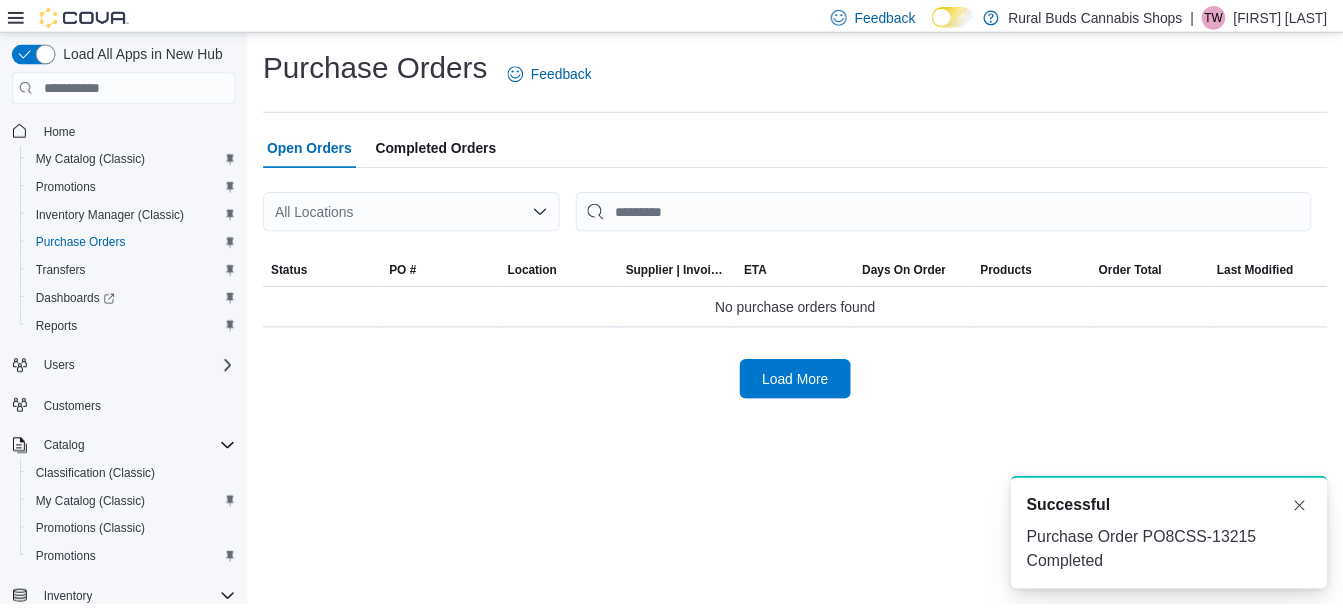 scroll, scrollTop: 0, scrollLeft: 0, axis: both 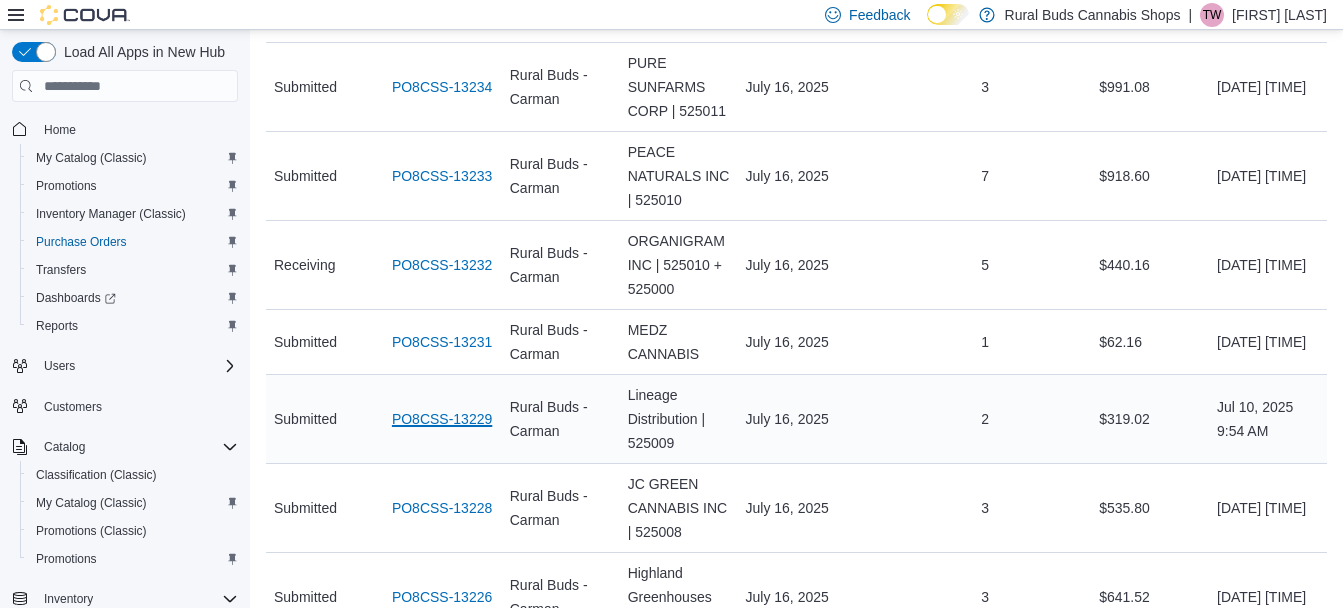 click on "PO8CSS-13229" at bounding box center [442, 419] 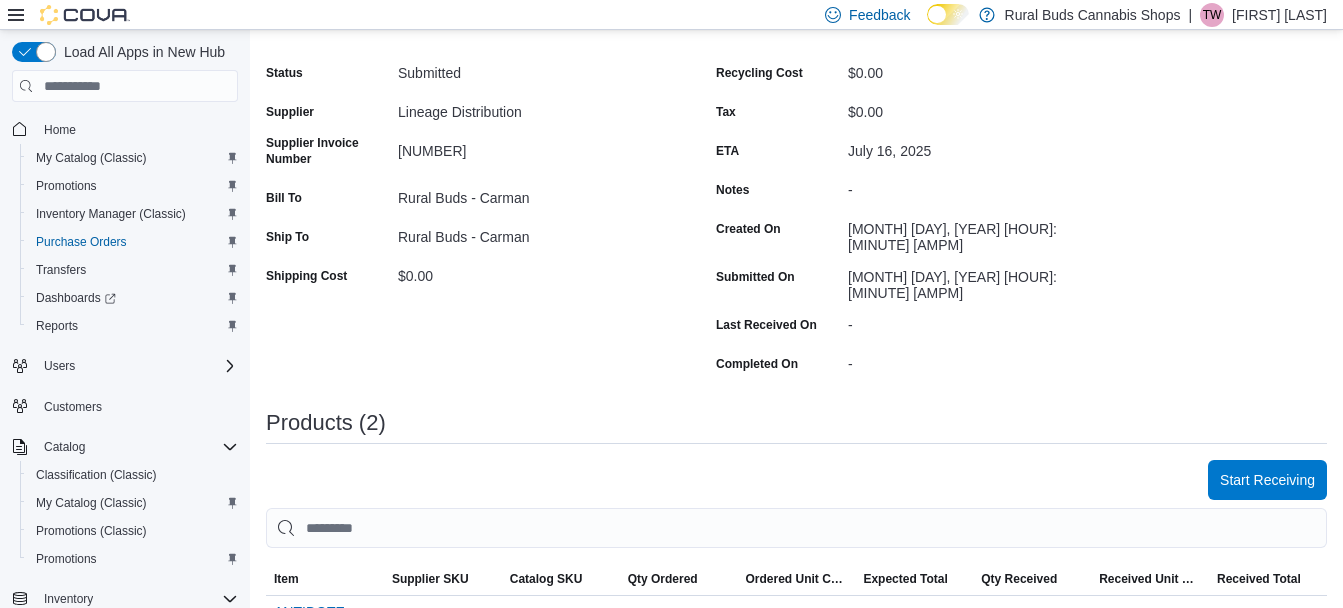 scroll, scrollTop: 200, scrollLeft: 0, axis: vertical 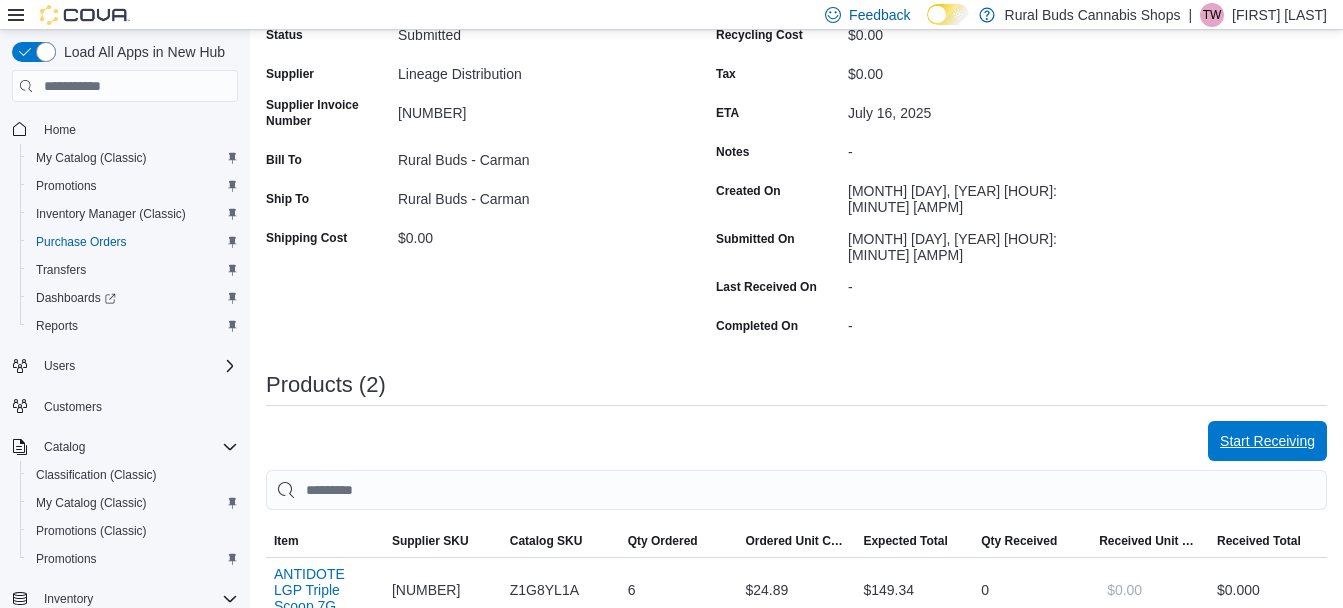 click on "Start Receiving" at bounding box center (1267, 441) 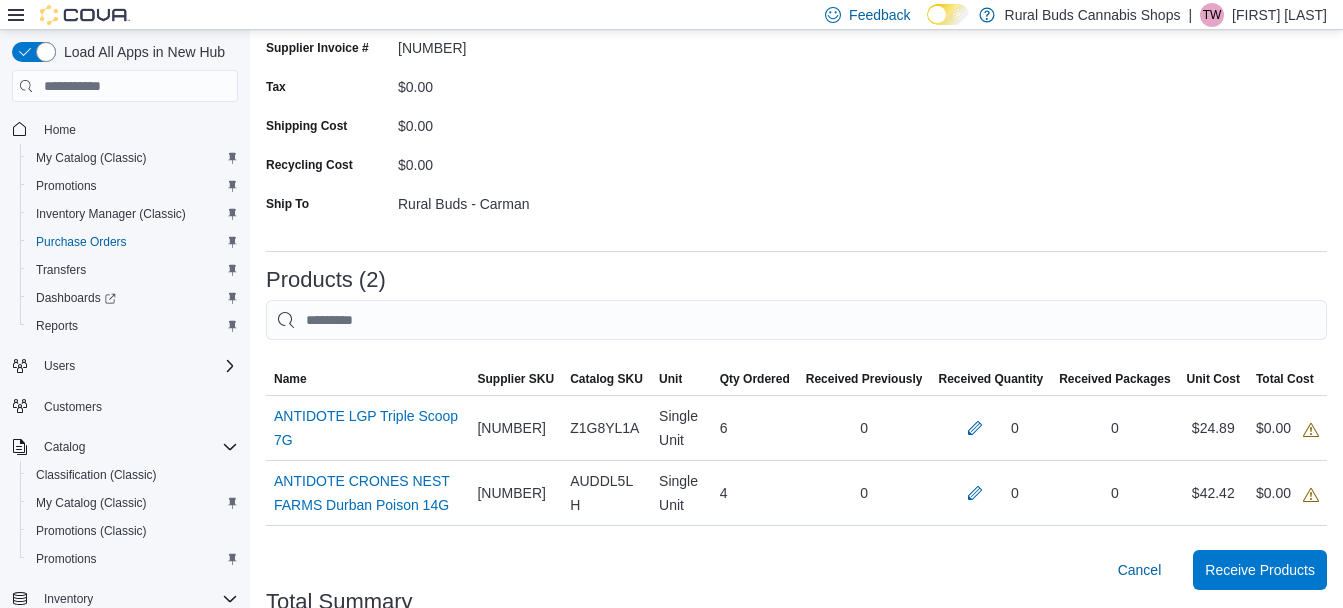 scroll, scrollTop: 300, scrollLeft: 0, axis: vertical 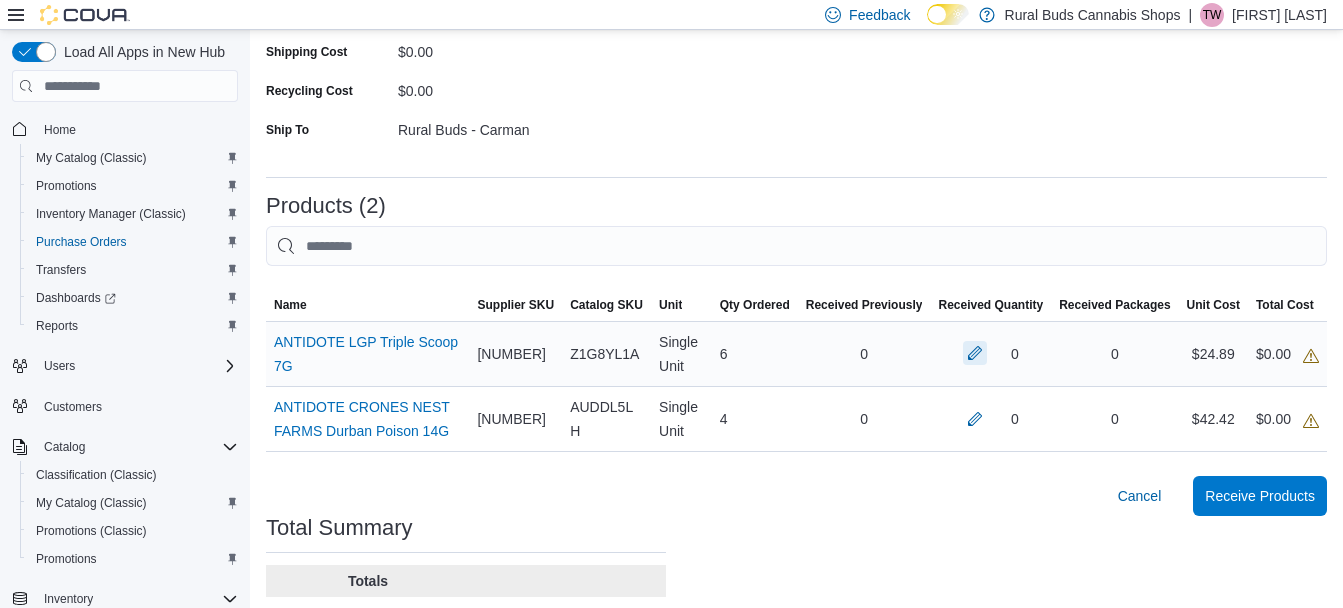 click at bounding box center (975, 353) 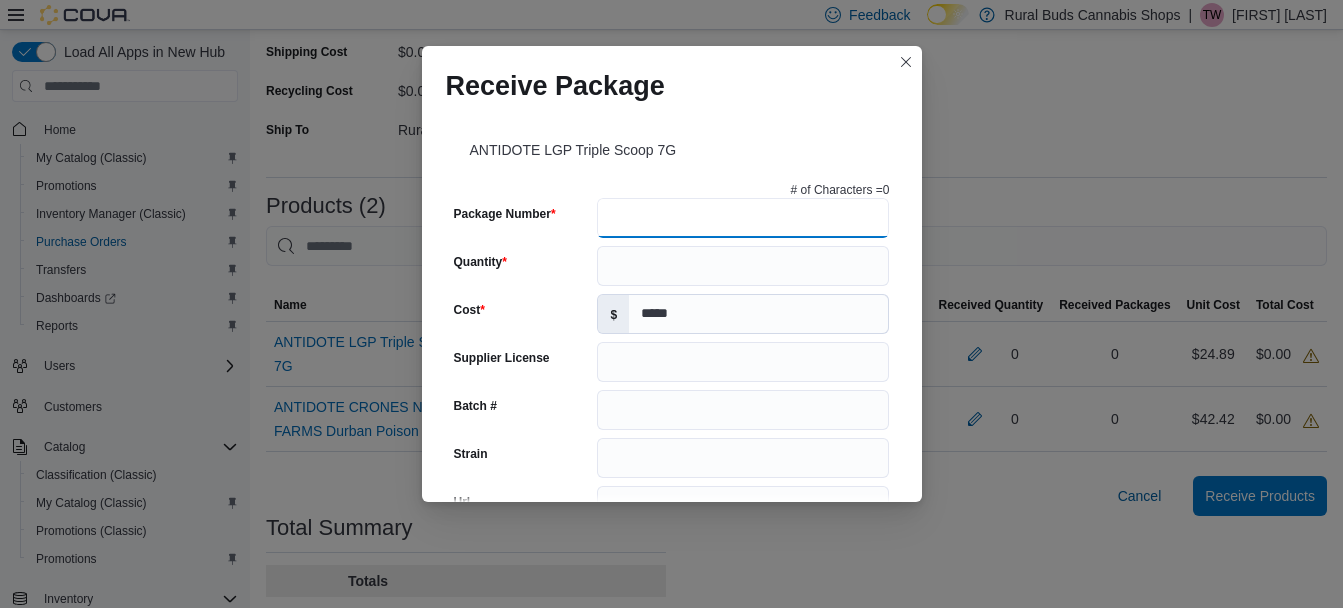 click on "Package Number" at bounding box center [743, 218] 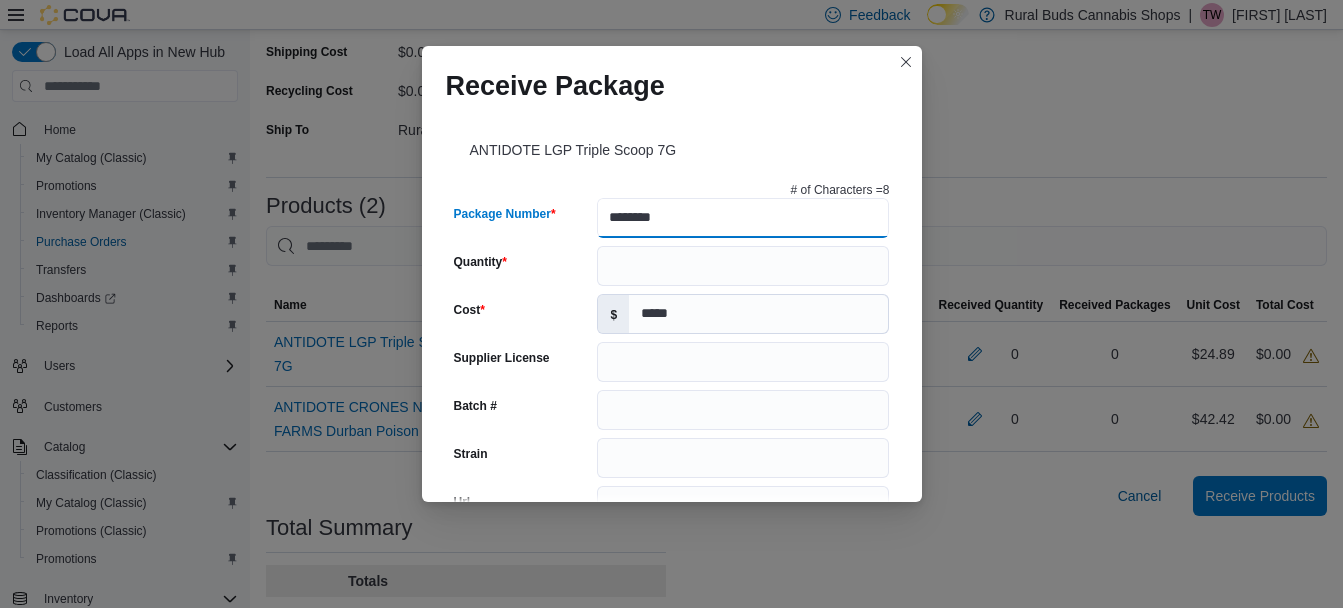 type on "*********" 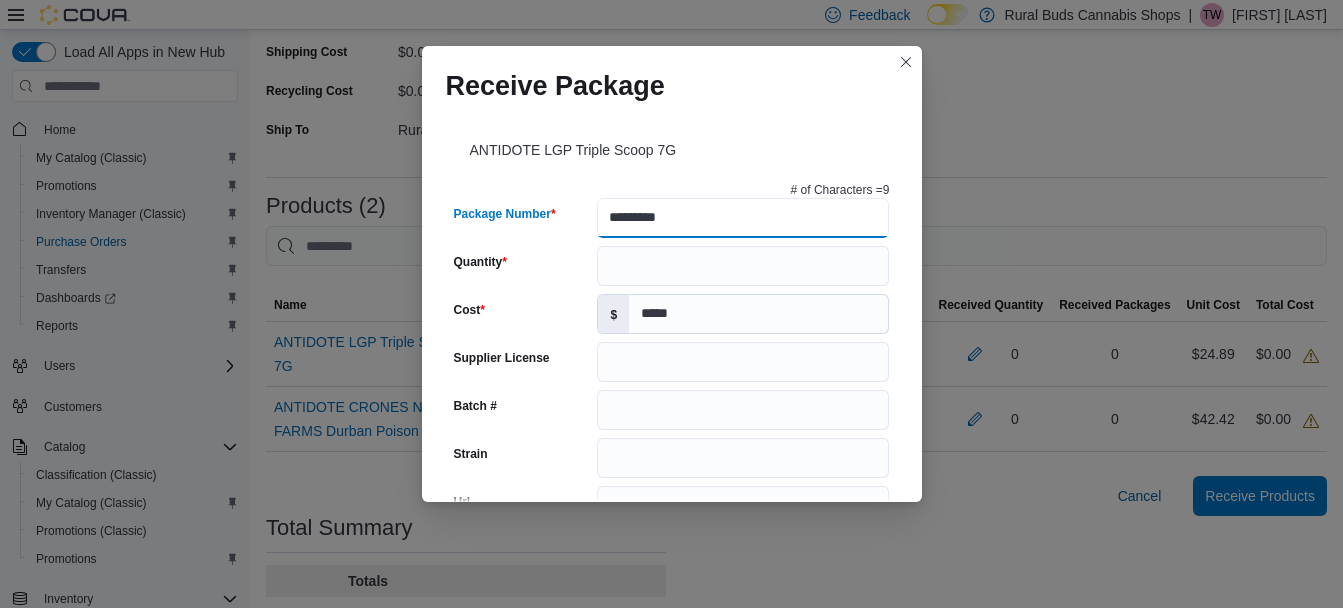 type on "**********" 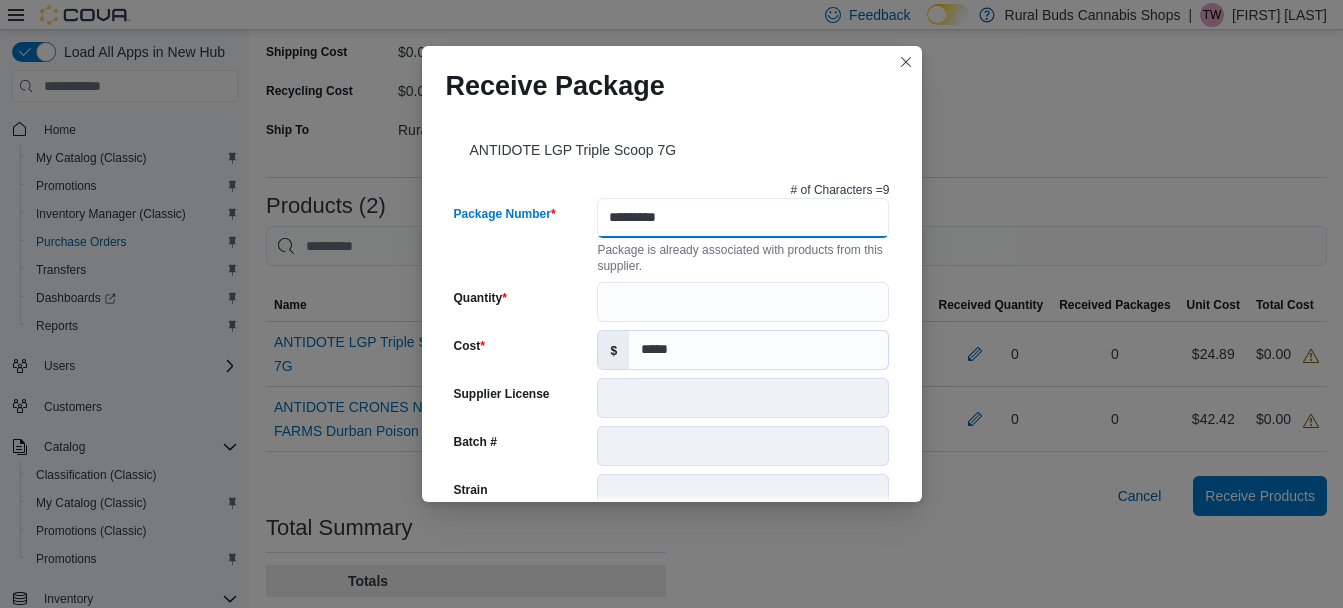type on "*********" 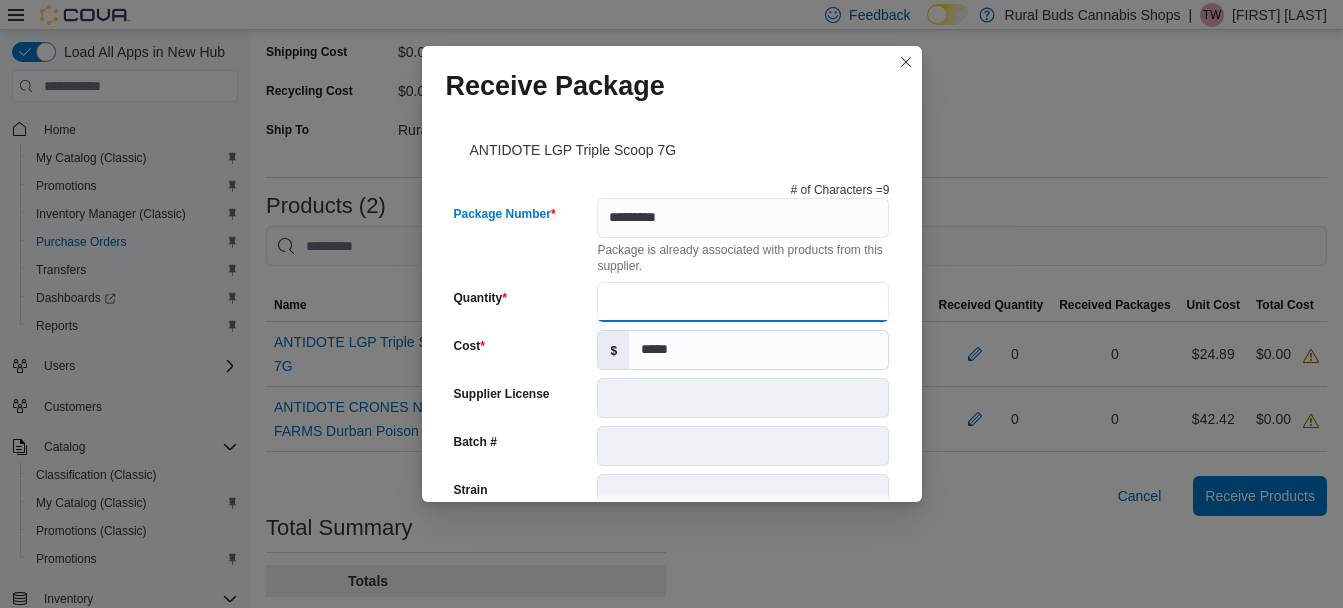 click on "Quantity" at bounding box center (743, 302) 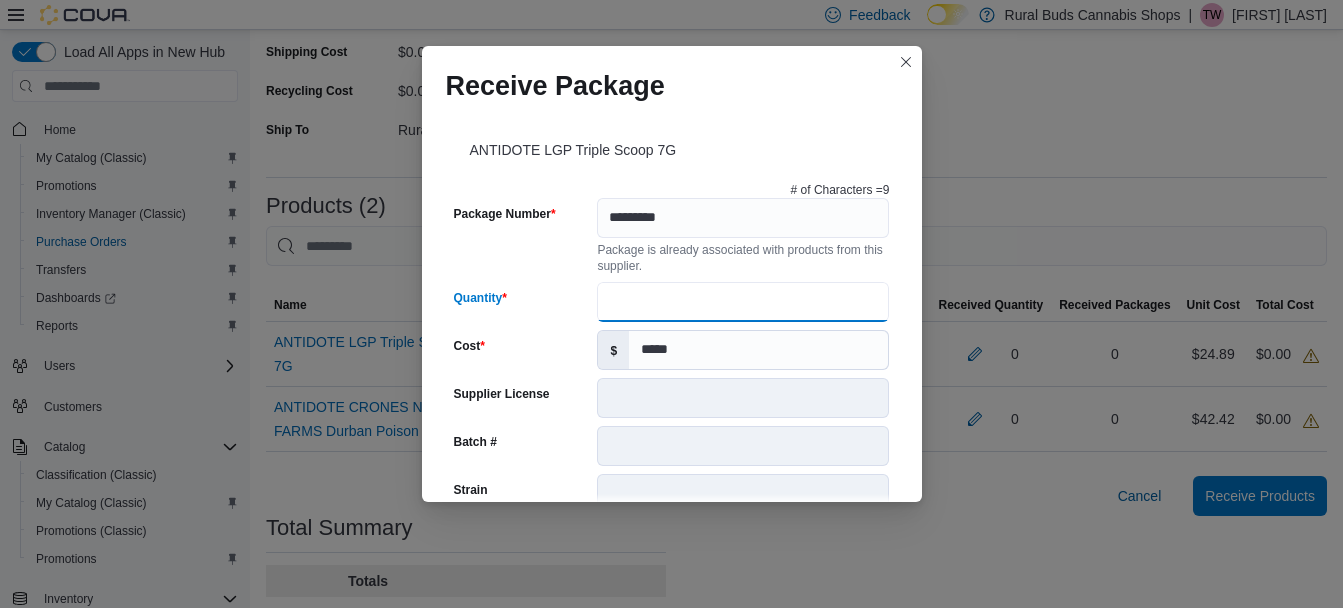 type on "*" 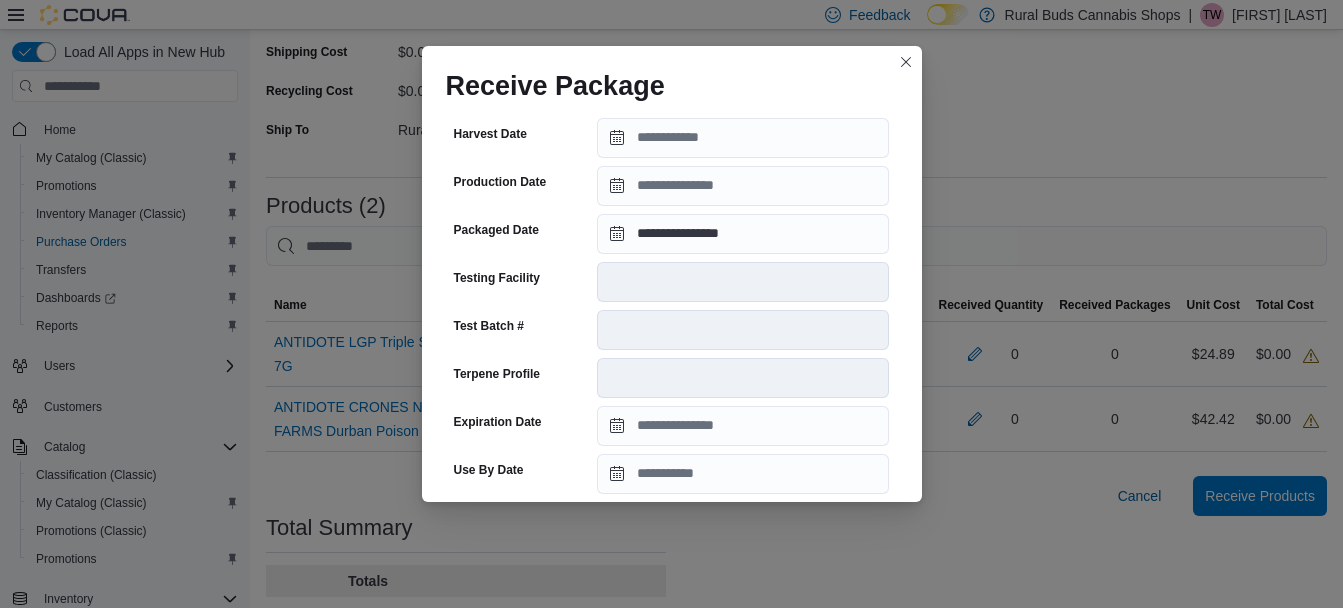 scroll, scrollTop: 772, scrollLeft: 0, axis: vertical 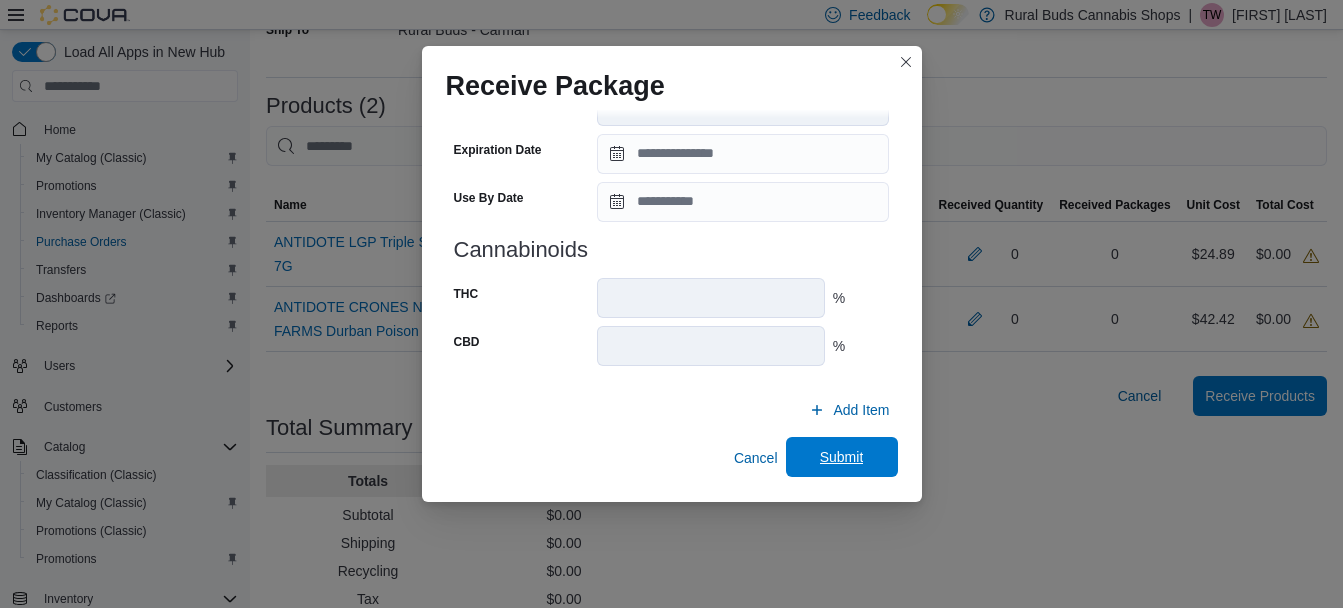 click on "Submit" at bounding box center [842, 457] 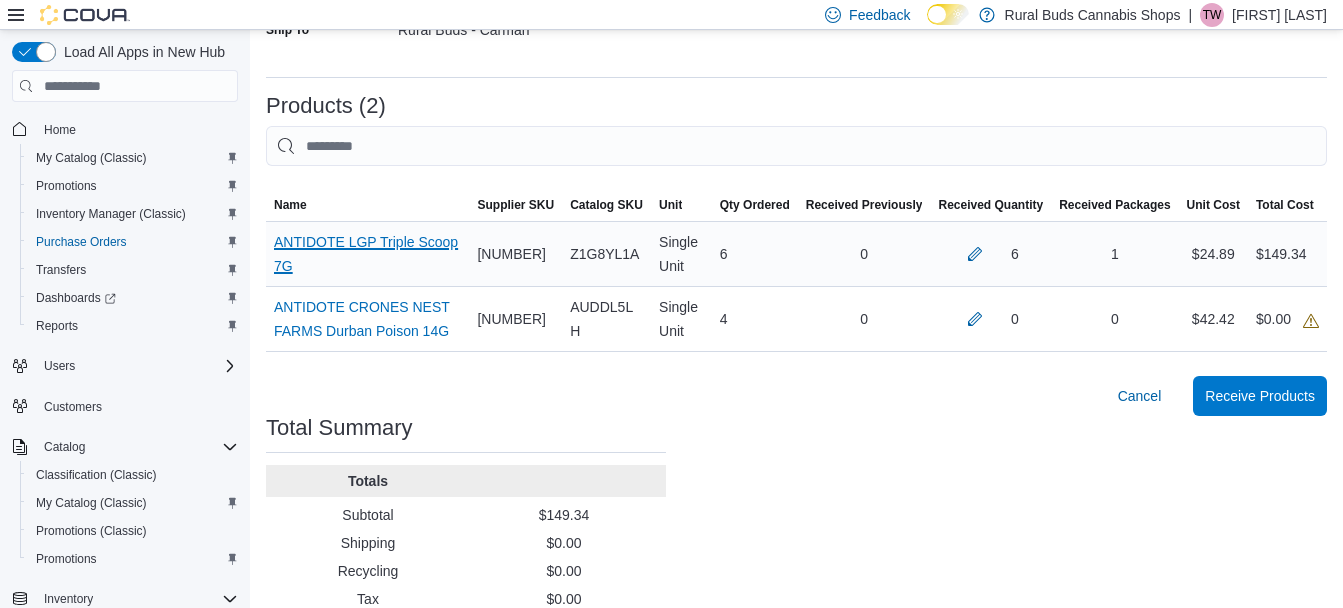 click on "ANTIDOTE LGP Triple Scoop 7G (opens in a new tab or window)" at bounding box center (367, 254) 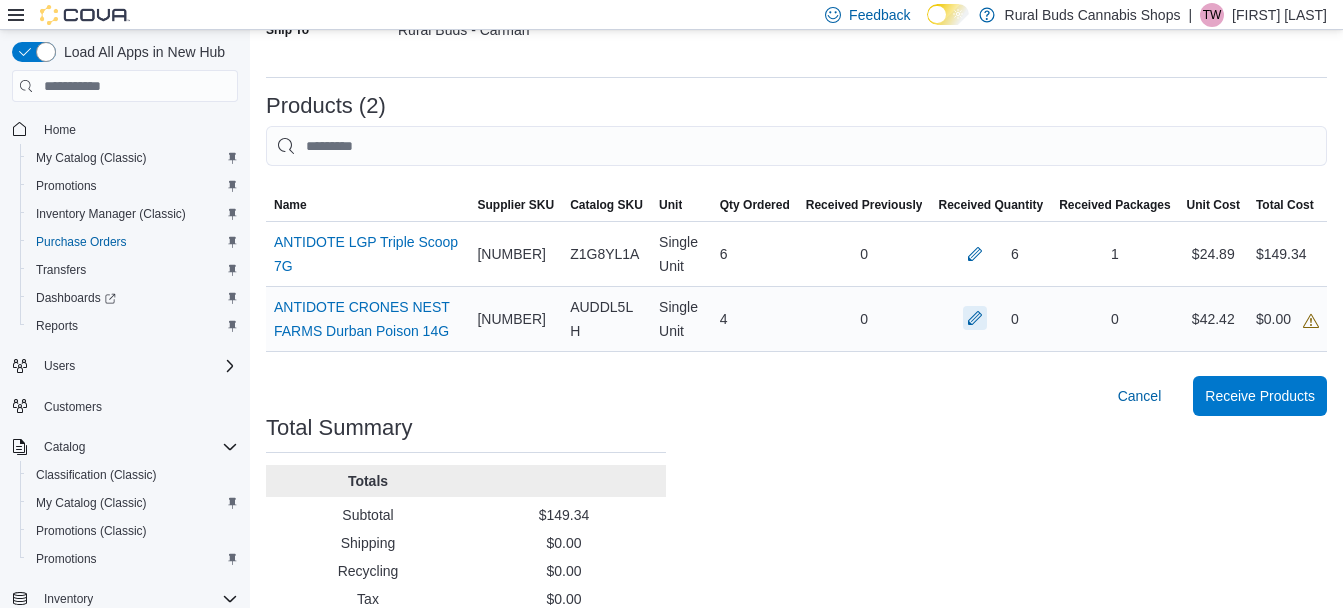 click at bounding box center (975, 318) 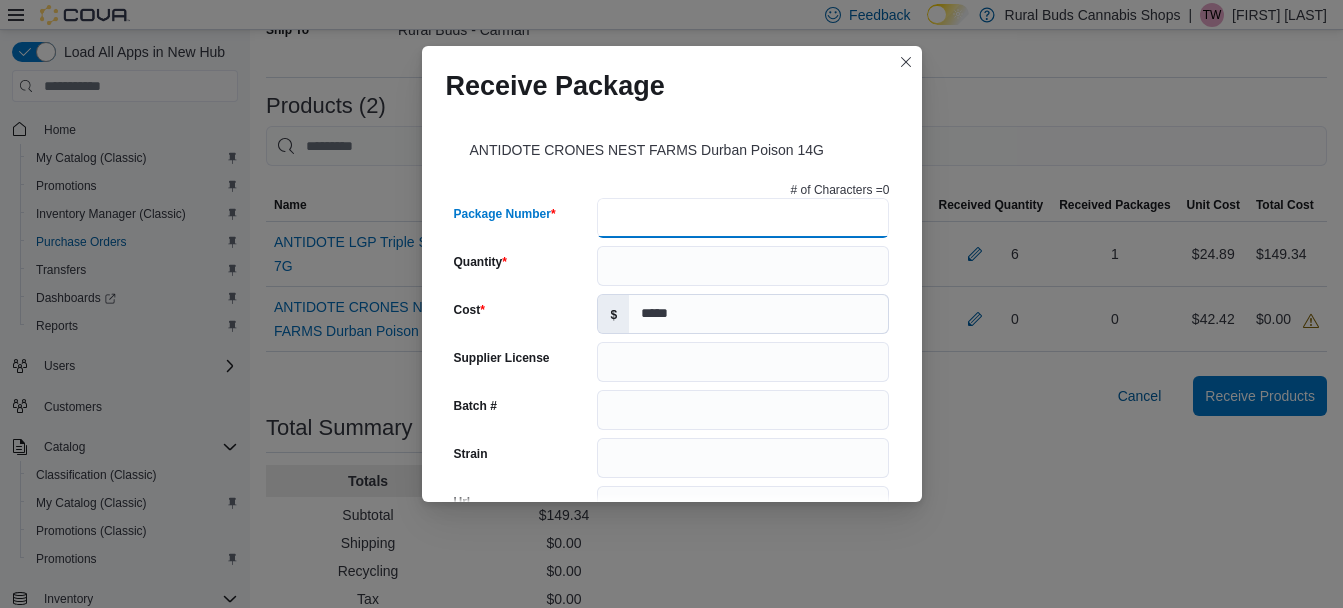 click on "Package Number" at bounding box center (743, 218) 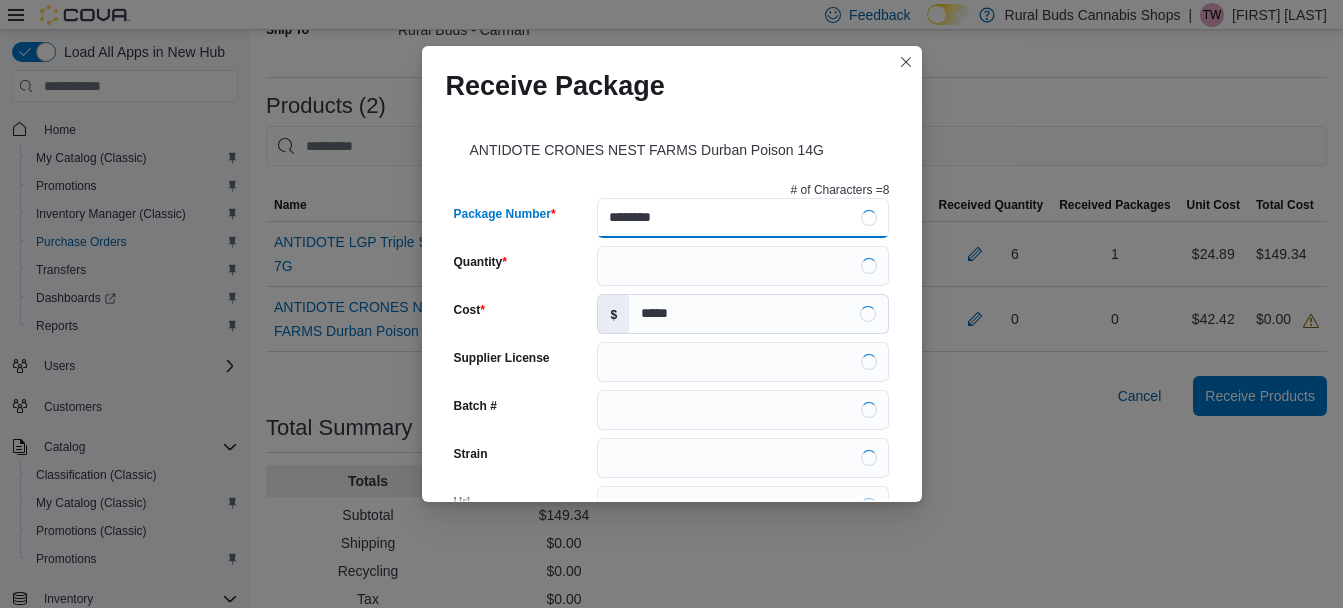 type on "*********" 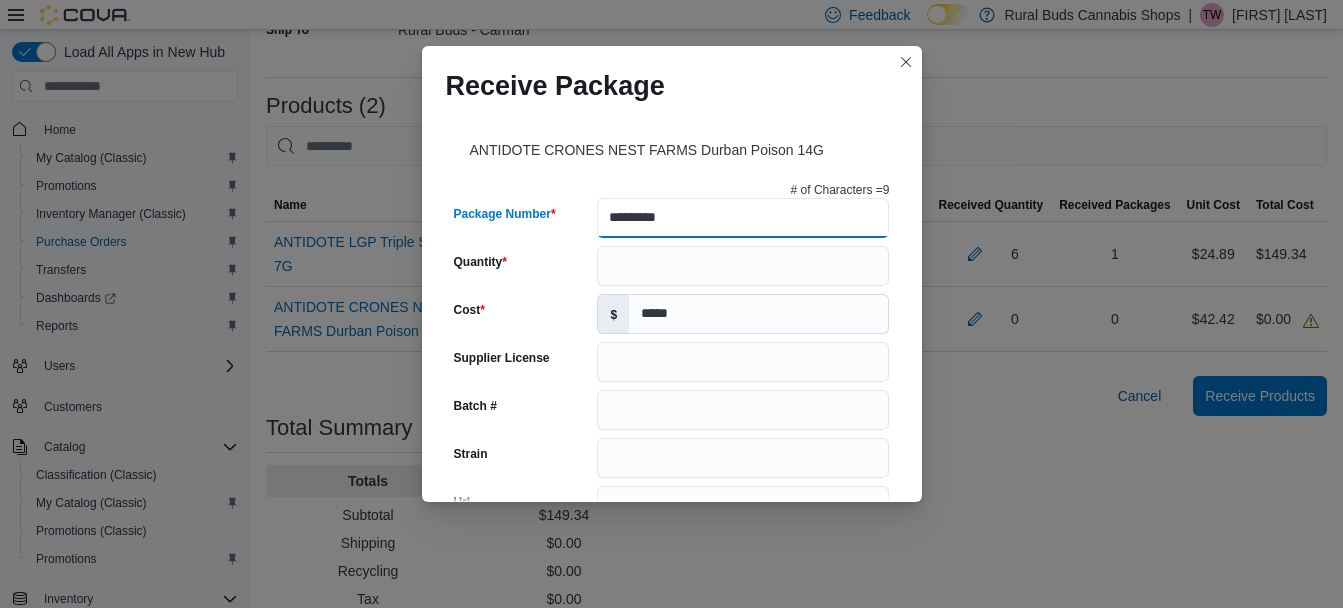 type on "**********" 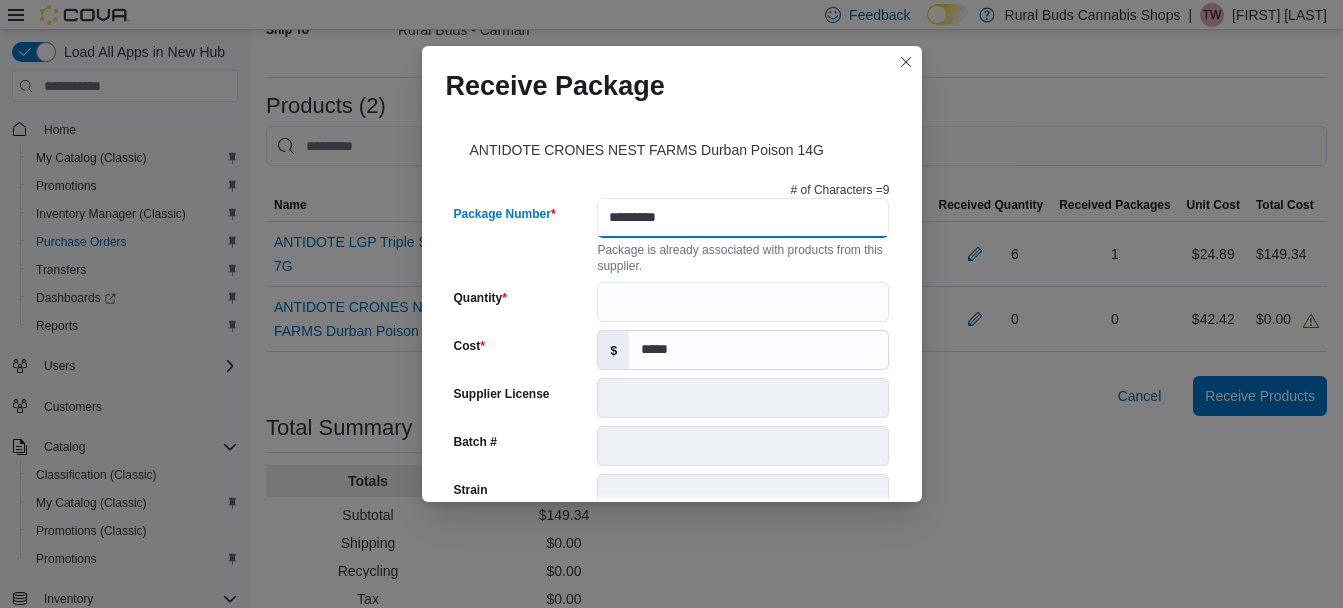 type on "*********" 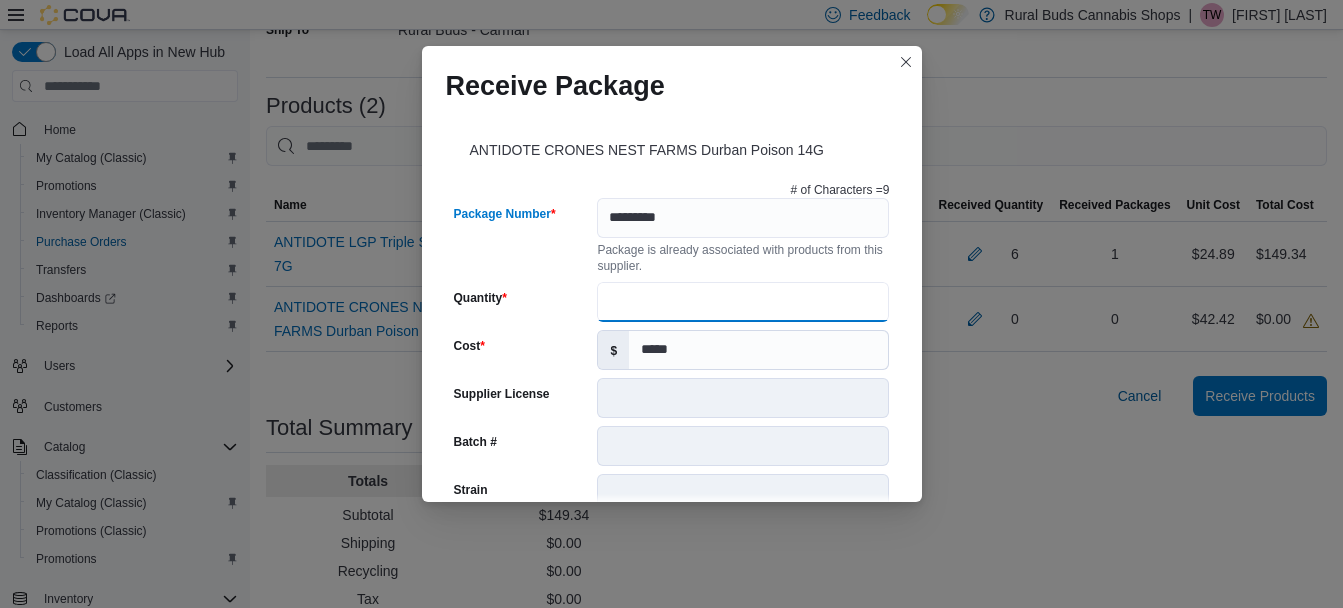 click on "Quantity" at bounding box center [743, 302] 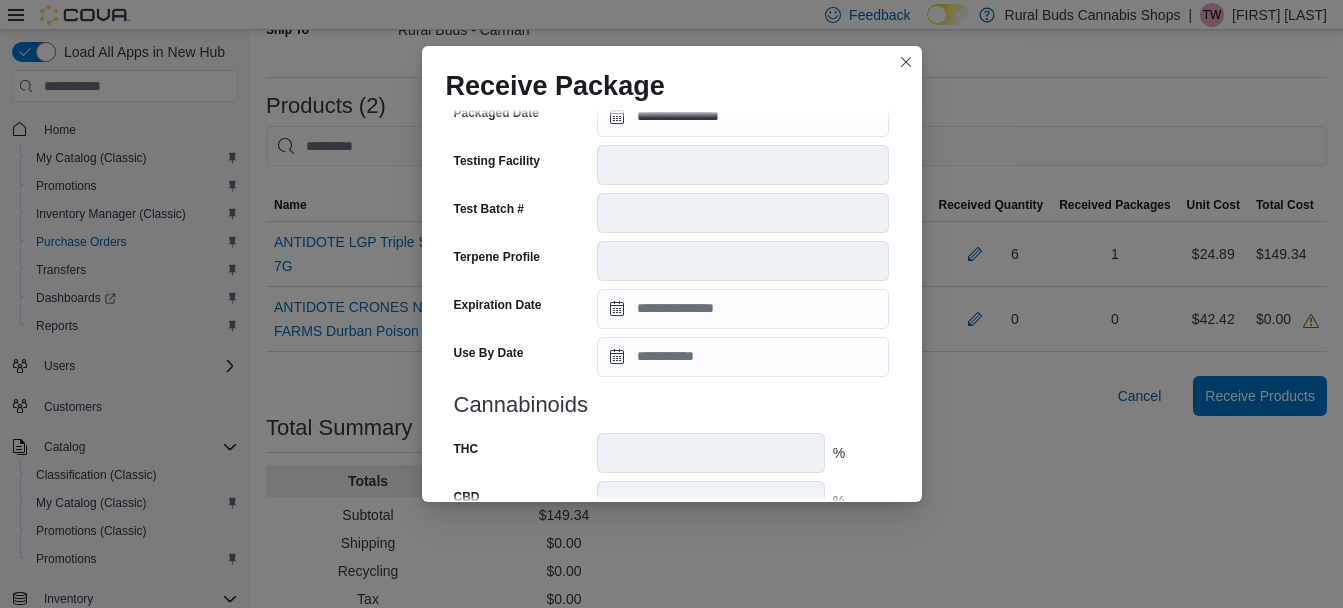 scroll, scrollTop: 772, scrollLeft: 0, axis: vertical 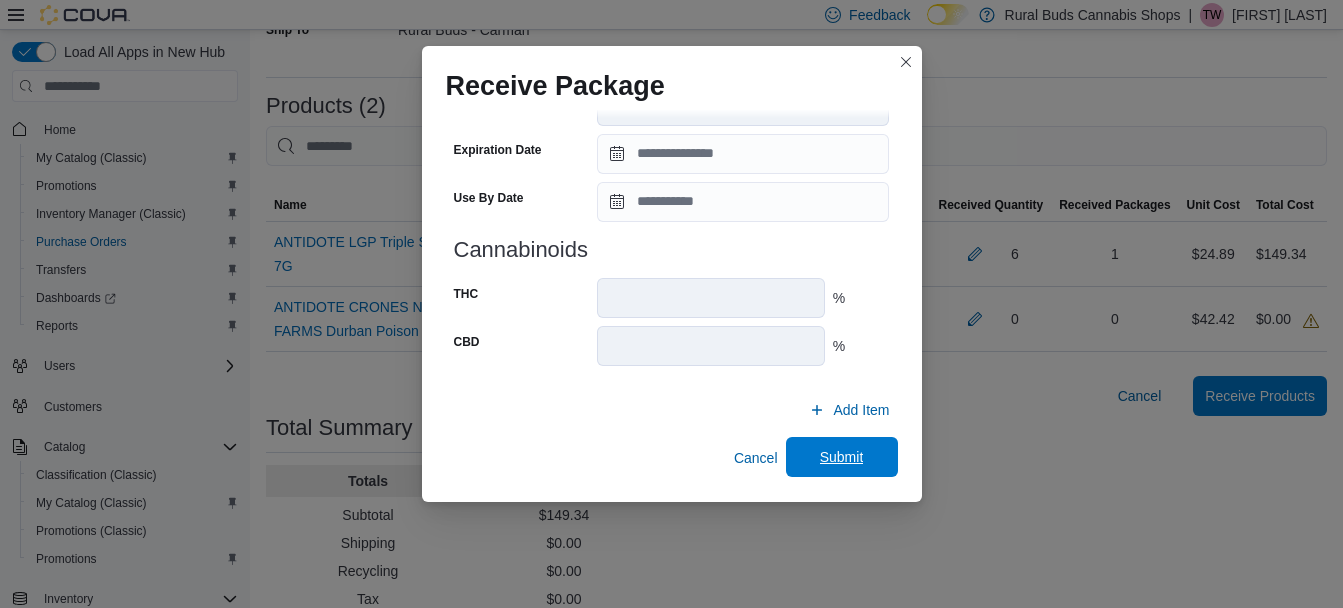type on "*" 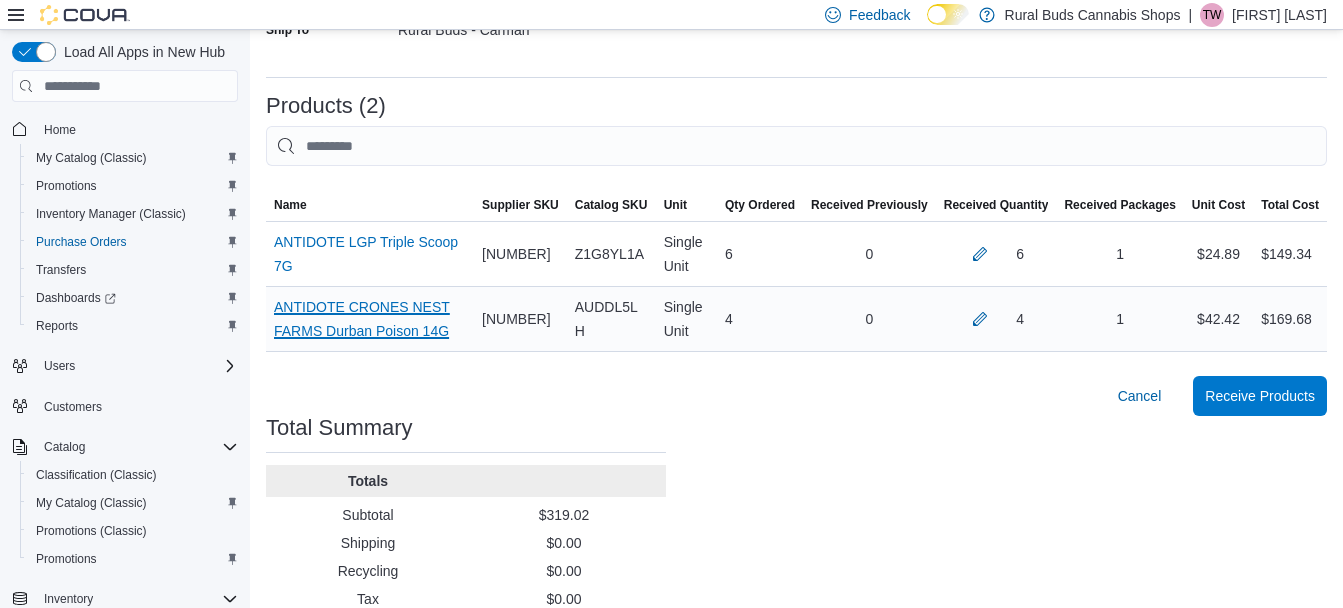 click on "ANTIDOTE CRONES NEST FARMS Durban Poison 14G (opens in a new tab or window)" at bounding box center [370, 319] 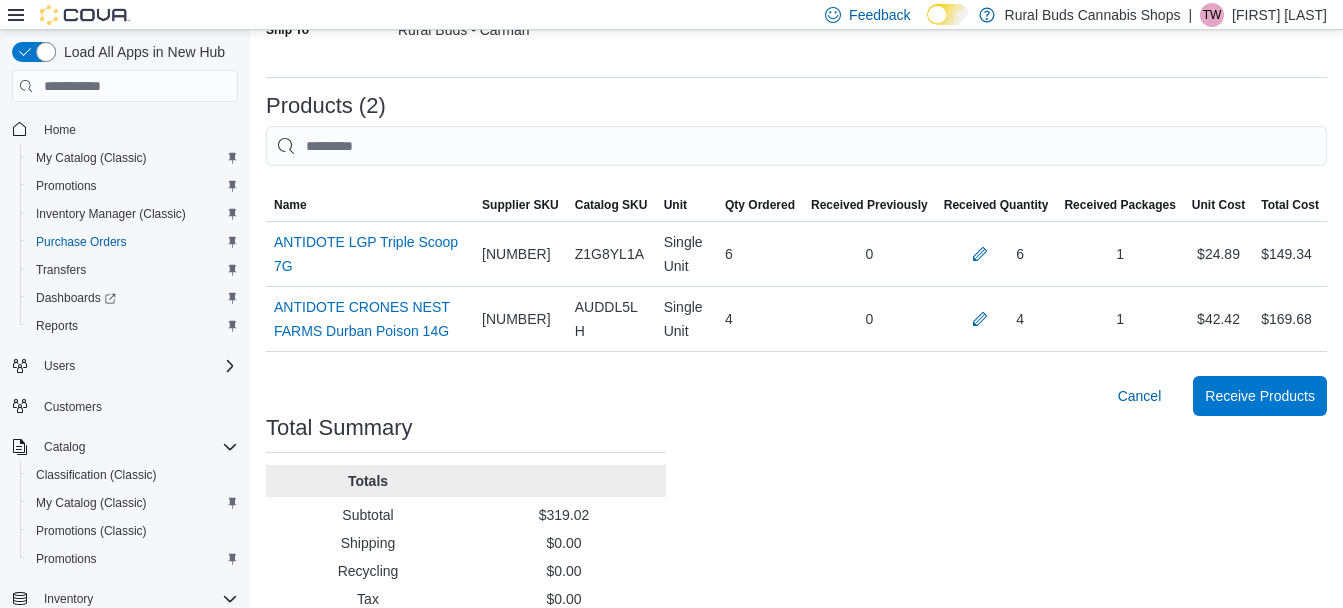 click on "Purchase Orders PO8CSS-13229 Receiving Order PO8CSS-13229 Feedback Supplier   Edit Supplier Lineage Distribution Supplier Invoice # 525009 Tax $0.00 Shipping Cost $0.00 Recycling Cost $0.00 Ship To Rural Buds - Carman Products (2)   Sorting This table contains 2 rows. Name Supplier SKU Catalog SKU Unit Qty Ordered Received Previously Received Quantity Received Packages Unit Cost Total Cost Name ANTIDOTE LGP Triple Scoop 7G (opens in a new tab or window) Supplier SKU 63770 Catalog SKU Z1G8YL1A Unit Single Unit Qty Ordered 6 Received Previously 0 Received Quantity 6 Received Packages 1 Unit Cost $24.89 Total Cost $149.34 Name ANTIDOTE CRONES NEST FARMS Durban Poison 14G (opens in a new tab or window) Supplier SKU 63390 Catalog SKU AUDDL5LH Unit Single Unit Qty Ordered 4 Received Previously 0 Received Quantity 4 Received Packages 1 Unit Cost $42.42 Total Cost $169.68 Cancel Receive Products  Total Summary   Totals Subtotal $319.02 Shipping $0.00 Recycling $0.00 Tax $0.00 Total $319.02" at bounding box center (796, 150) 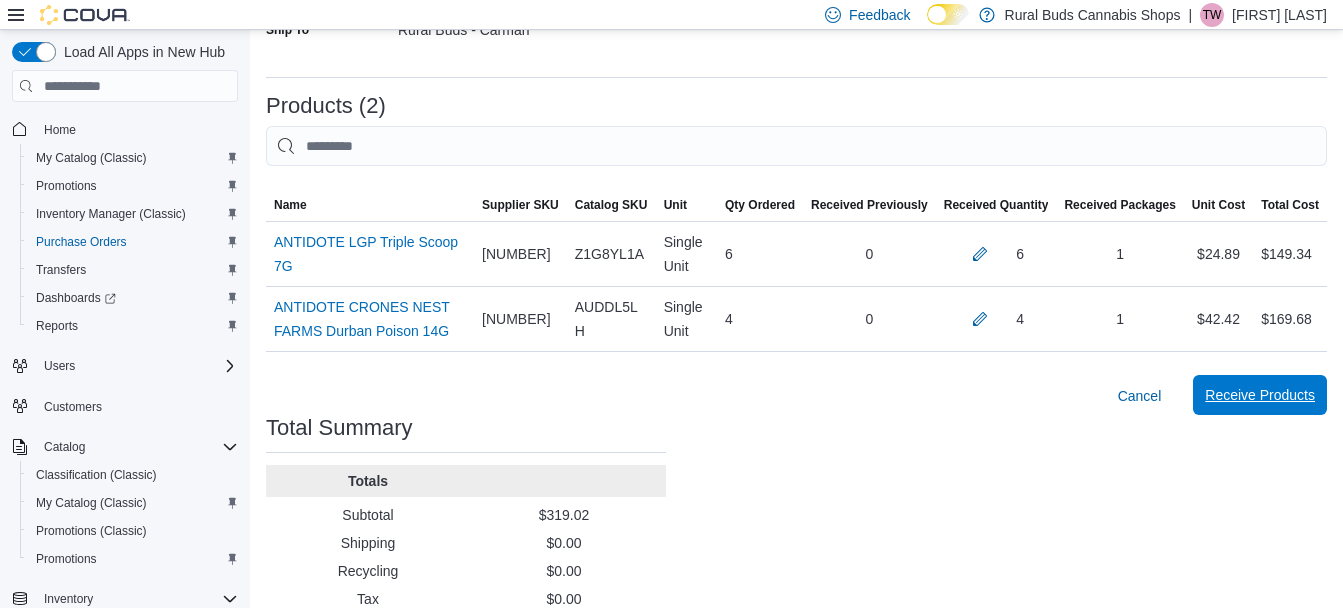click on "Receive Products" at bounding box center [1260, 395] 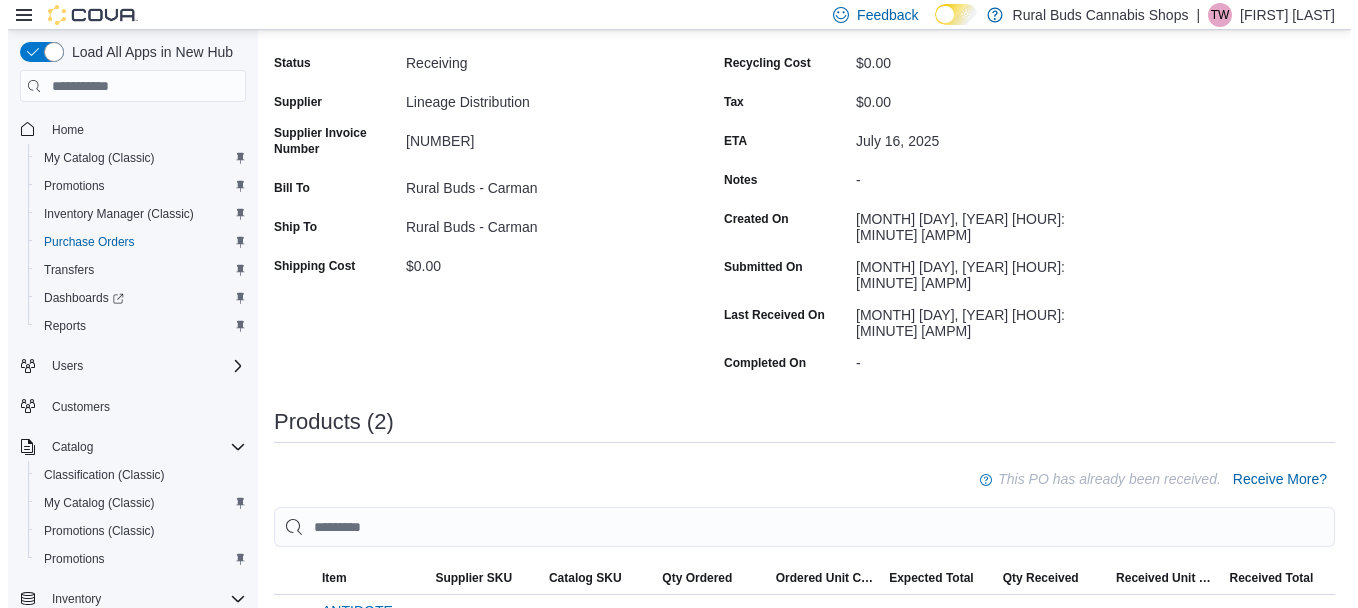 scroll, scrollTop: 0, scrollLeft: 0, axis: both 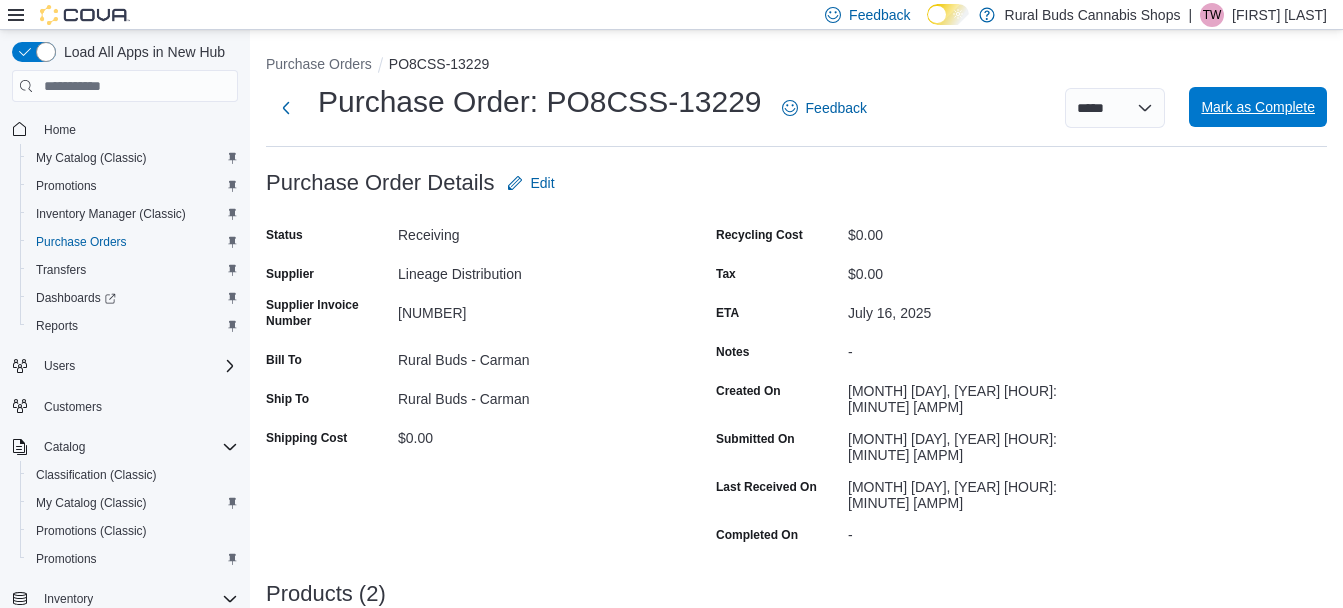 click on "Mark as Complete" at bounding box center (1258, 107) 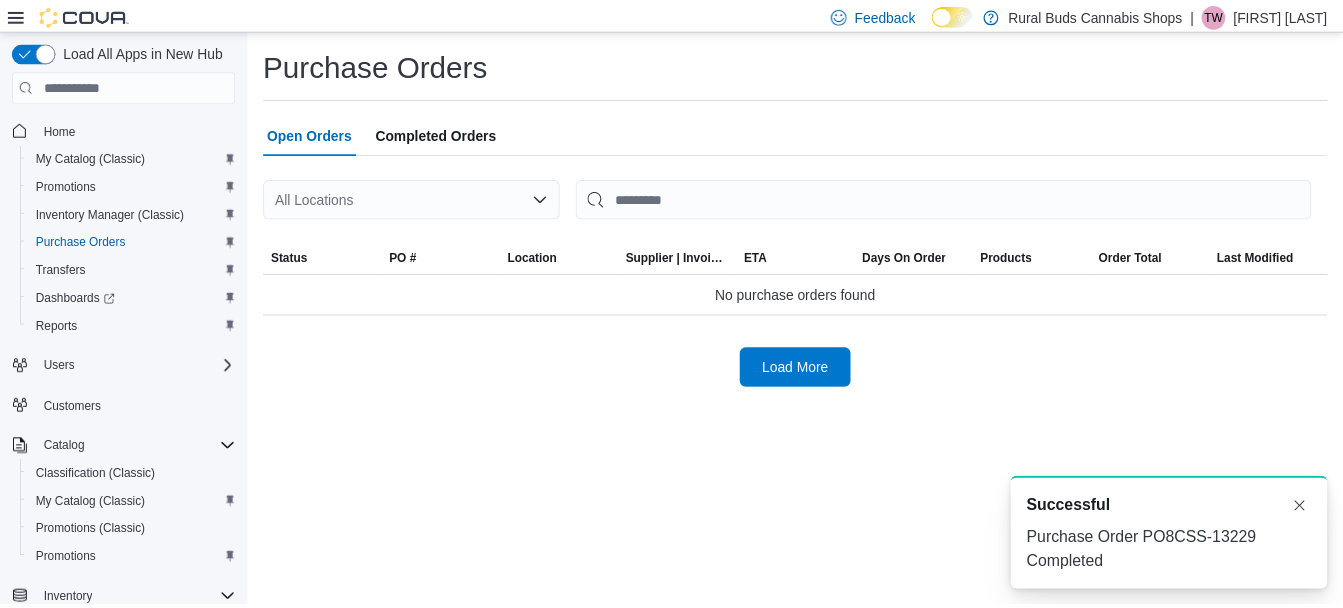 scroll, scrollTop: 0, scrollLeft: 0, axis: both 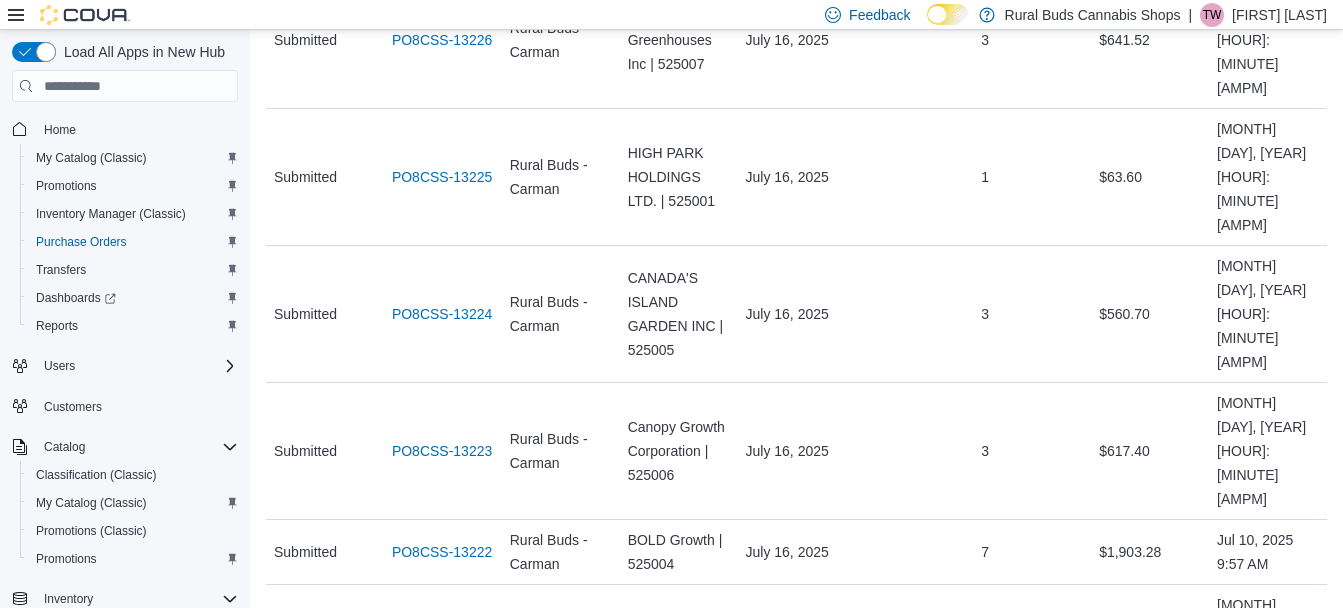 click on "PO8CSS-13213" at bounding box center (442, 1223) 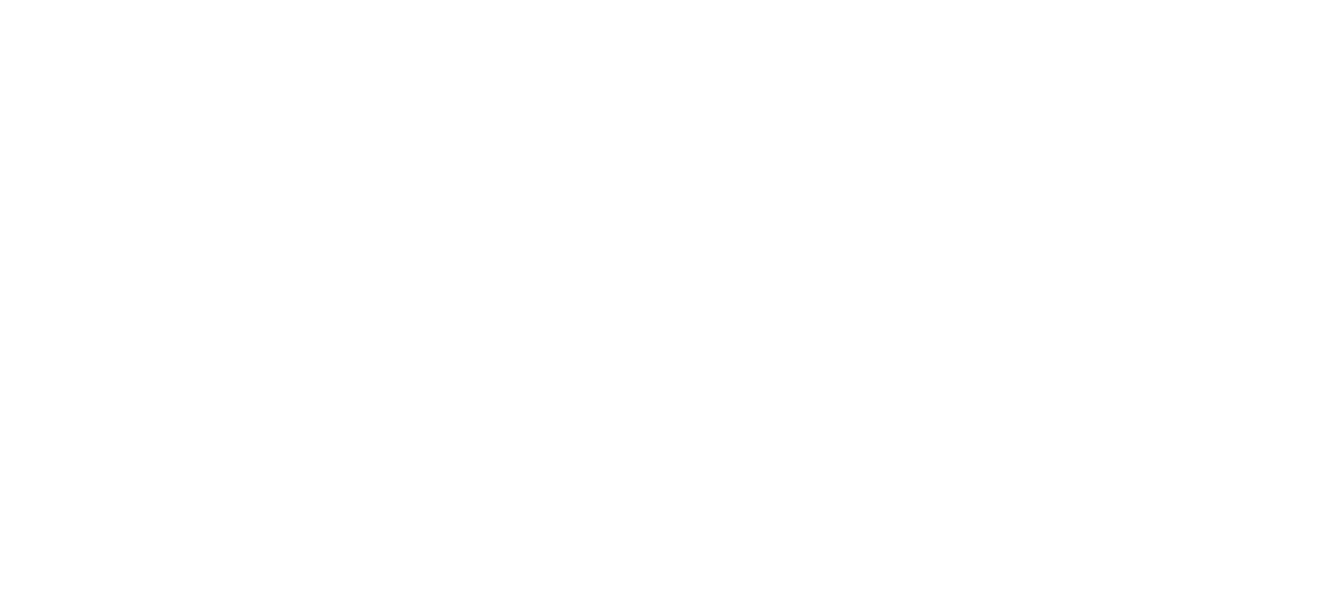 scroll, scrollTop: 0, scrollLeft: 0, axis: both 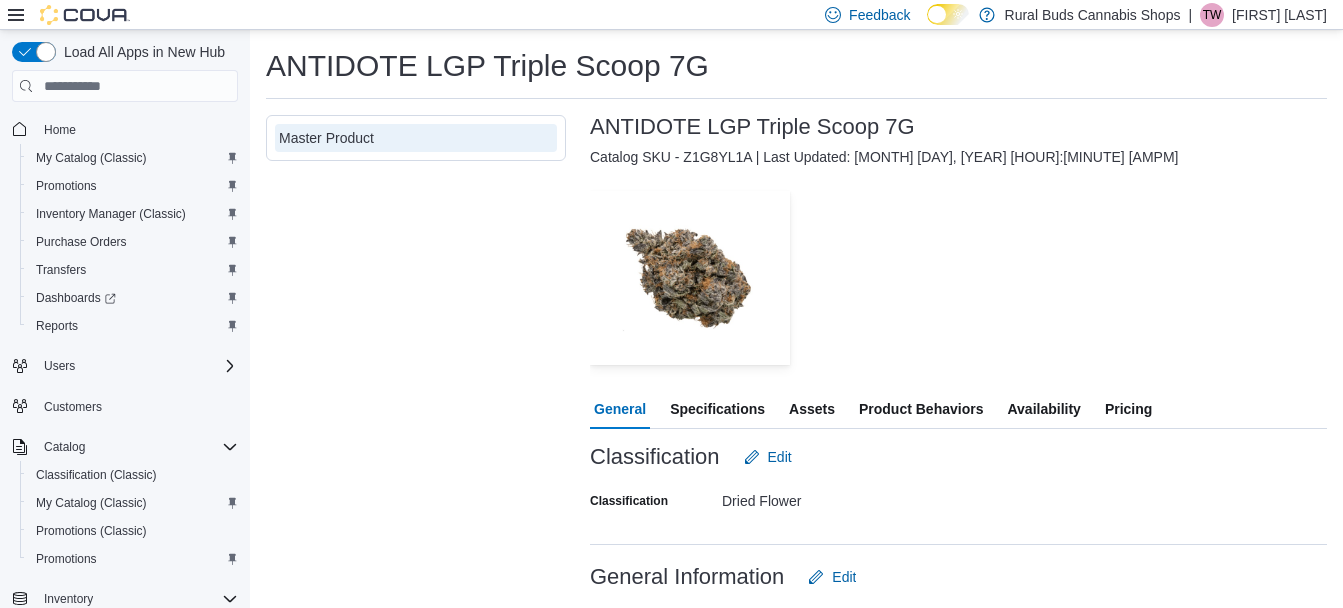 click on "—  Click to open this image in fullscreen mode" at bounding box center [958, 278] 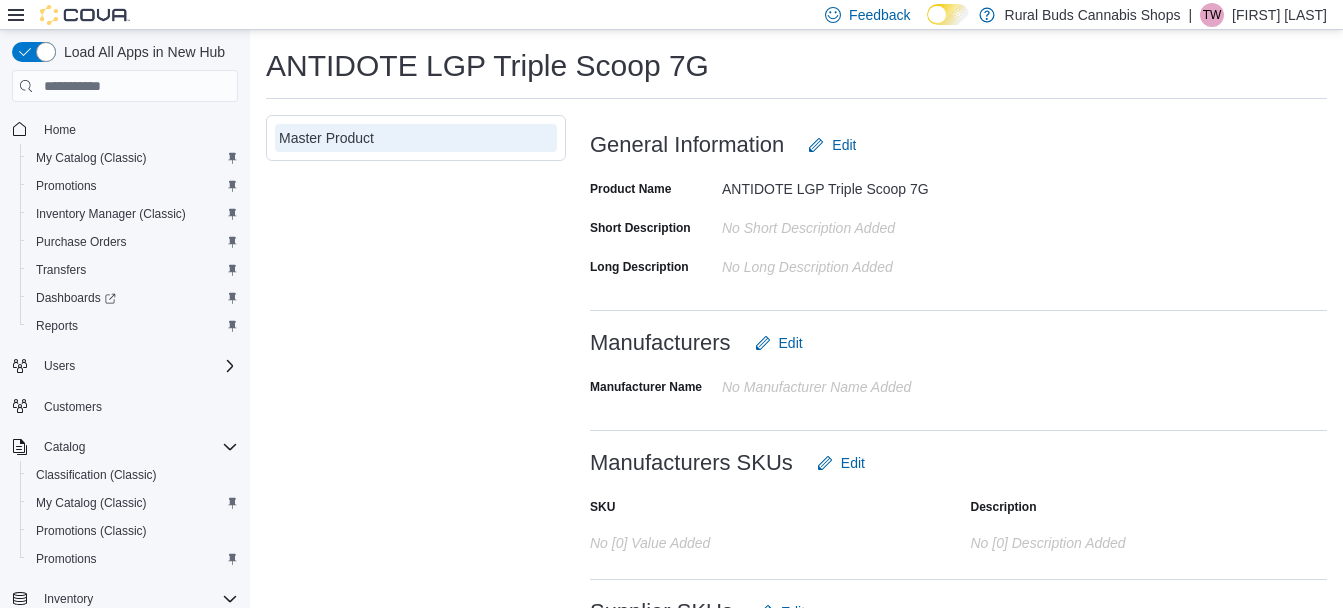 scroll, scrollTop: 400, scrollLeft: 0, axis: vertical 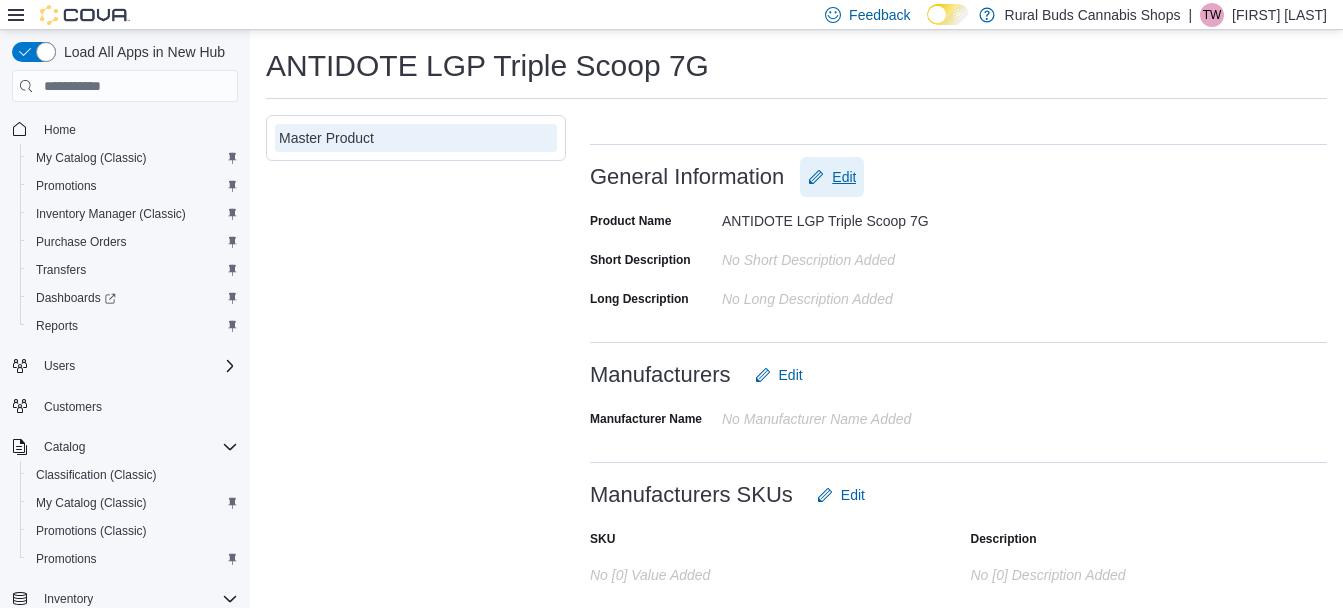 click on "Edit" at bounding box center (844, 177) 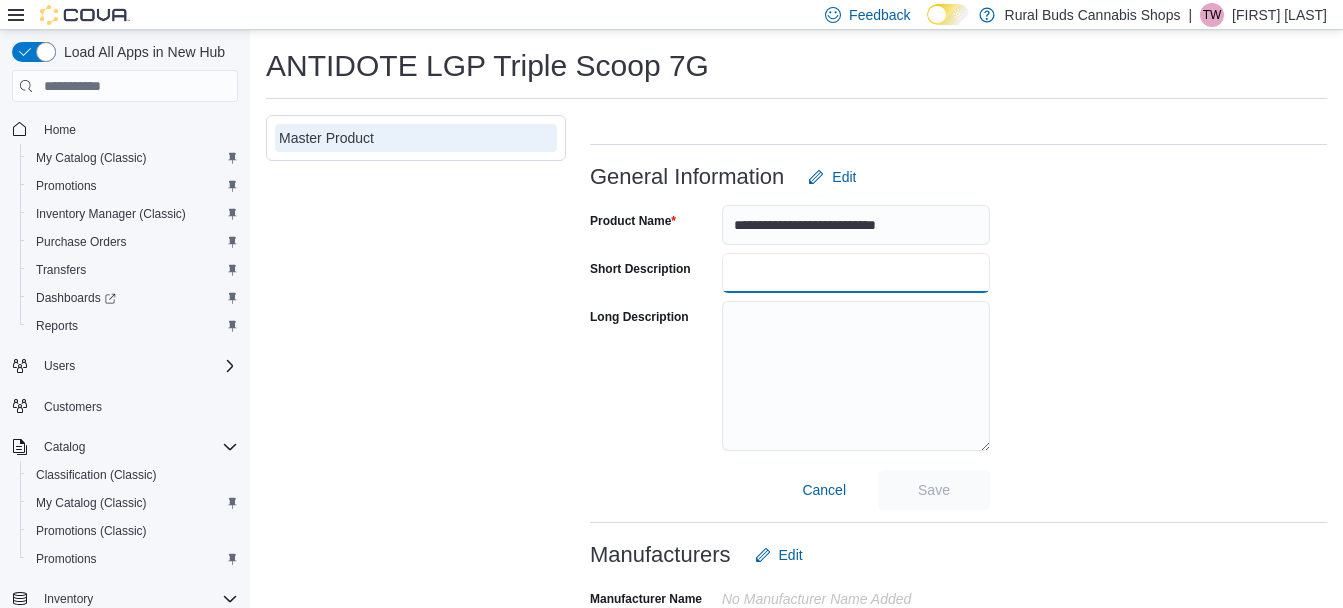 click on "Short Description" at bounding box center [856, 273] 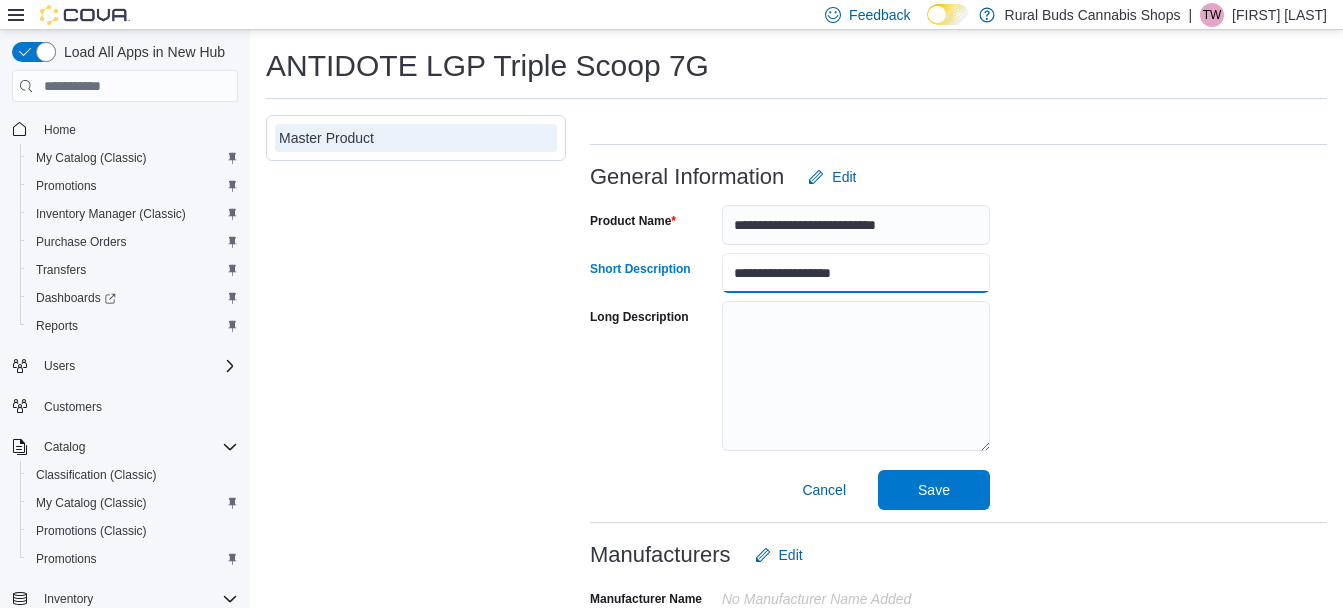 type on "**********" 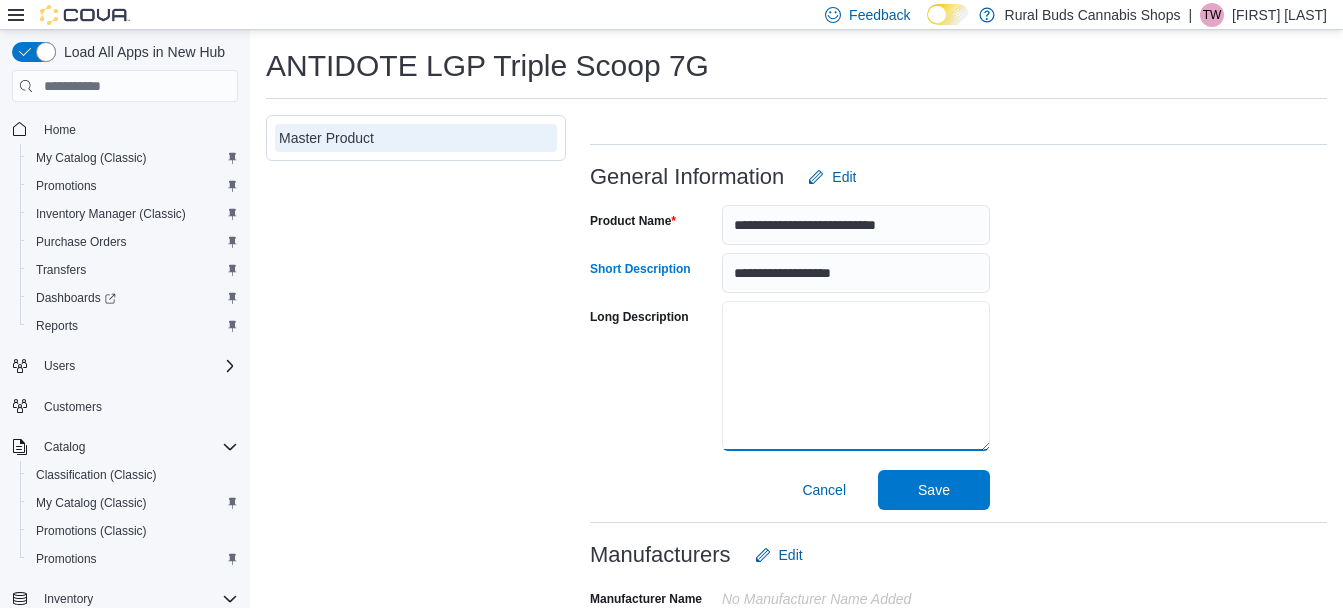 click on "Long Description" at bounding box center [856, 376] 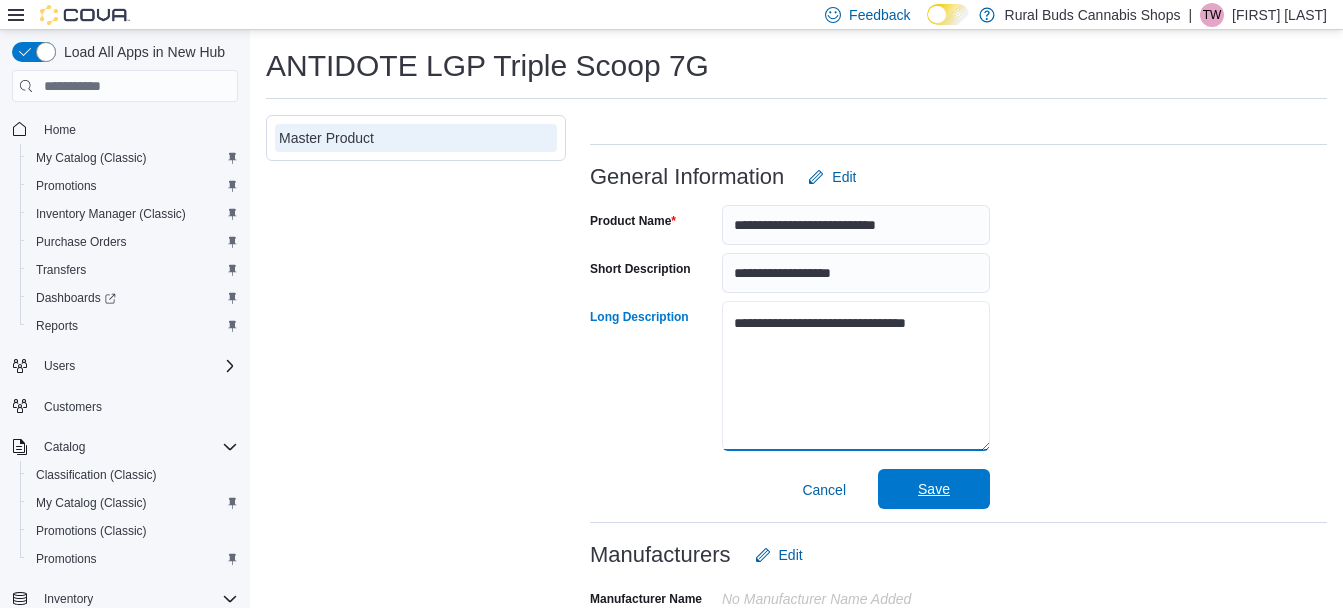 type on "**********" 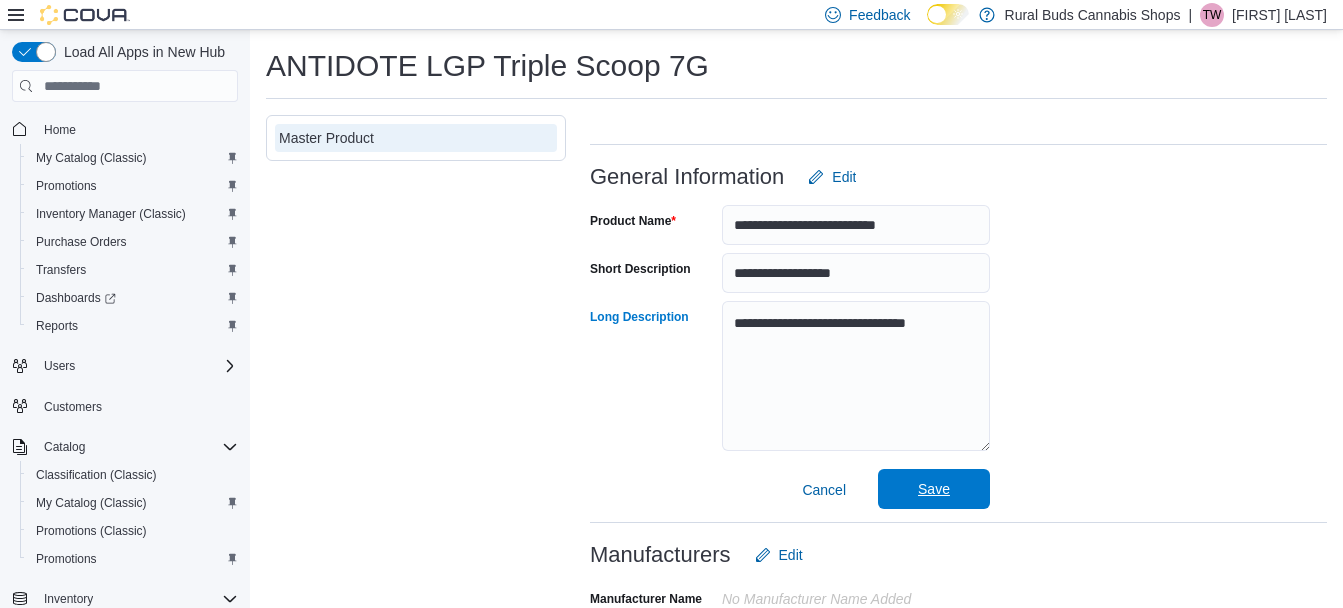 click on "Save" at bounding box center (934, 489) 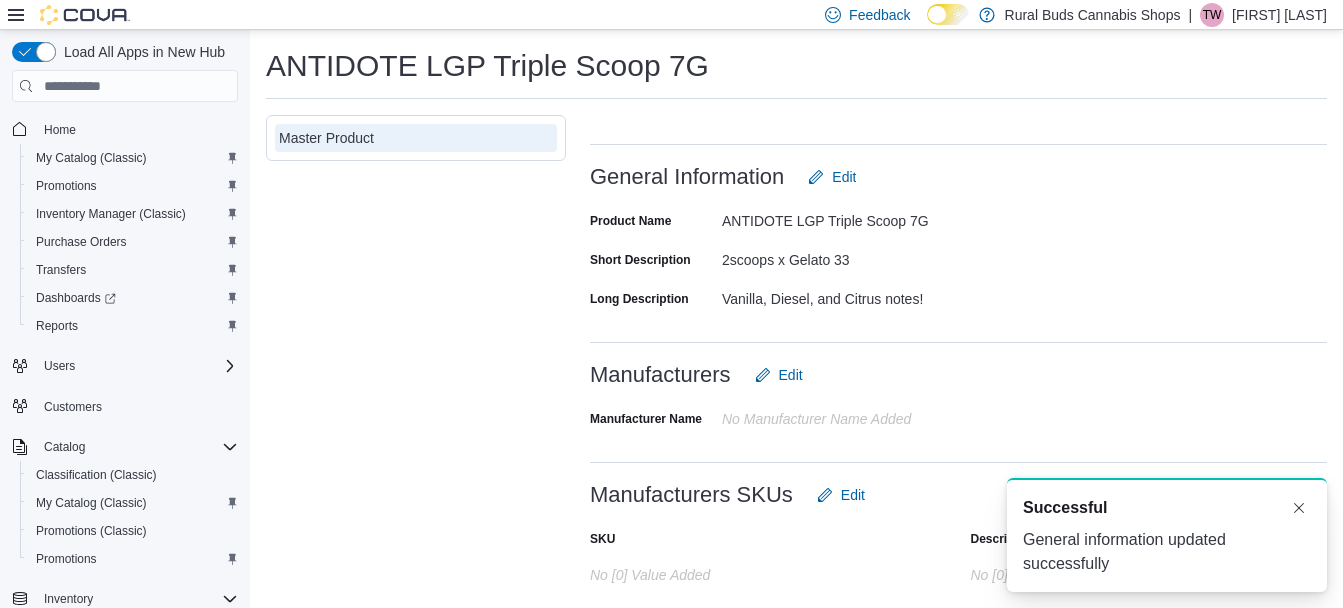 scroll, scrollTop: 0, scrollLeft: 0, axis: both 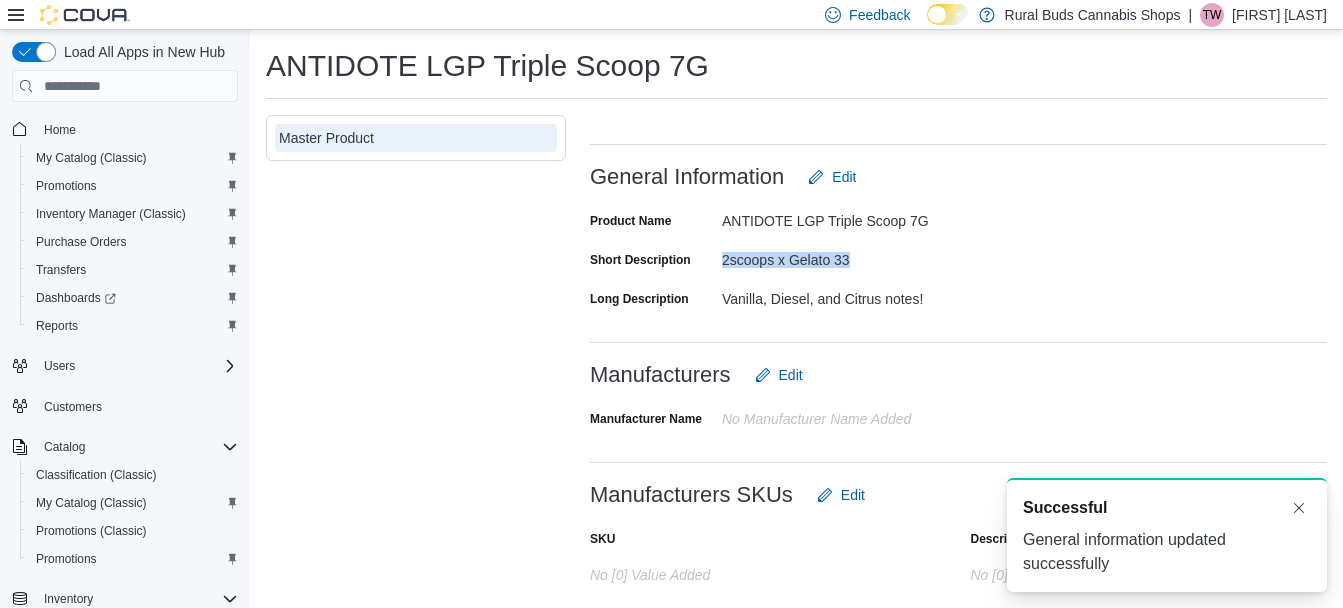 drag, startPoint x: 863, startPoint y: 266, endPoint x: 722, endPoint y: 267, distance: 141.00354 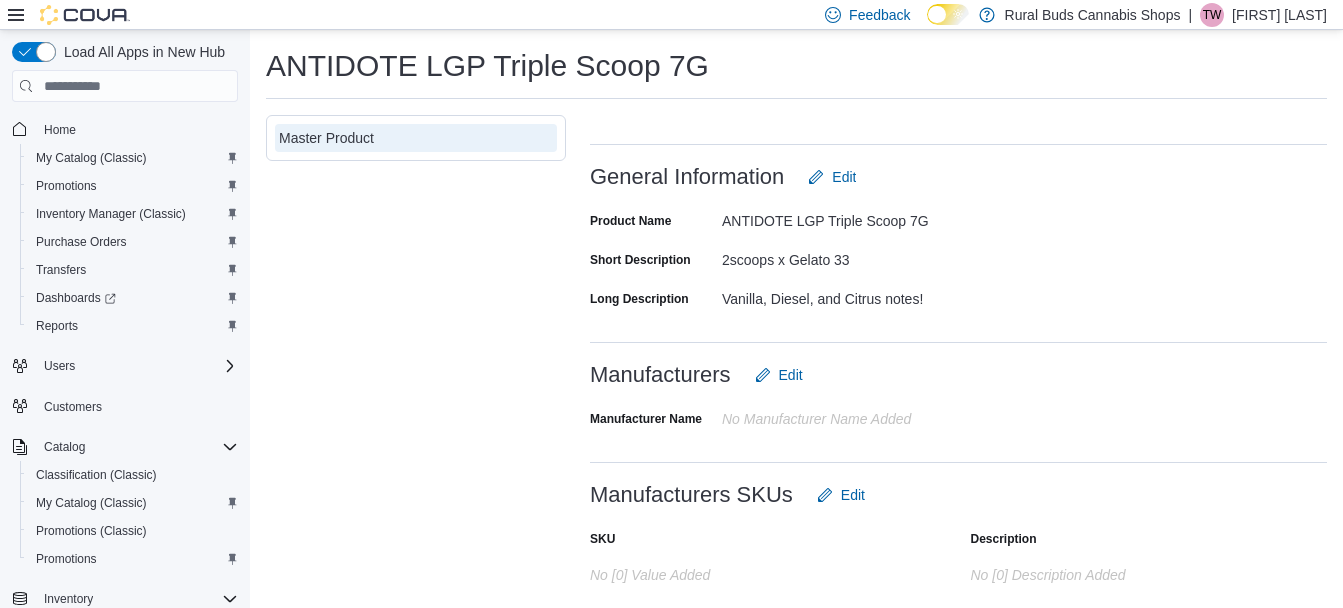 click on "Product Name ANTIDOTE LGP Triple Scoop 7G Short Description 2scoops x Gelato 33 Long Description Vanilla, Diesel, and Citrus notes!" at bounding box center (958, 263) 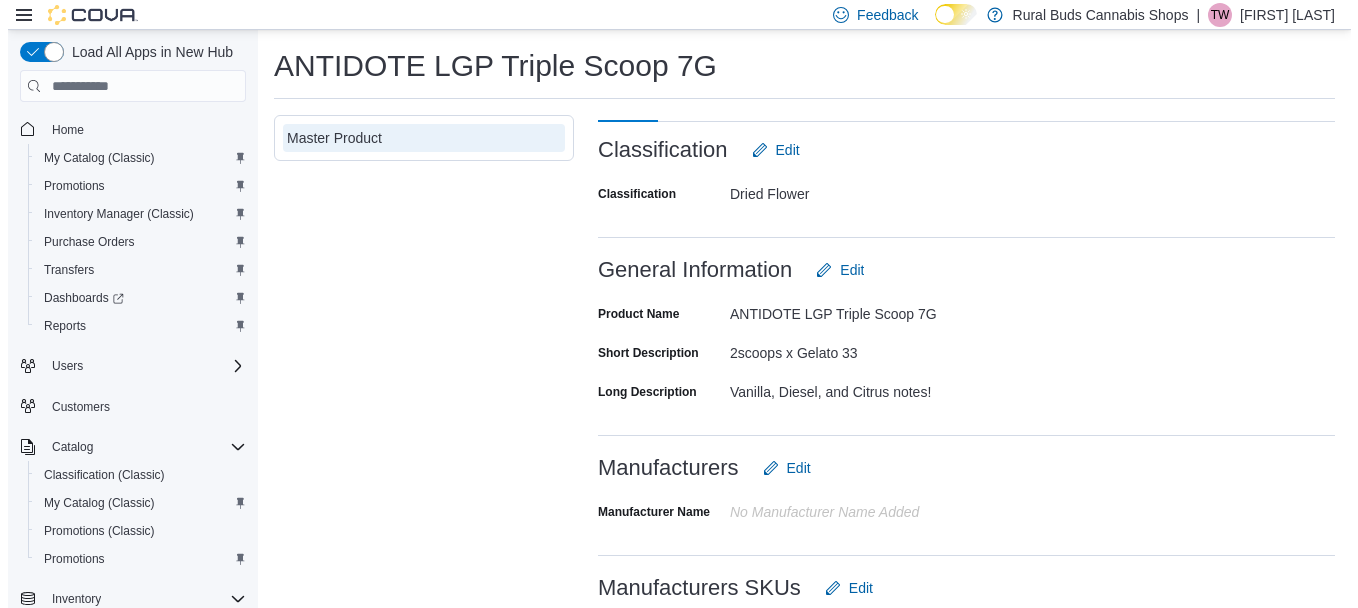 scroll, scrollTop: 200, scrollLeft: 0, axis: vertical 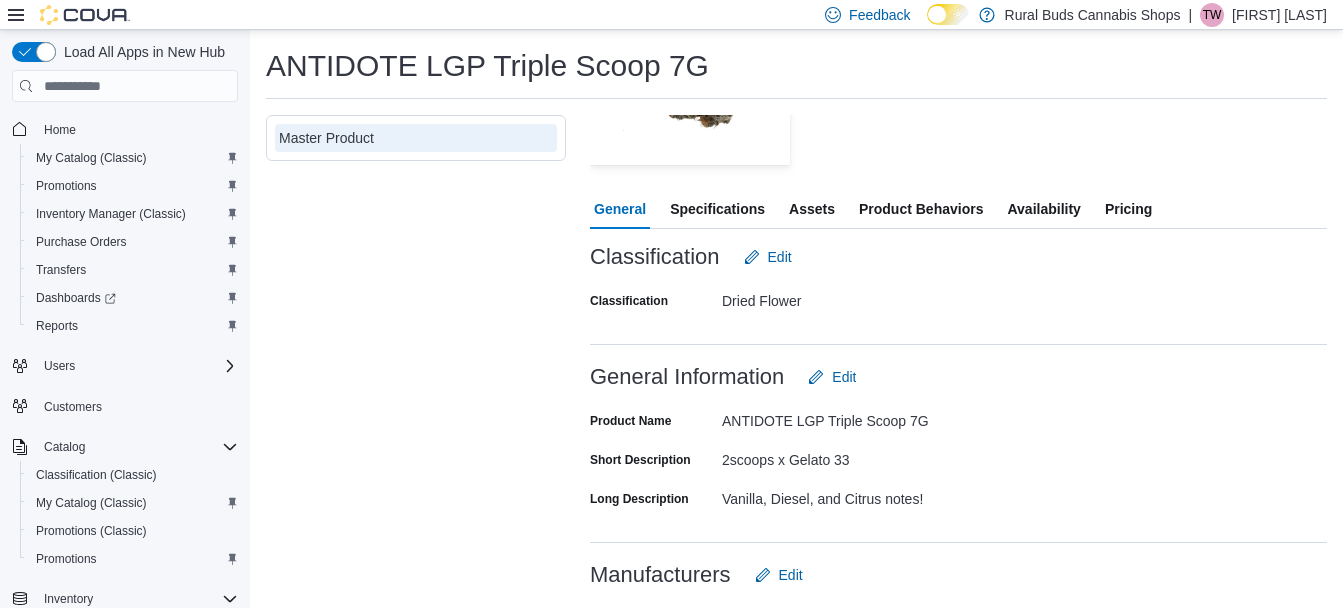 click on "Pricing" at bounding box center (1128, 209) 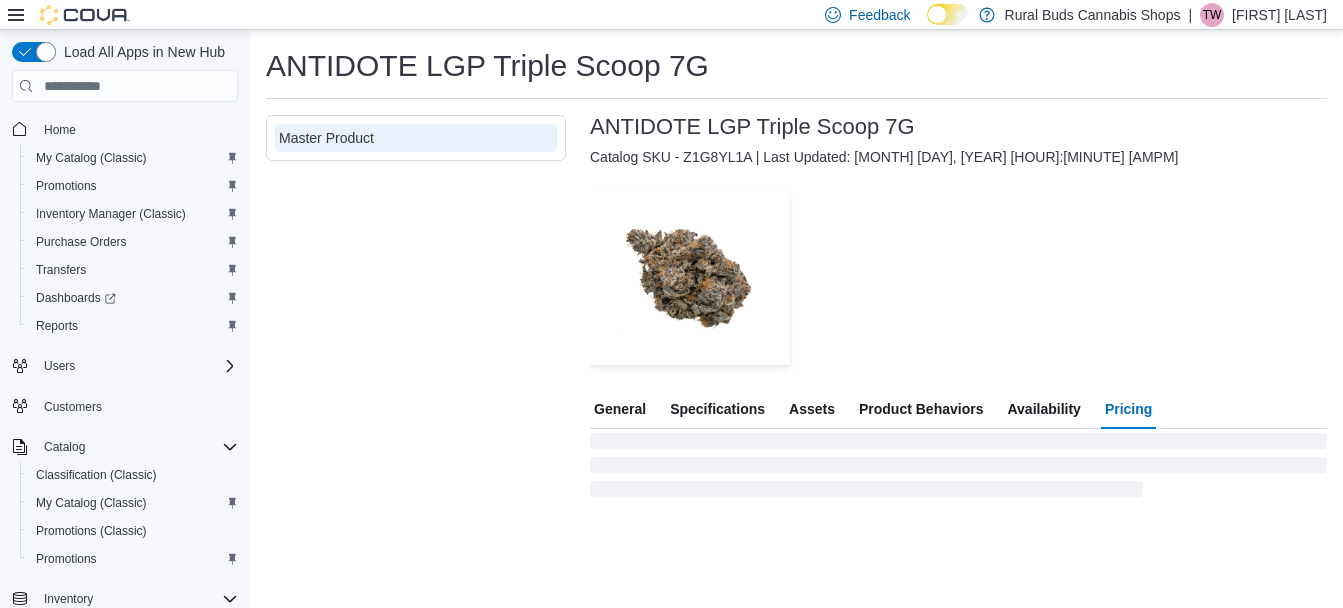 scroll, scrollTop: 0, scrollLeft: 0, axis: both 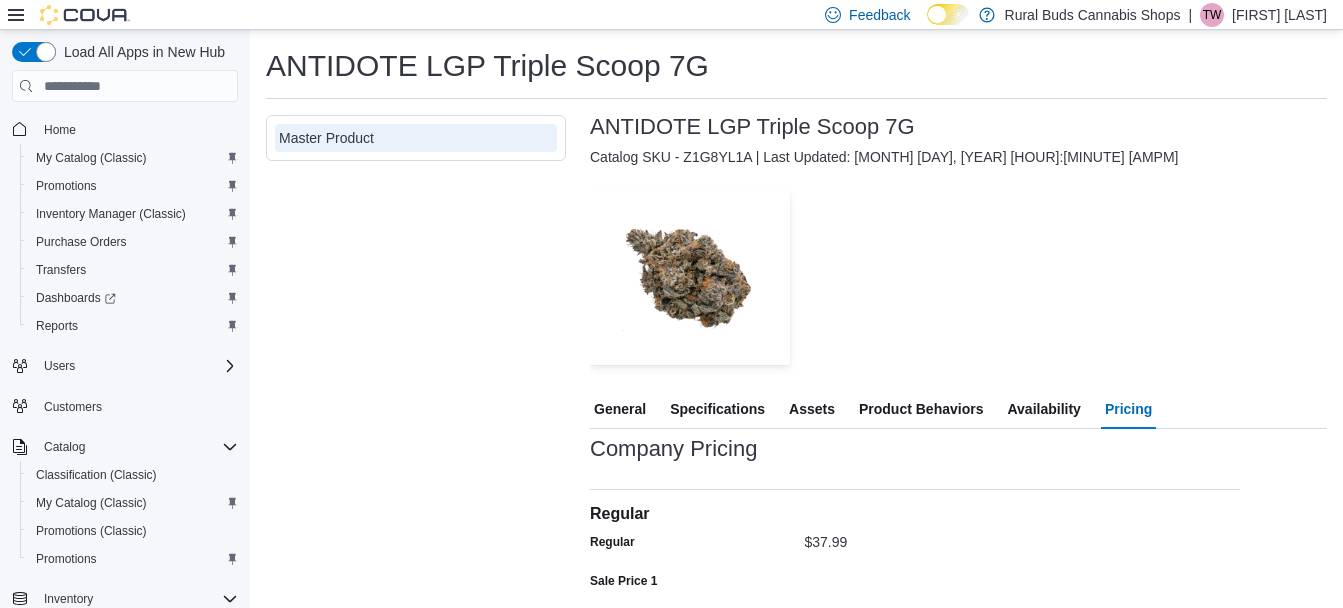 click on "—  Click to open this image in fullscreen mode" at bounding box center [958, 278] 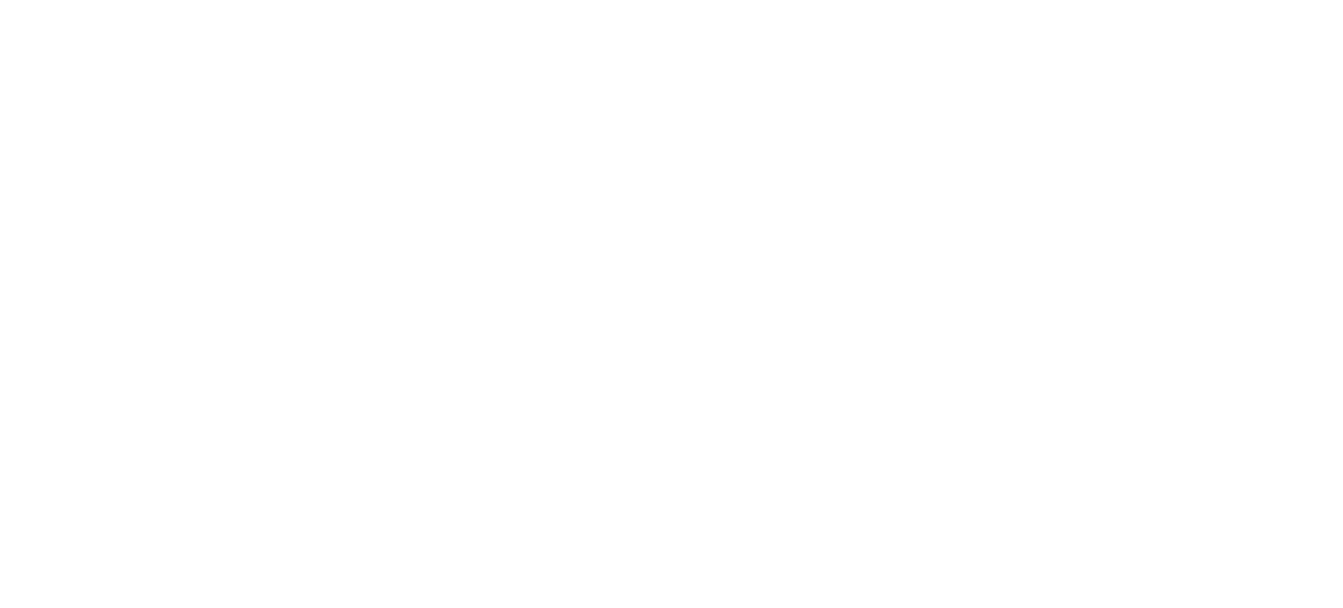scroll, scrollTop: 0, scrollLeft: 0, axis: both 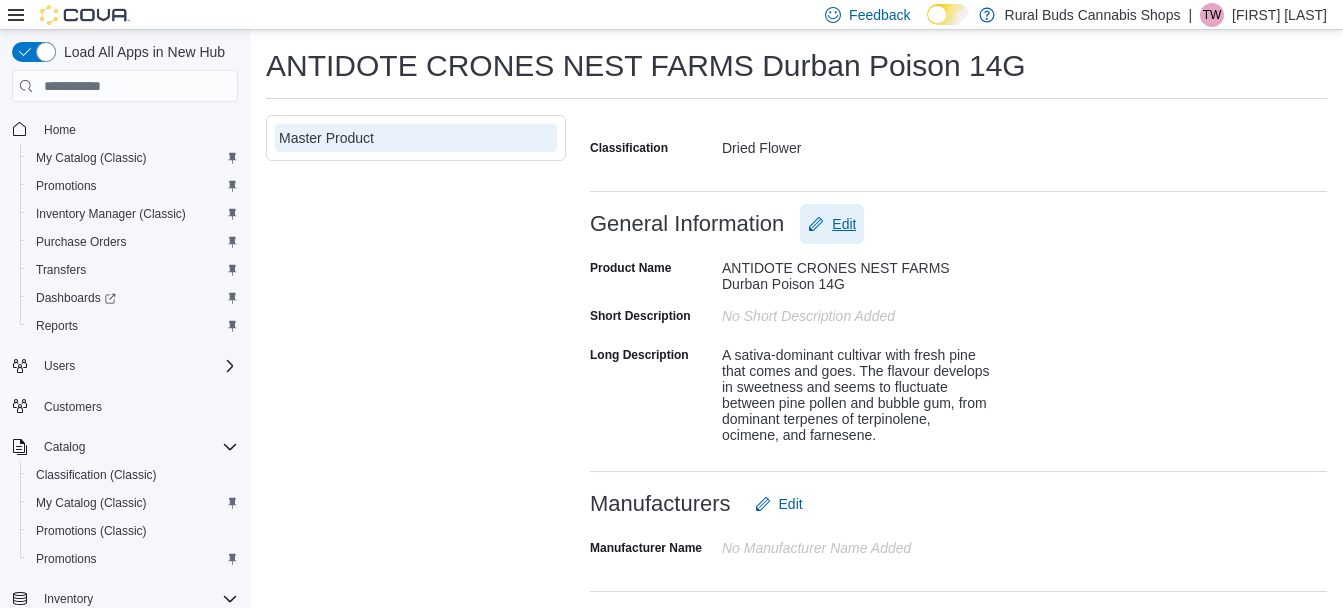click on "Edit" at bounding box center [844, 224] 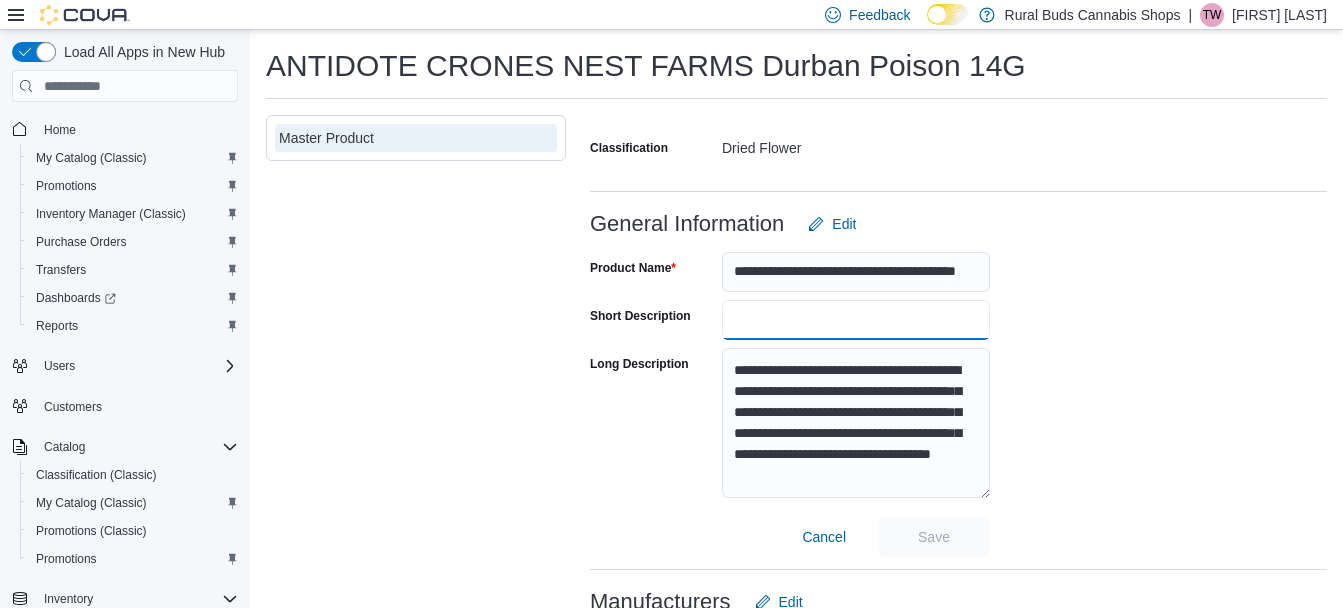 click on "Short Description" at bounding box center [856, 320] 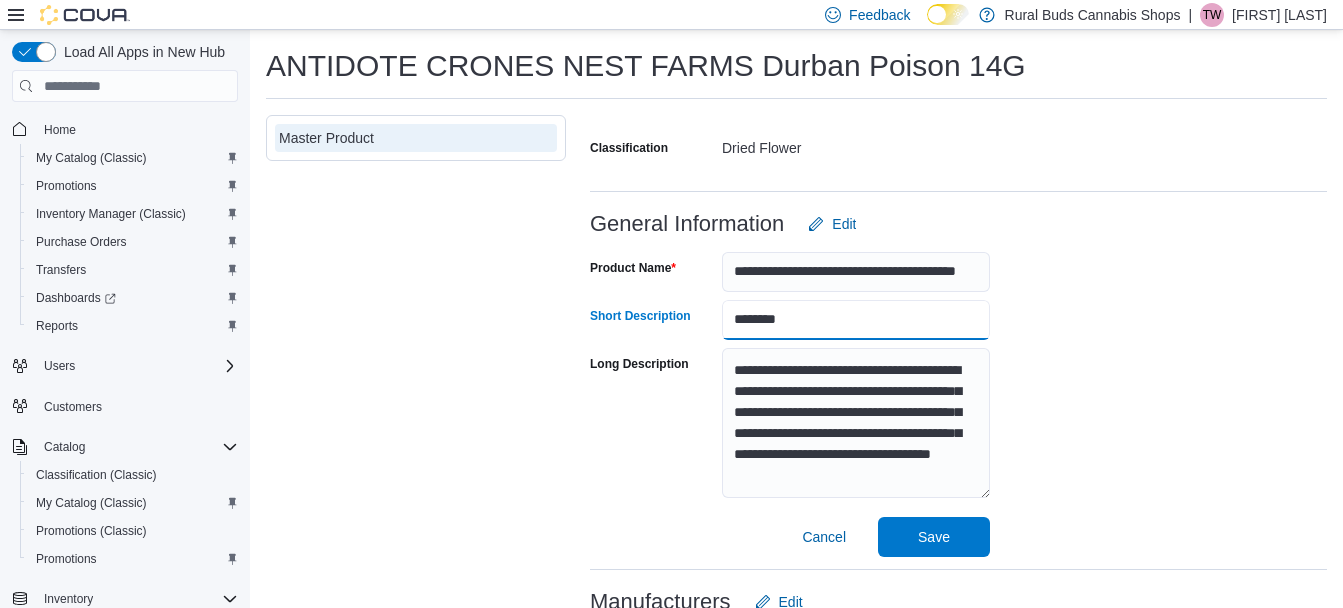 scroll, scrollTop: 400, scrollLeft: 0, axis: vertical 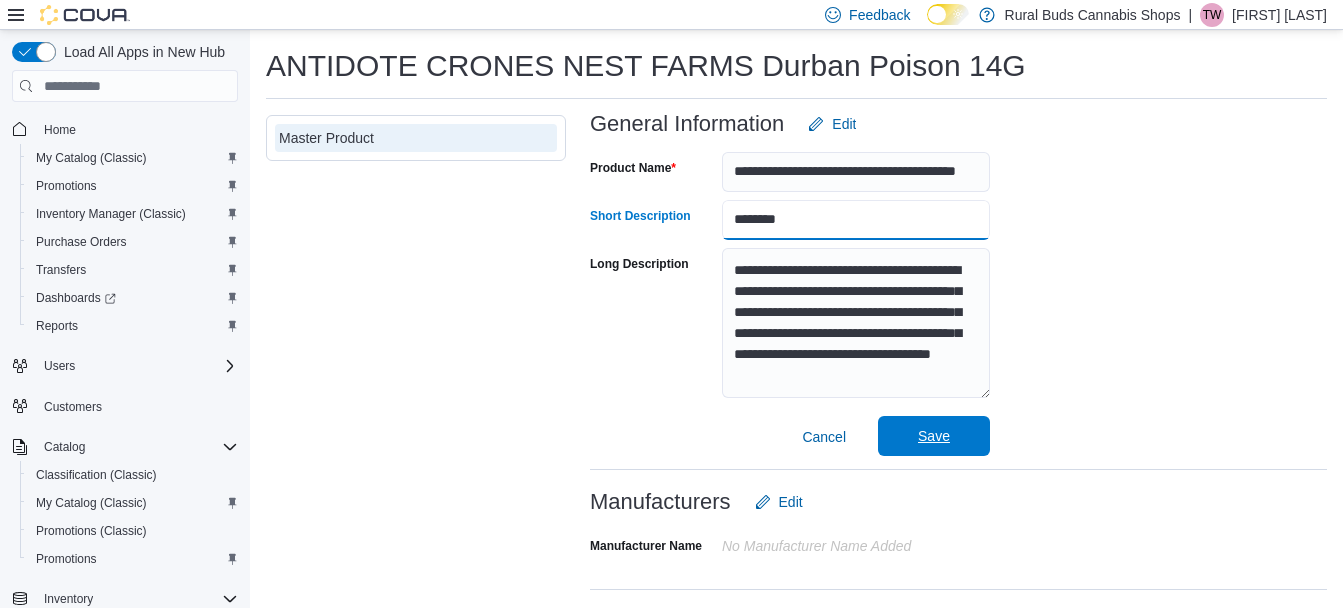 type on "********" 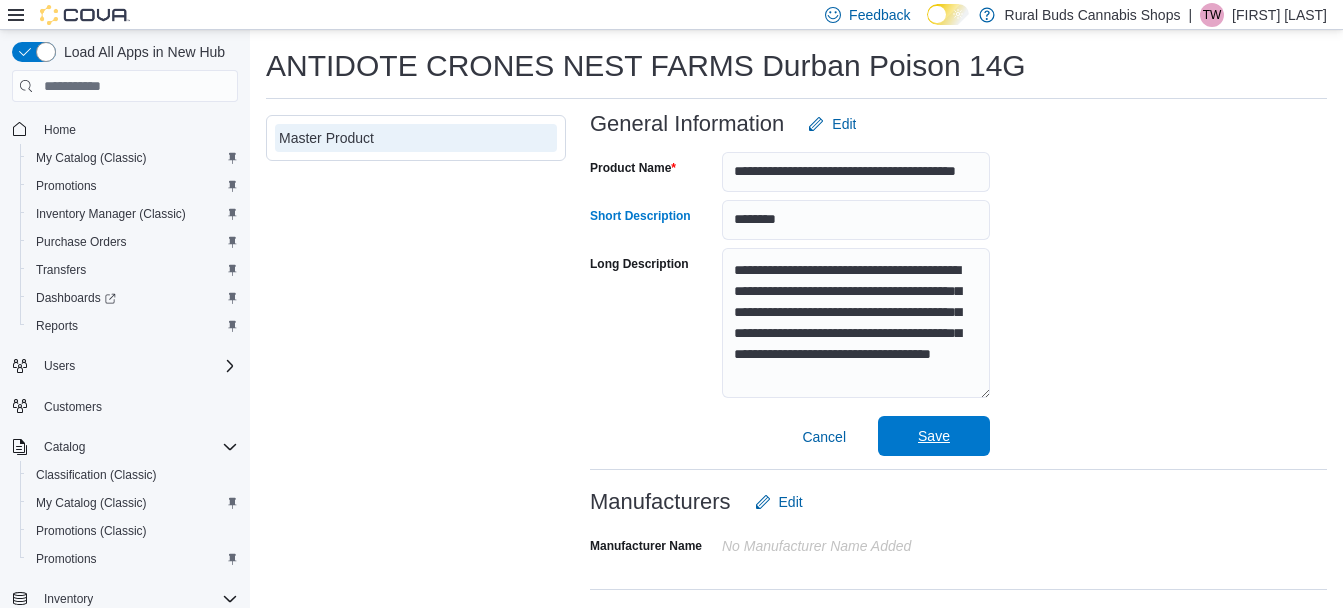 click on "Save" at bounding box center (934, 436) 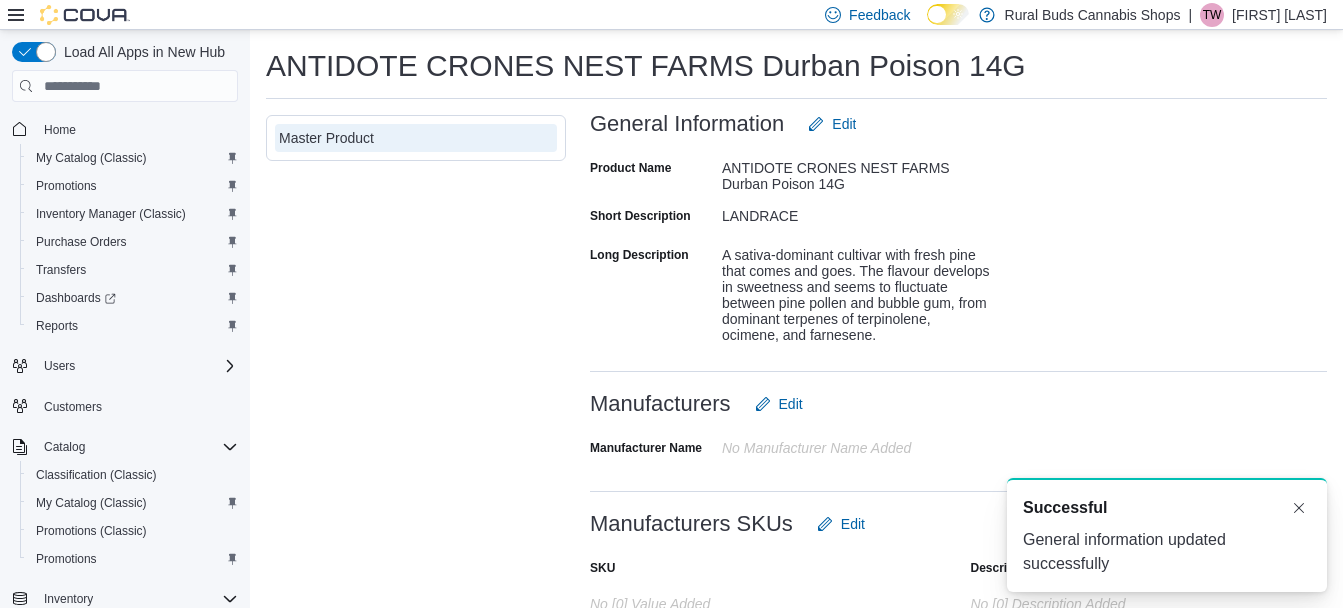 scroll, scrollTop: 0, scrollLeft: 0, axis: both 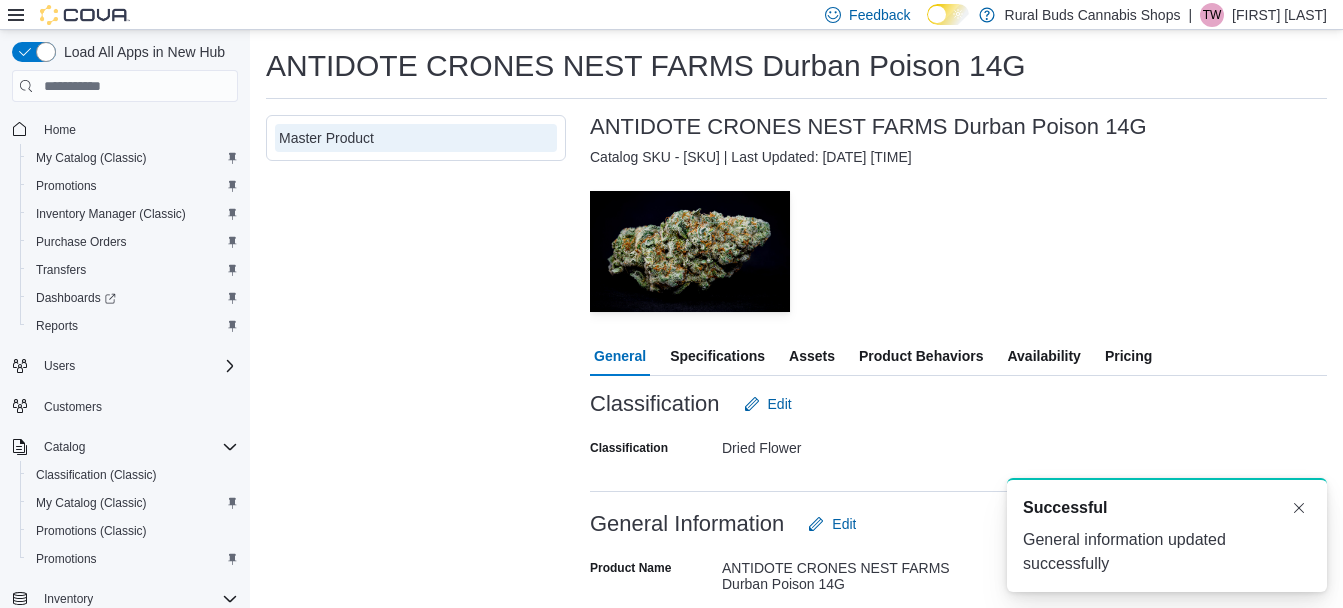 click on "Pricing" at bounding box center (1128, 356) 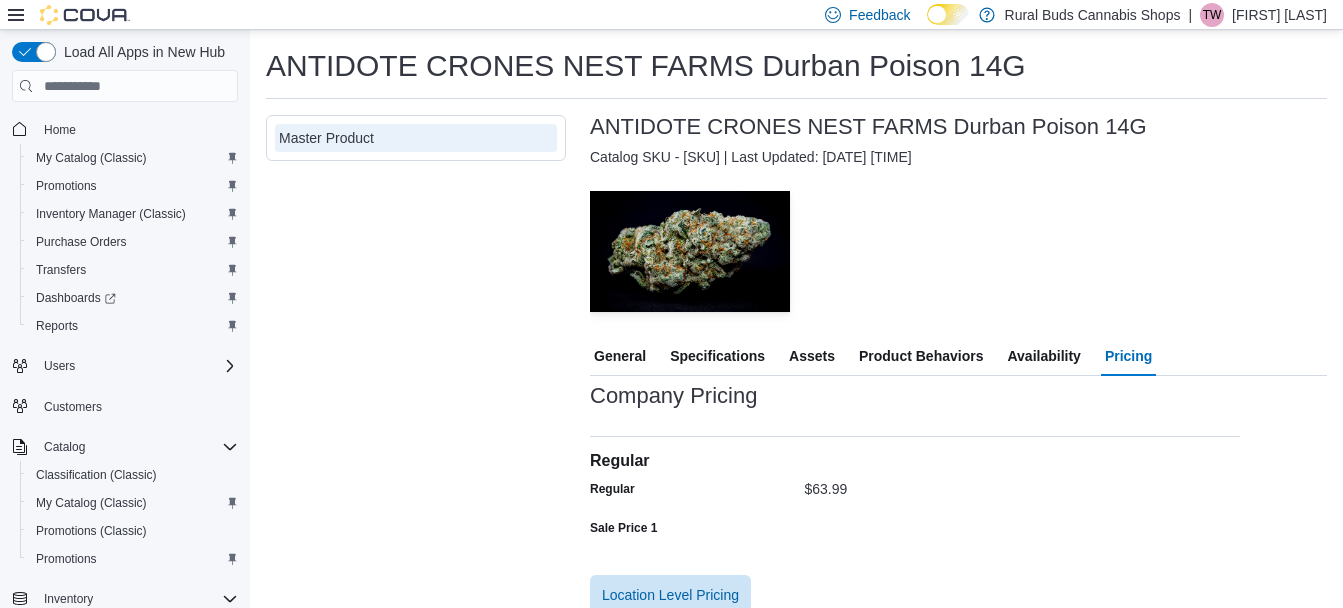 click on "—  Click to open this image in fullscreen mode" at bounding box center (958, 251) 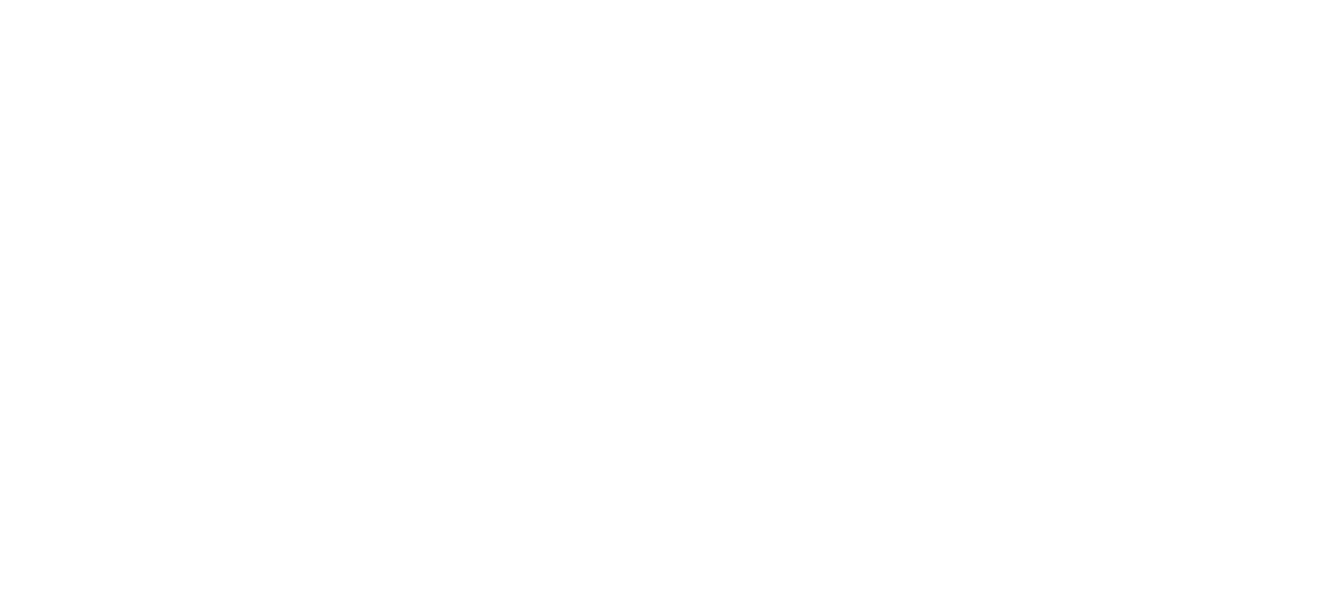 scroll, scrollTop: 0, scrollLeft: 0, axis: both 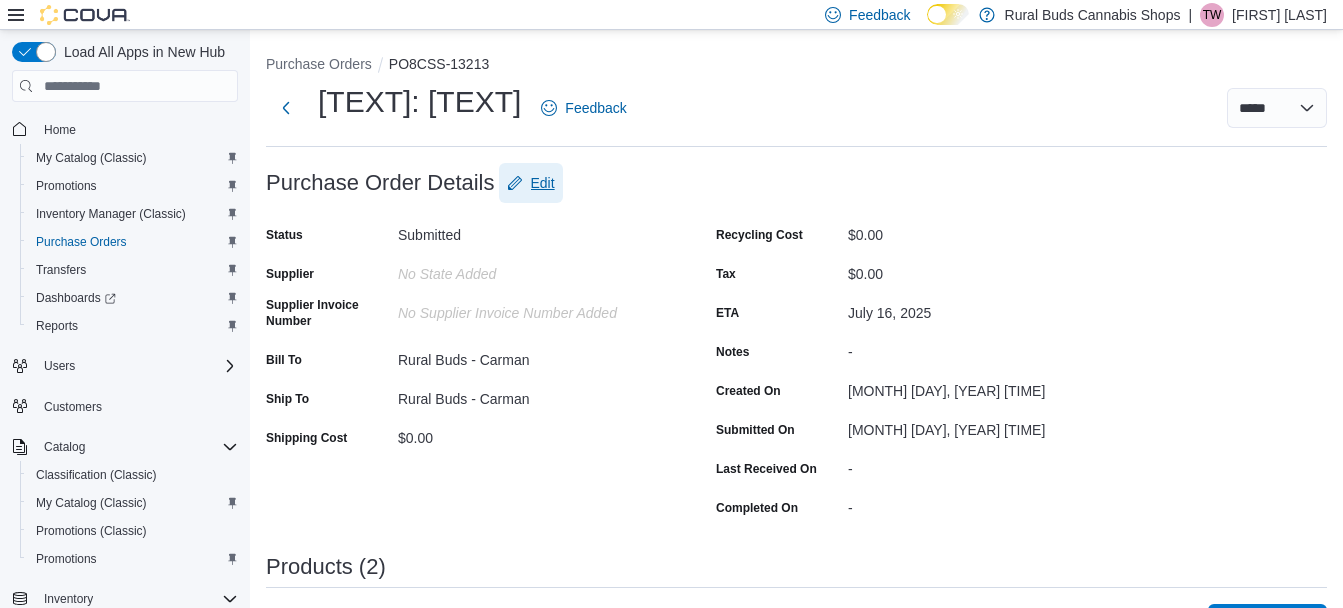 click on "Edit" at bounding box center [543, 183] 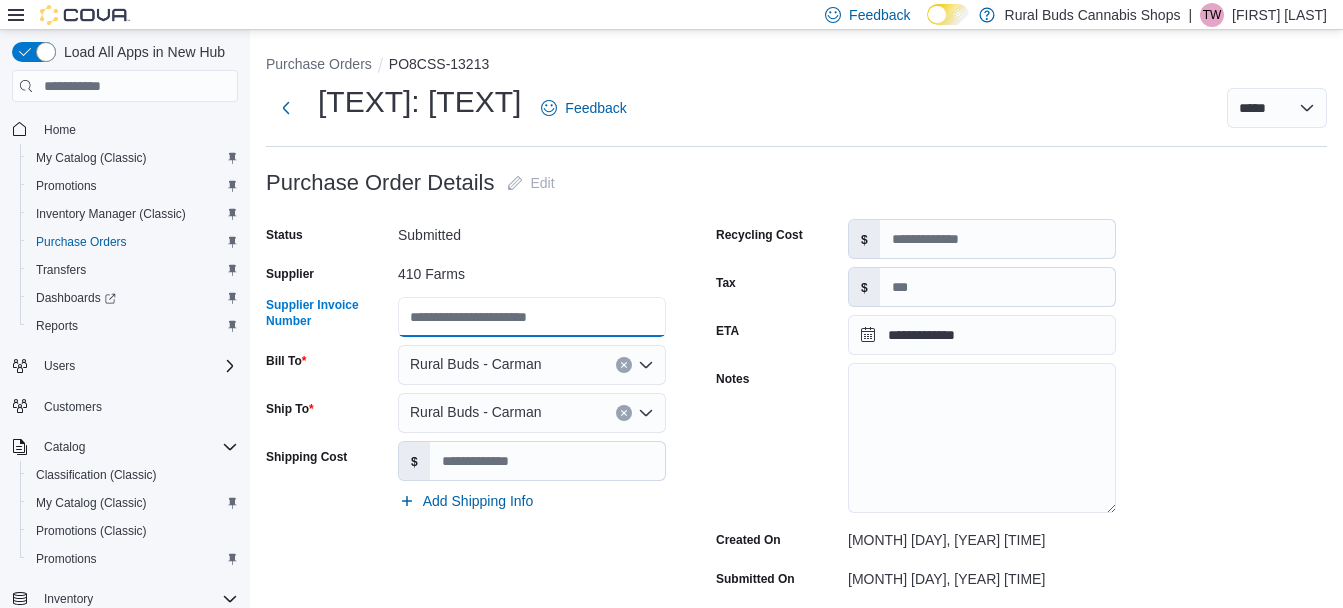 click on "Supplier Invoice Number" at bounding box center [532, 317] 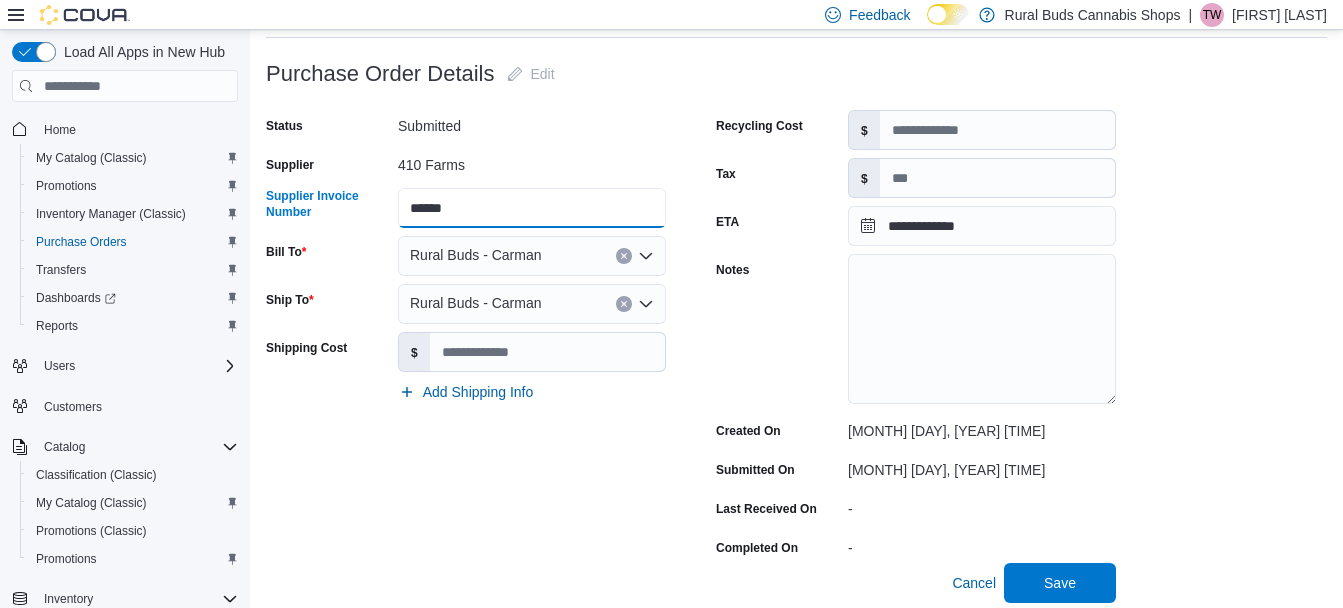 scroll, scrollTop: 300, scrollLeft: 0, axis: vertical 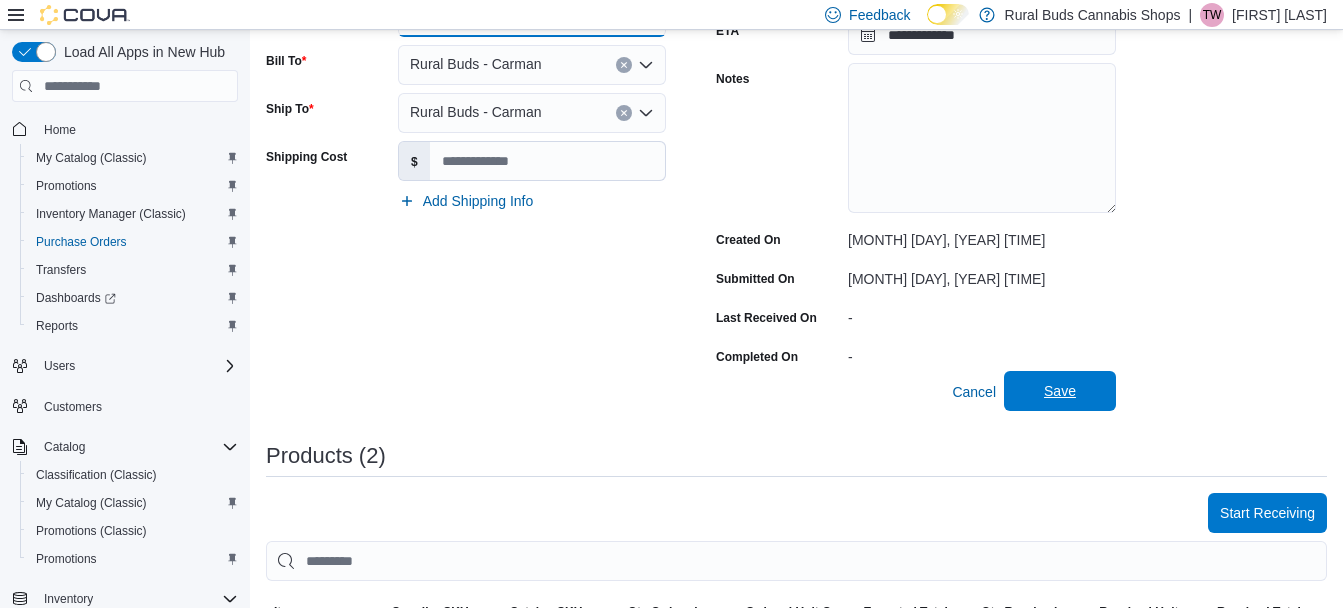 type on "******" 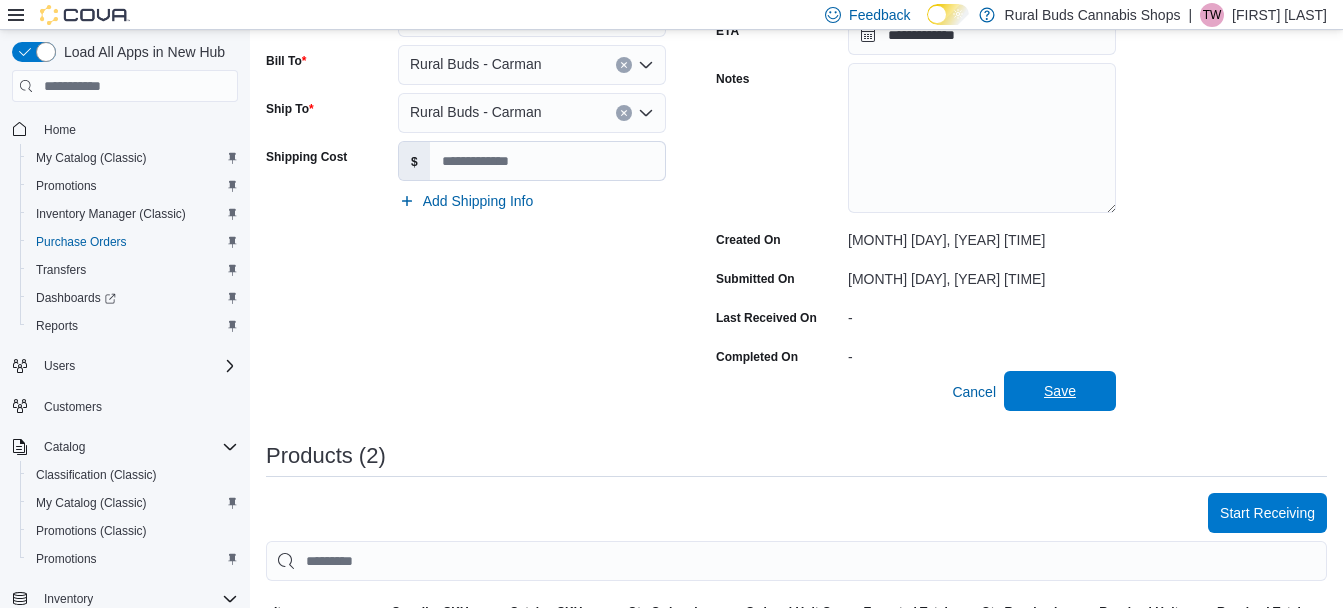 click on "Save" at bounding box center [1060, 391] 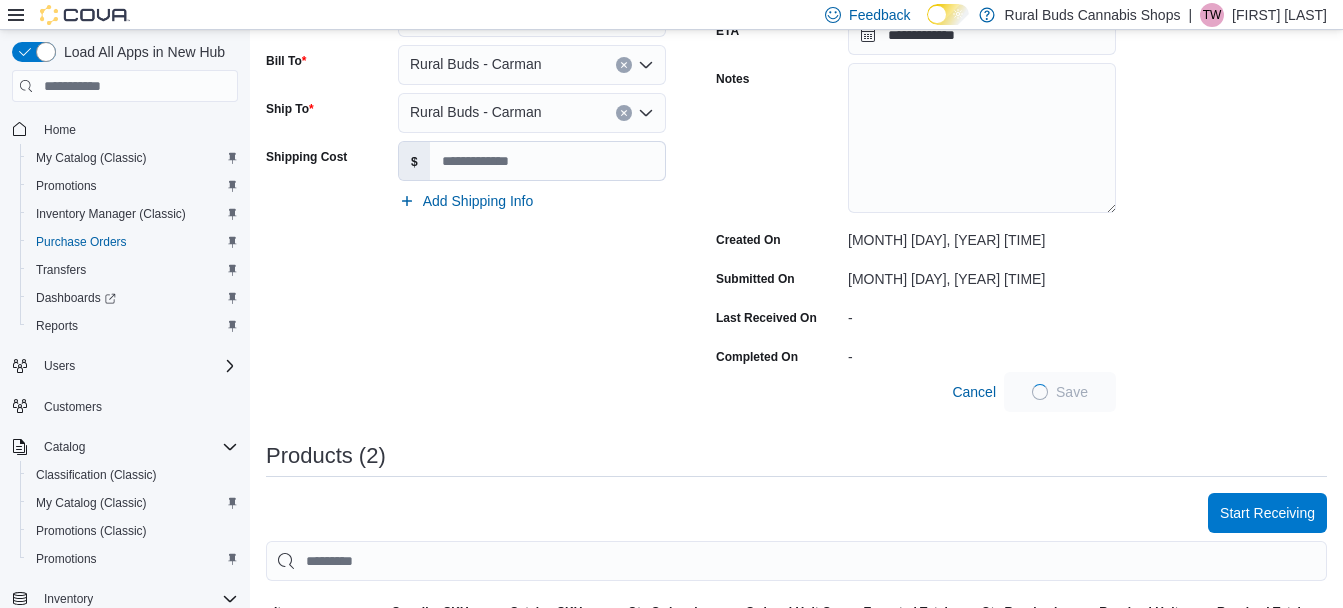 scroll, scrollTop: 0, scrollLeft: 0, axis: both 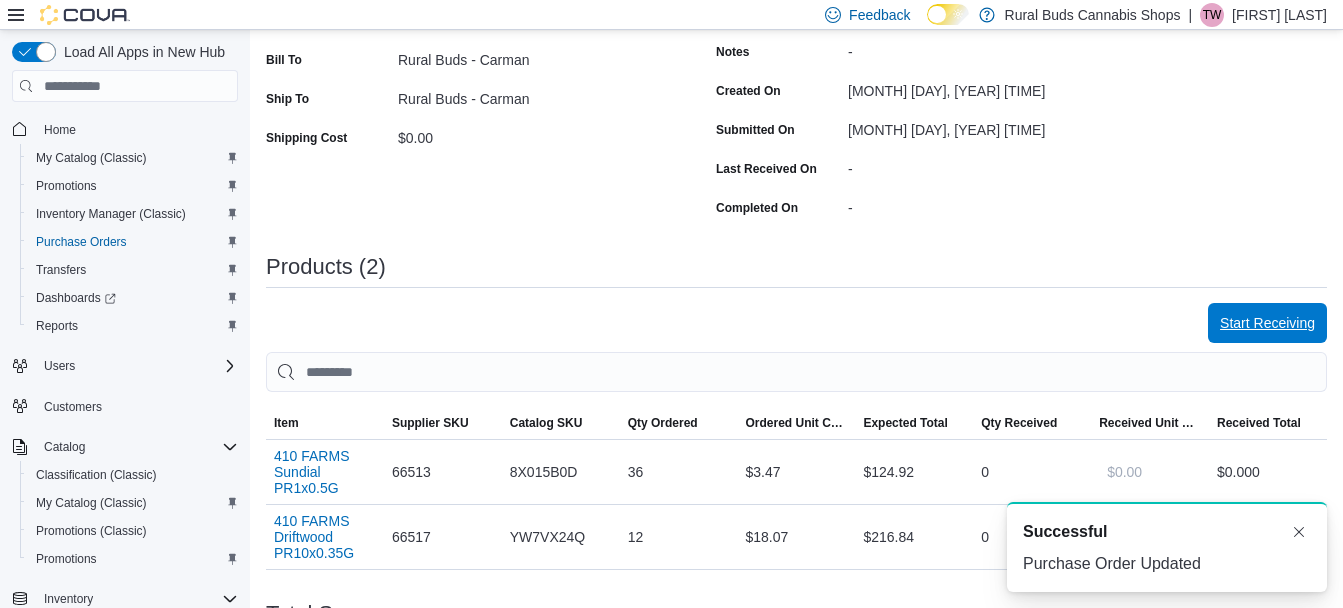 click on "Start Receiving" at bounding box center [1267, 323] 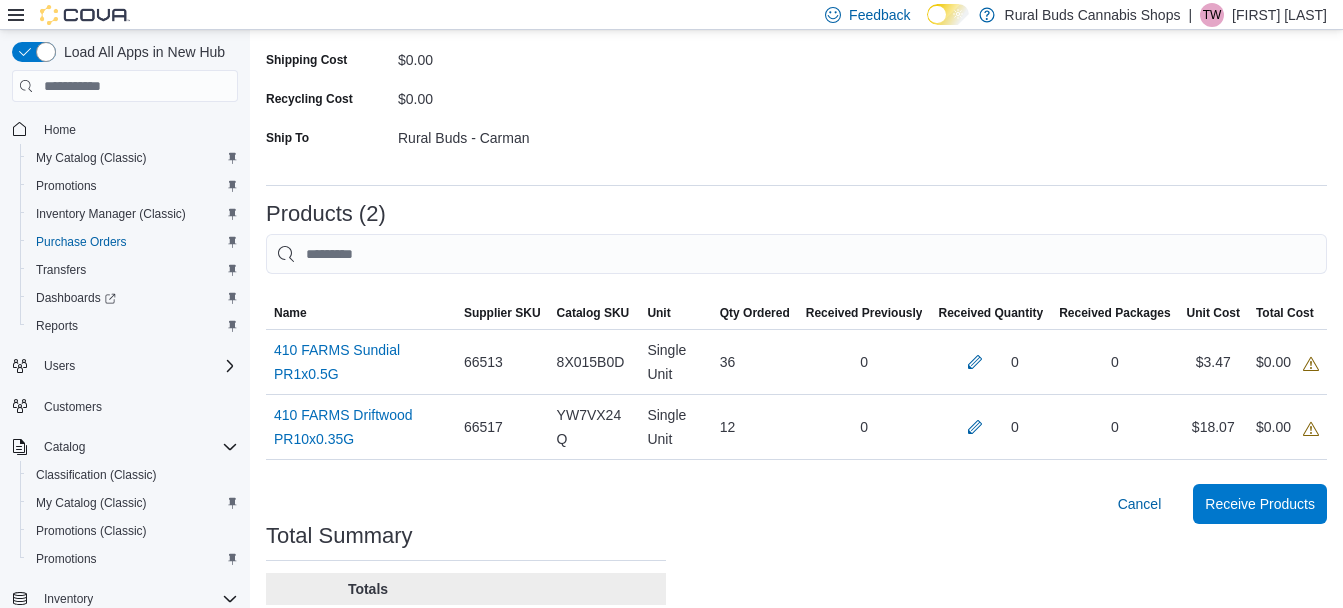 scroll, scrollTop: 400, scrollLeft: 0, axis: vertical 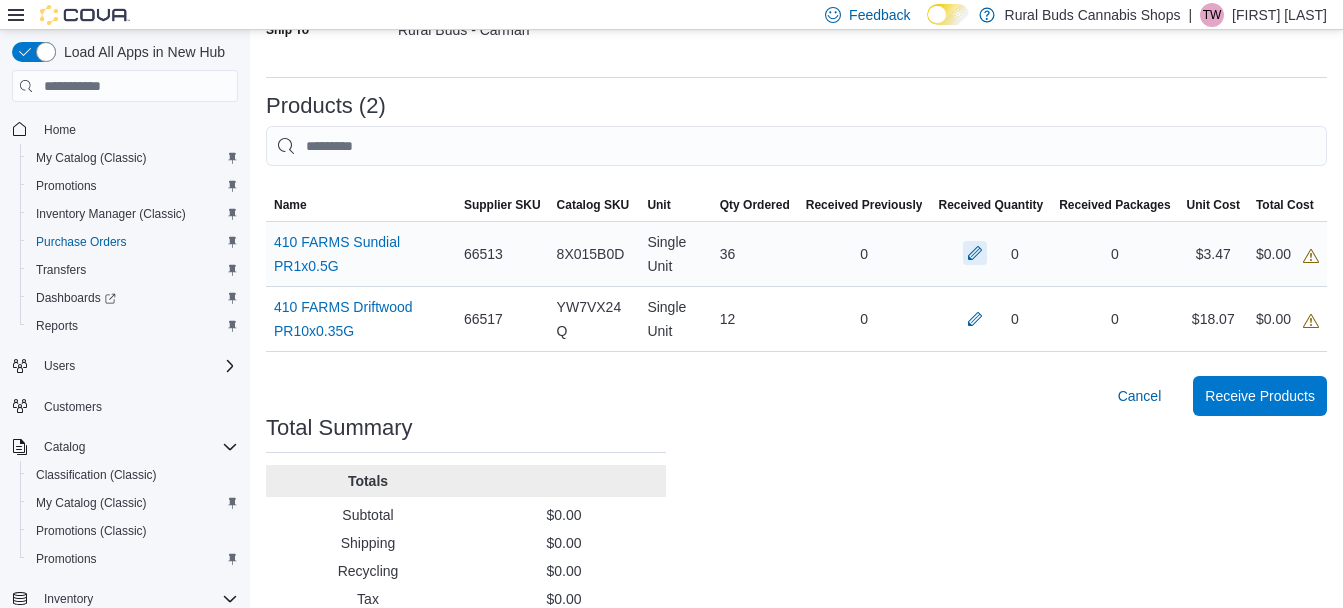 click at bounding box center (975, 253) 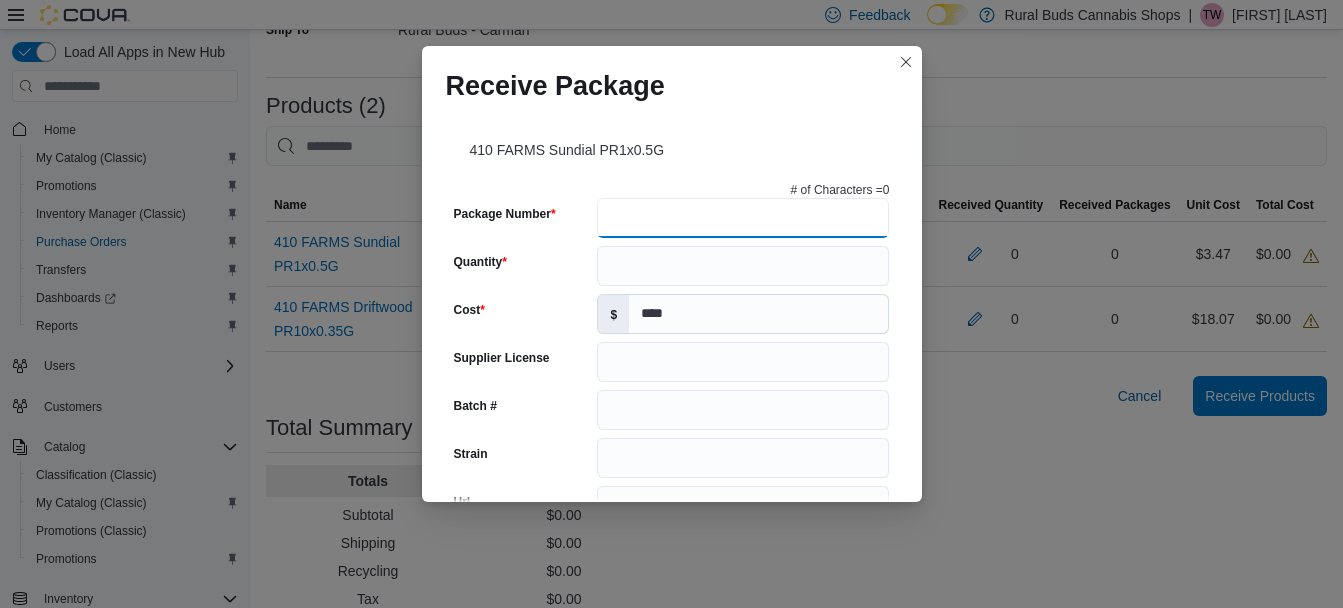 click on "Package Number" at bounding box center [743, 218] 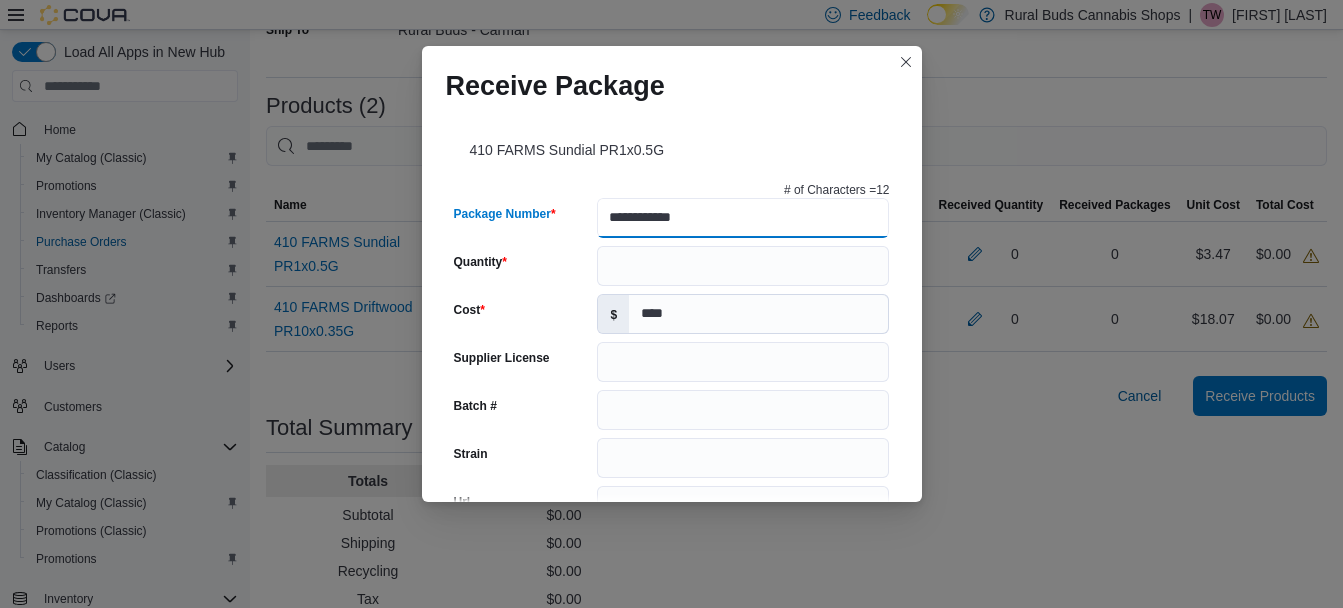 type on "**********" 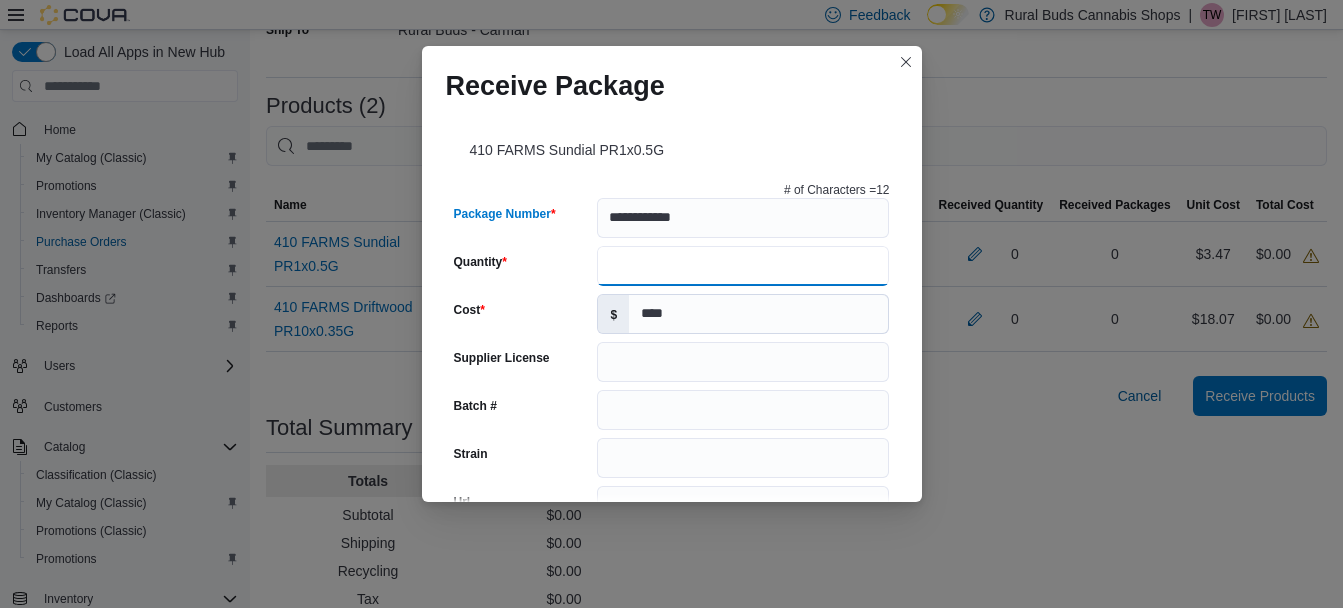 click on "Quantity" at bounding box center [743, 266] 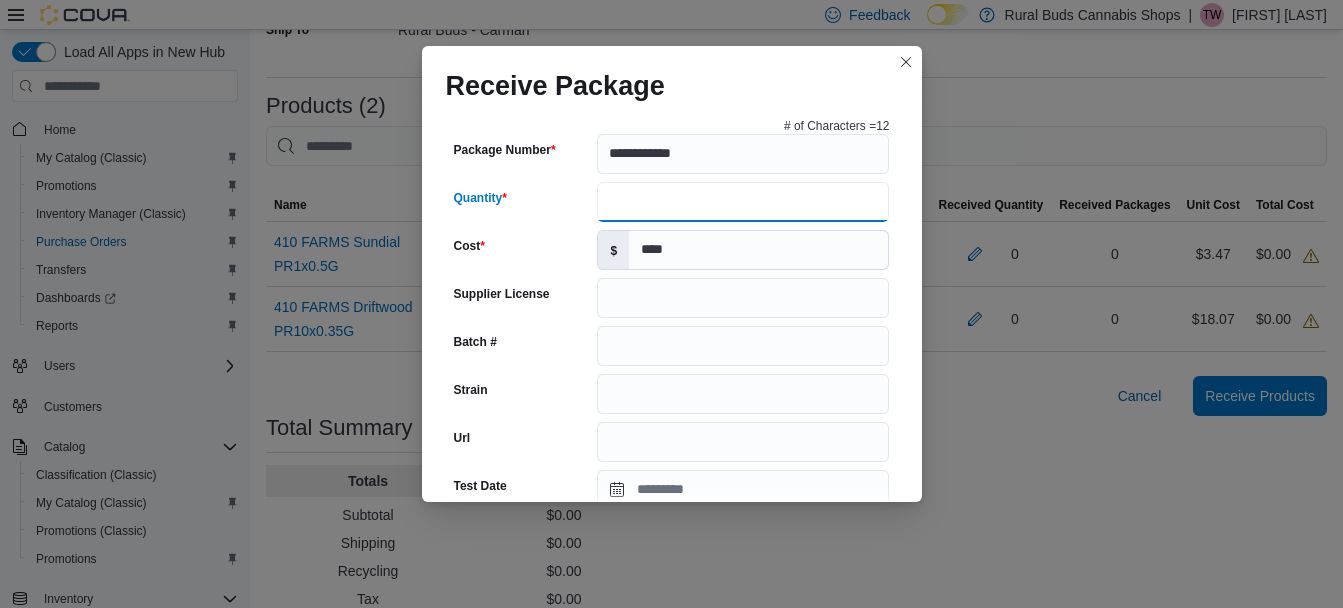 scroll, scrollTop: 100, scrollLeft: 0, axis: vertical 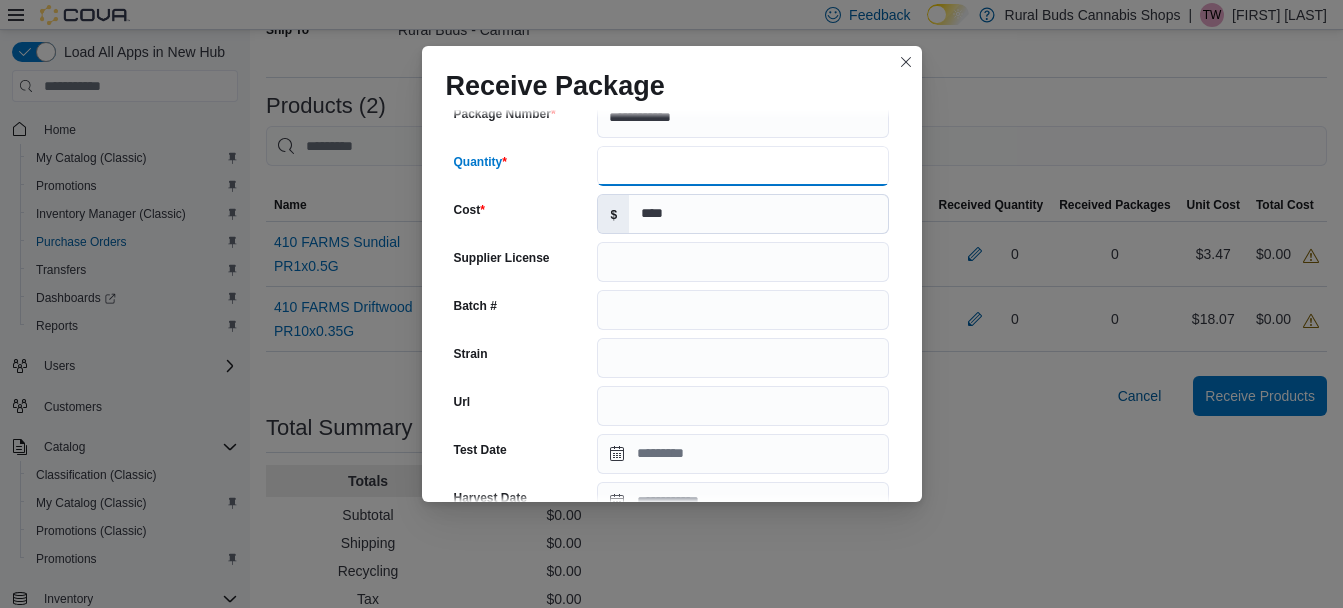 type on "**" 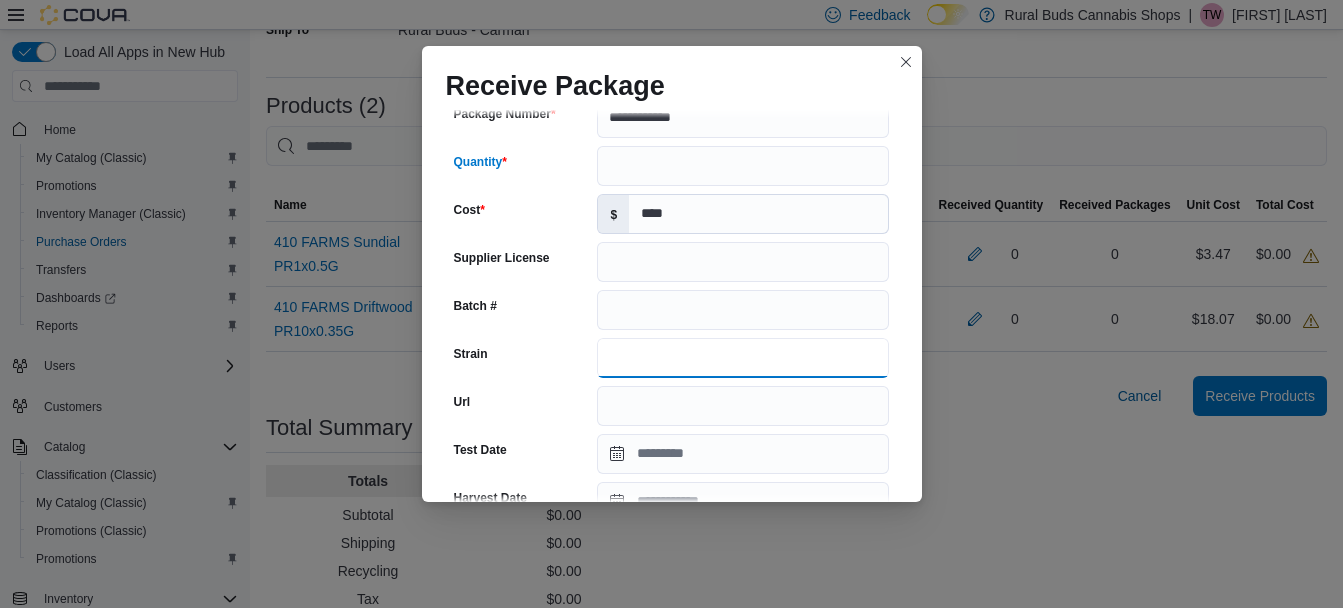 click on "Strain" at bounding box center [743, 358] 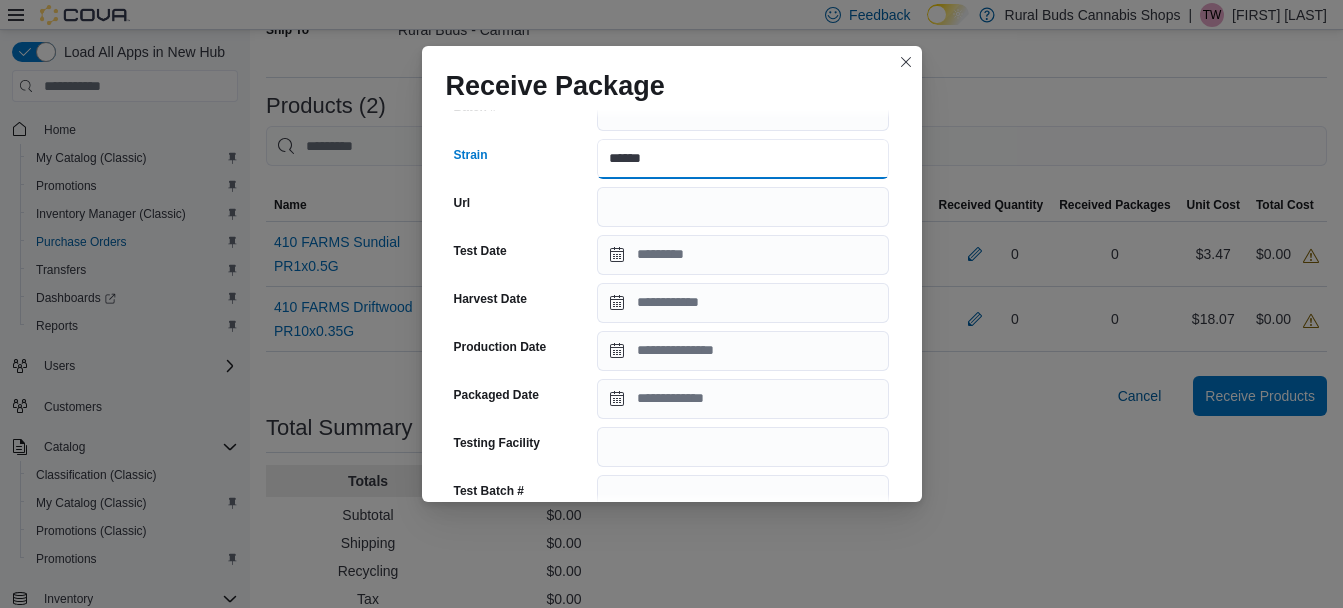 scroll, scrollTop: 300, scrollLeft: 0, axis: vertical 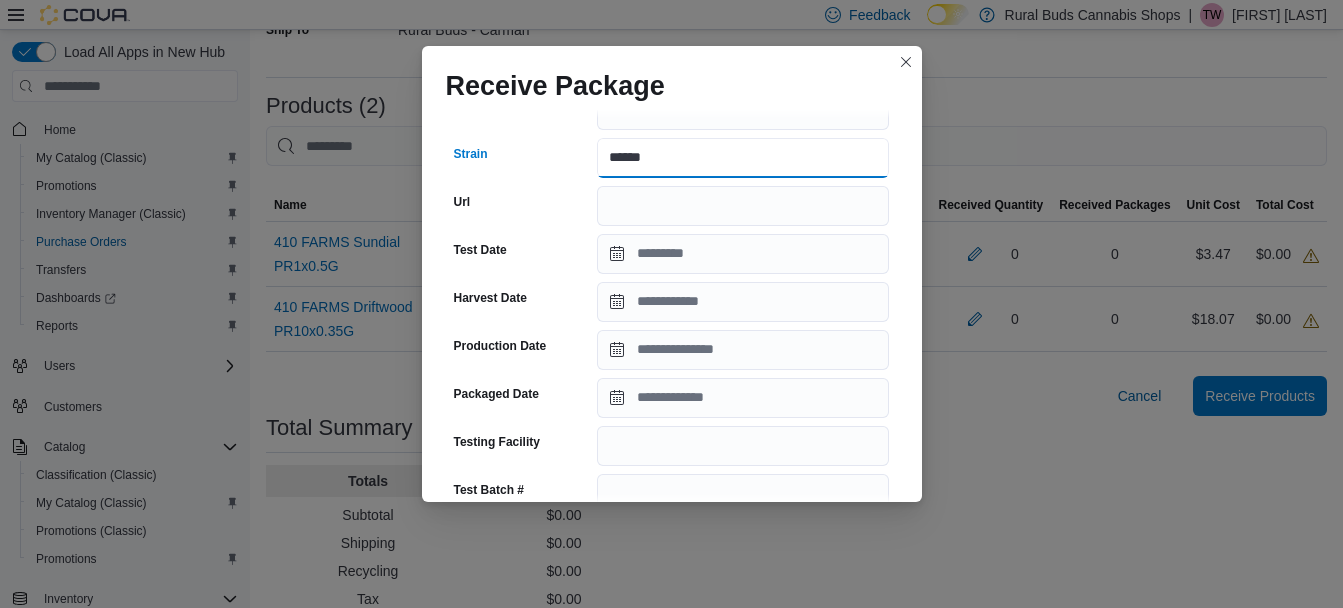 type on "******" 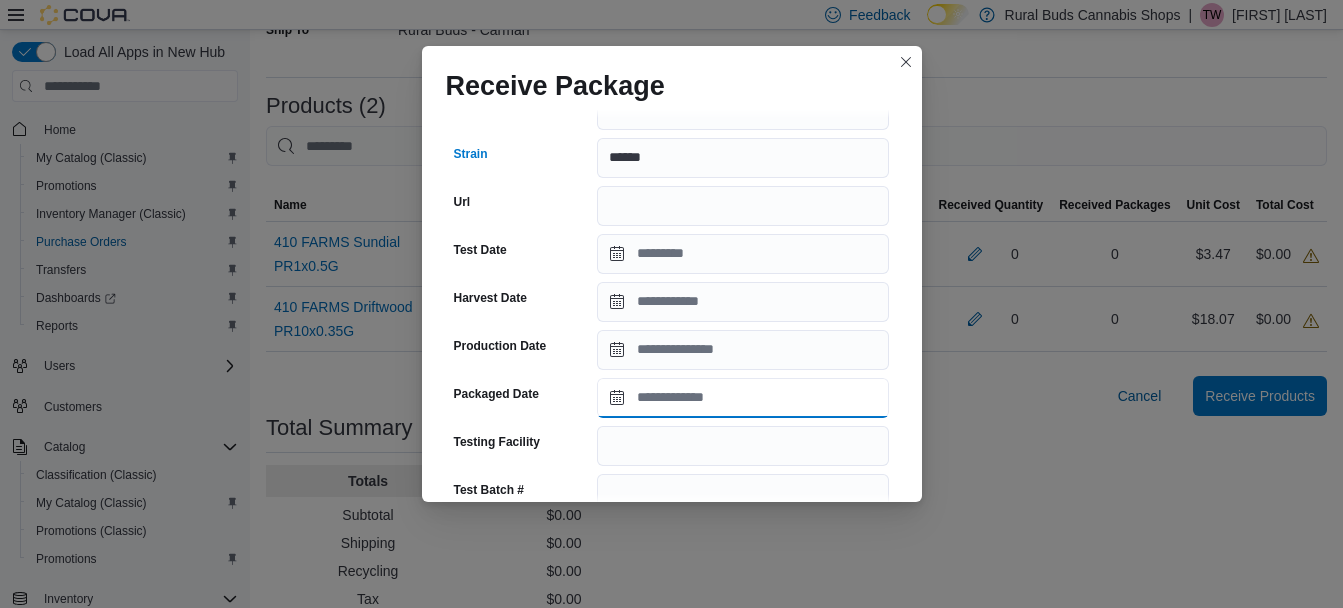 click on "Packaged Date" at bounding box center (743, 398) 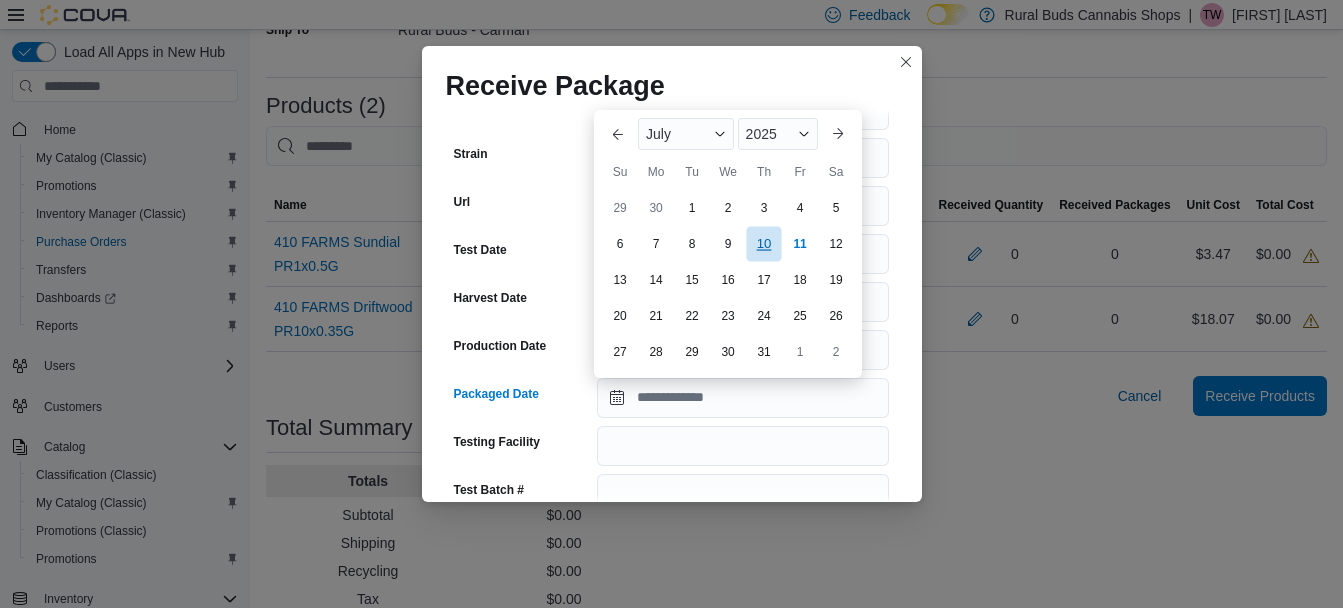 click on "10" at bounding box center [763, 243] 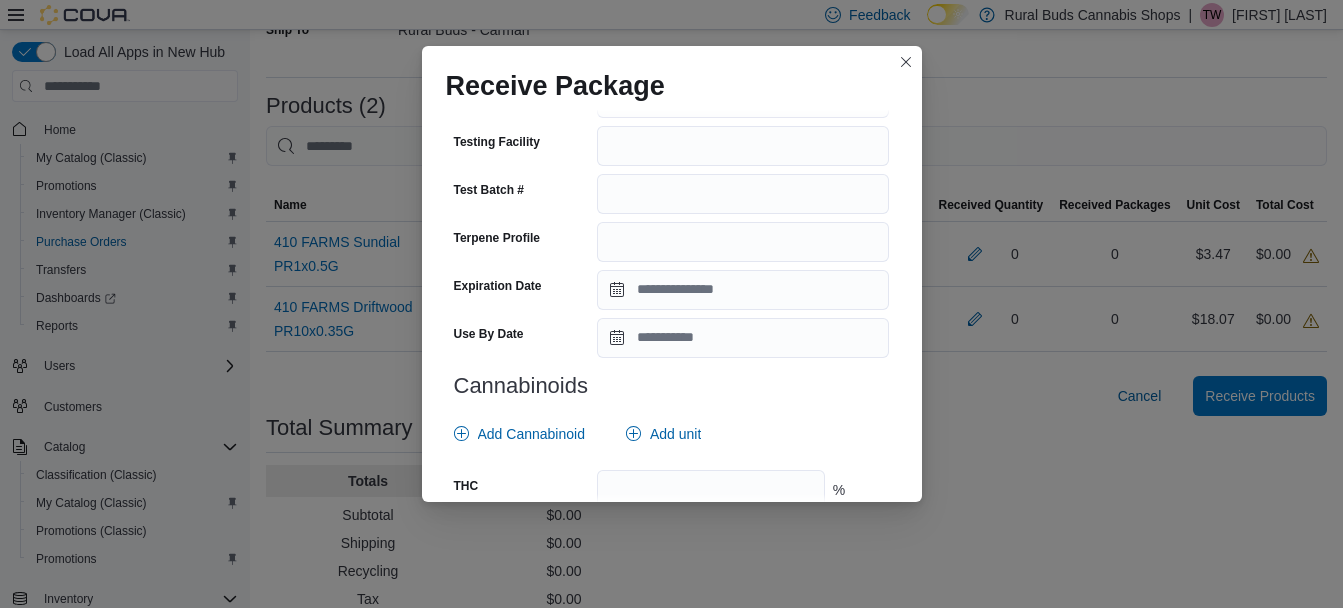 scroll, scrollTop: 700, scrollLeft: 0, axis: vertical 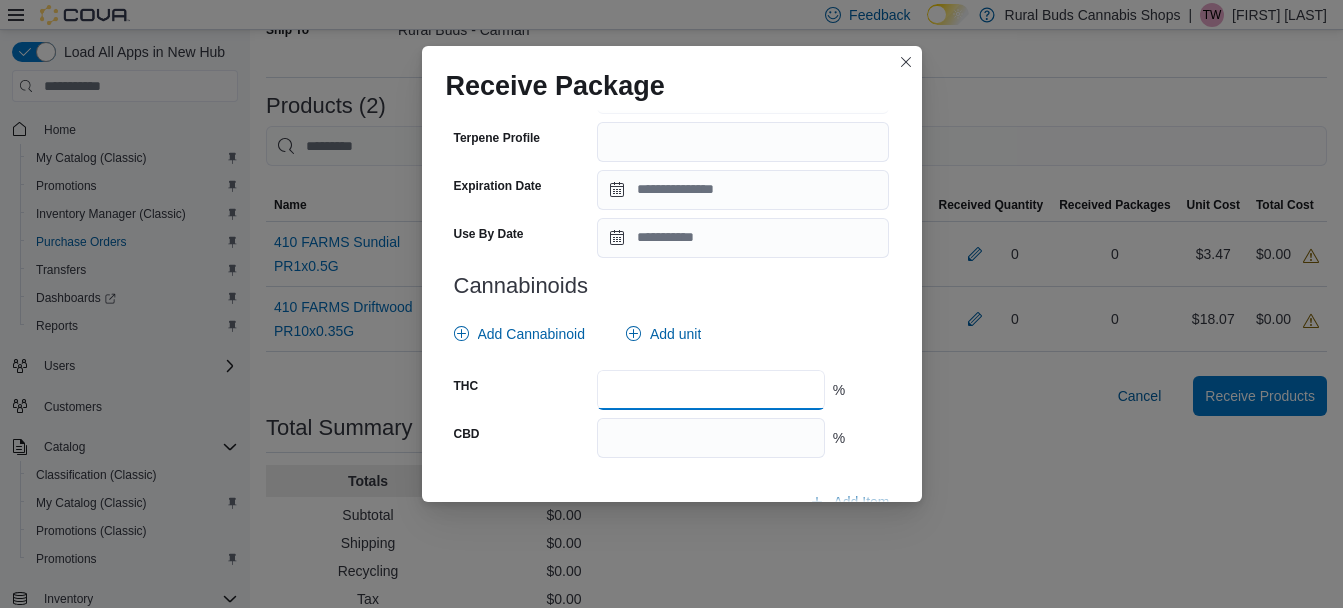 click at bounding box center [710, 390] 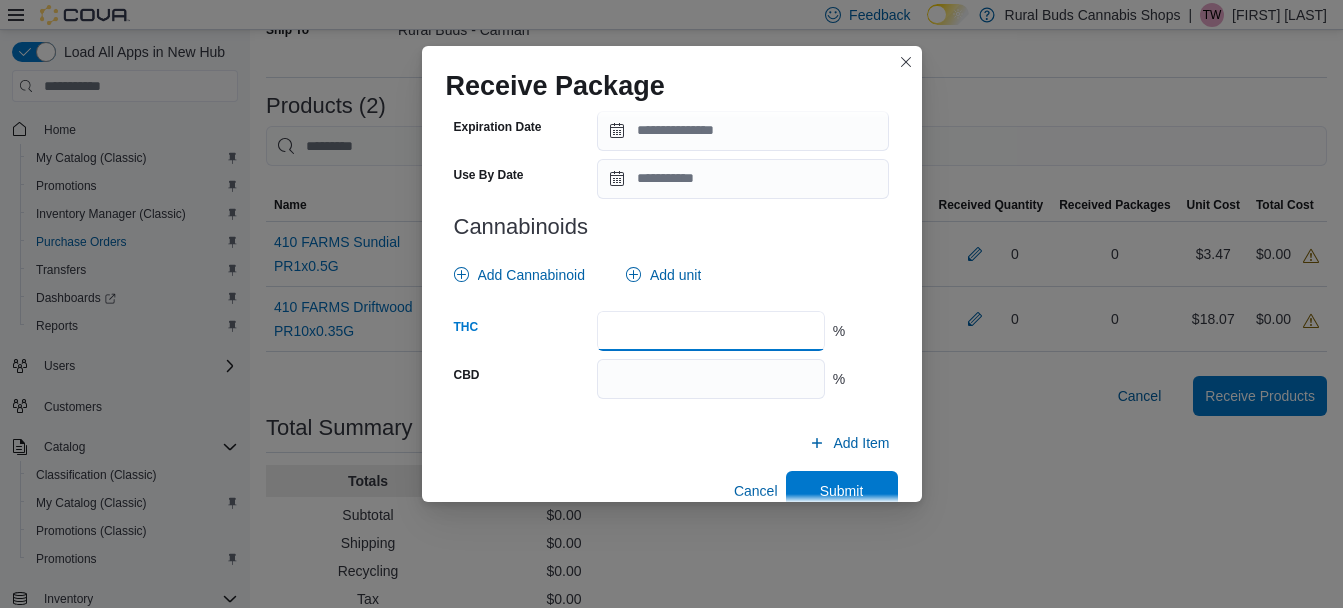 scroll, scrollTop: 792, scrollLeft: 0, axis: vertical 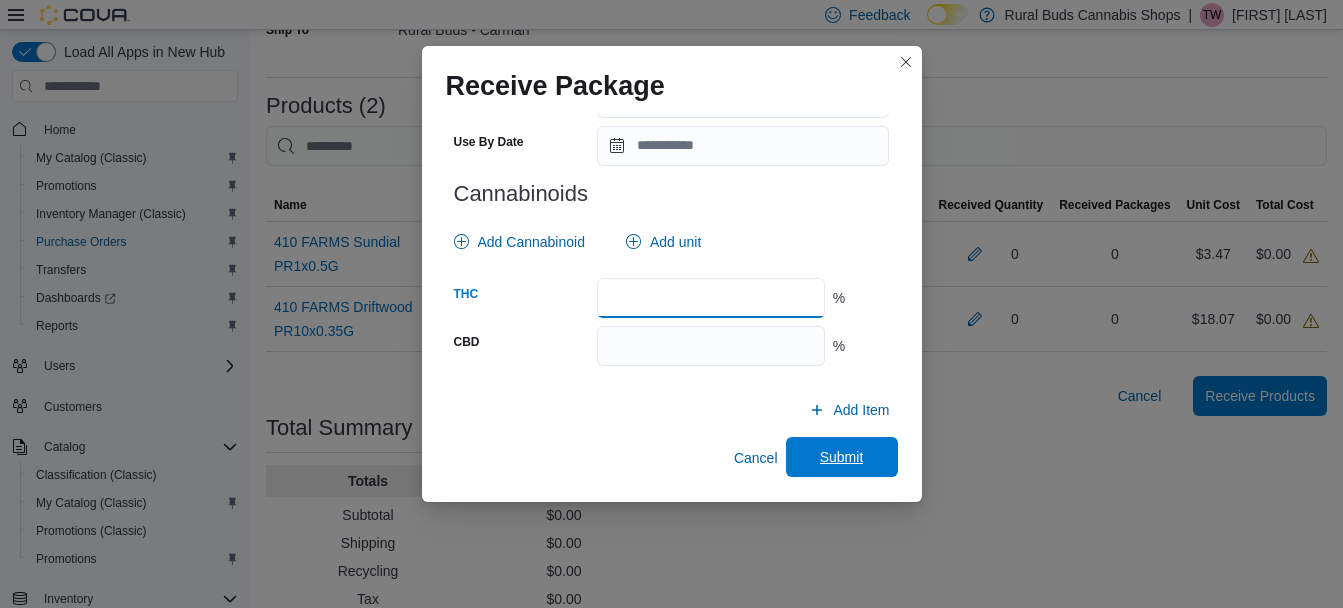 type on "****" 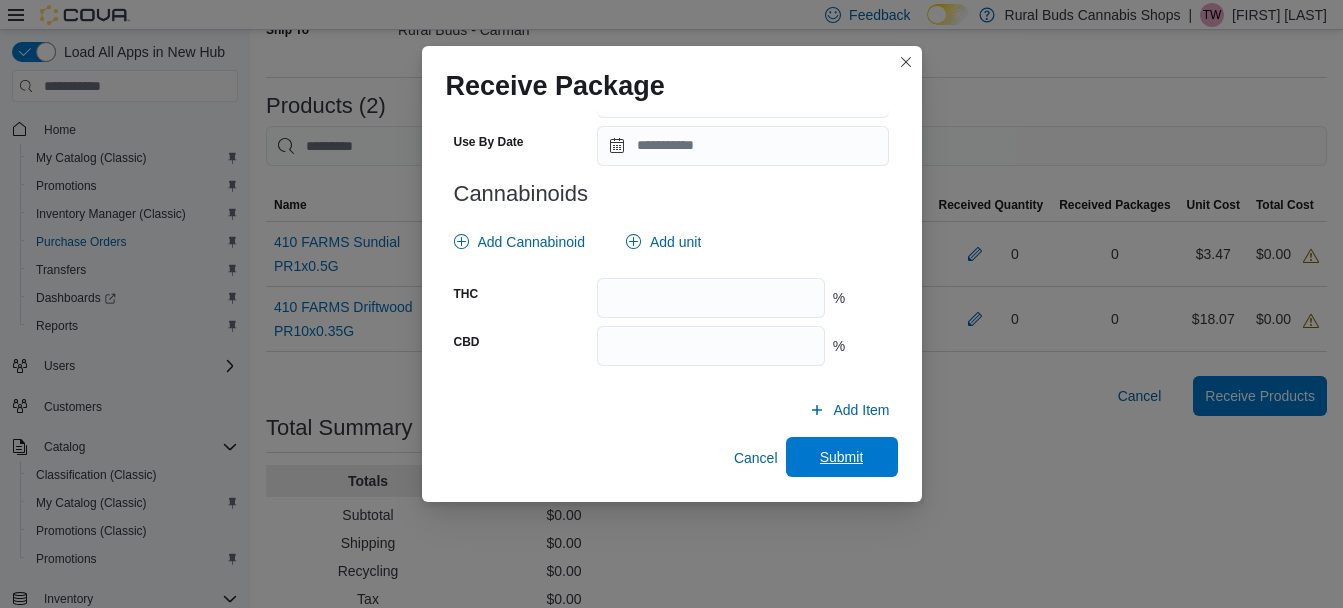 click on "Submit" at bounding box center [842, 457] 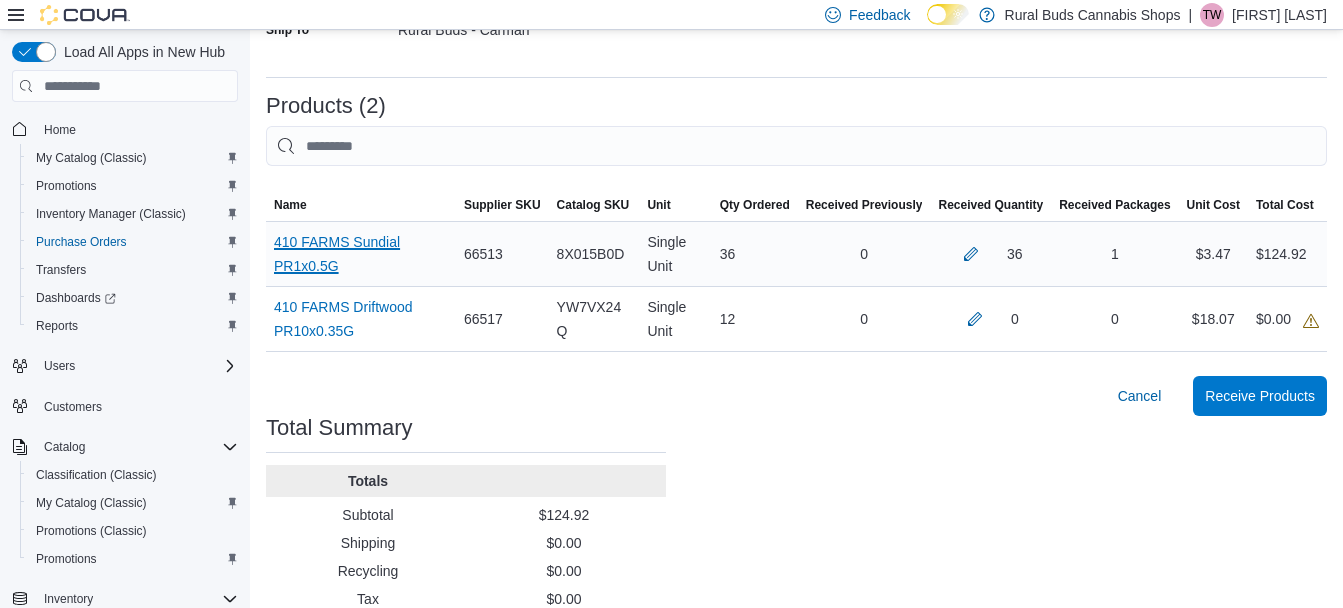 click on "410 FARMS Sundial PR1x0.5G (opens in a new tab or window)" at bounding box center (361, 254) 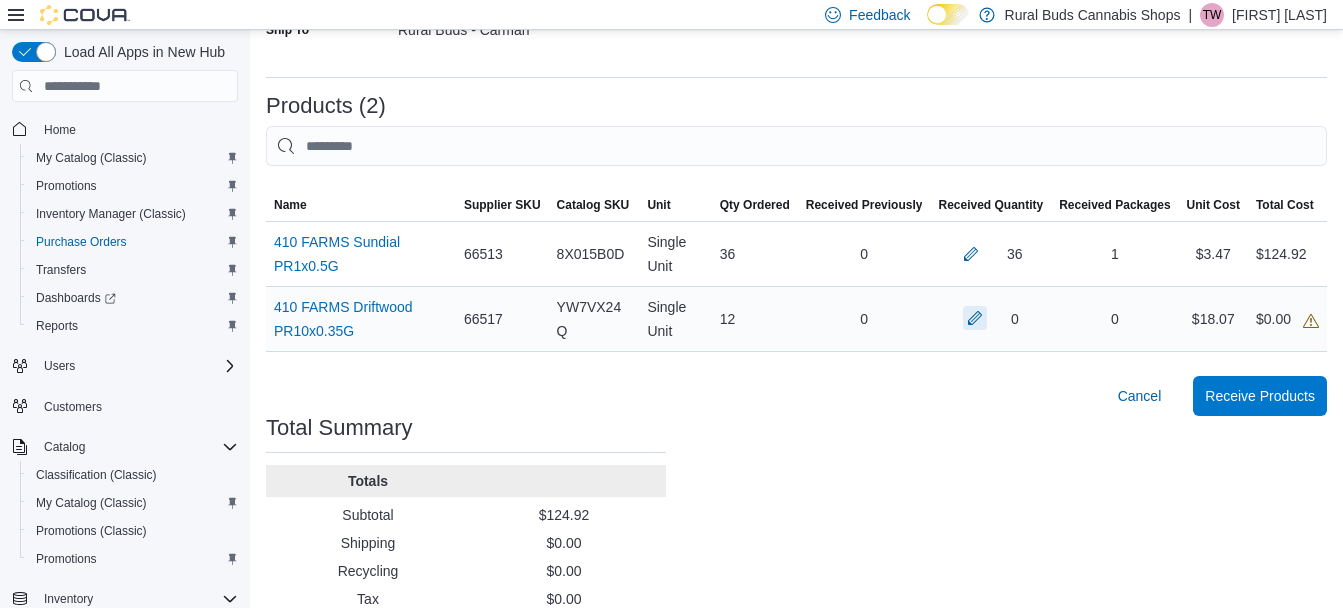 click at bounding box center (975, 318) 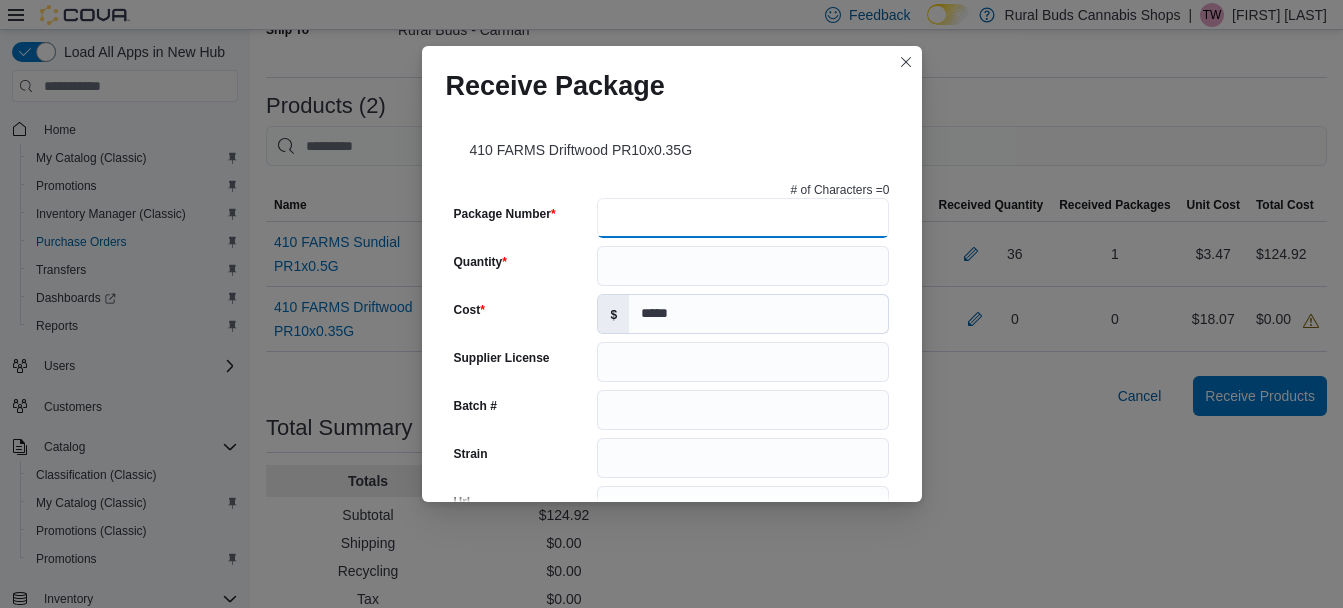 click on "Package Number" at bounding box center (743, 218) 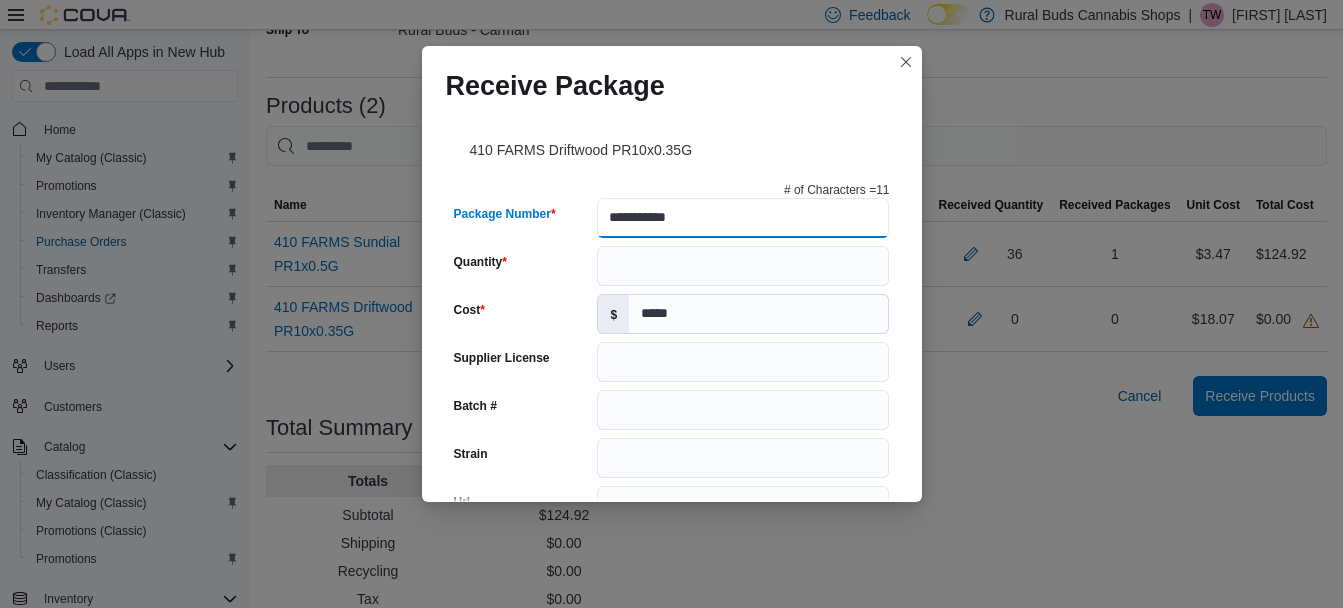 type on "**********" 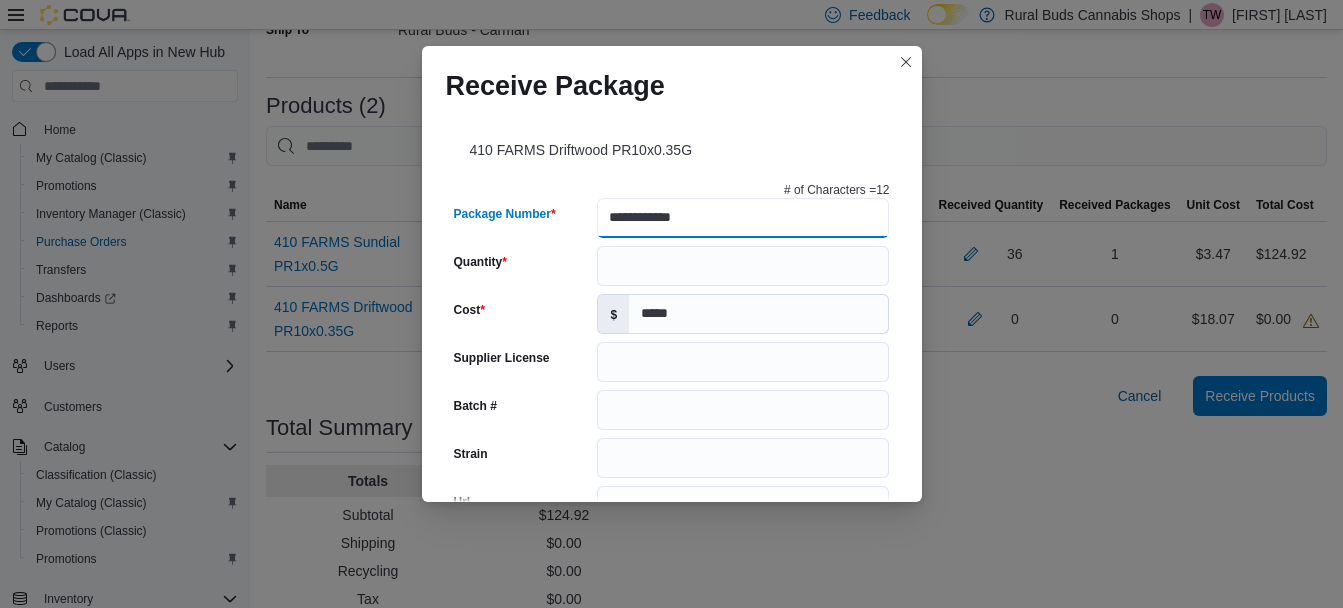 type on "**********" 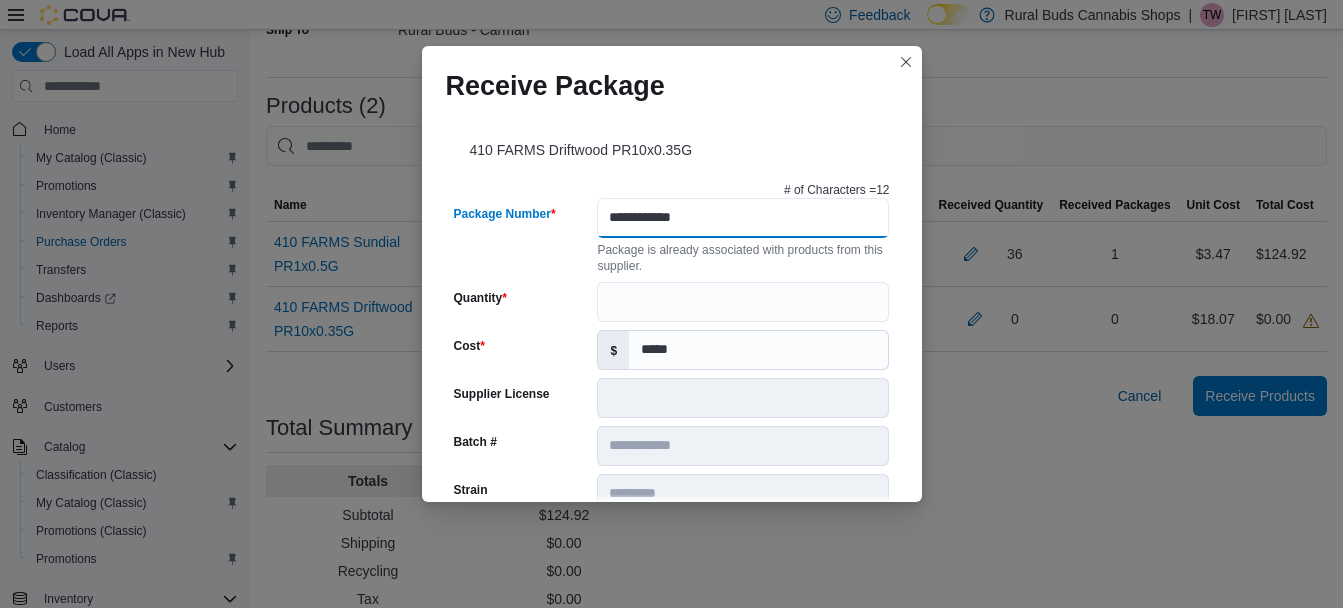 type on "**********" 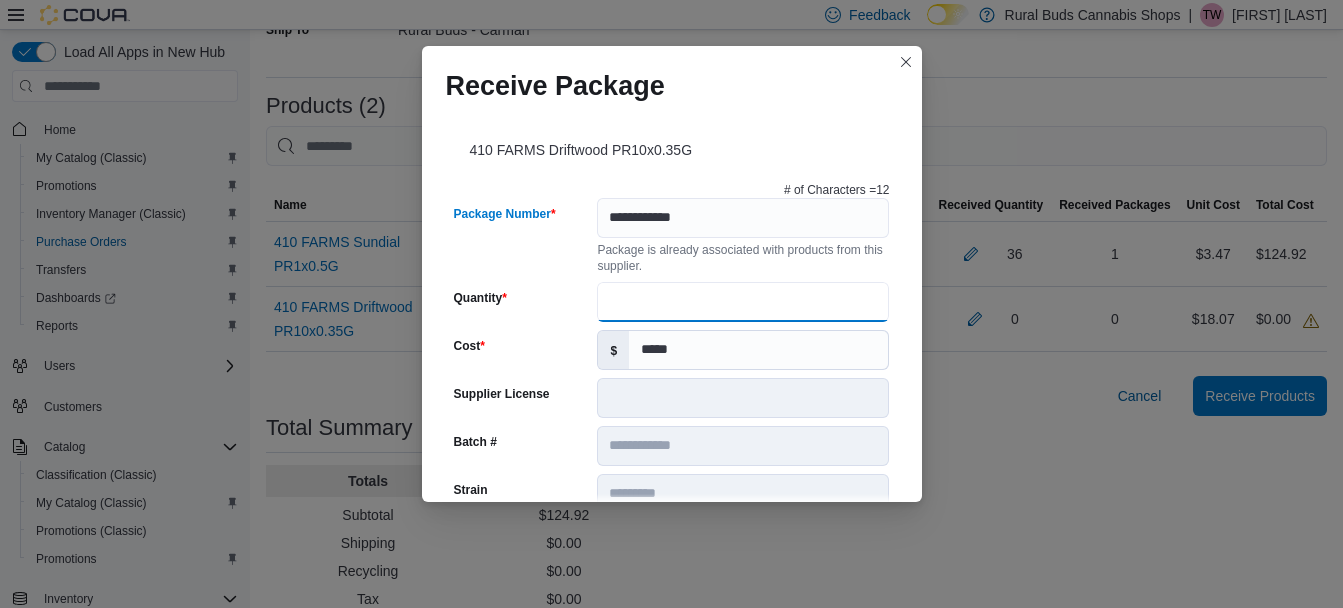 click on "Quantity" at bounding box center [743, 302] 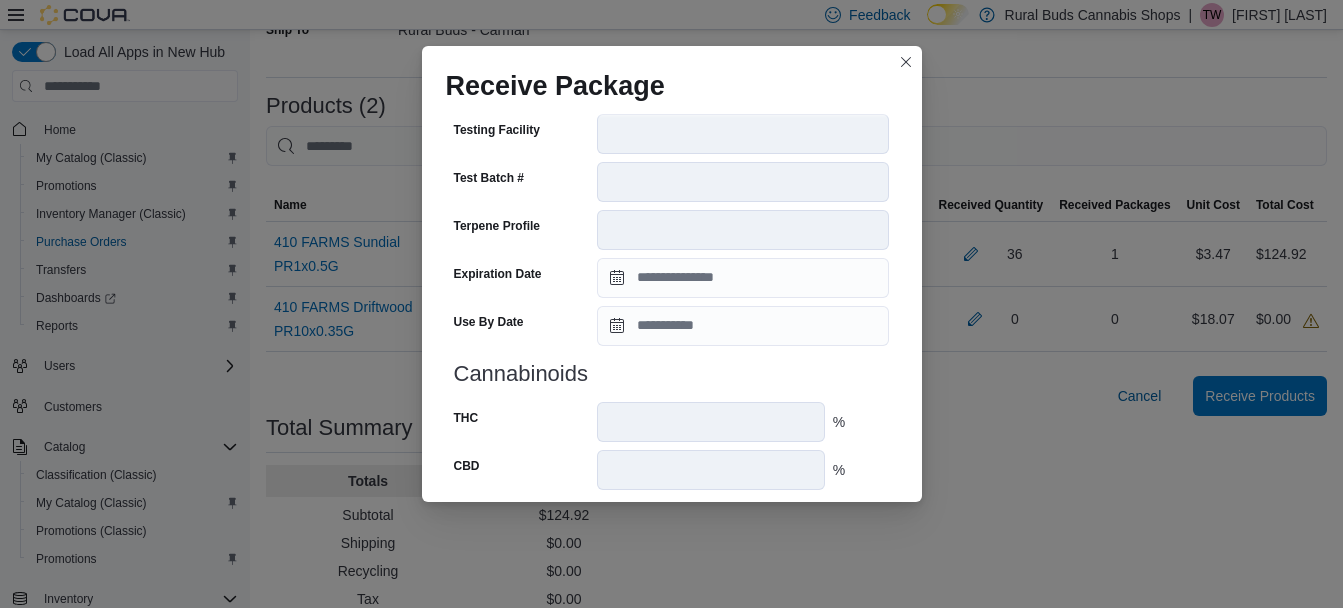 scroll, scrollTop: 772, scrollLeft: 0, axis: vertical 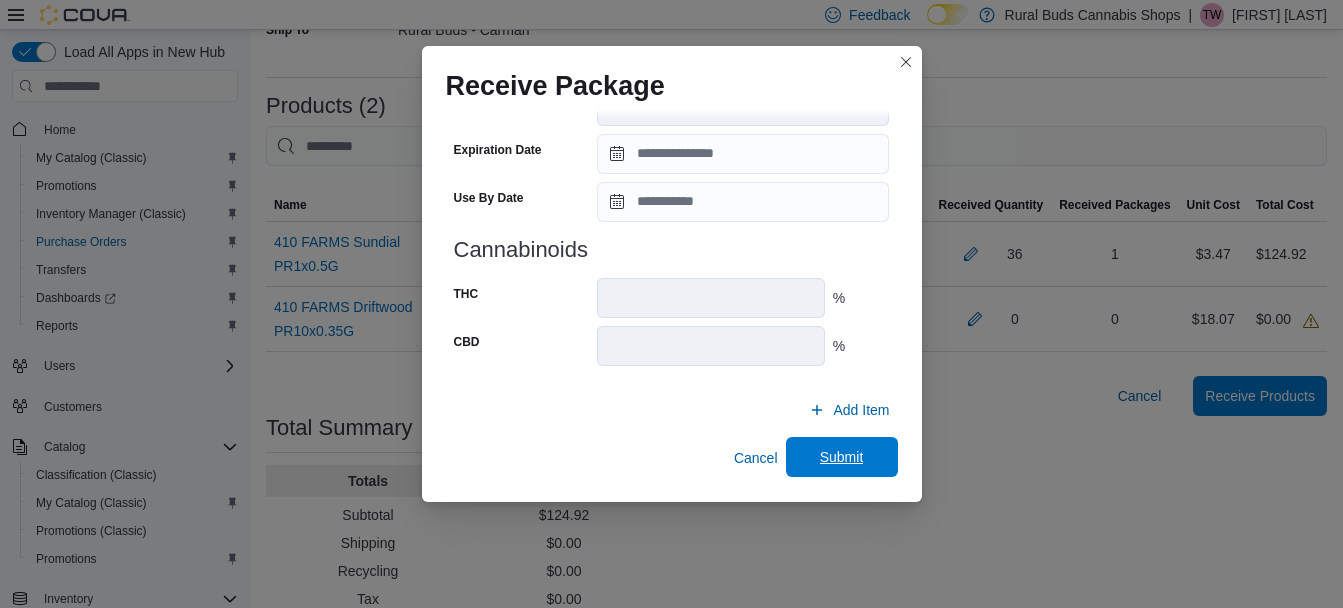 type on "**" 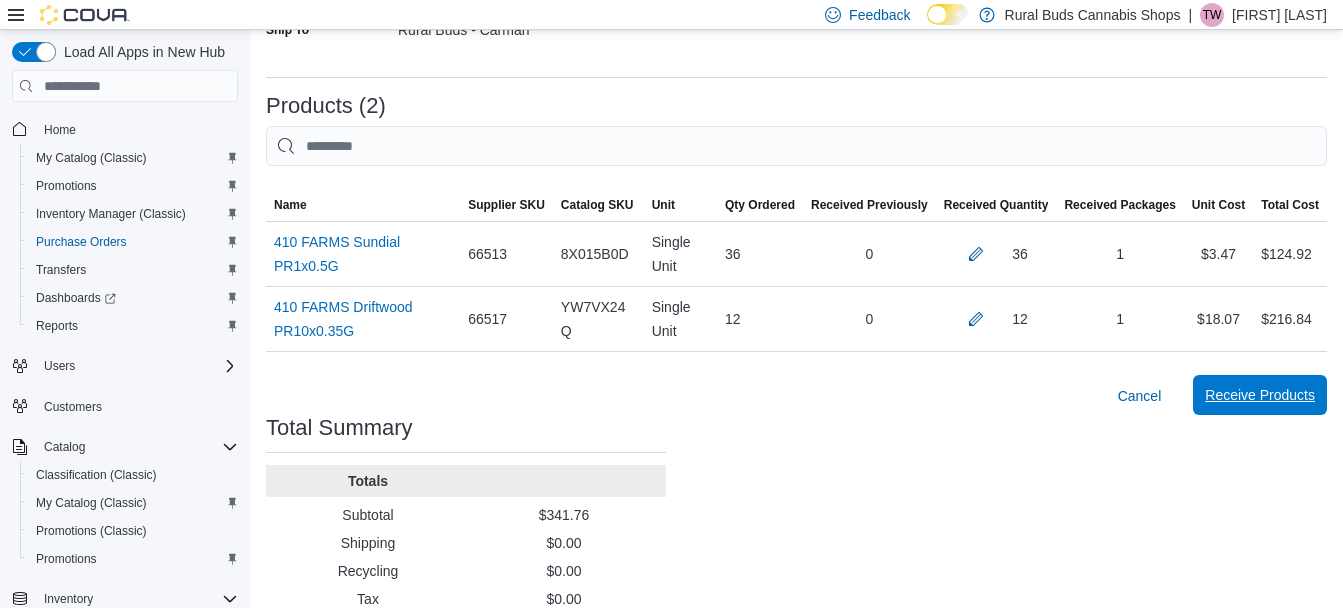 click on "Receive Products" at bounding box center (1260, 395) 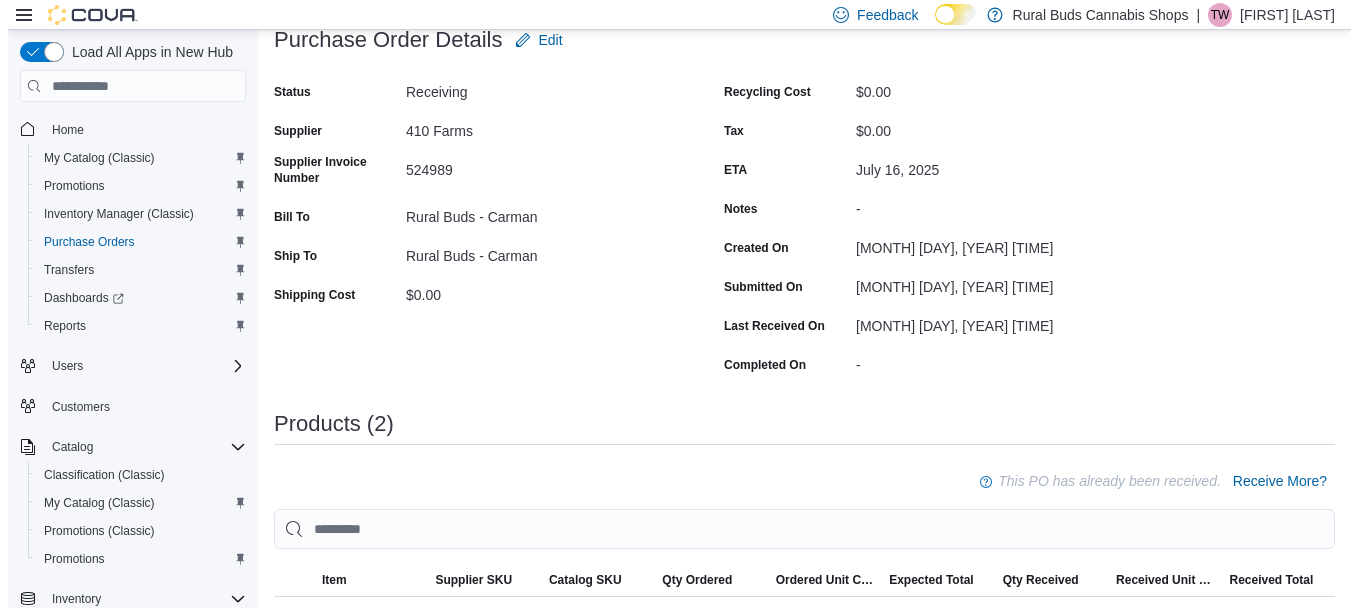 scroll, scrollTop: 0, scrollLeft: 0, axis: both 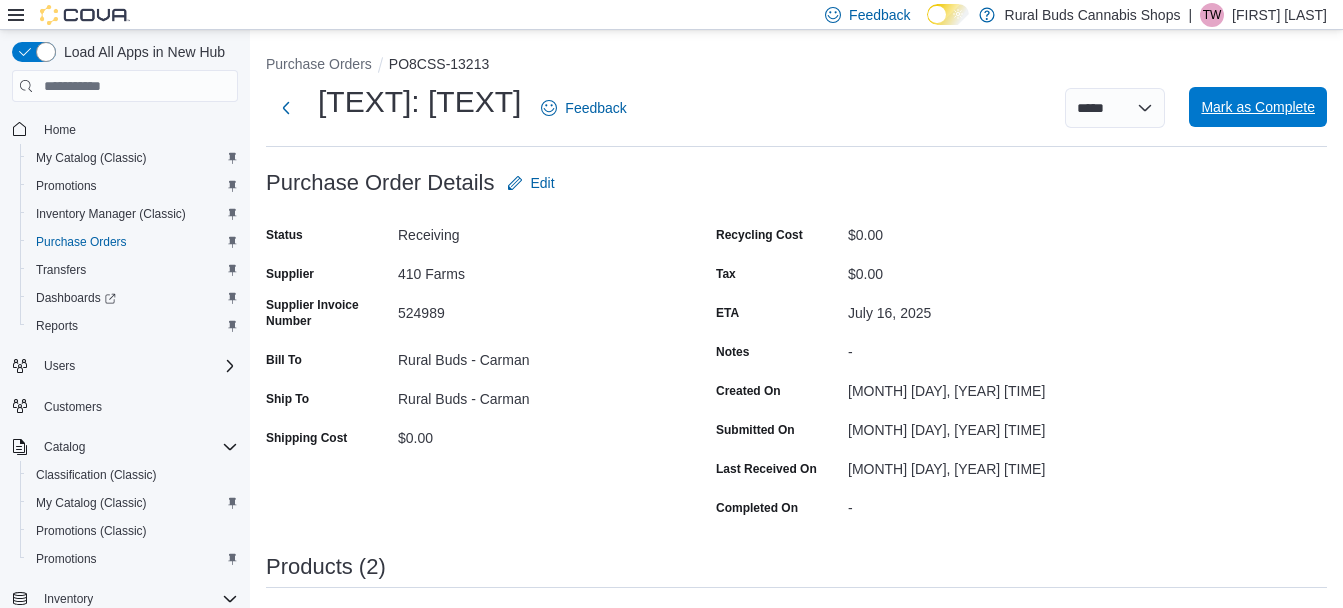 click on "Mark as Complete" at bounding box center [1258, 107] 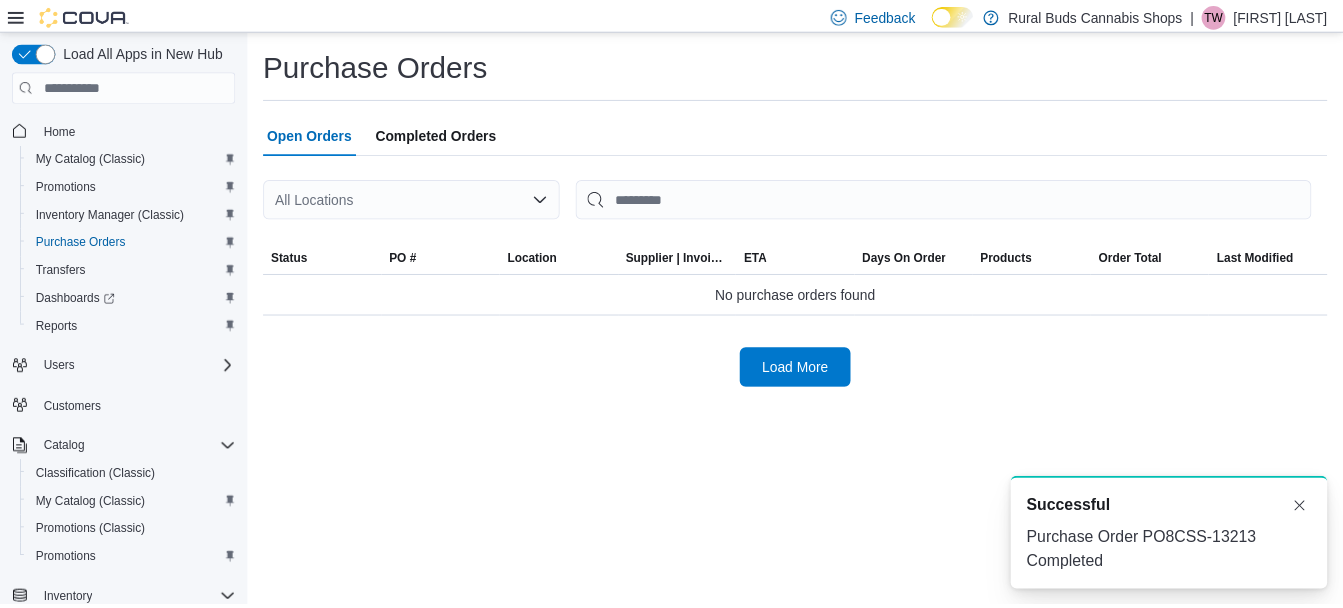 scroll, scrollTop: 0, scrollLeft: 0, axis: both 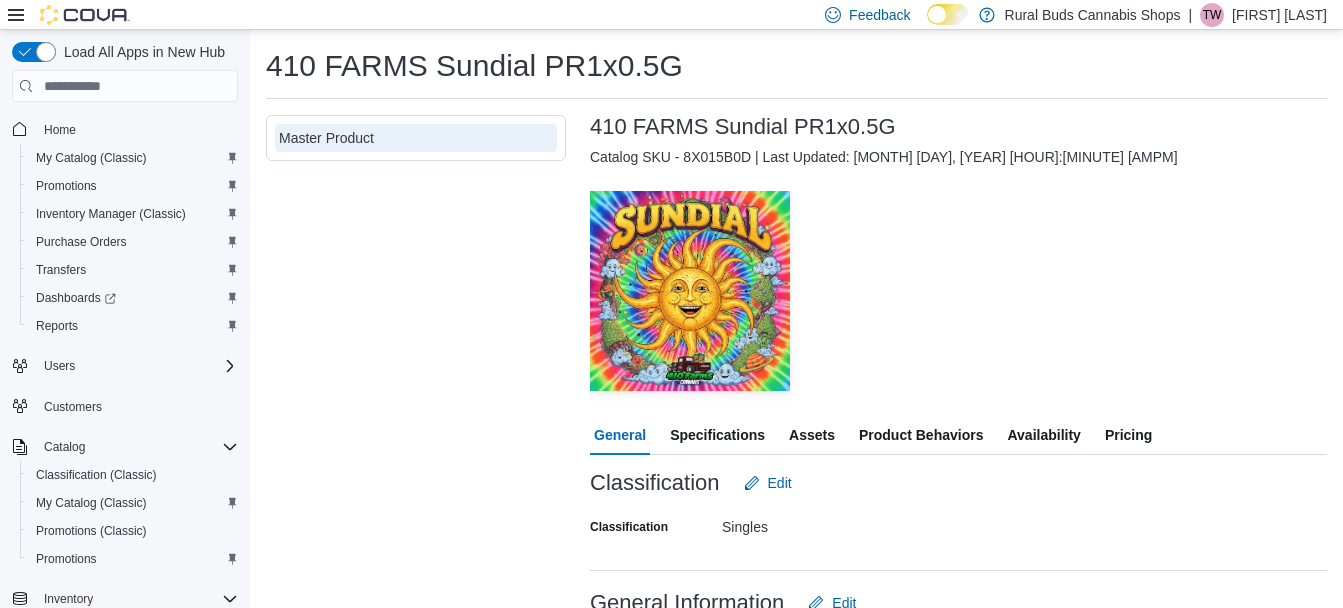 click on "—  Click to open this image in fullscreen mode" at bounding box center (958, 290) 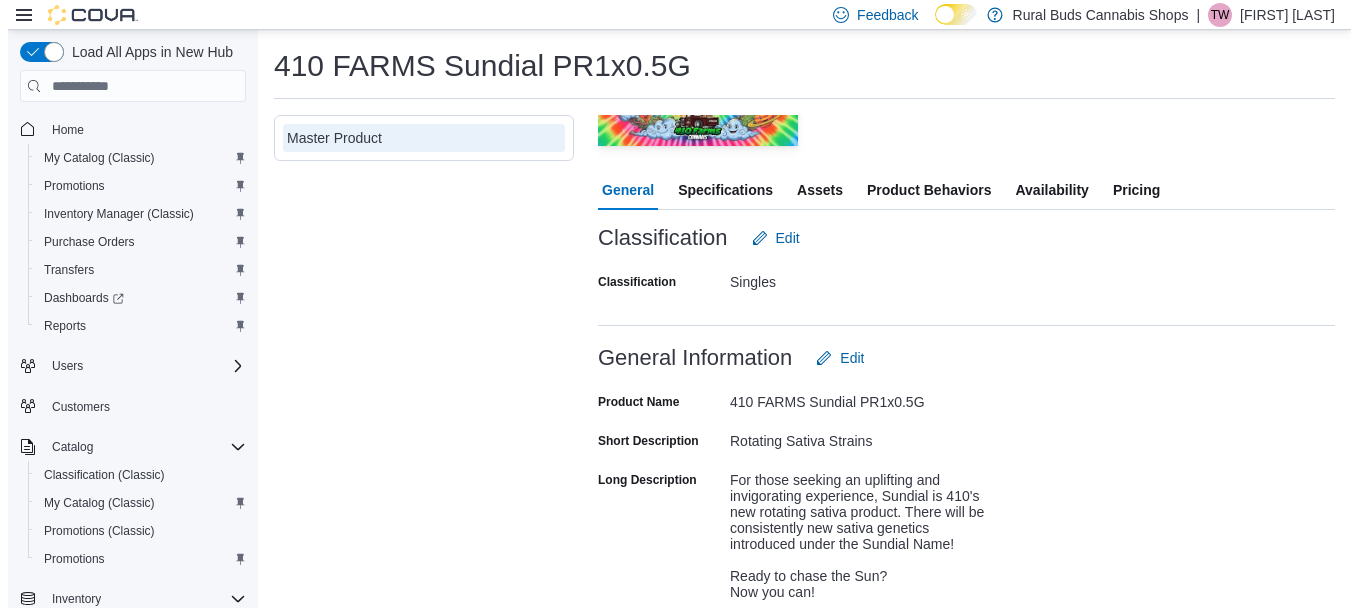 scroll, scrollTop: 200, scrollLeft: 0, axis: vertical 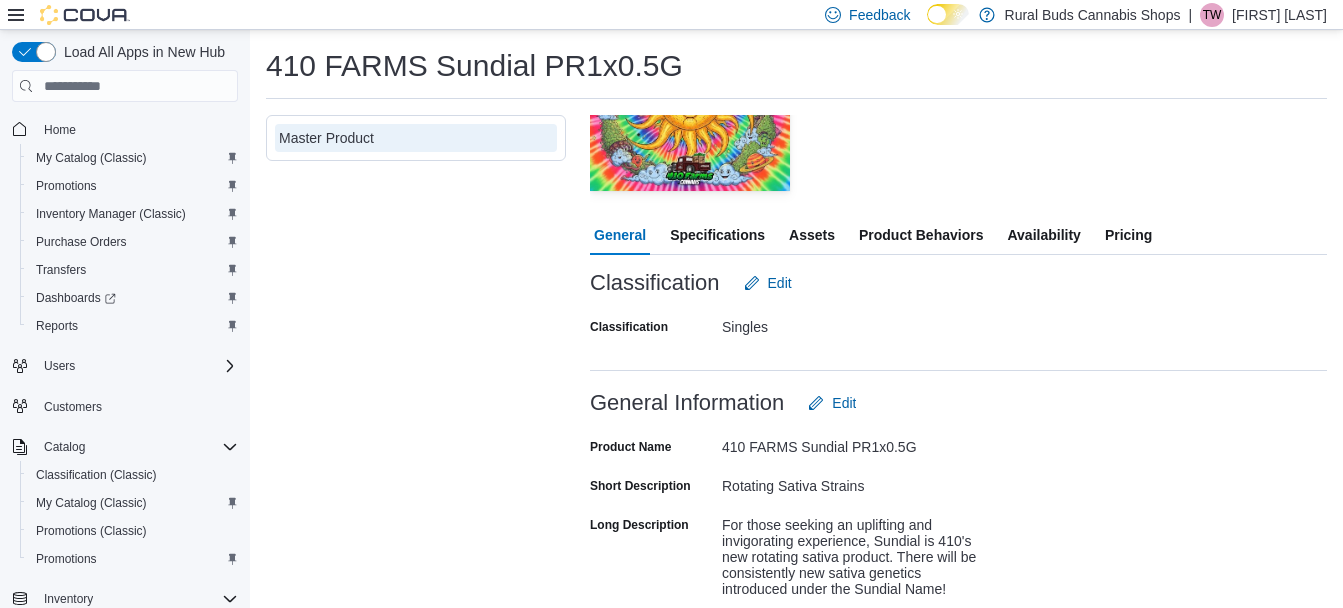 click on "Pricing" at bounding box center (1128, 235) 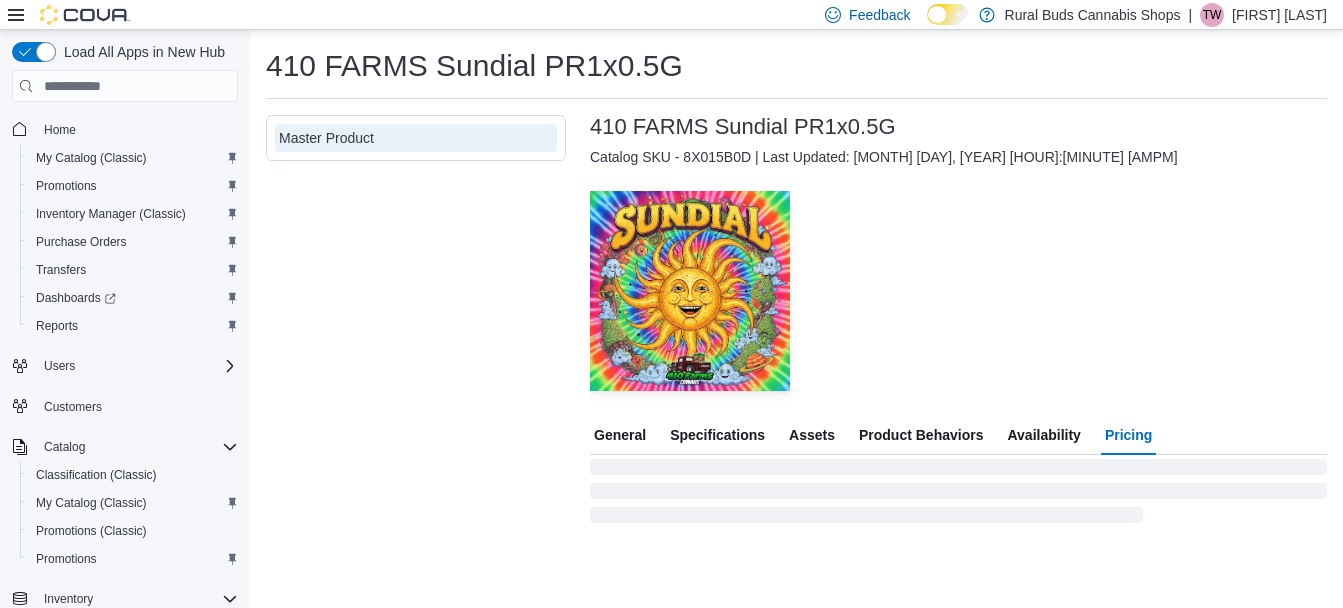 scroll, scrollTop: 0, scrollLeft: 0, axis: both 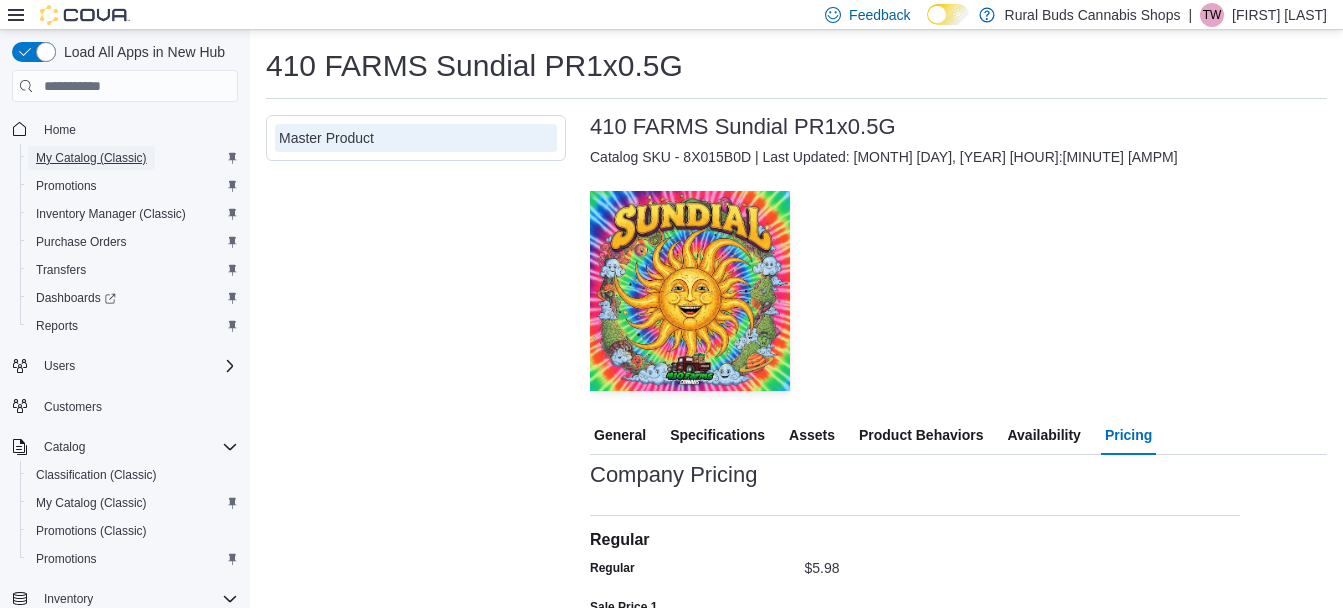 click on "My Catalog (Classic)" at bounding box center [91, 158] 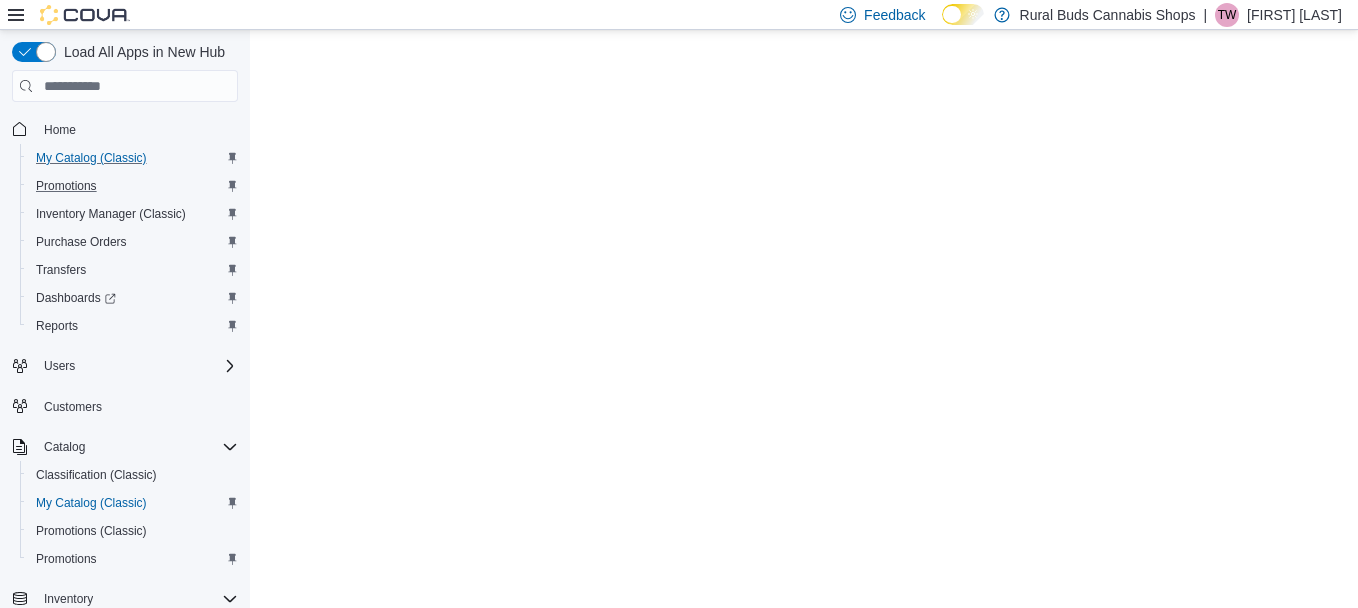 scroll, scrollTop: 0, scrollLeft: 0, axis: both 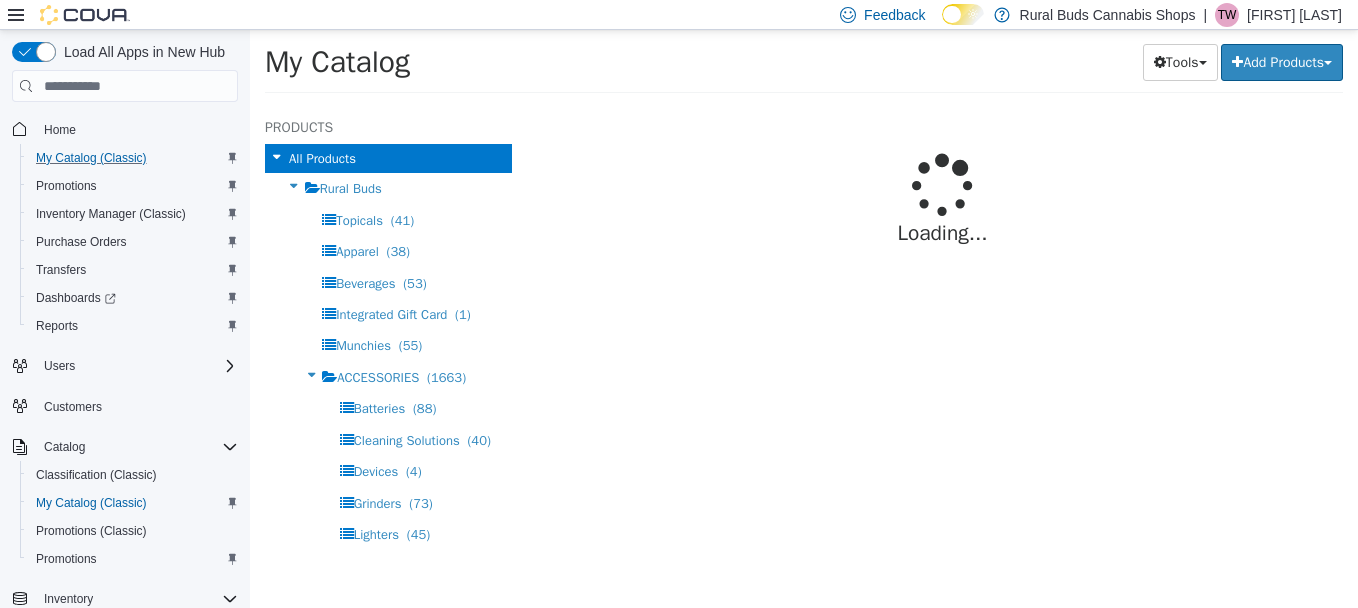 select on "**********" 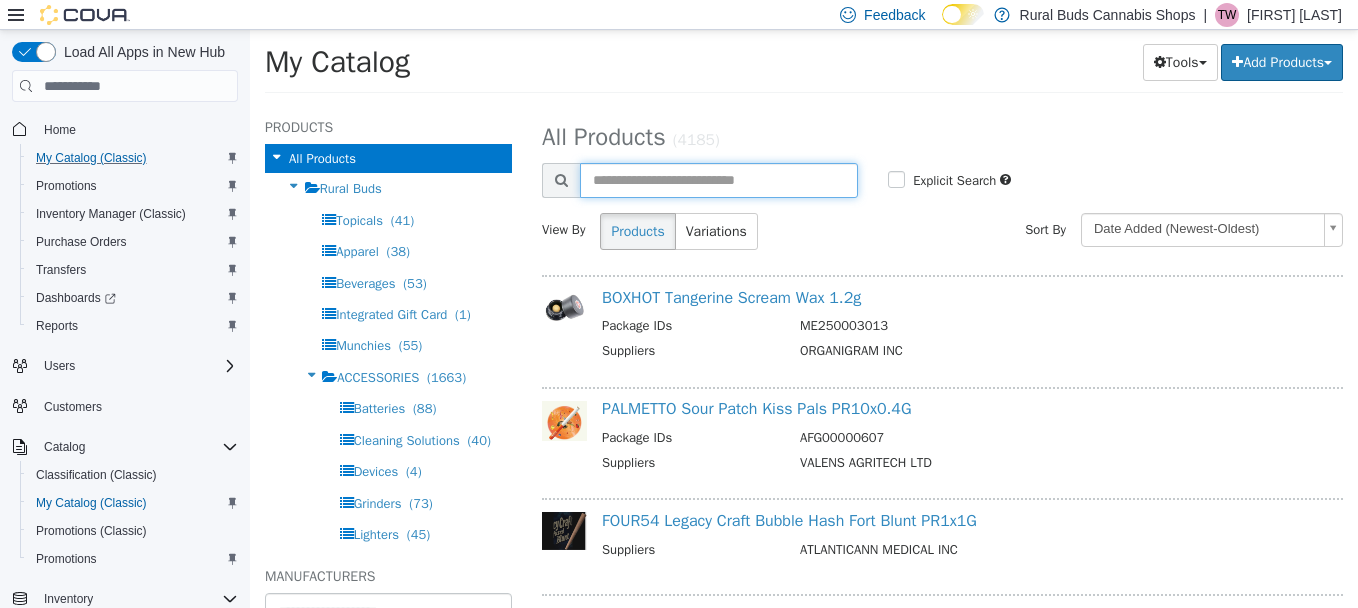 click at bounding box center [719, 180] 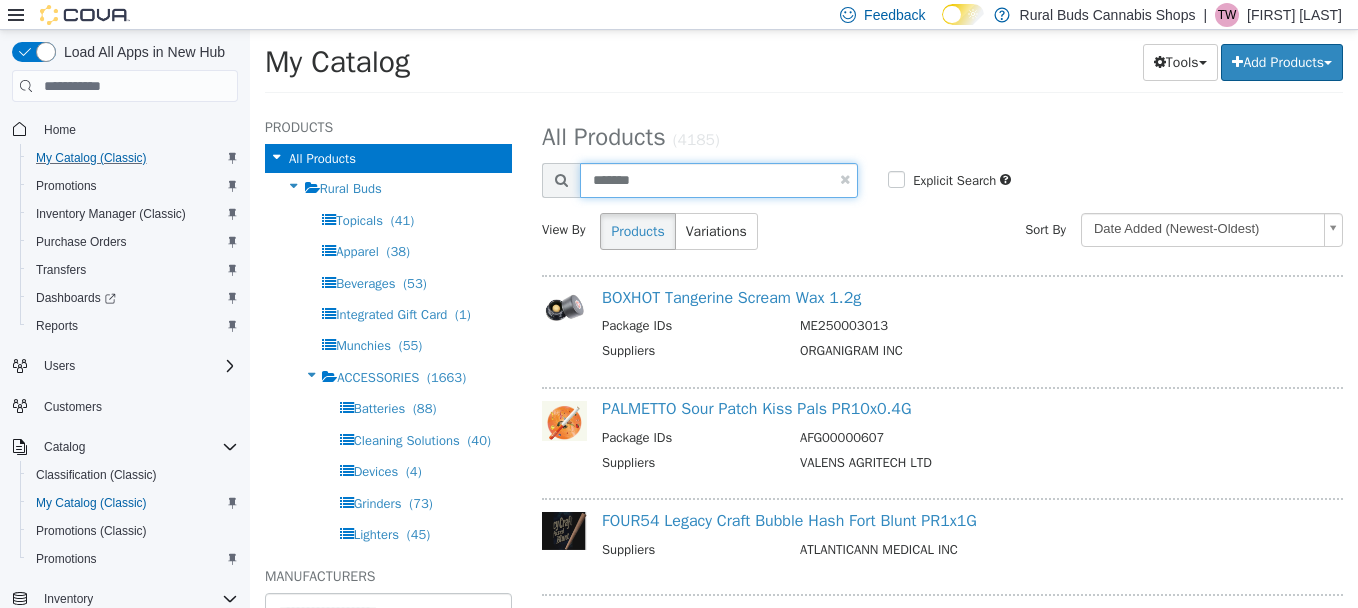 type on "*******" 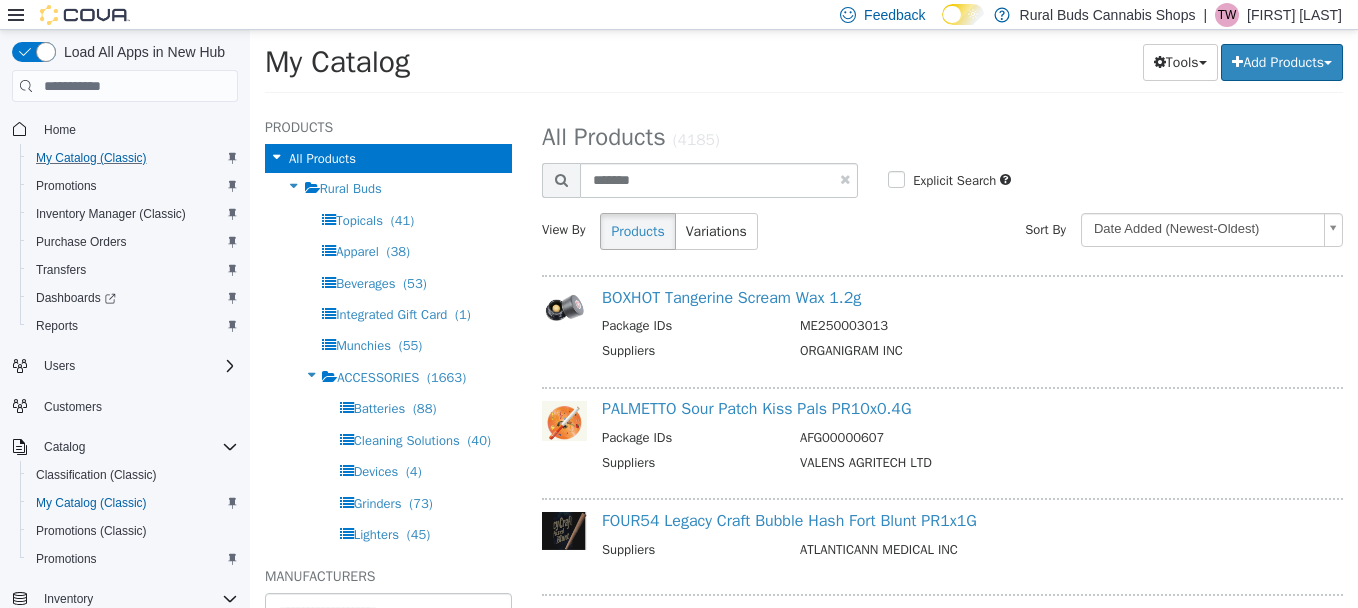 select on "**********" 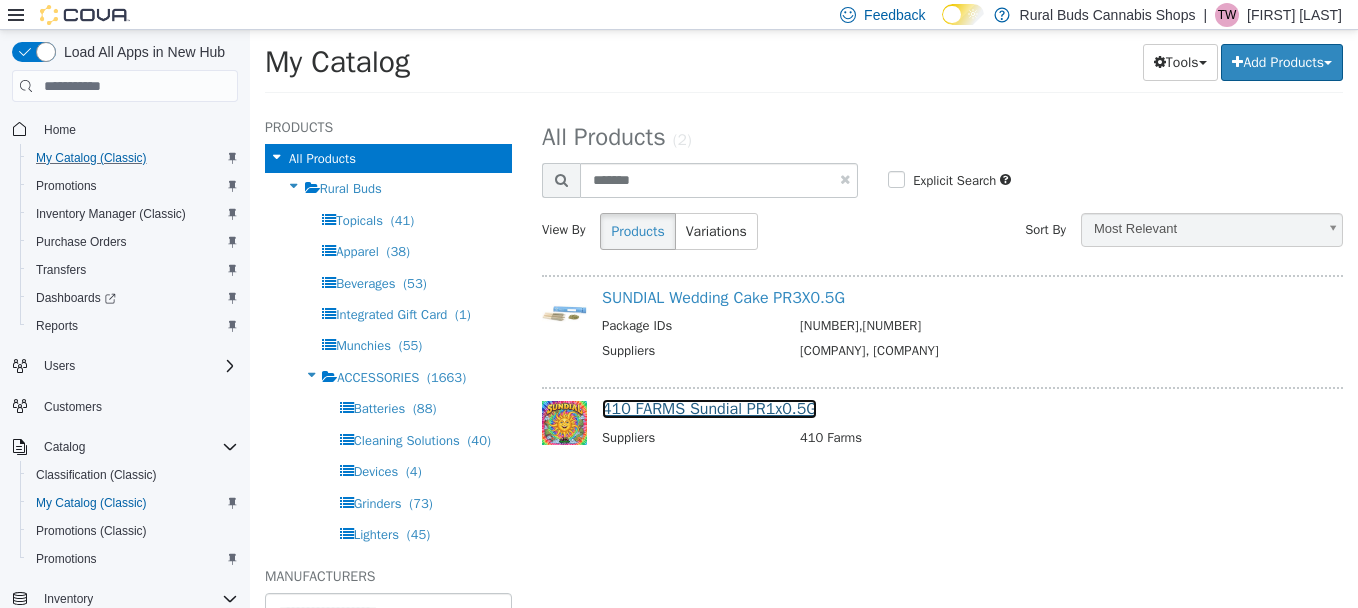 click on "410 FARMS Sundial PR1x0.5G" at bounding box center [709, 409] 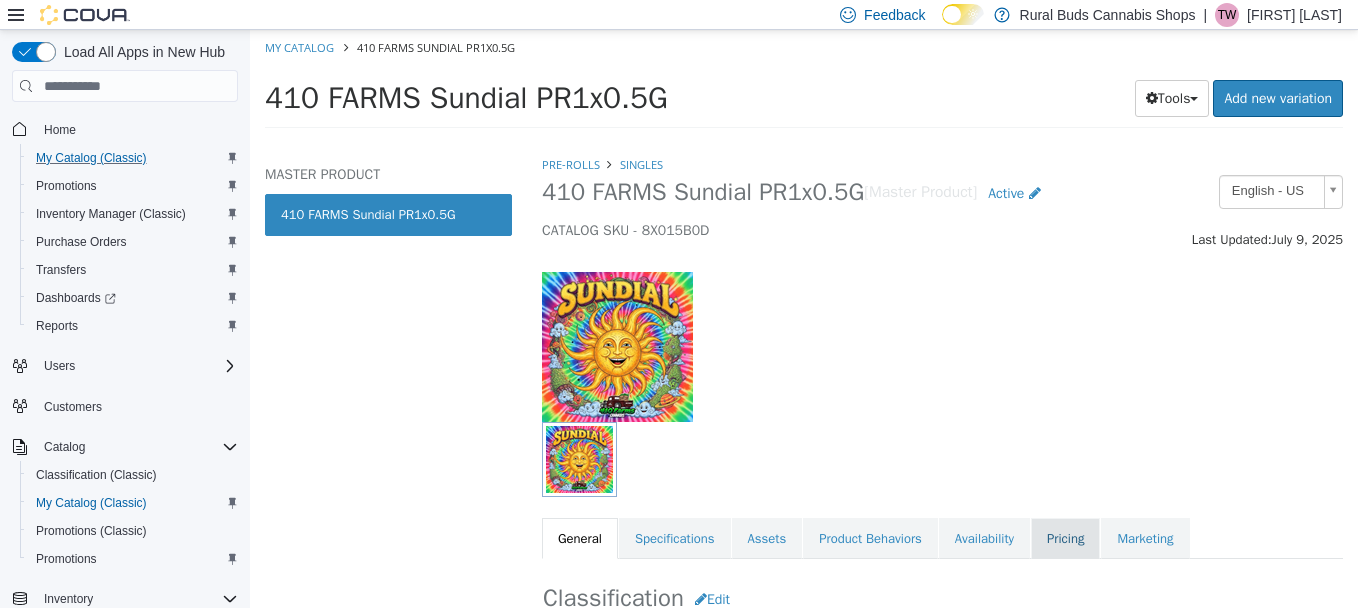 click on "Pricing" at bounding box center (1065, 539) 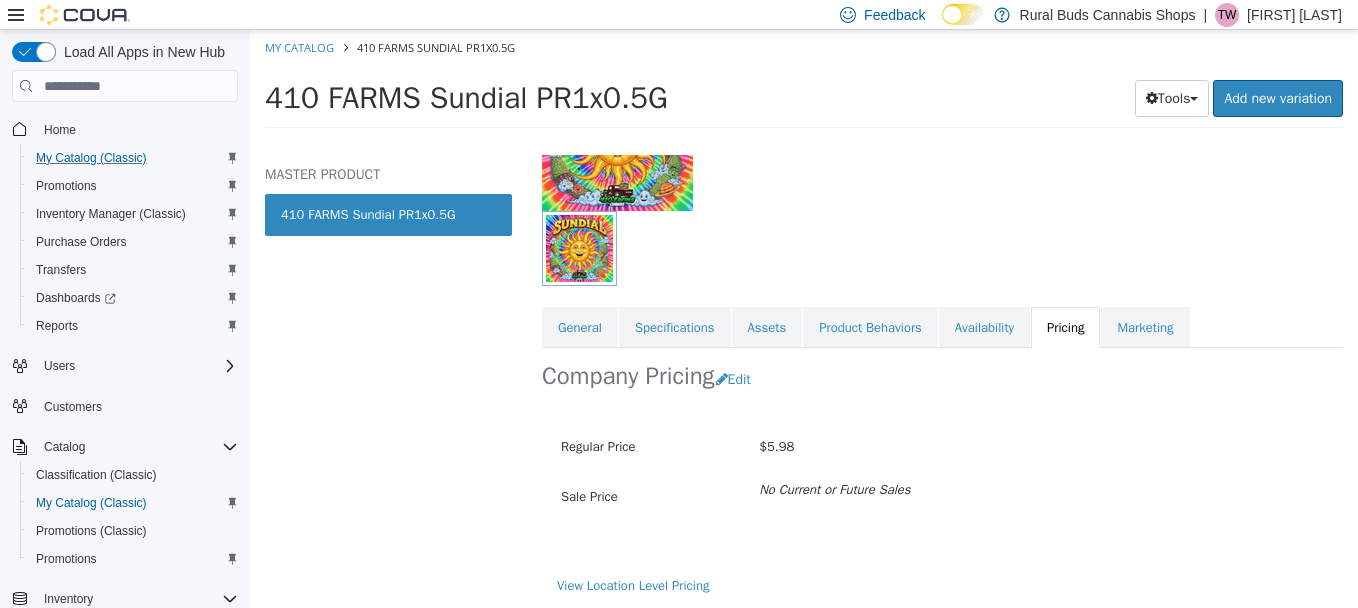 scroll, scrollTop: 214, scrollLeft: 0, axis: vertical 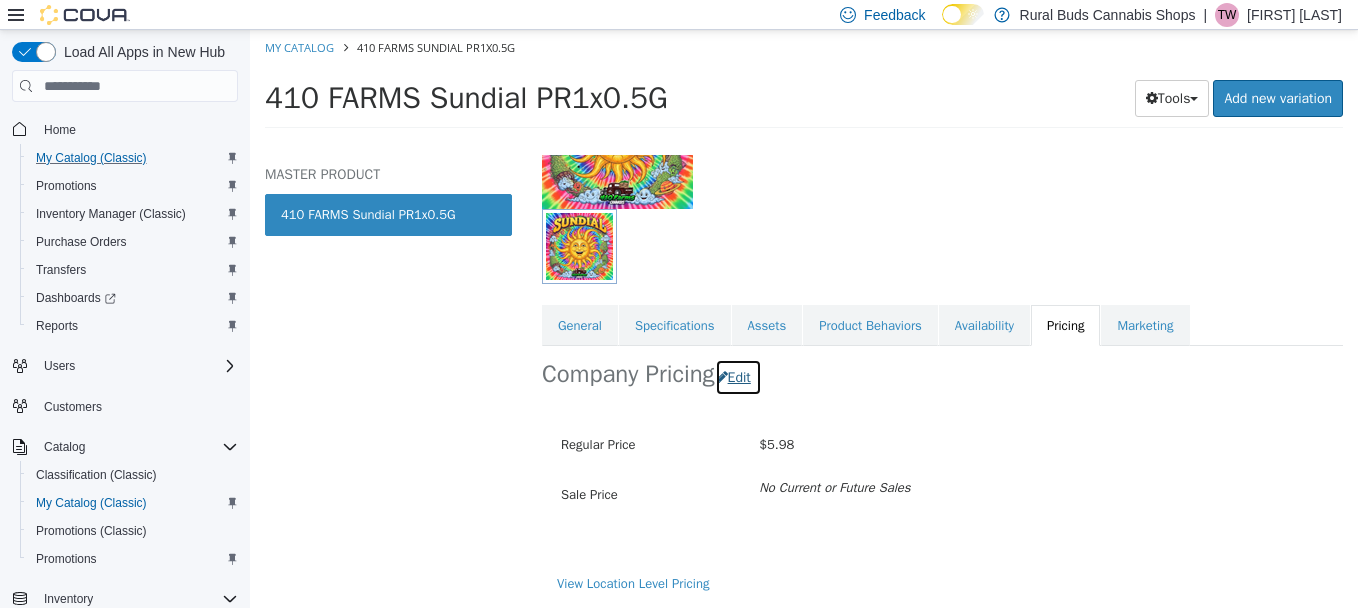 click on "Edit" at bounding box center [738, 377] 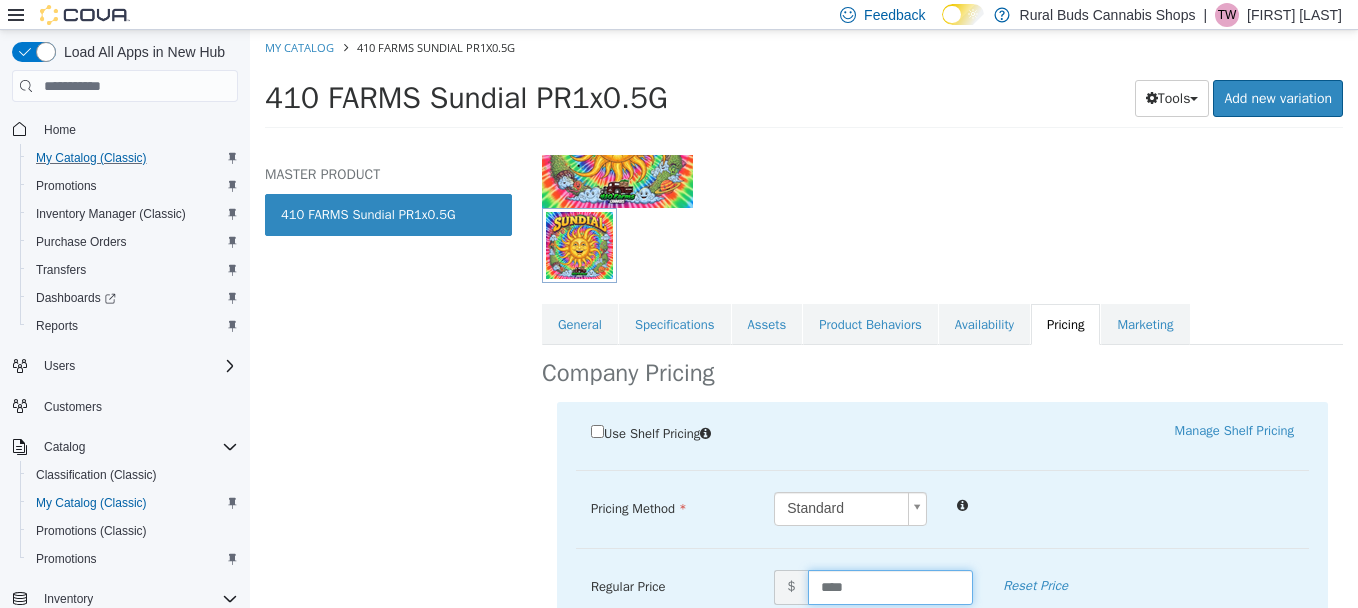 click on "****" at bounding box center [891, 587] 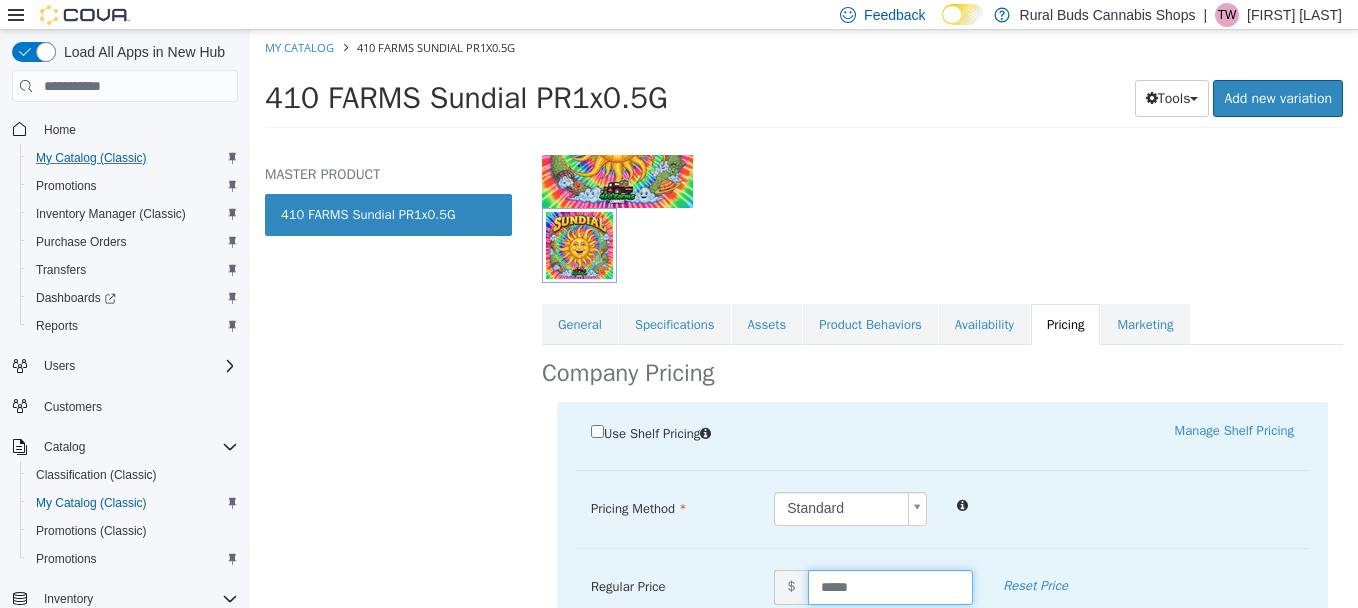 type on "****" 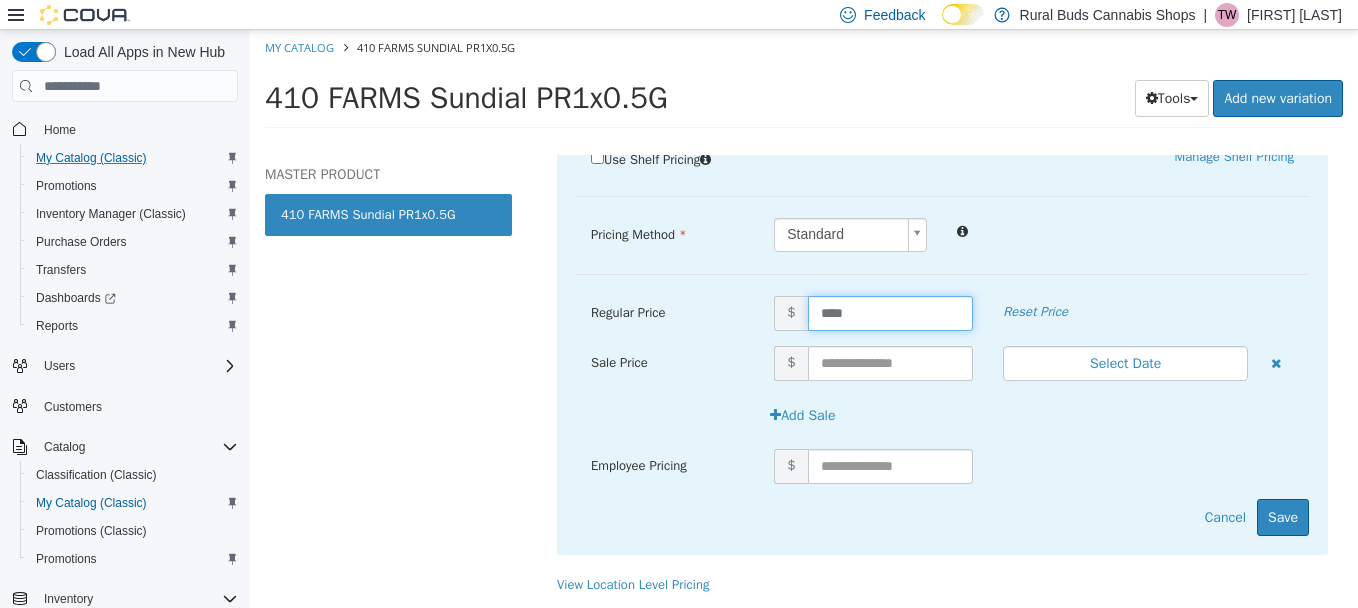 scroll, scrollTop: 489, scrollLeft: 0, axis: vertical 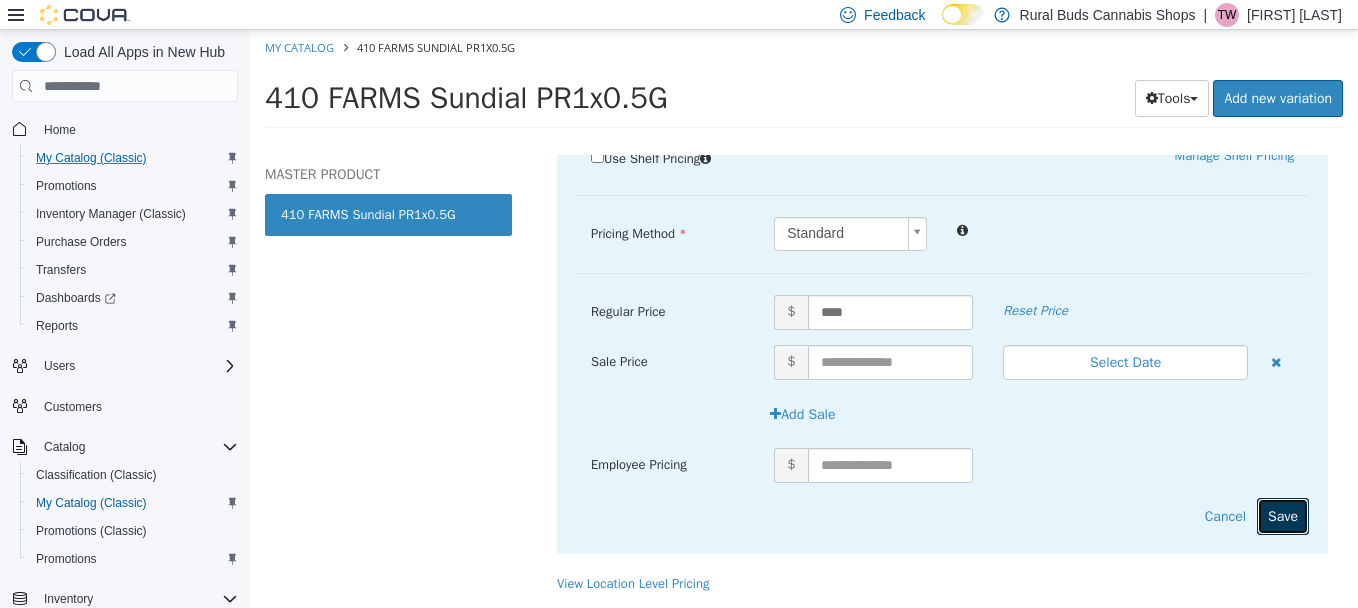 click on "Save" at bounding box center (1283, 516) 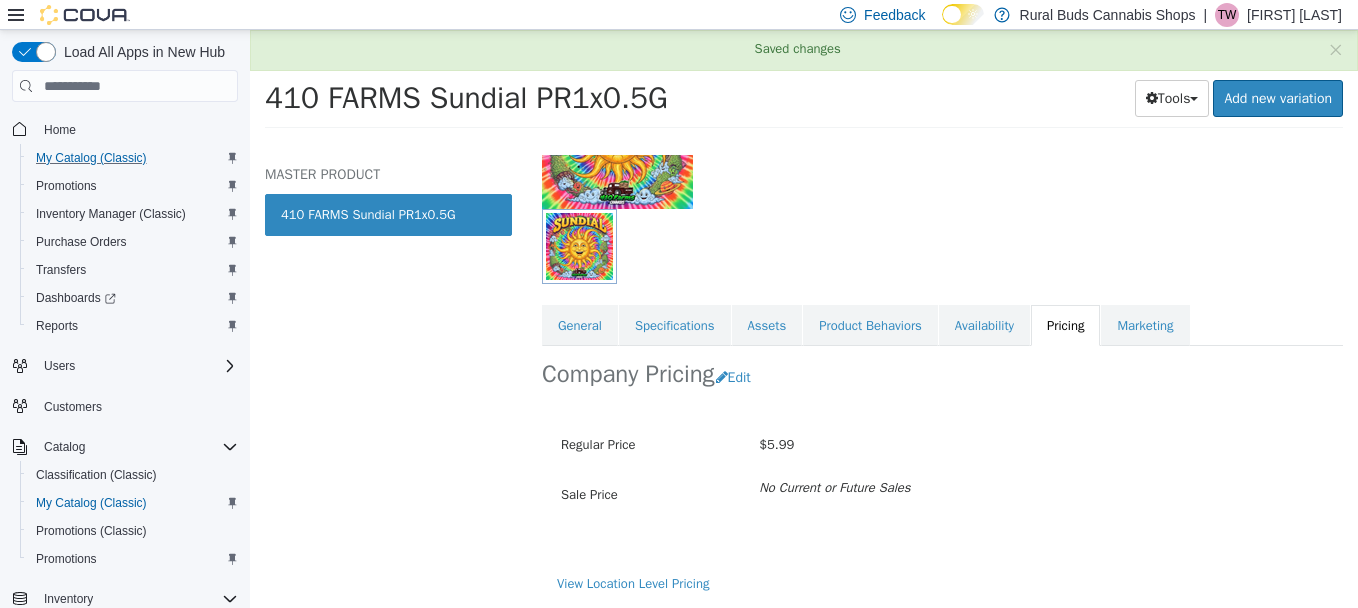 scroll, scrollTop: 214, scrollLeft: 0, axis: vertical 